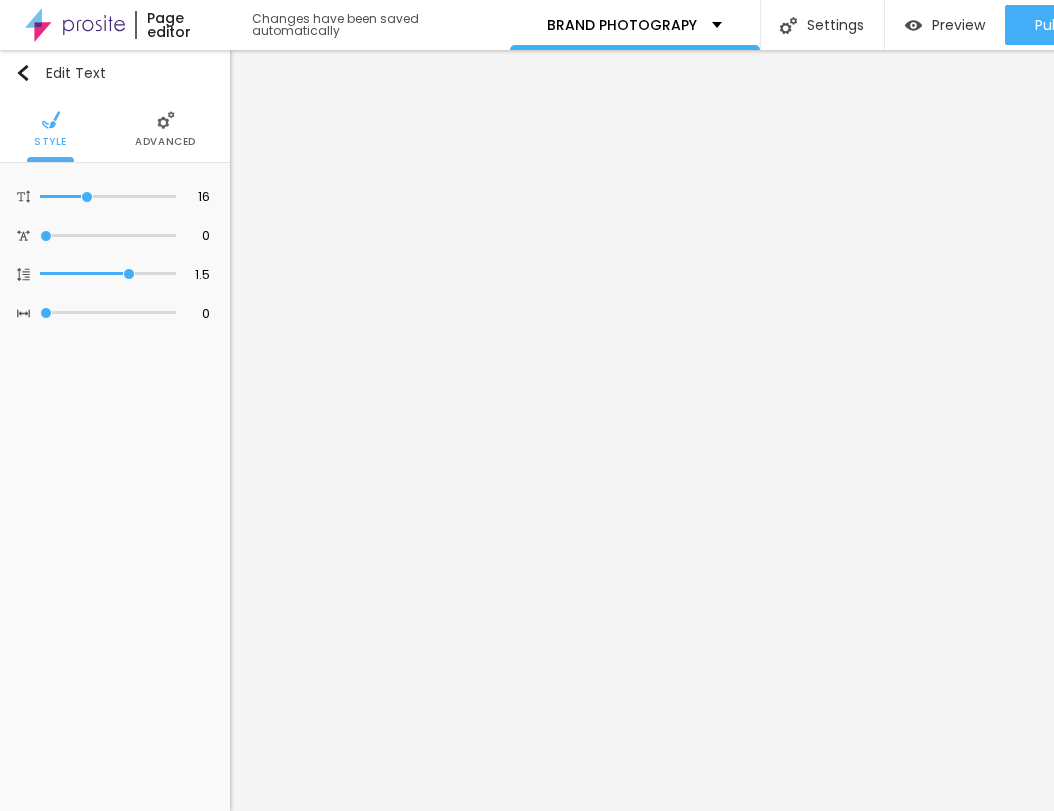 scroll, scrollTop: 0, scrollLeft: 0, axis: both 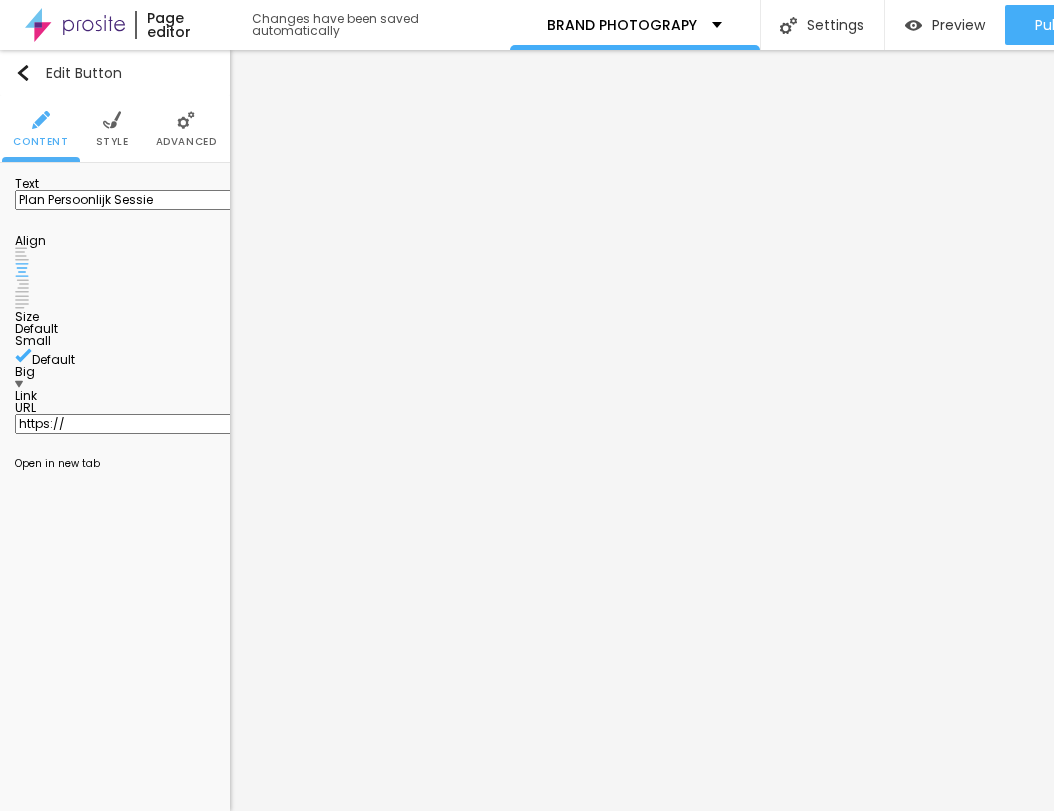 click on "https://" at bounding box center [135, 424] 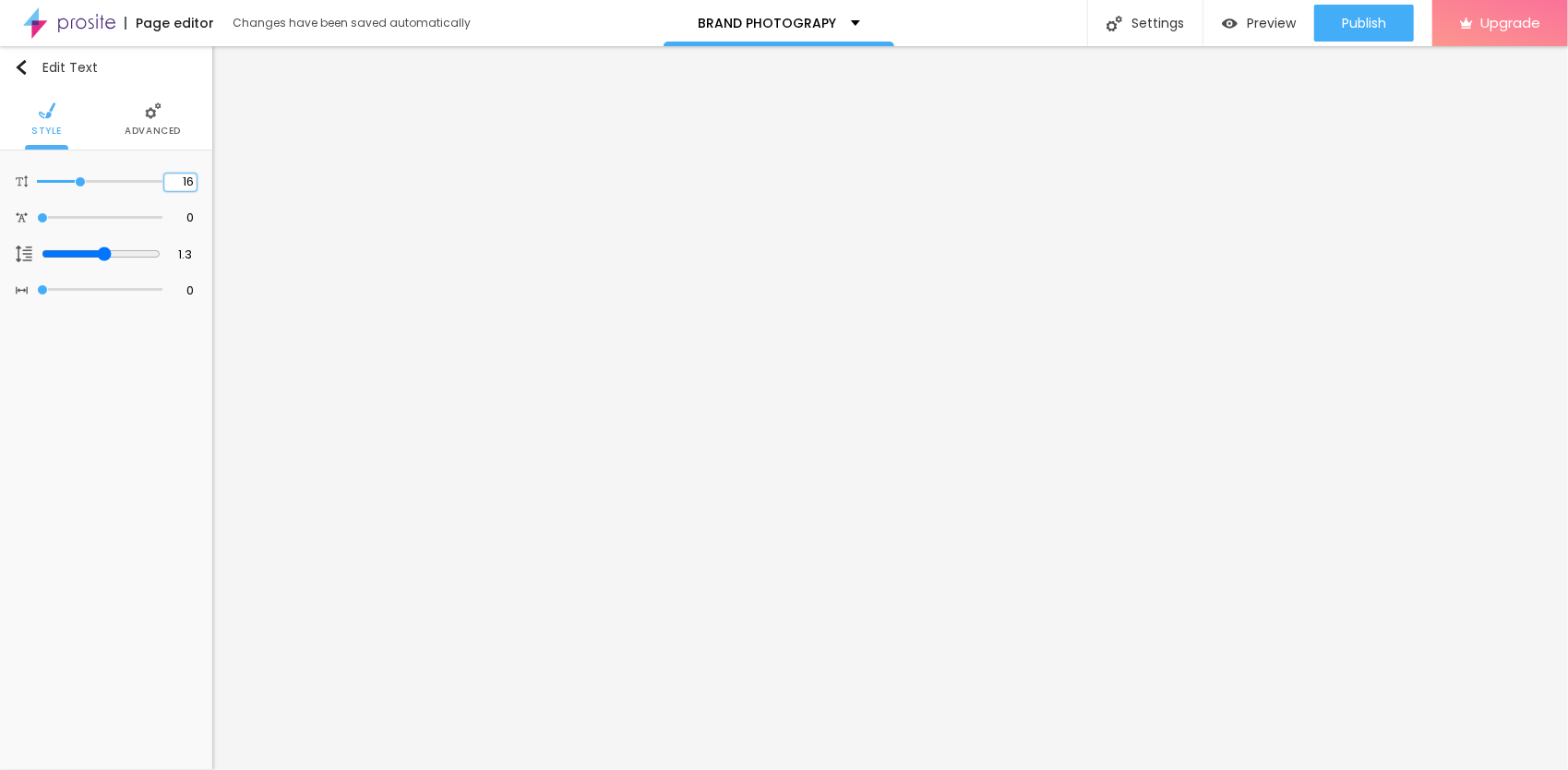 drag, startPoint x: 194, startPoint y: 183, endPoint x: 207, endPoint y: 185, distance: 13.152946 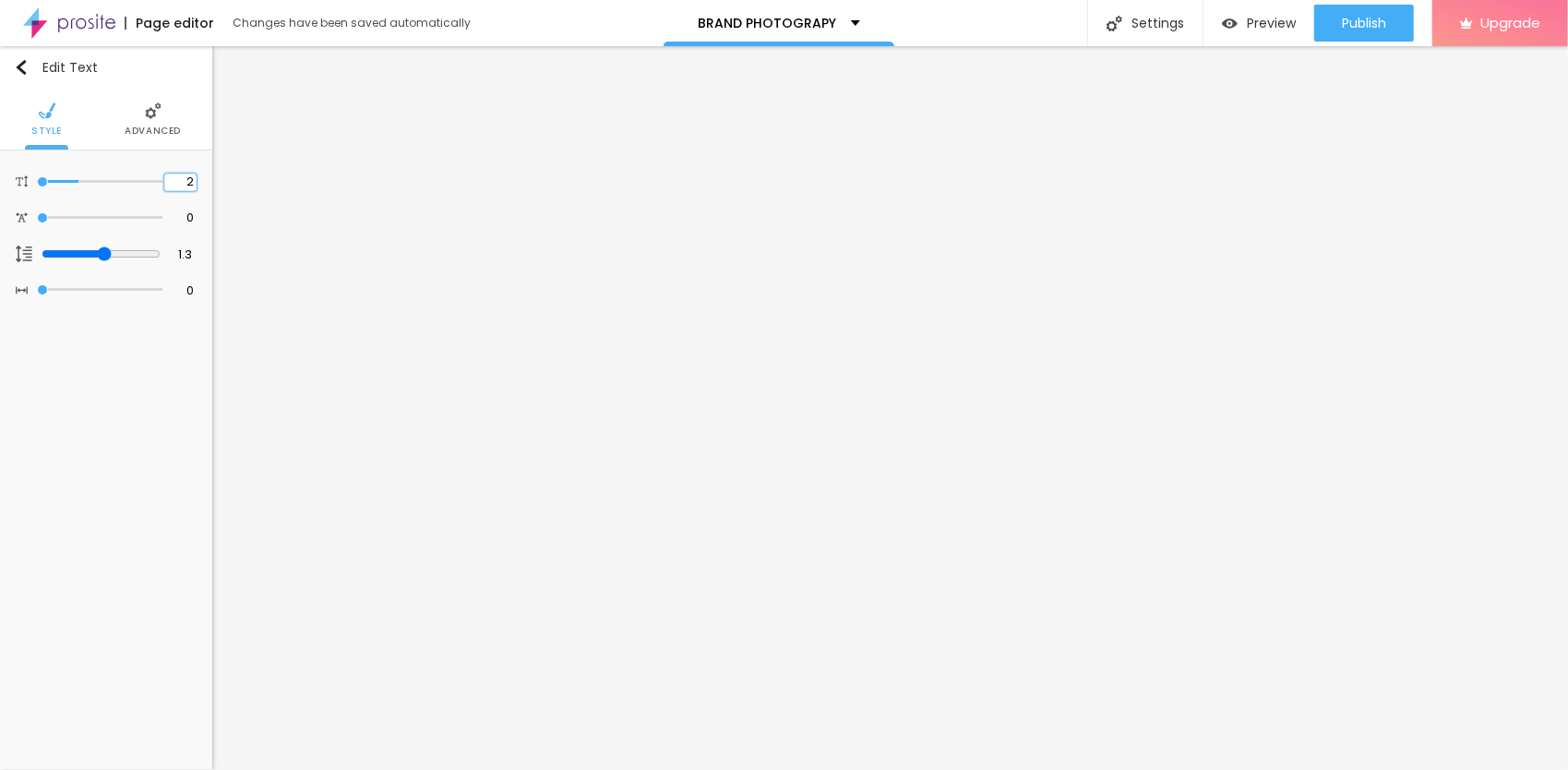 type on "25" 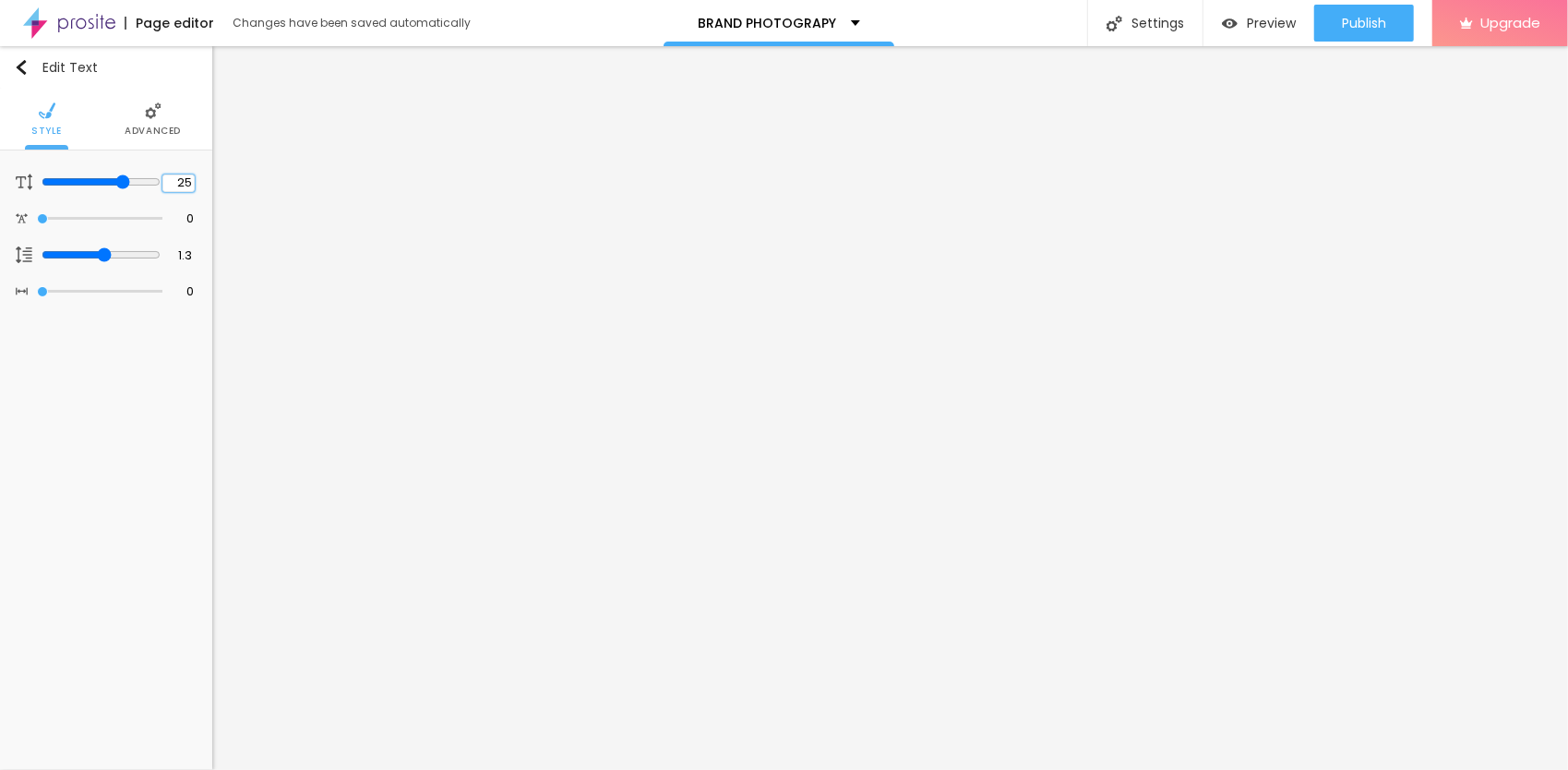 type on "25" 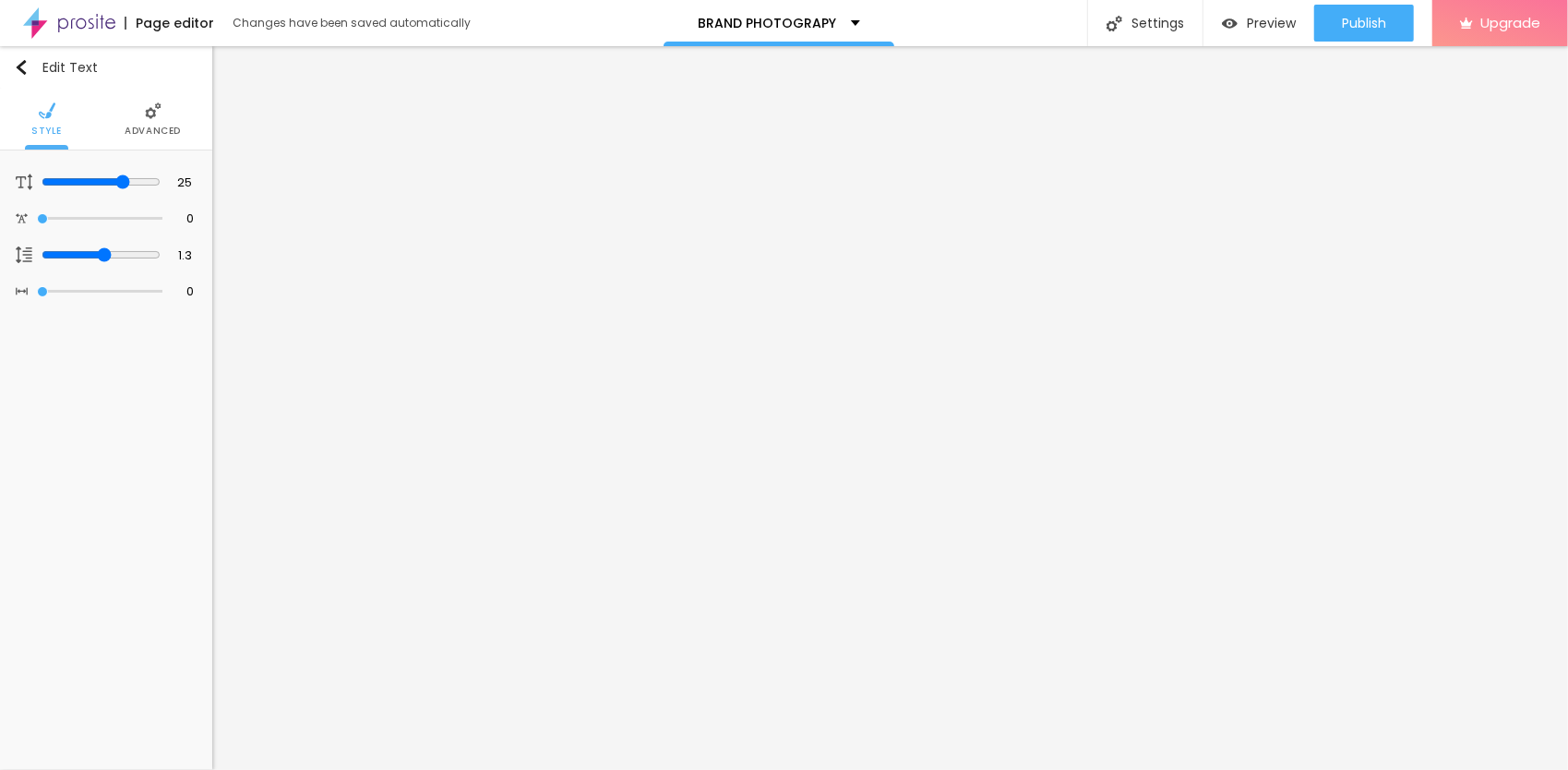 click on "Advanced" at bounding box center [152, 131] 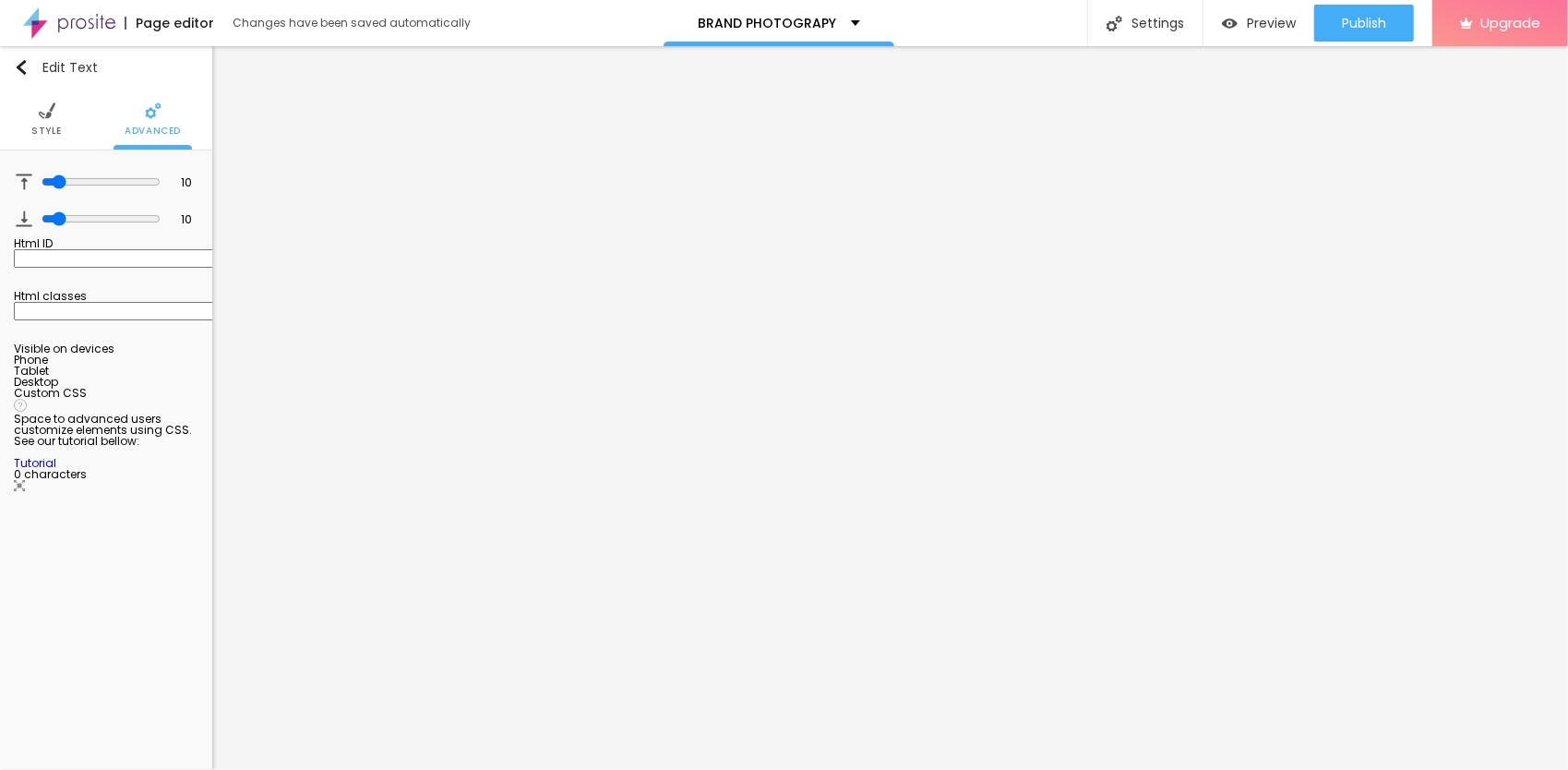 click on "Style" at bounding box center (46, 119) 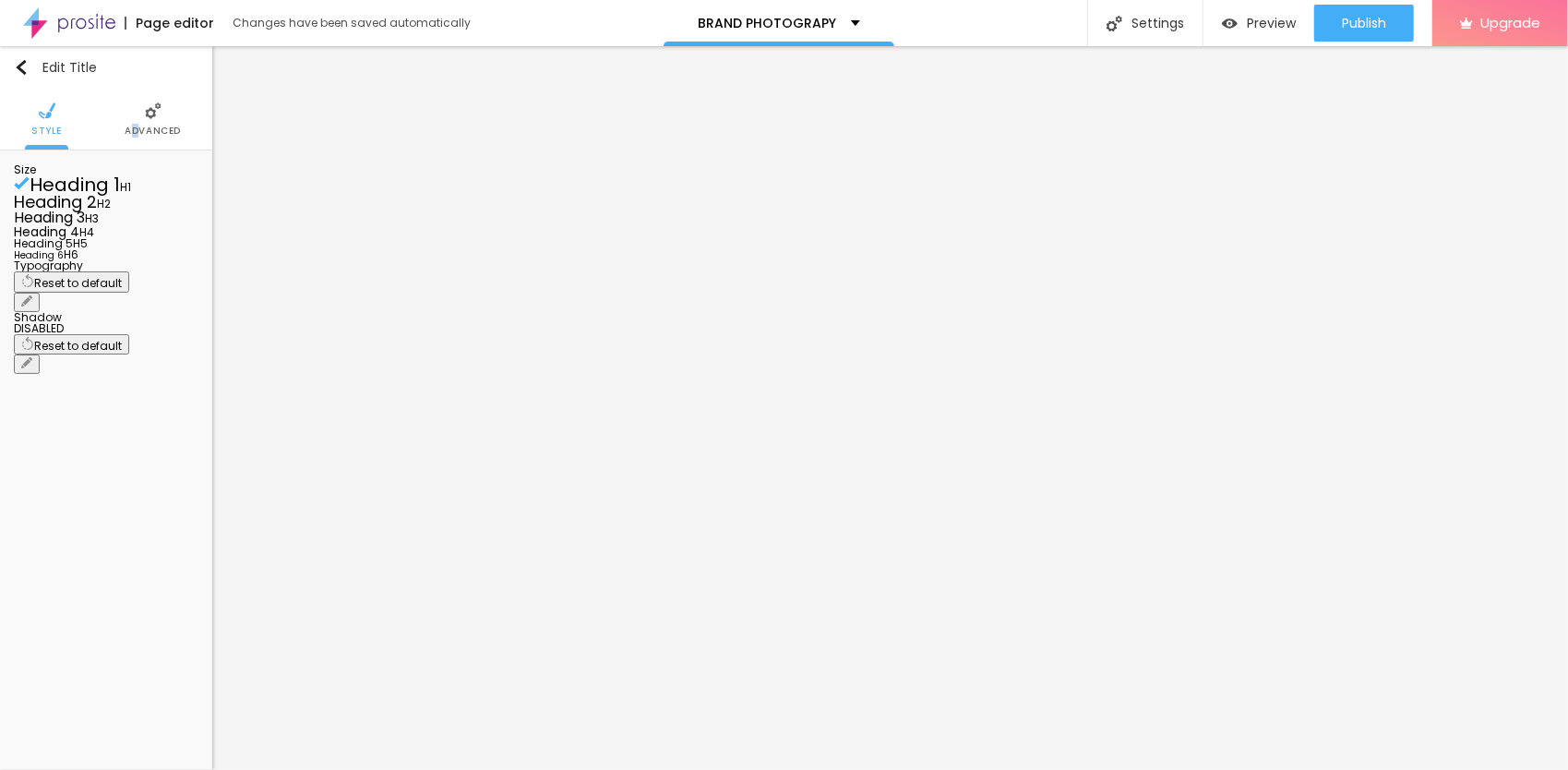 click on "Advanced" at bounding box center [152, 131] 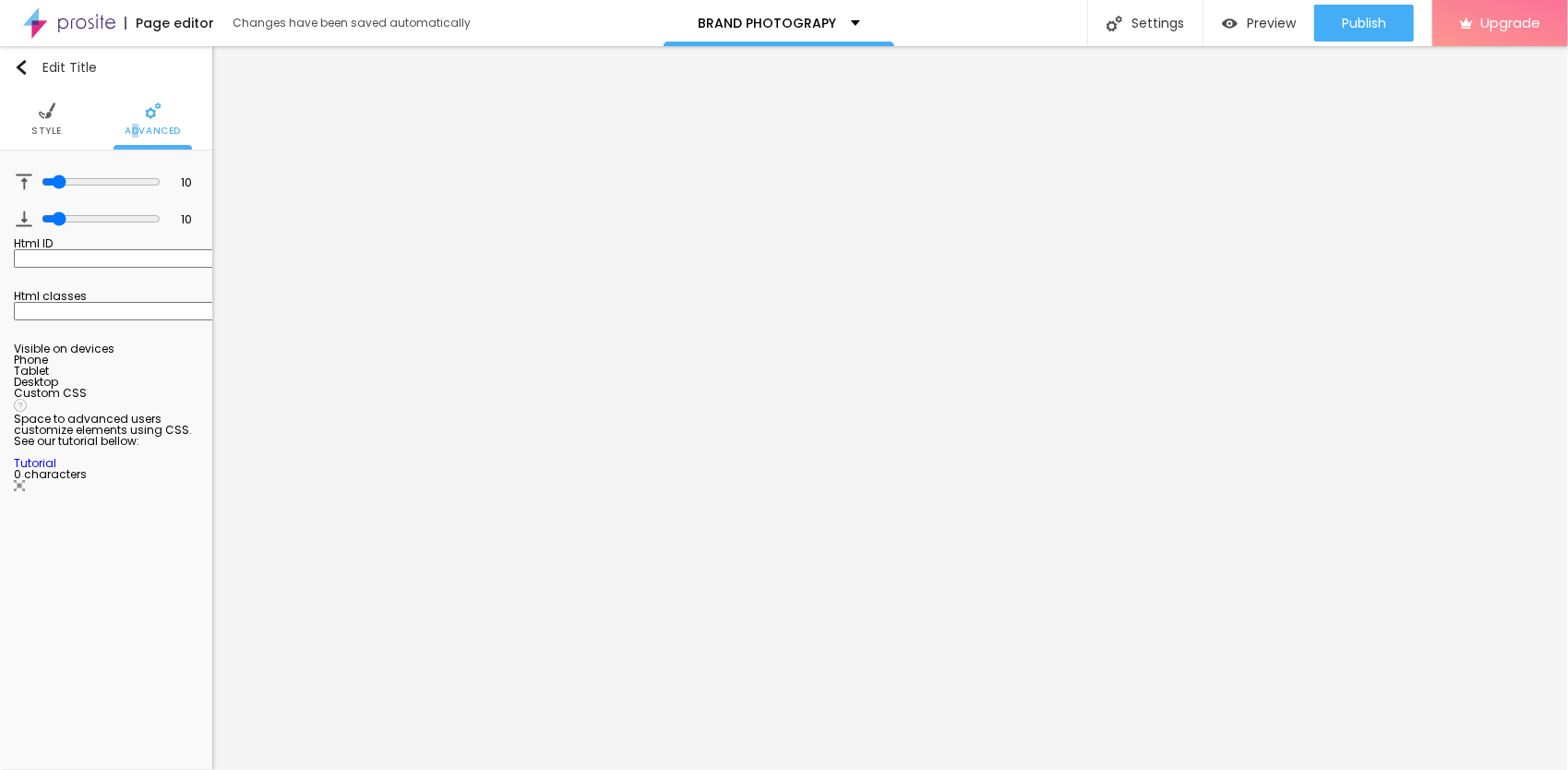 drag, startPoint x: 137, startPoint y: 135, endPoint x: 53, endPoint y: 114, distance: 86.5852 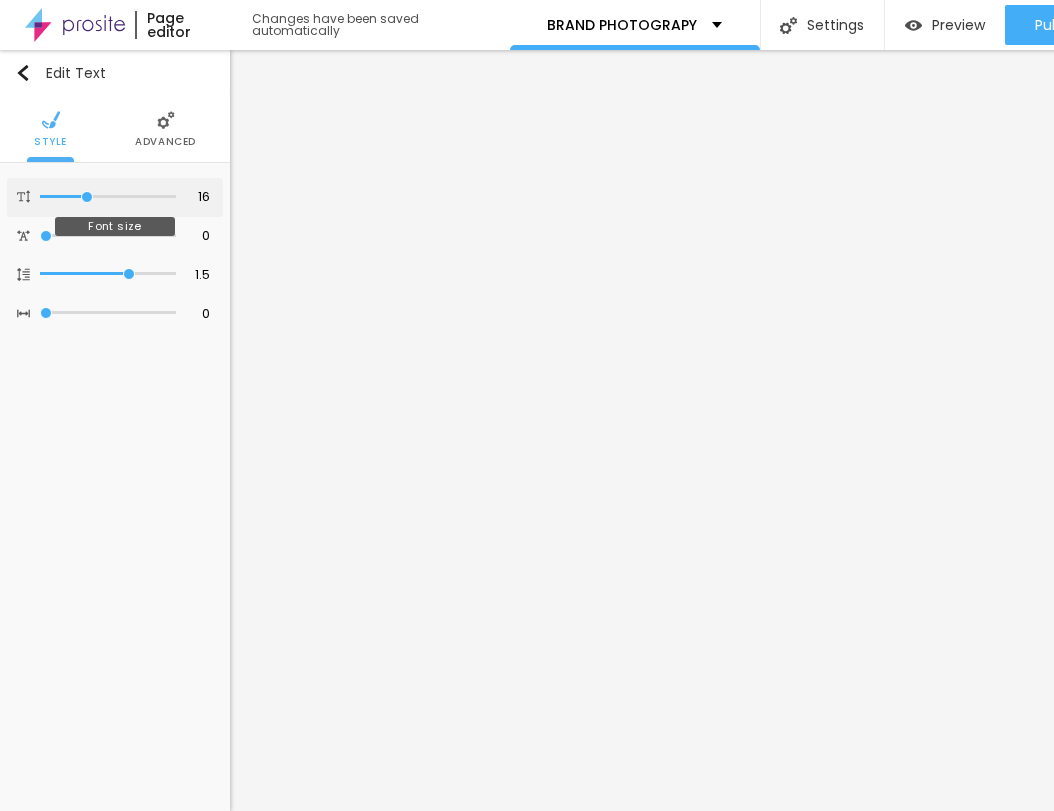type on "19" 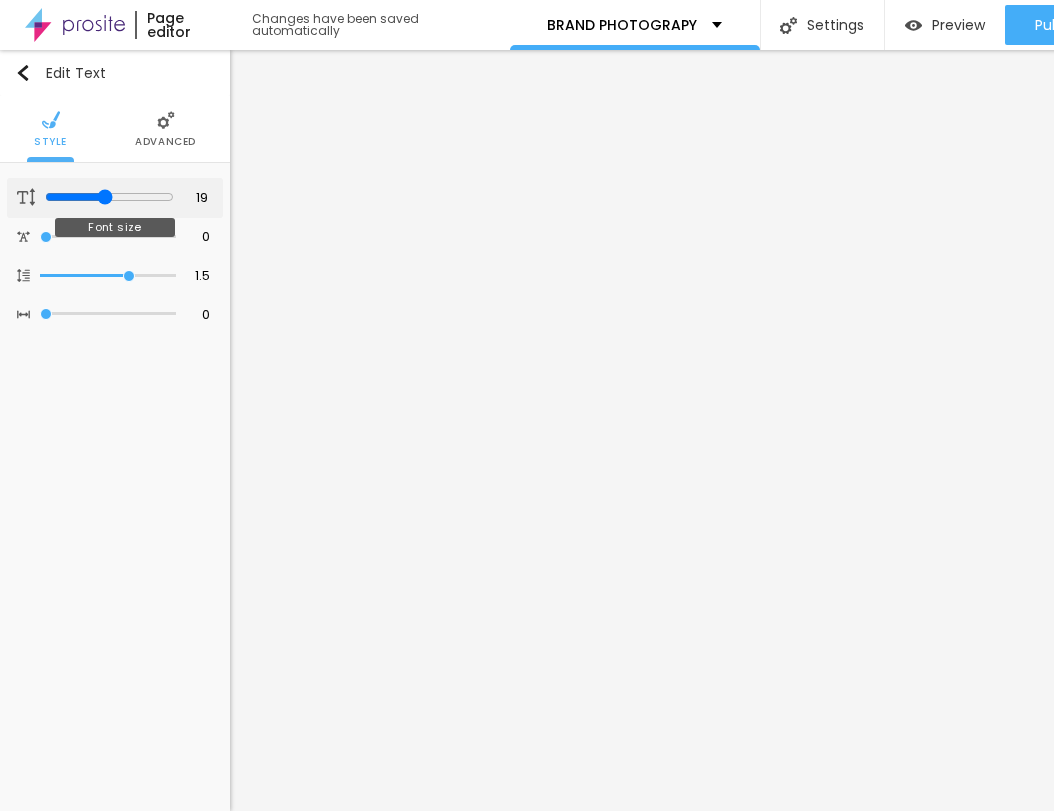 type on "19" 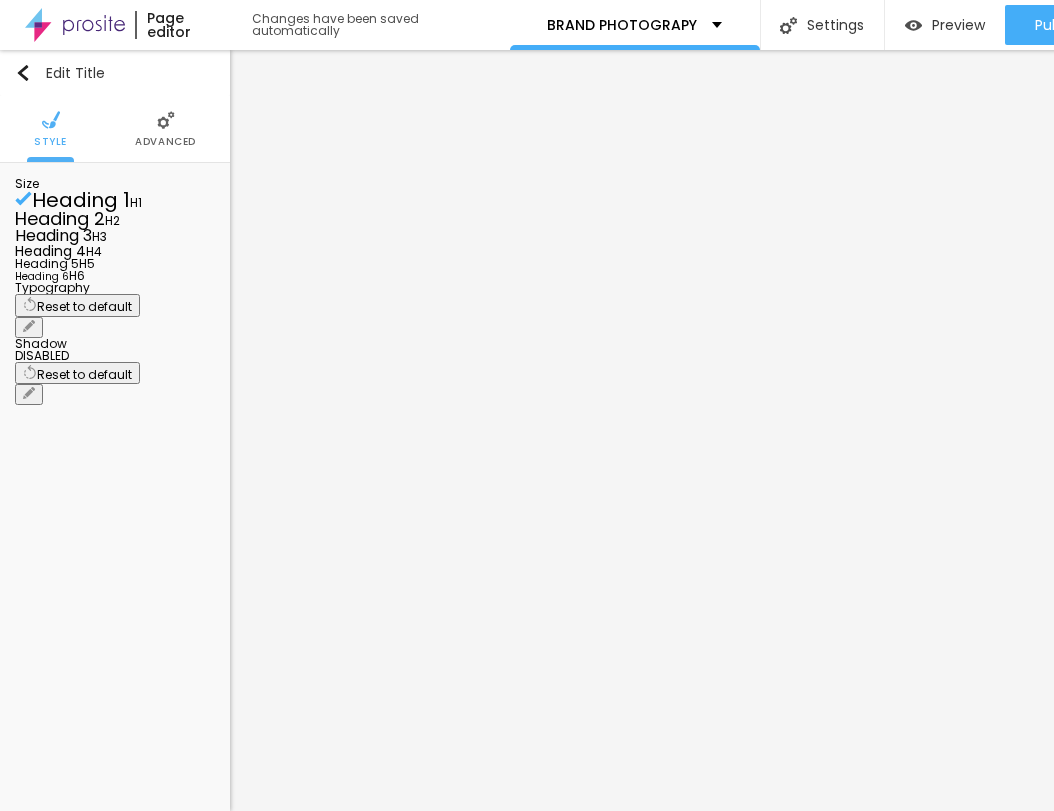click on "Heading 1" at bounding box center (81, 200) 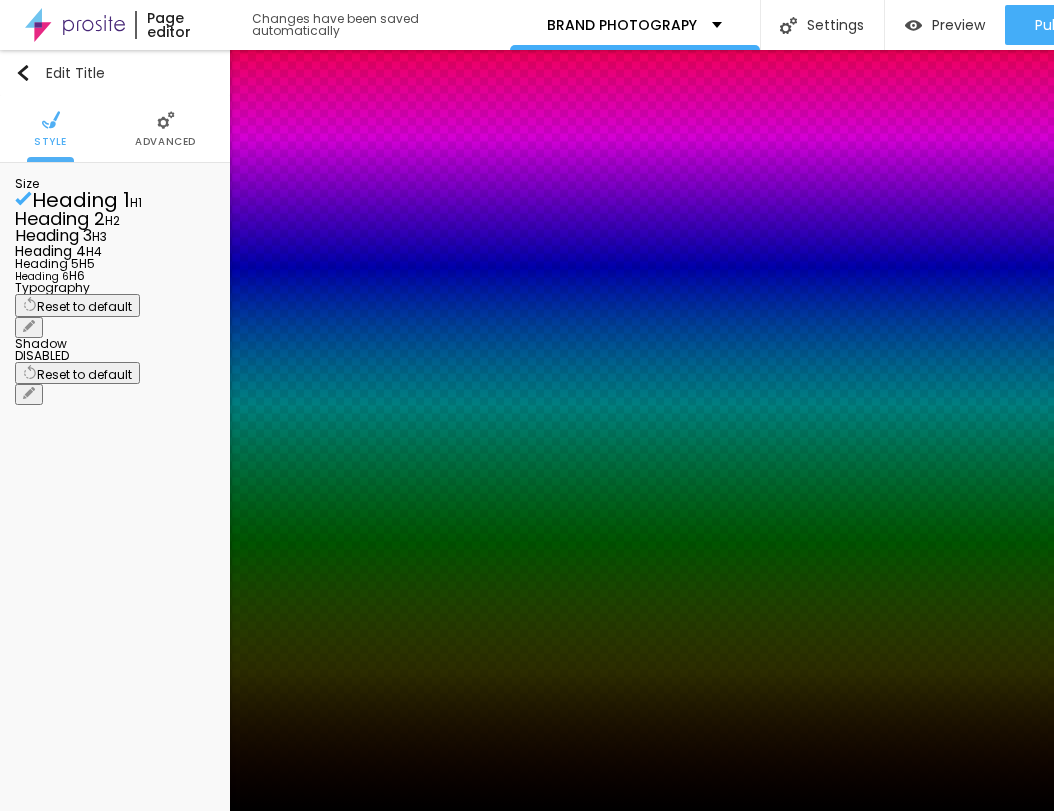 click at bounding box center (527, 811) 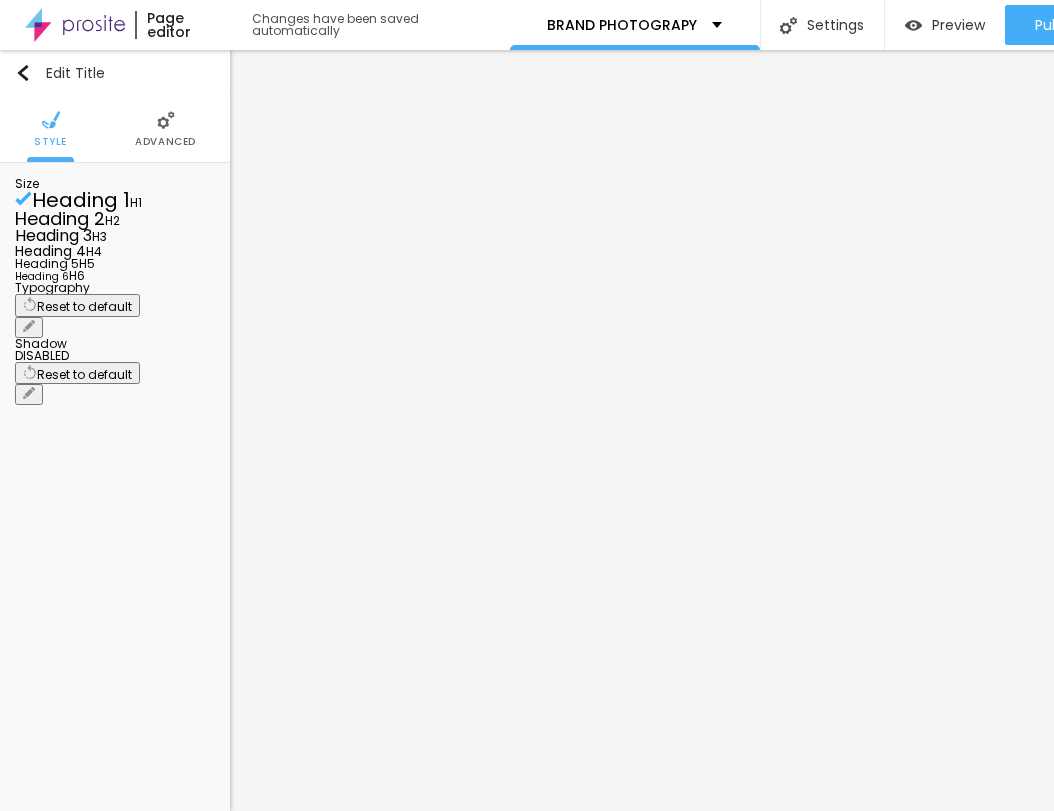 click on "Heading 2" at bounding box center [60, 218] 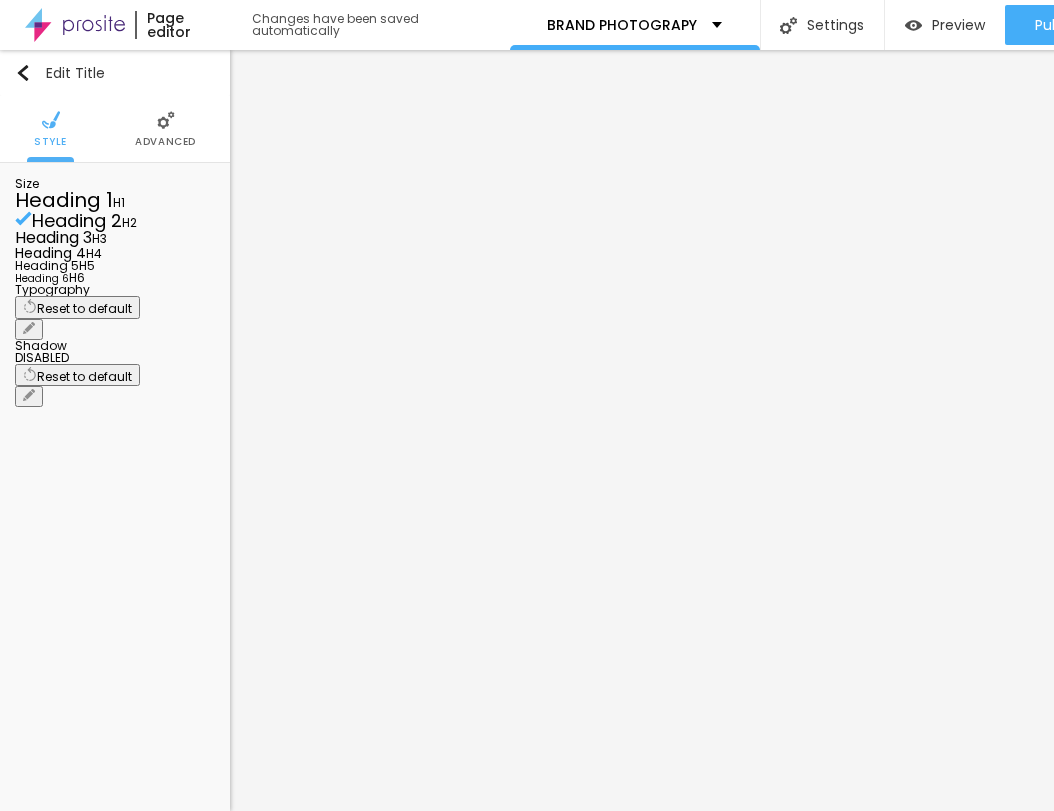 click on "Heading 2" at bounding box center (77, 220) 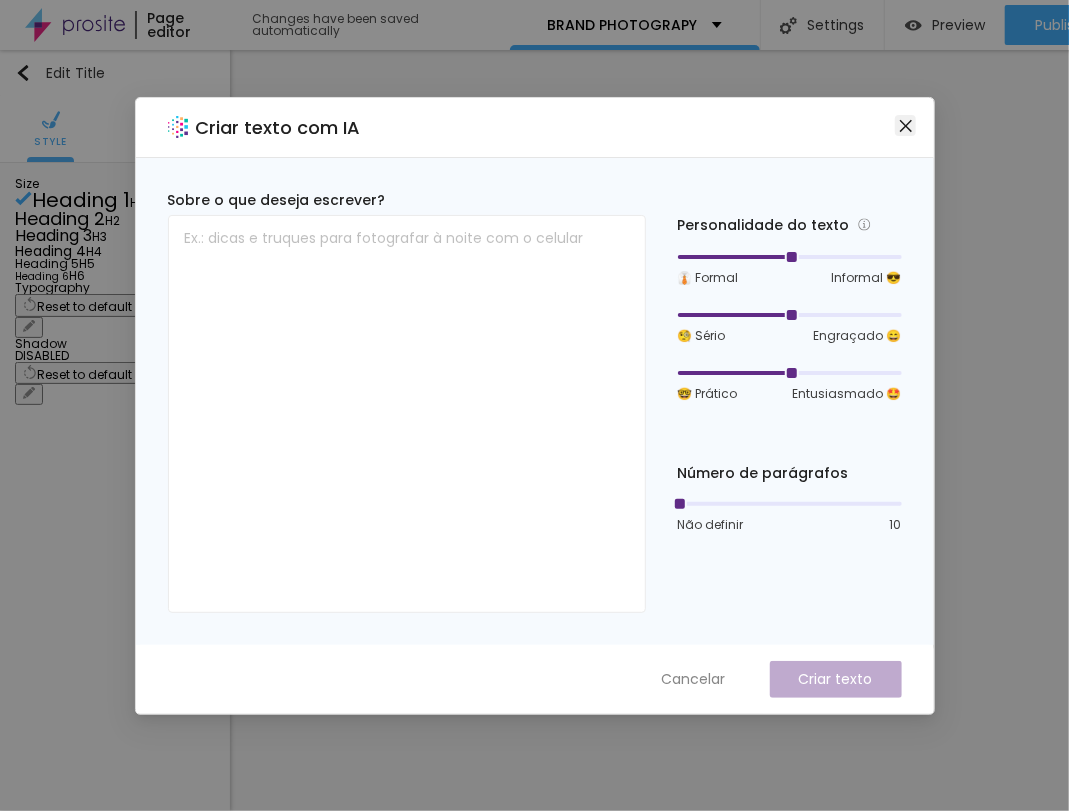 click 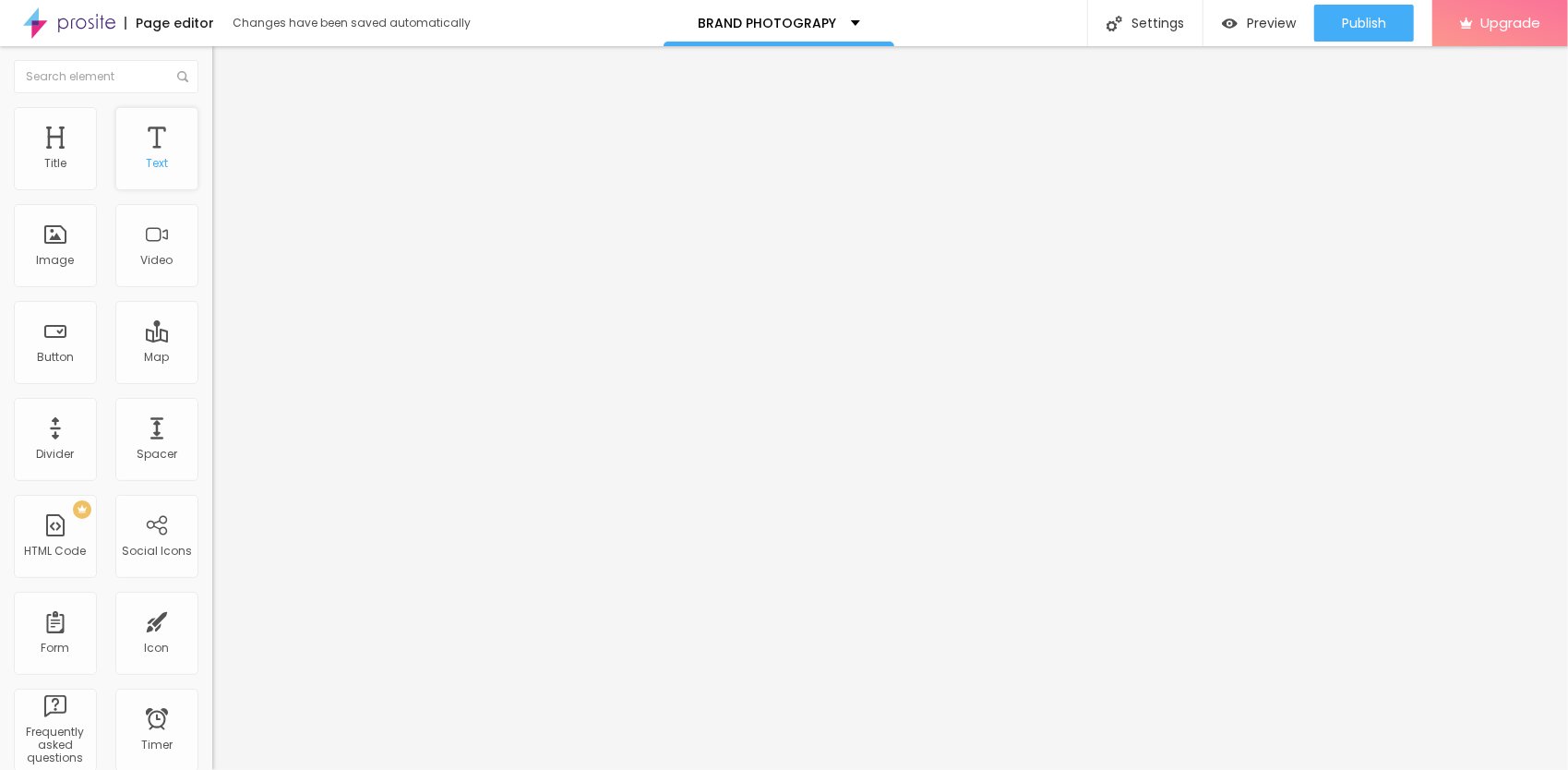 click on "Text" at bounding box center (157, 149) 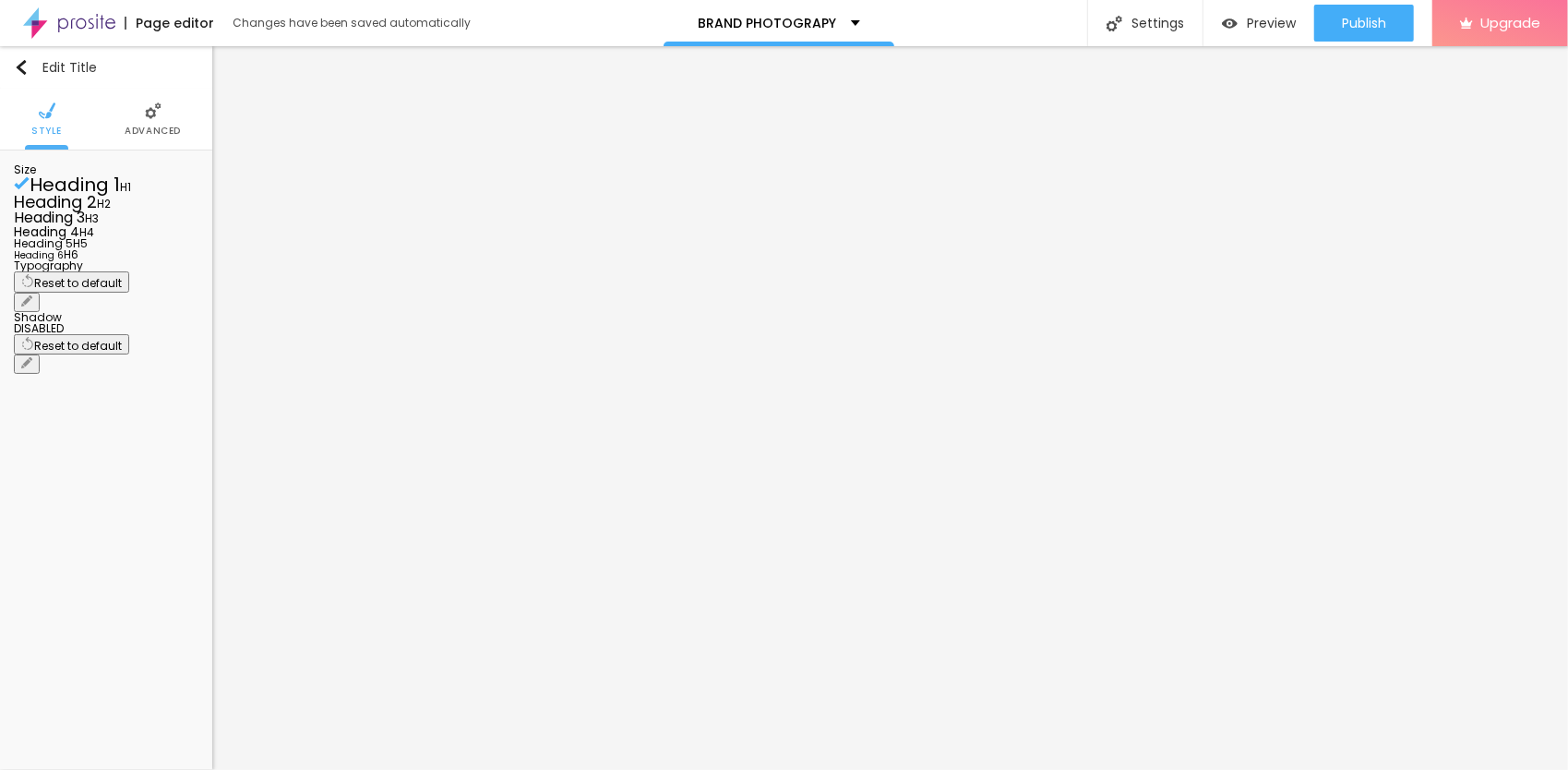 click on "Style Advanced" at bounding box center [106, 119] 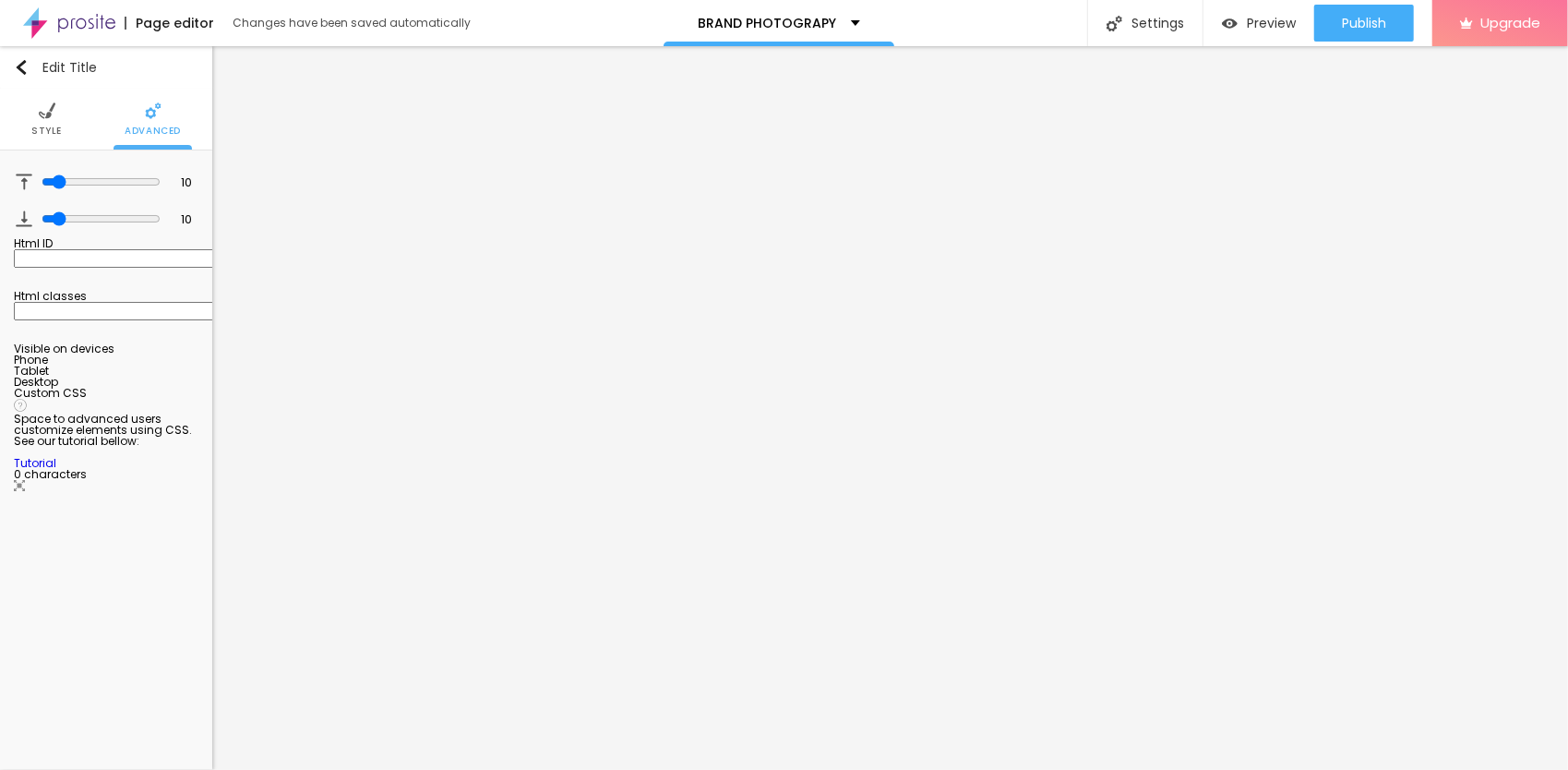 click on "Style" at bounding box center [46, 131] 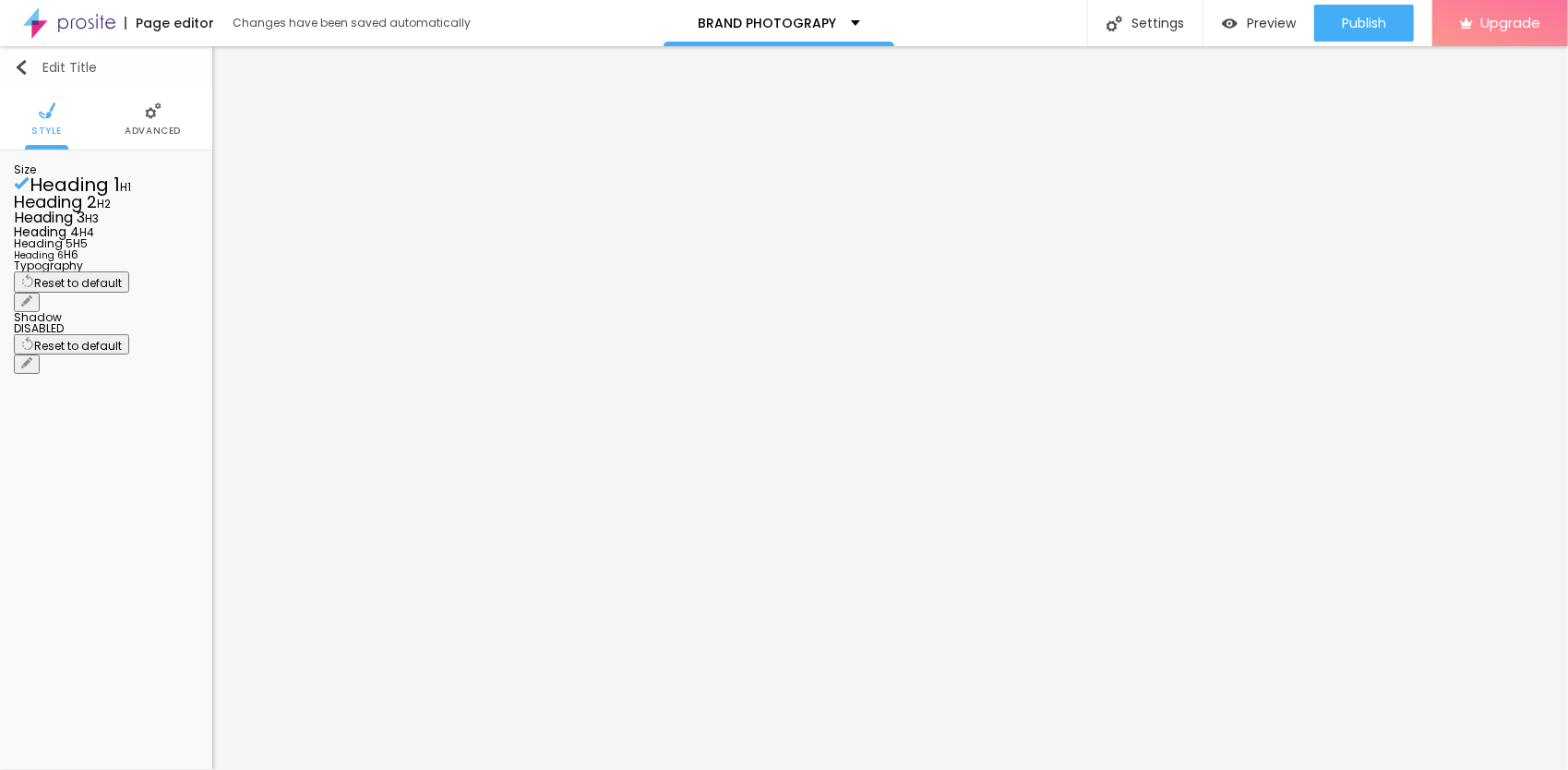 drag, startPoint x: 18, startPoint y: 56, endPoint x: 52, endPoint y: 76, distance: 39.446166 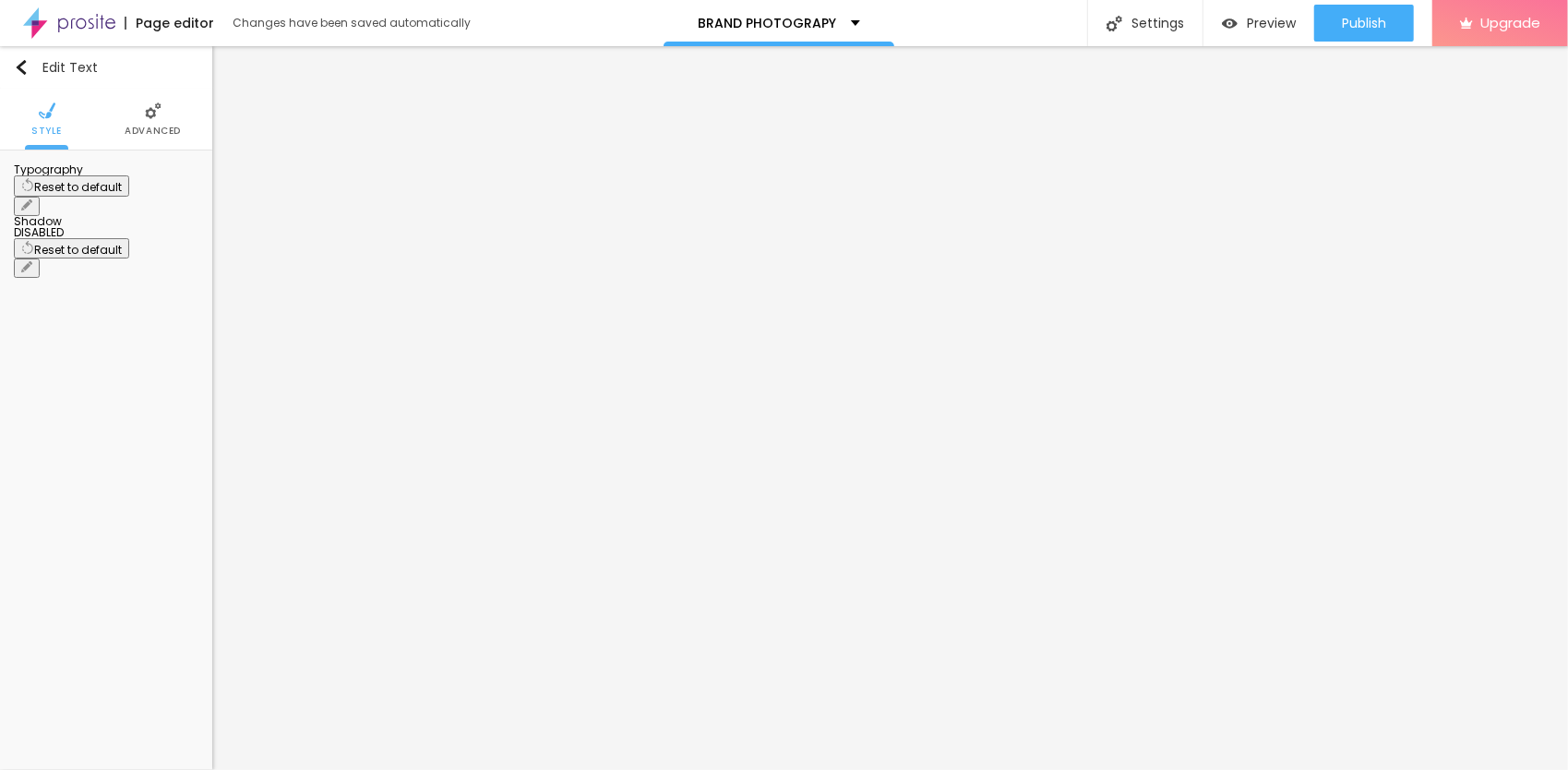 click on "Advanced" at bounding box center (152, 119) 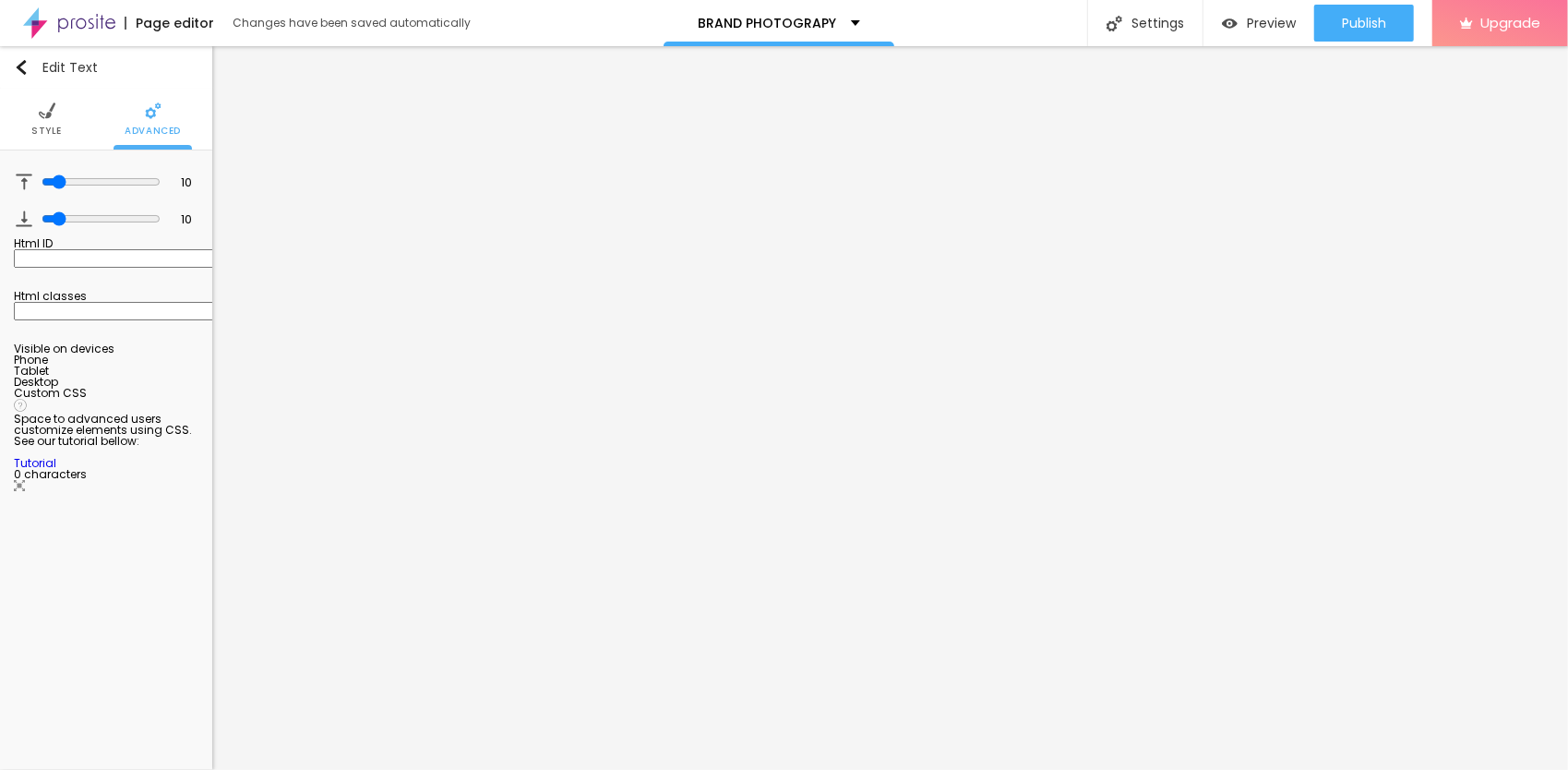 click on "Style" at bounding box center [46, 131] 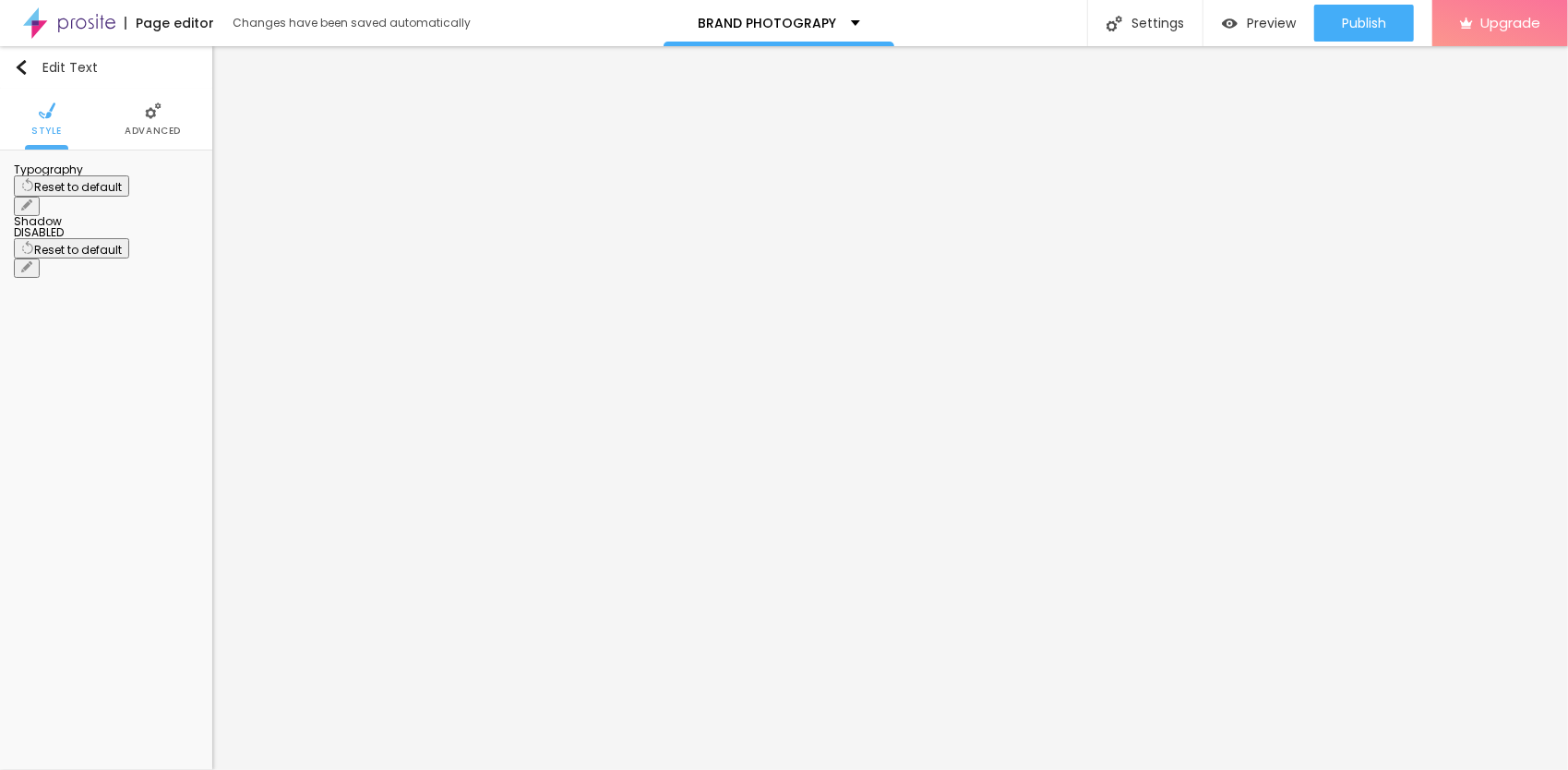 click on "Advanced" at bounding box center (152, 131) 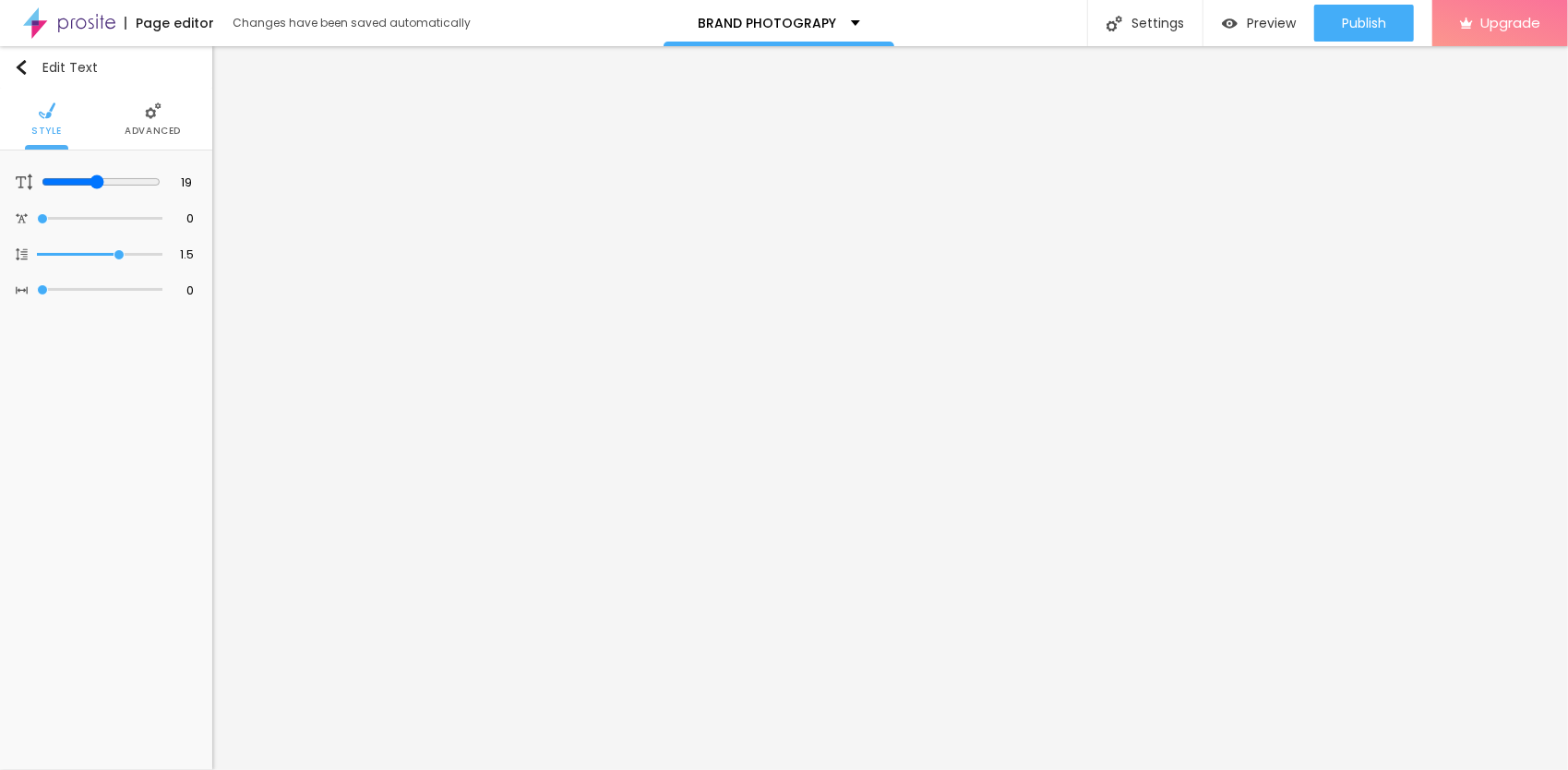 click on "Advanced" at bounding box center [152, 131] 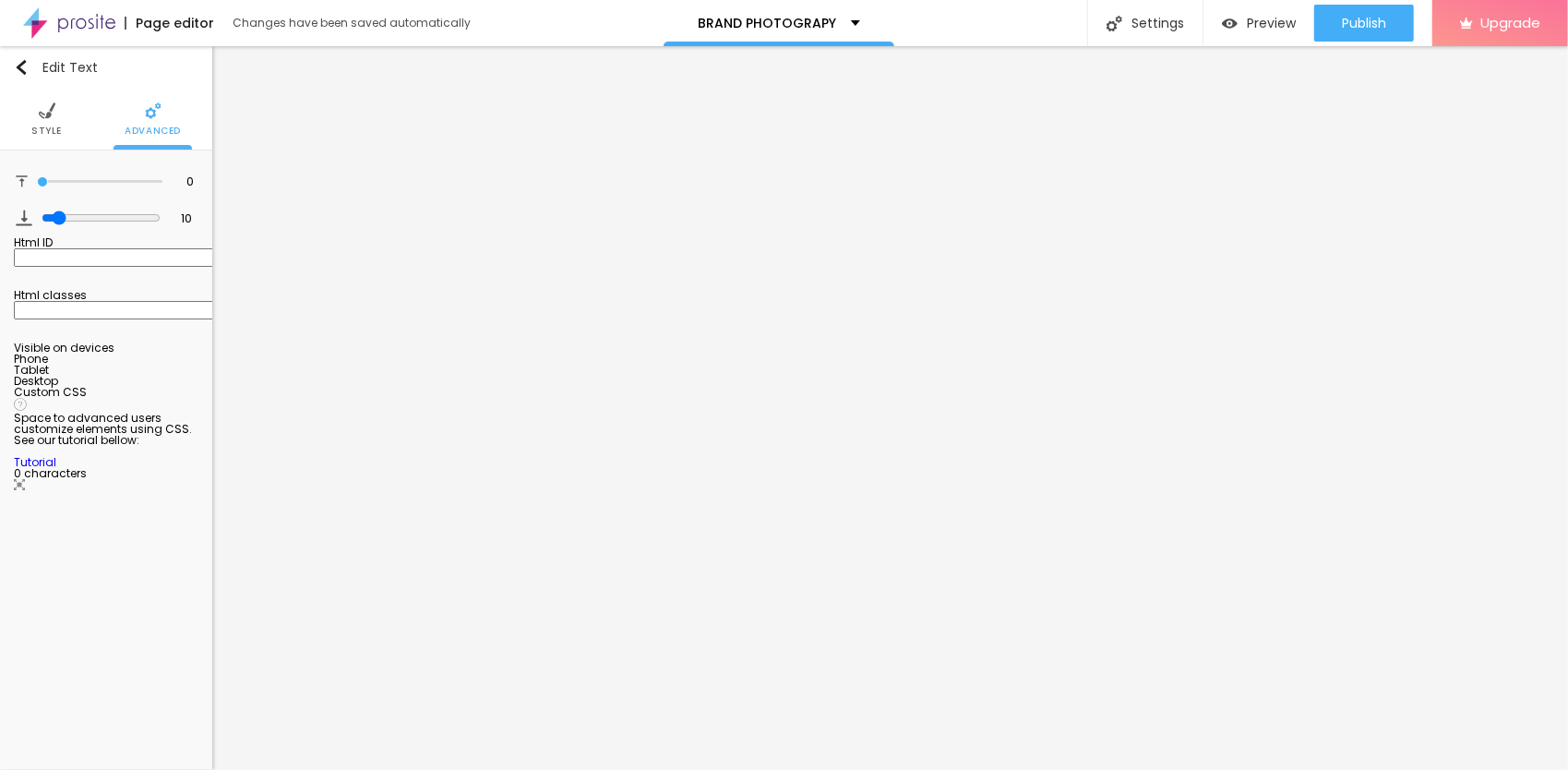 click on "Style" at bounding box center (46, 119) 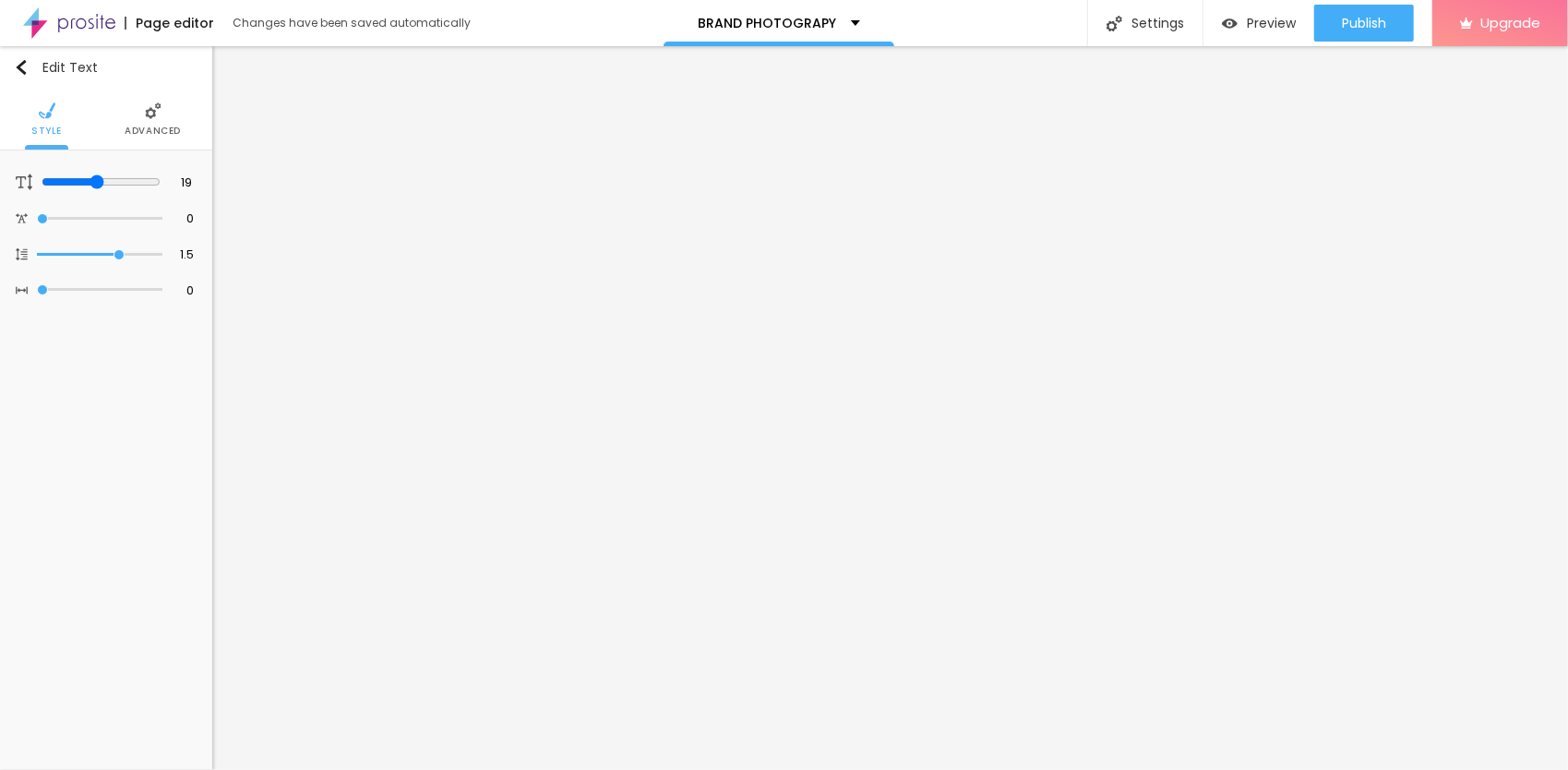 click on "Advanced" at bounding box center [152, 119] 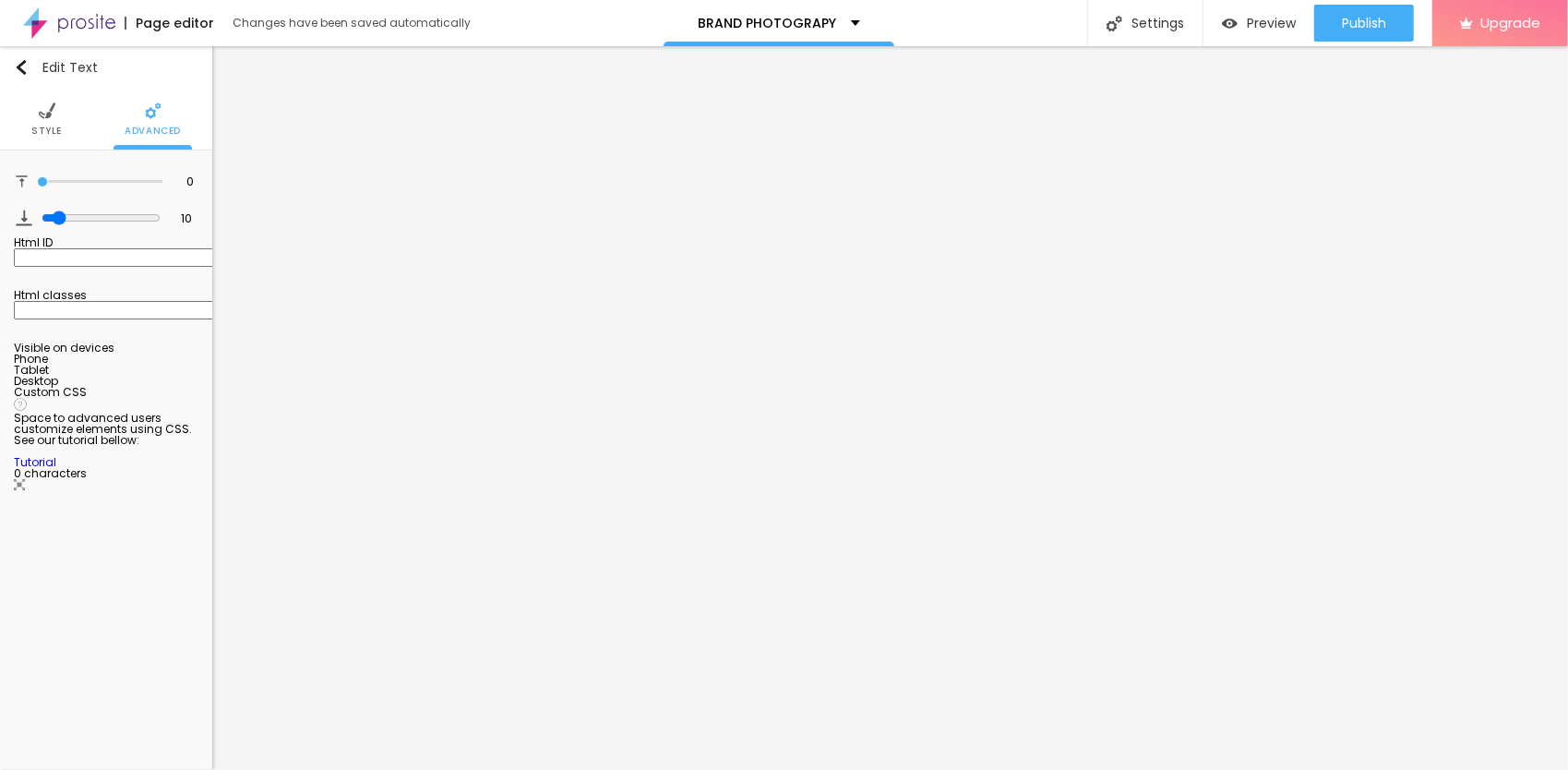 click at bounding box center [47, 111] 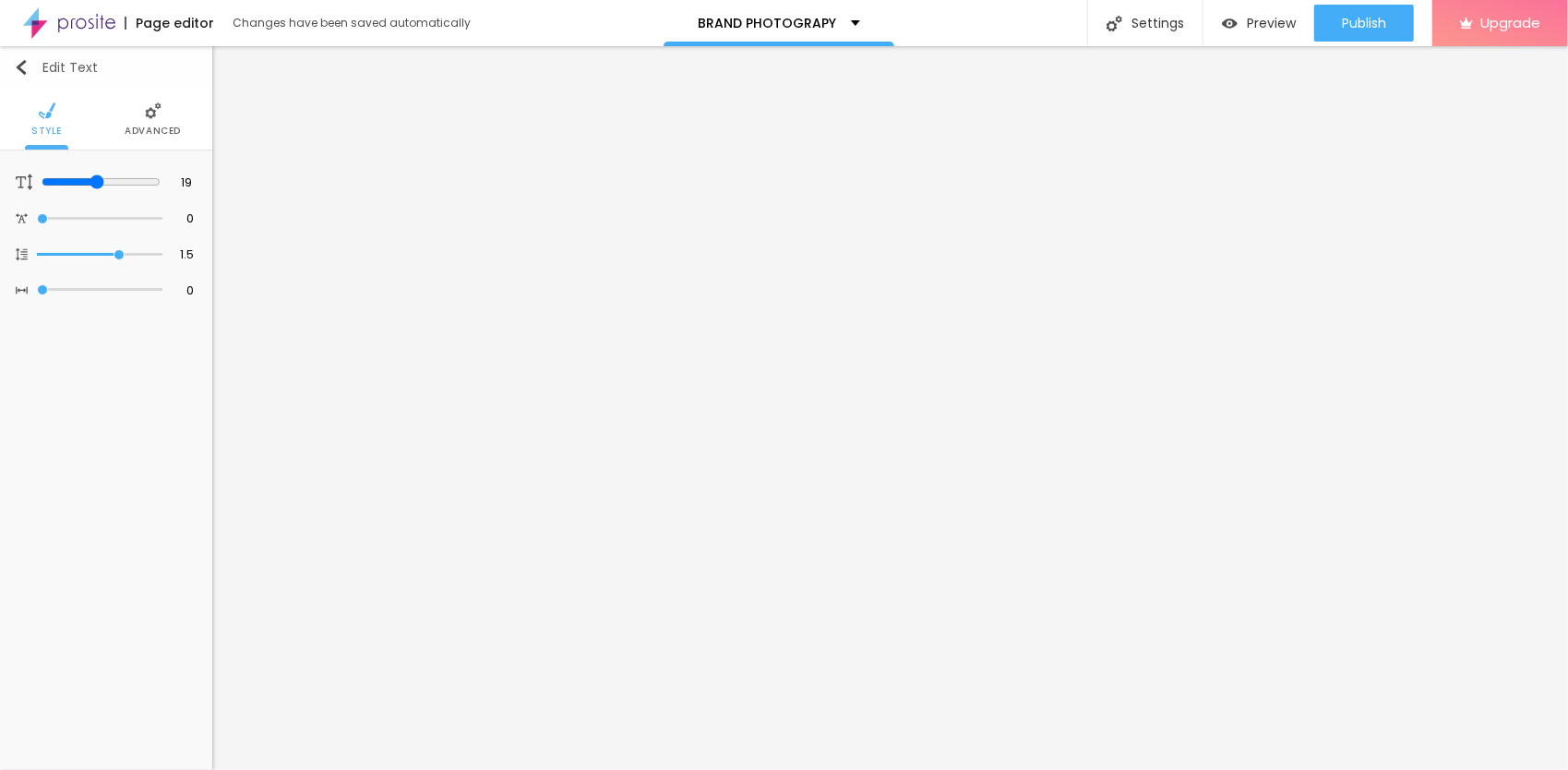 click on "Edit Text" at bounding box center (55, 67) 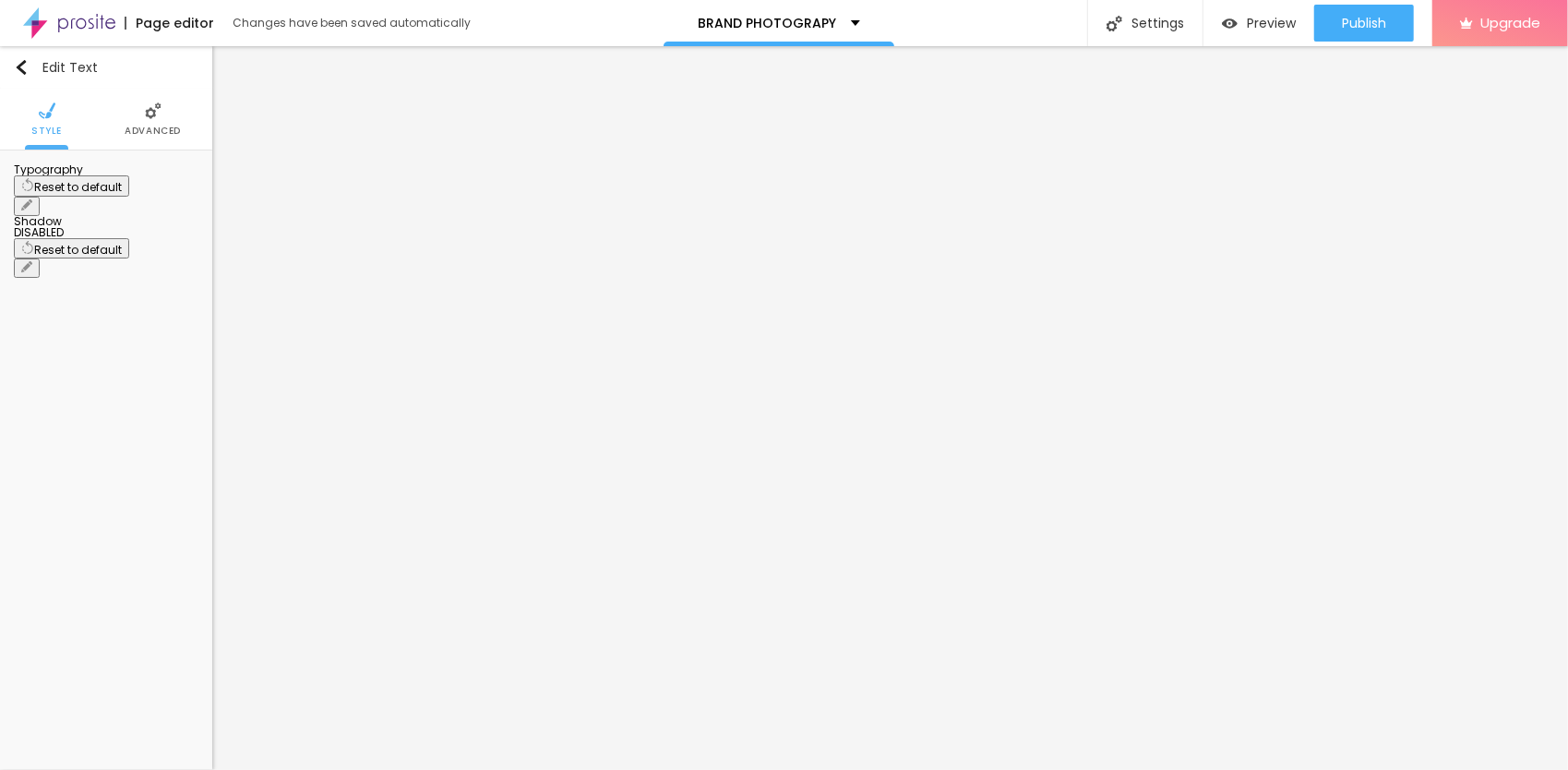click on "Typography" at bounding box center (106, 170) 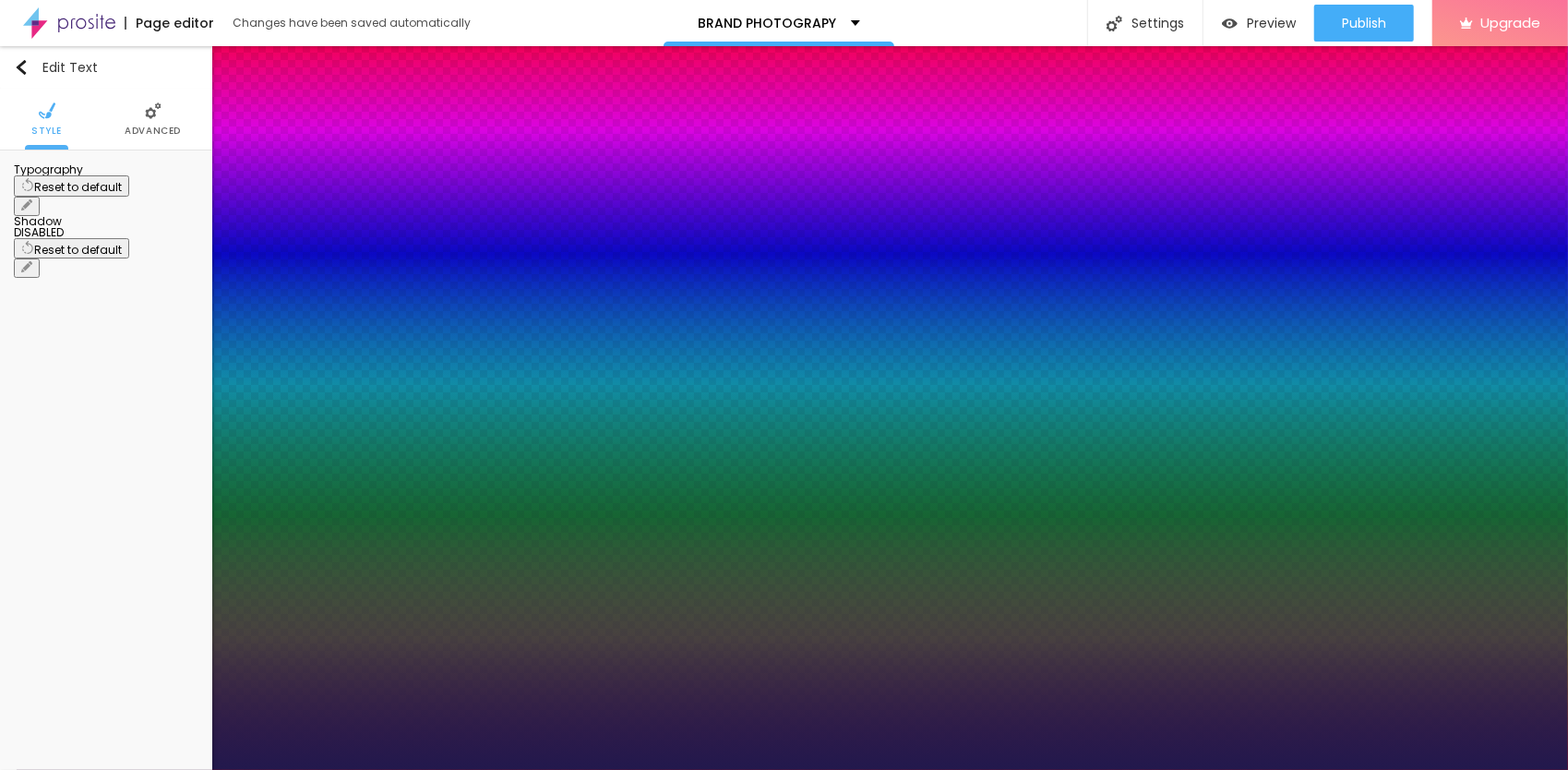 click on "AA" at bounding box center [7, 7323] 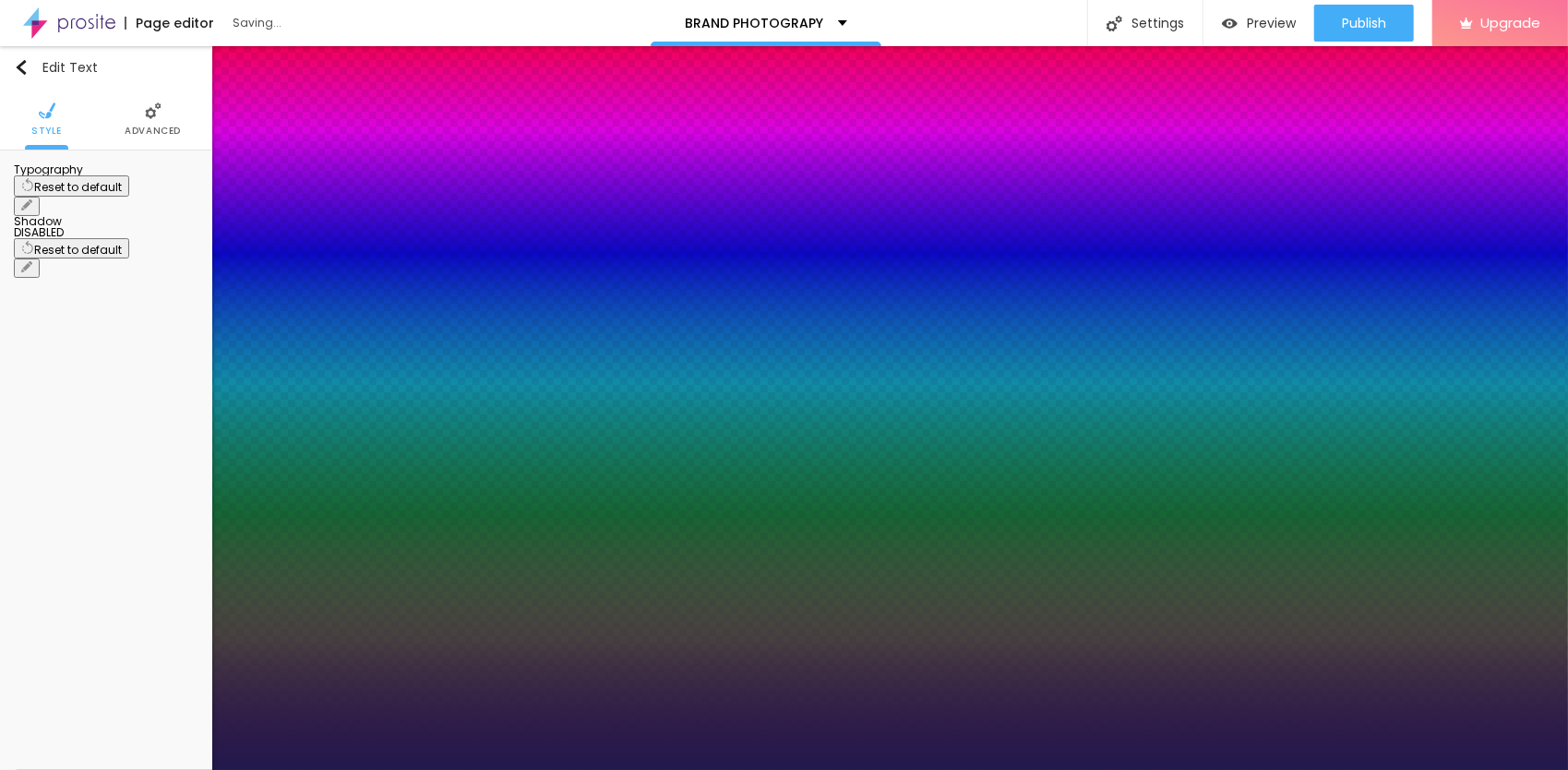 type on "1" 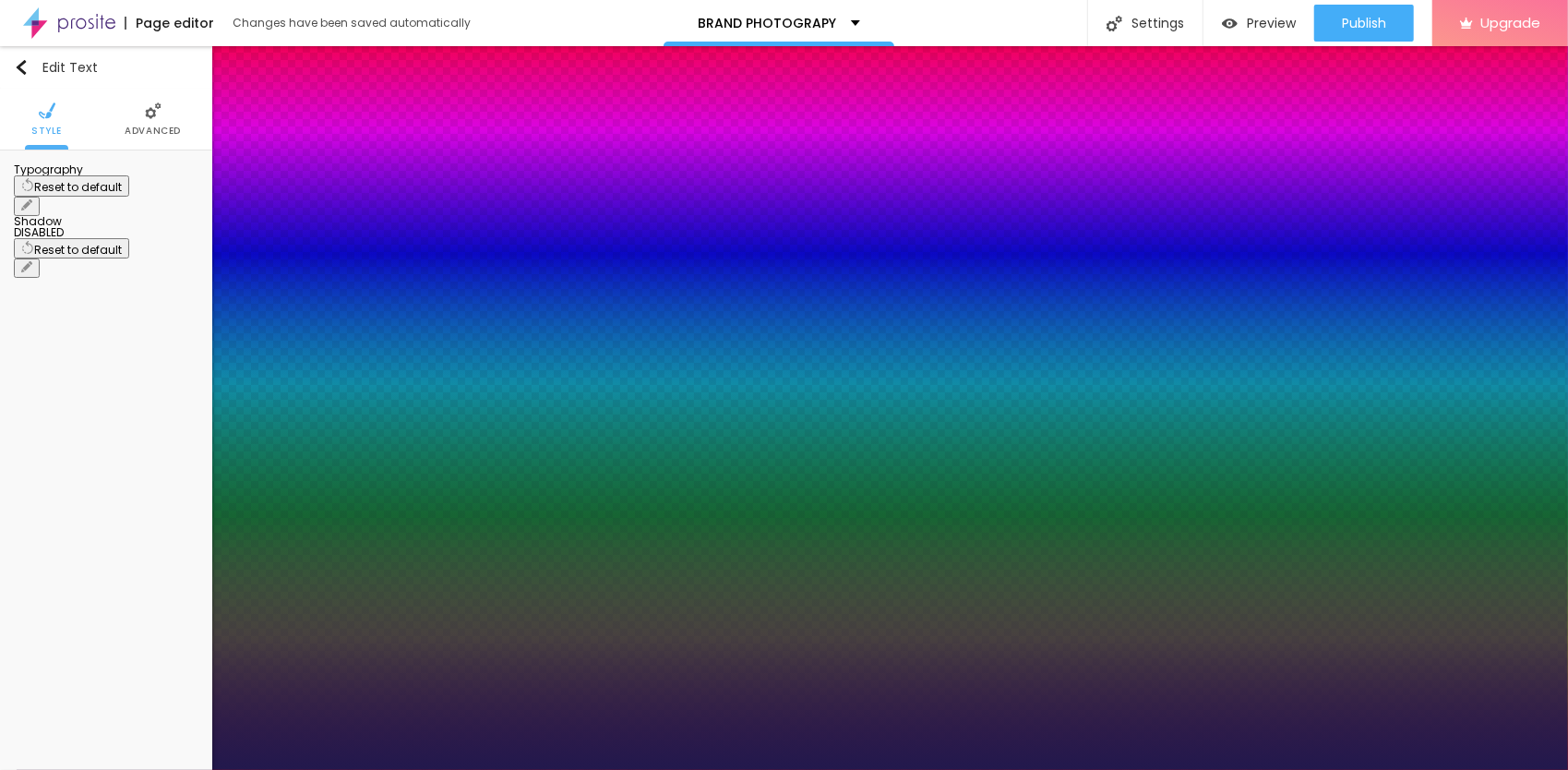 type on "36" 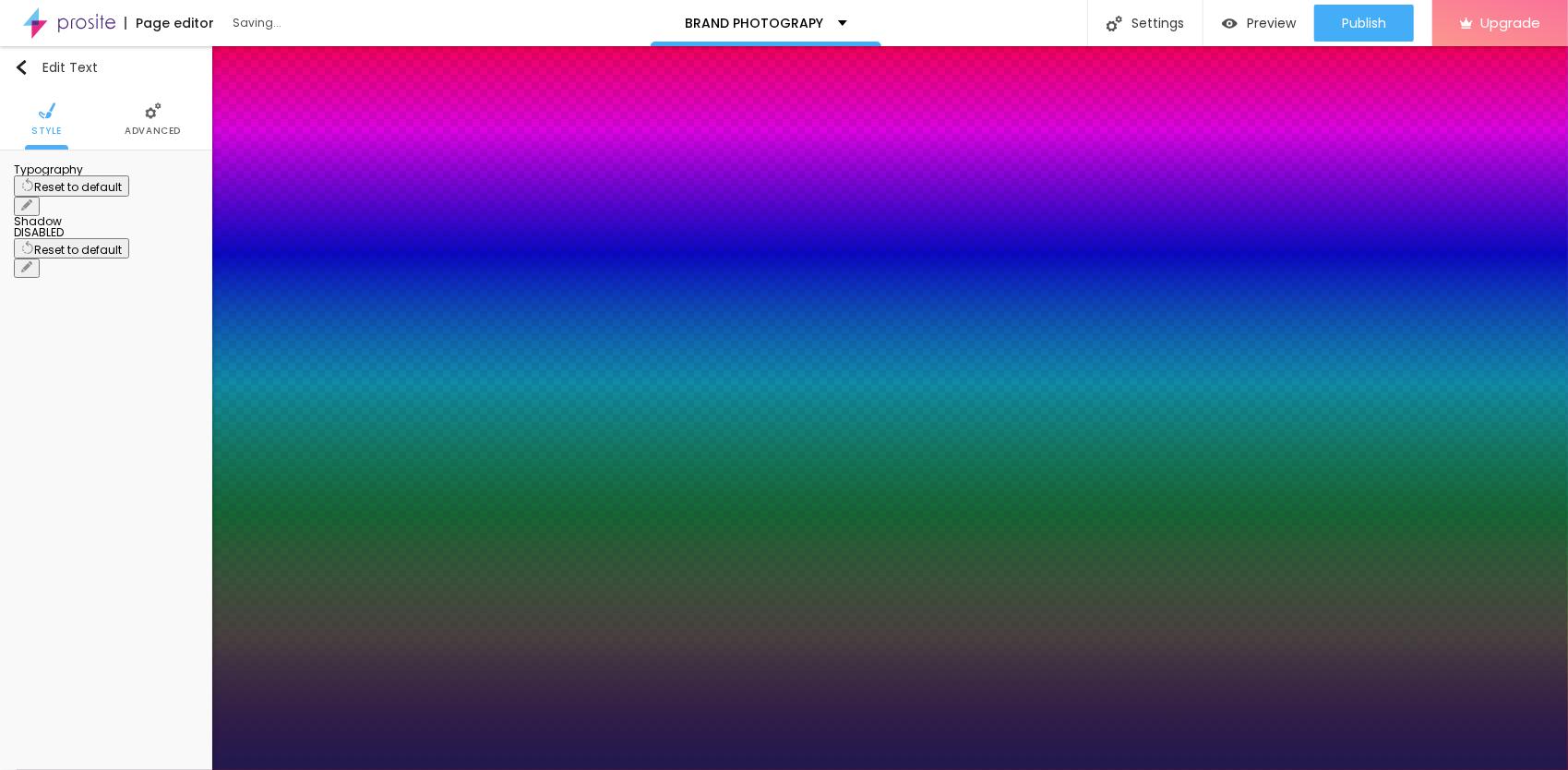 type on "1" 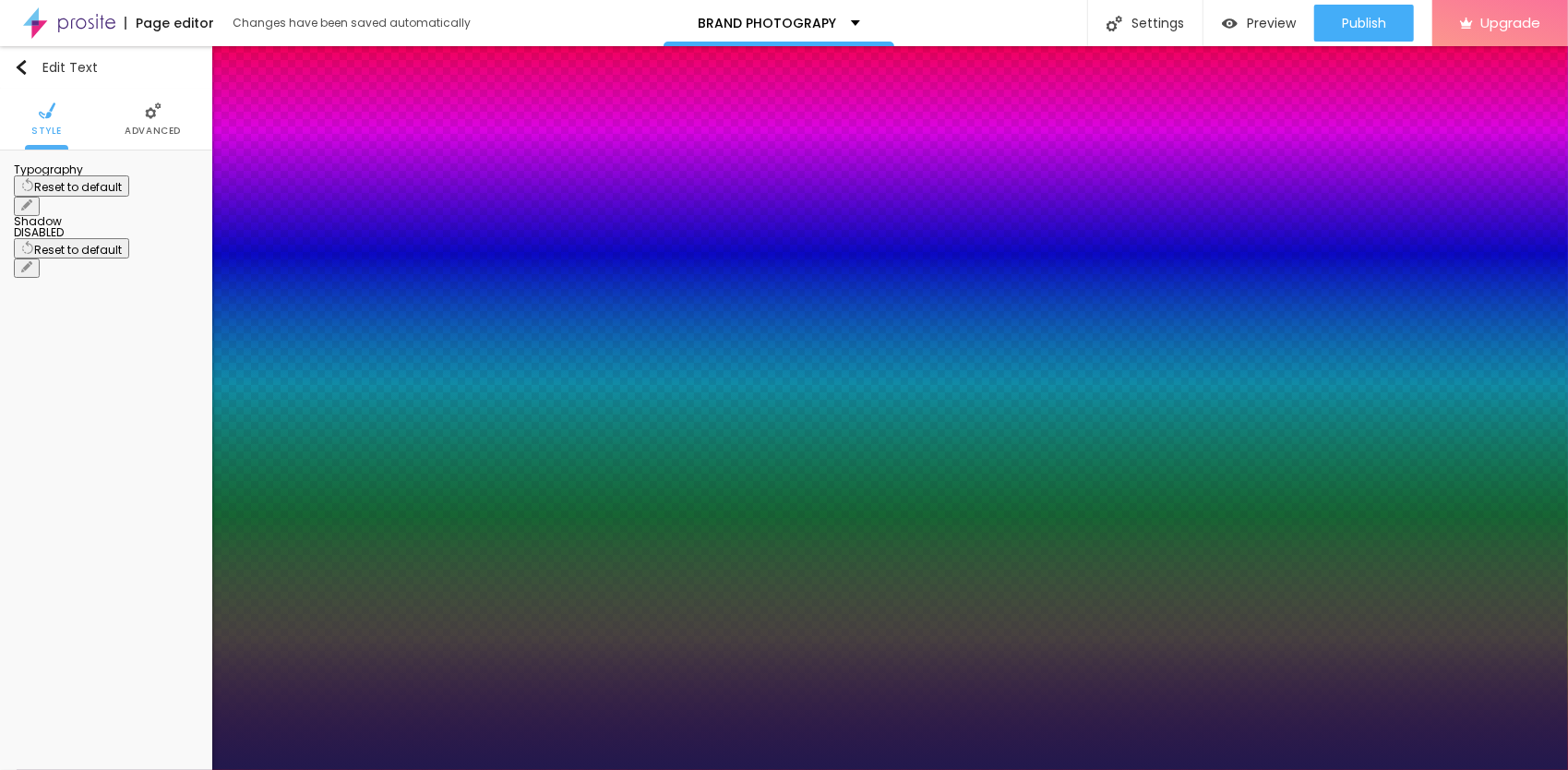 click at bounding box center (784, 770) 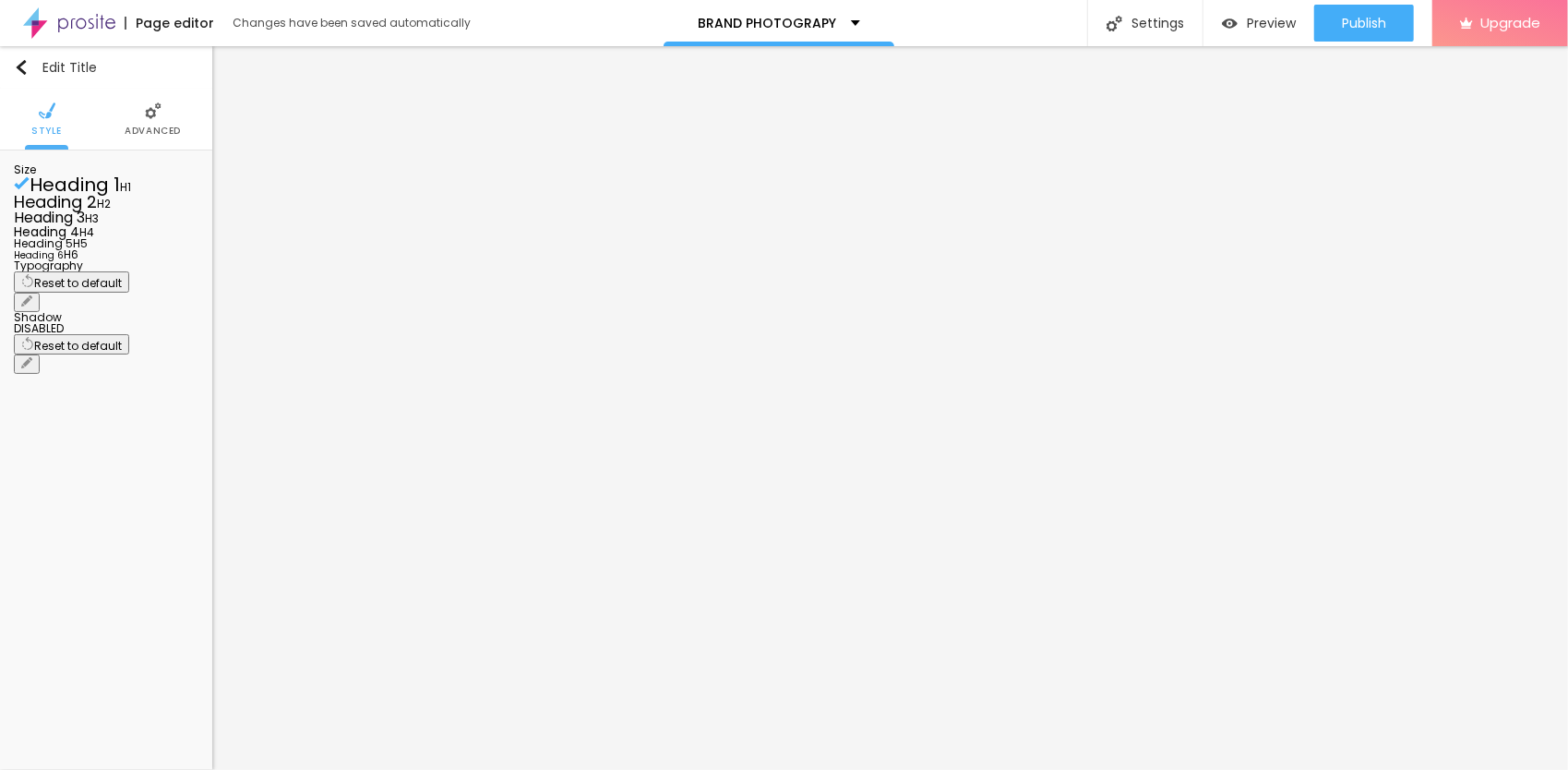 click 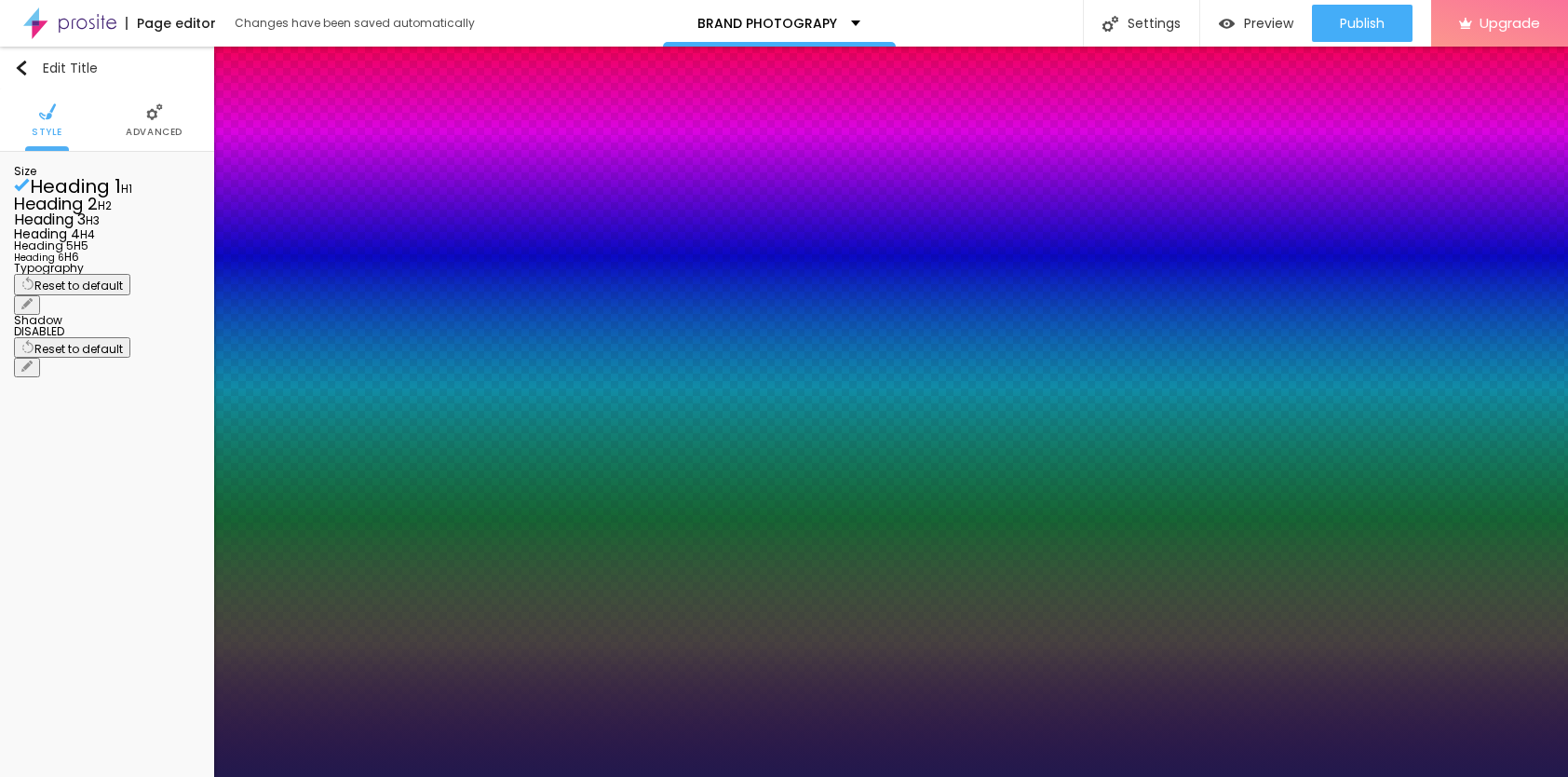 type on "1" 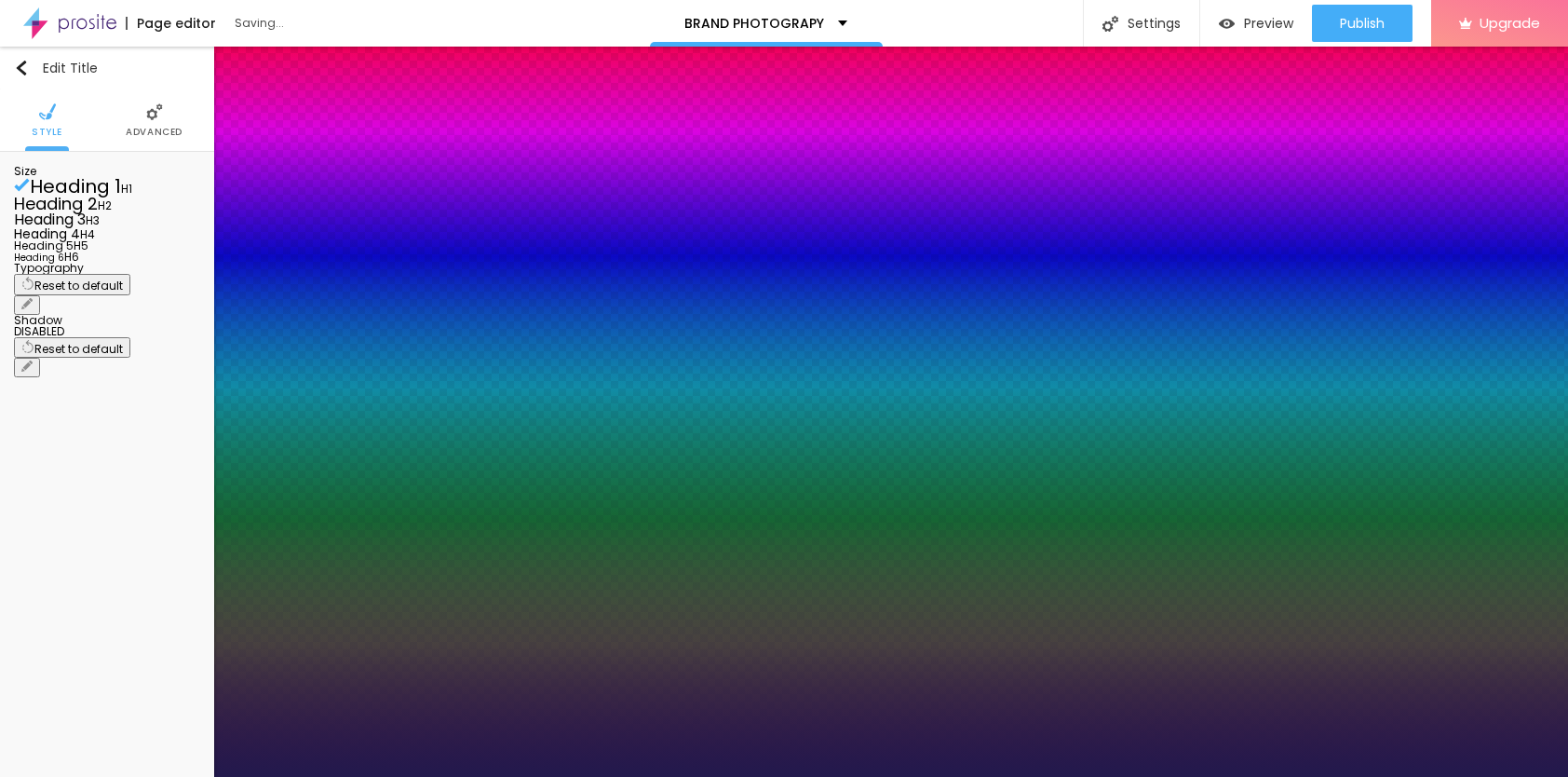 type on "32" 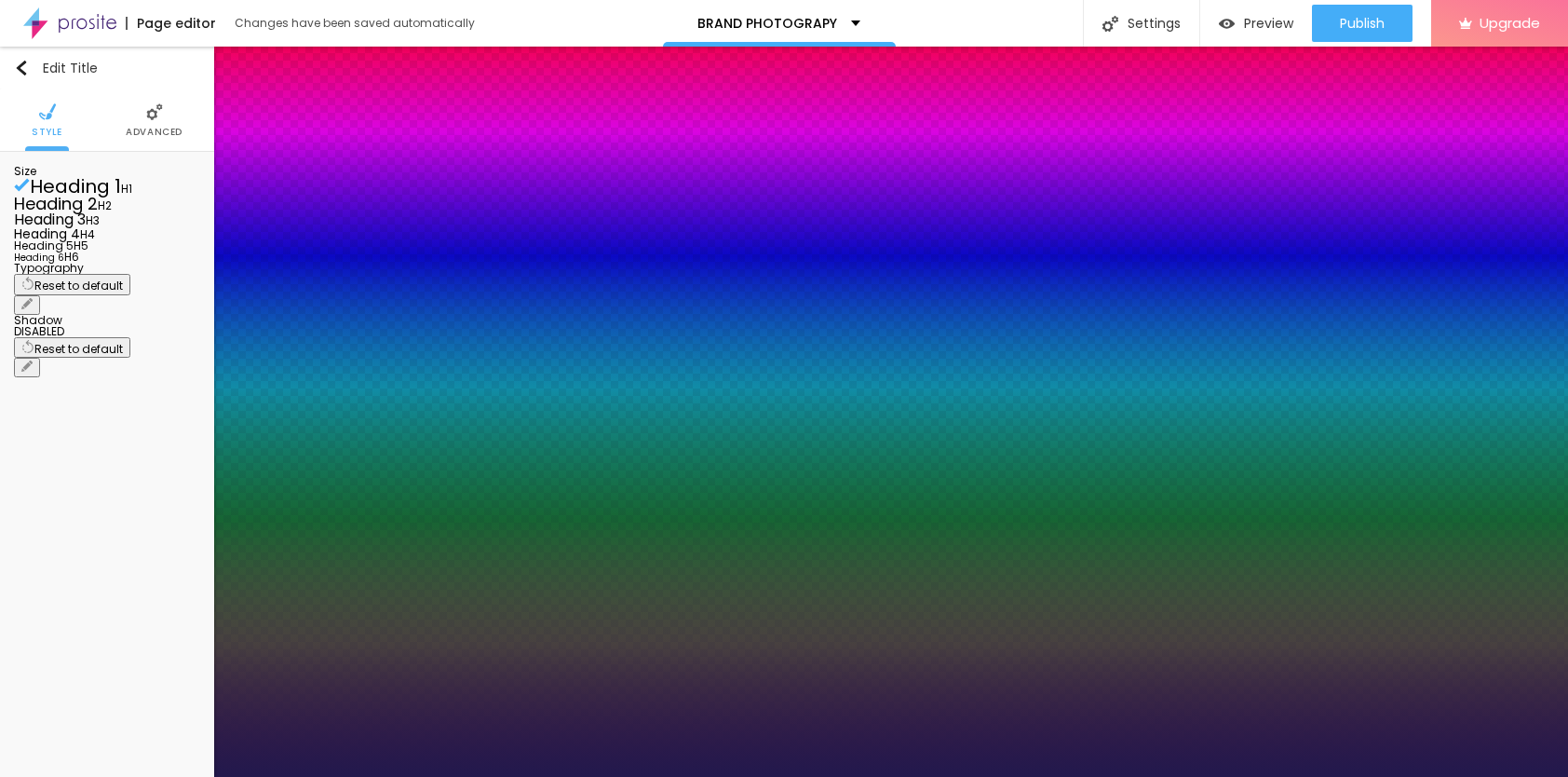 type on "35" 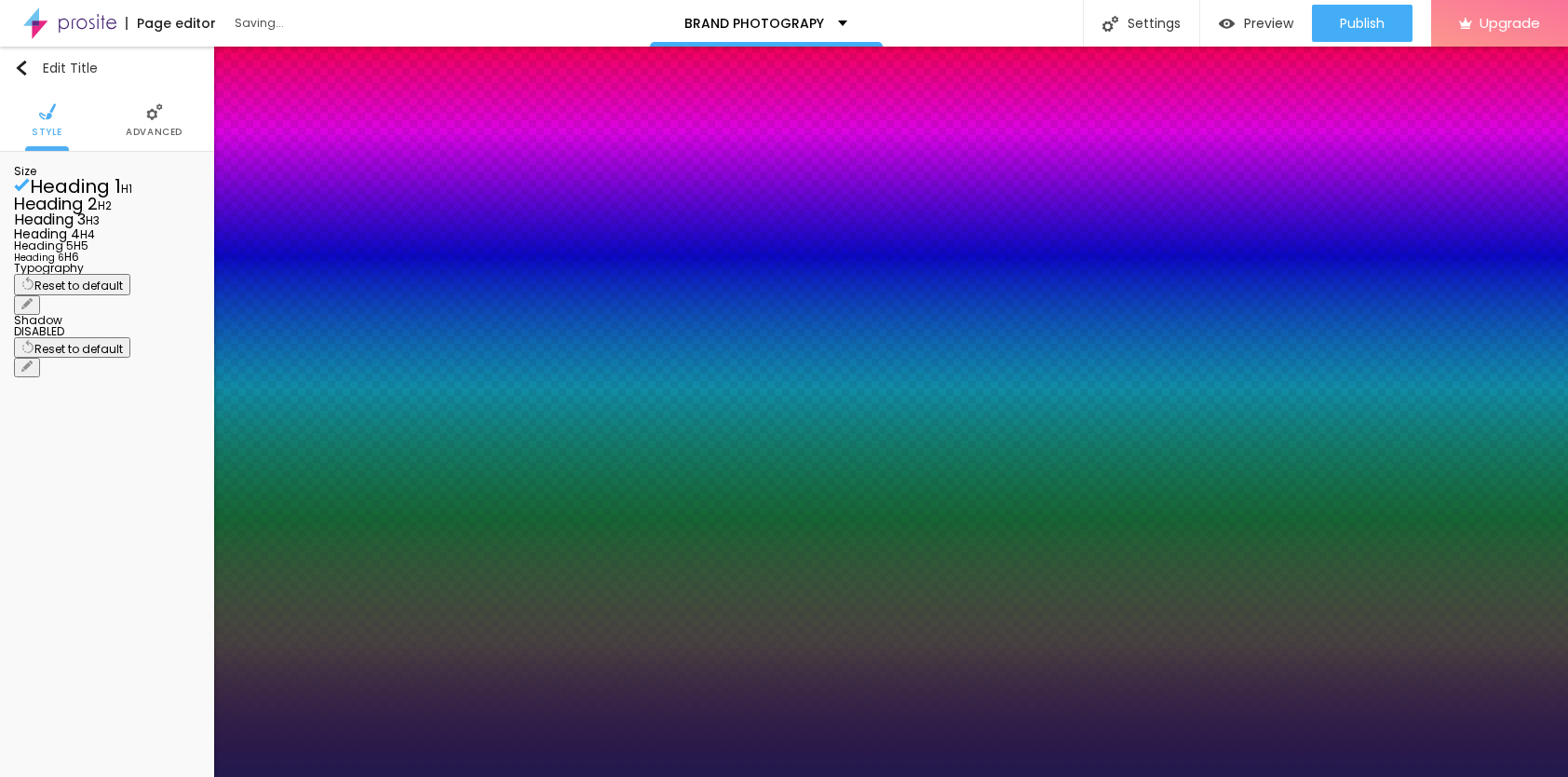 type on "1" 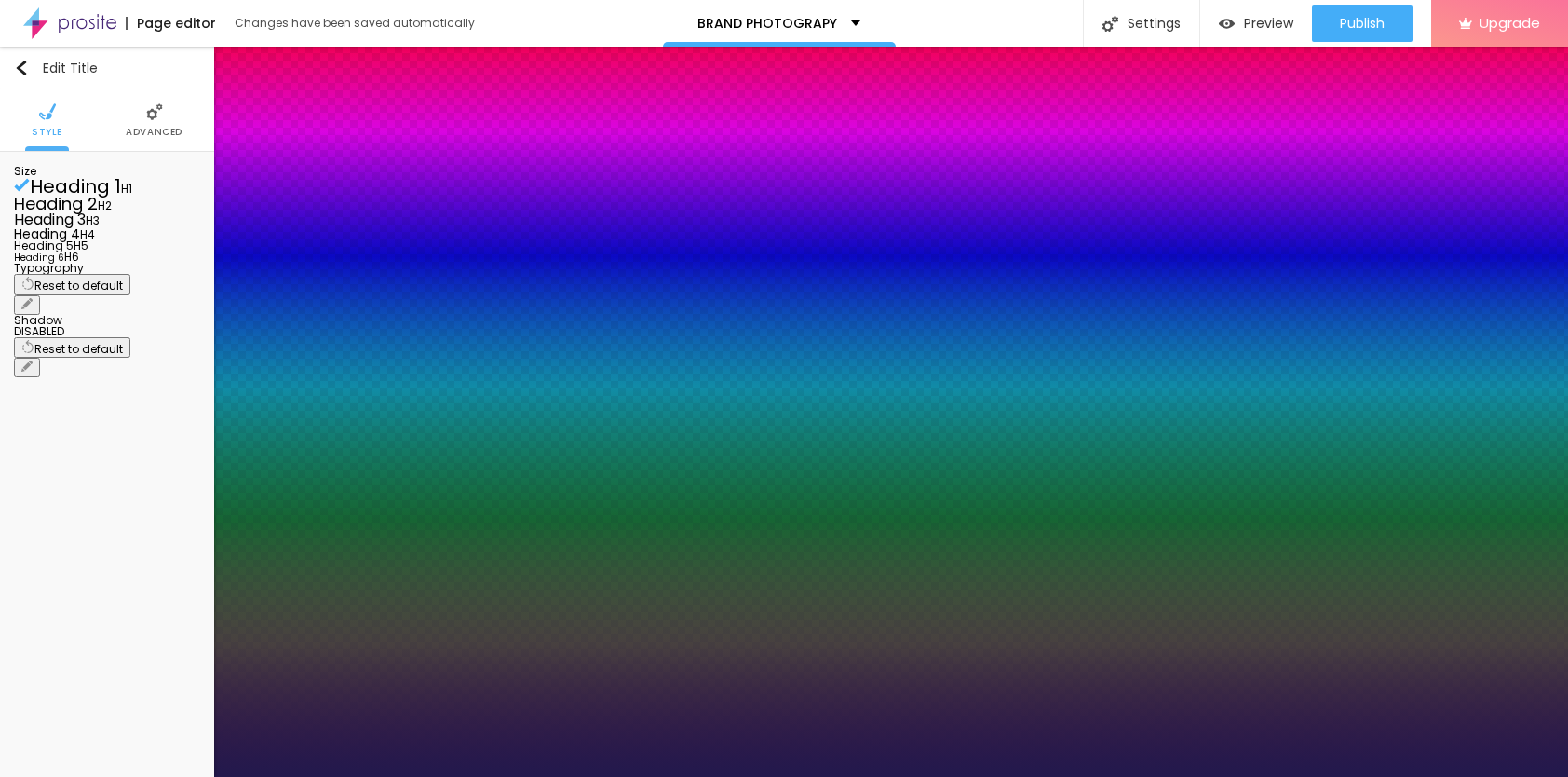 drag, startPoint x: 270, startPoint y: 524, endPoint x: 292, endPoint y: 524, distance: 22 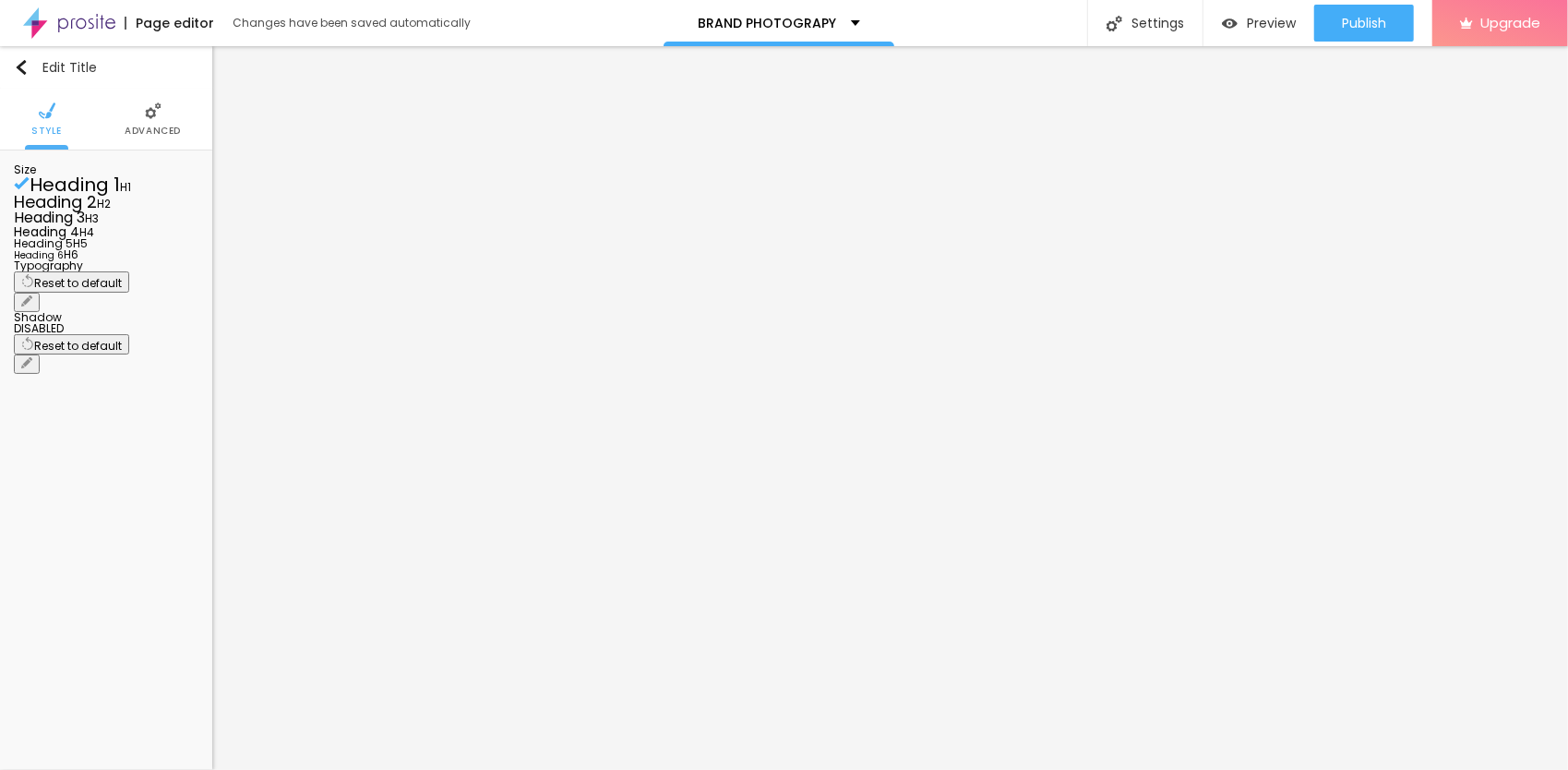 click 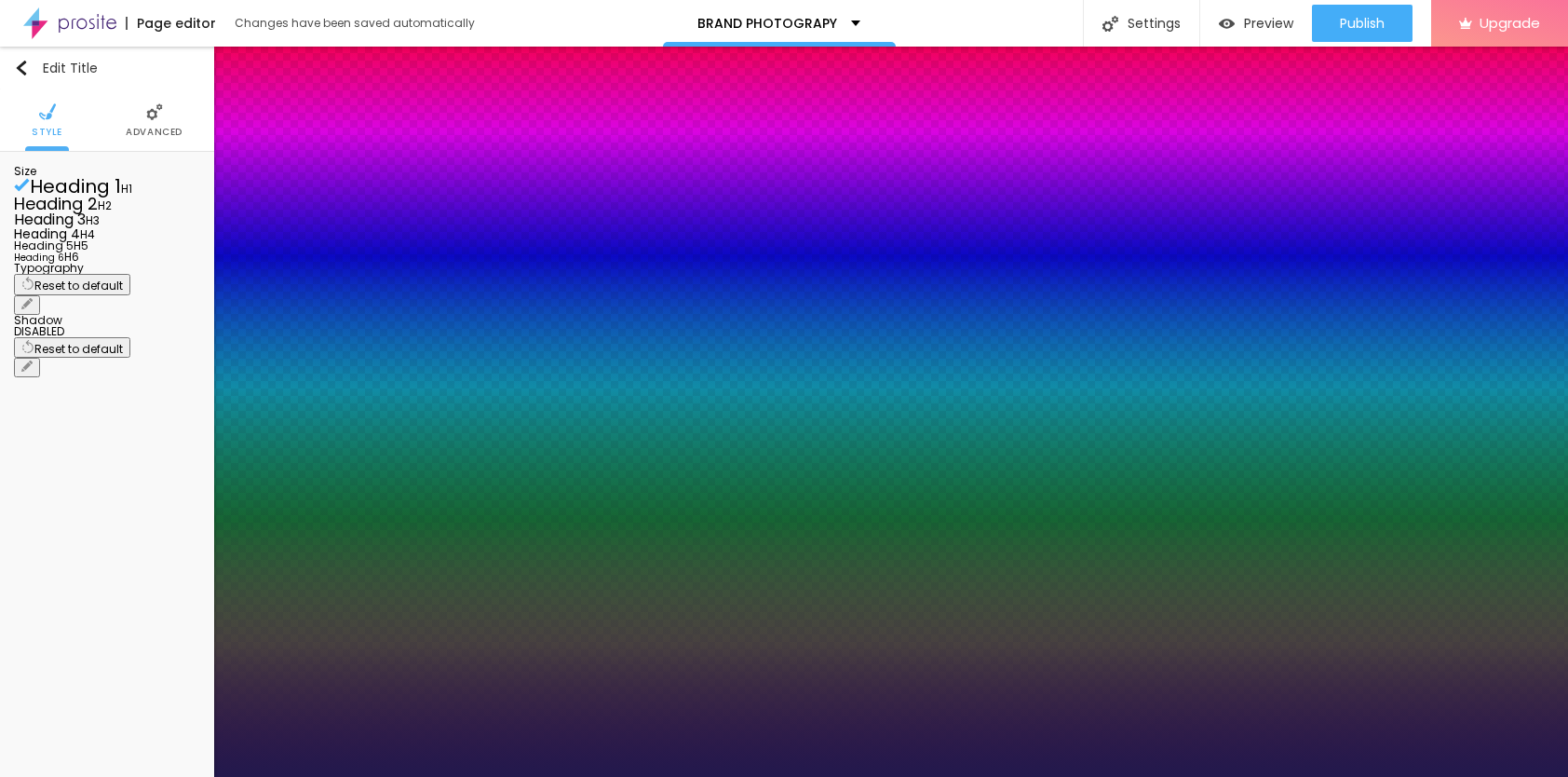 type on "1" 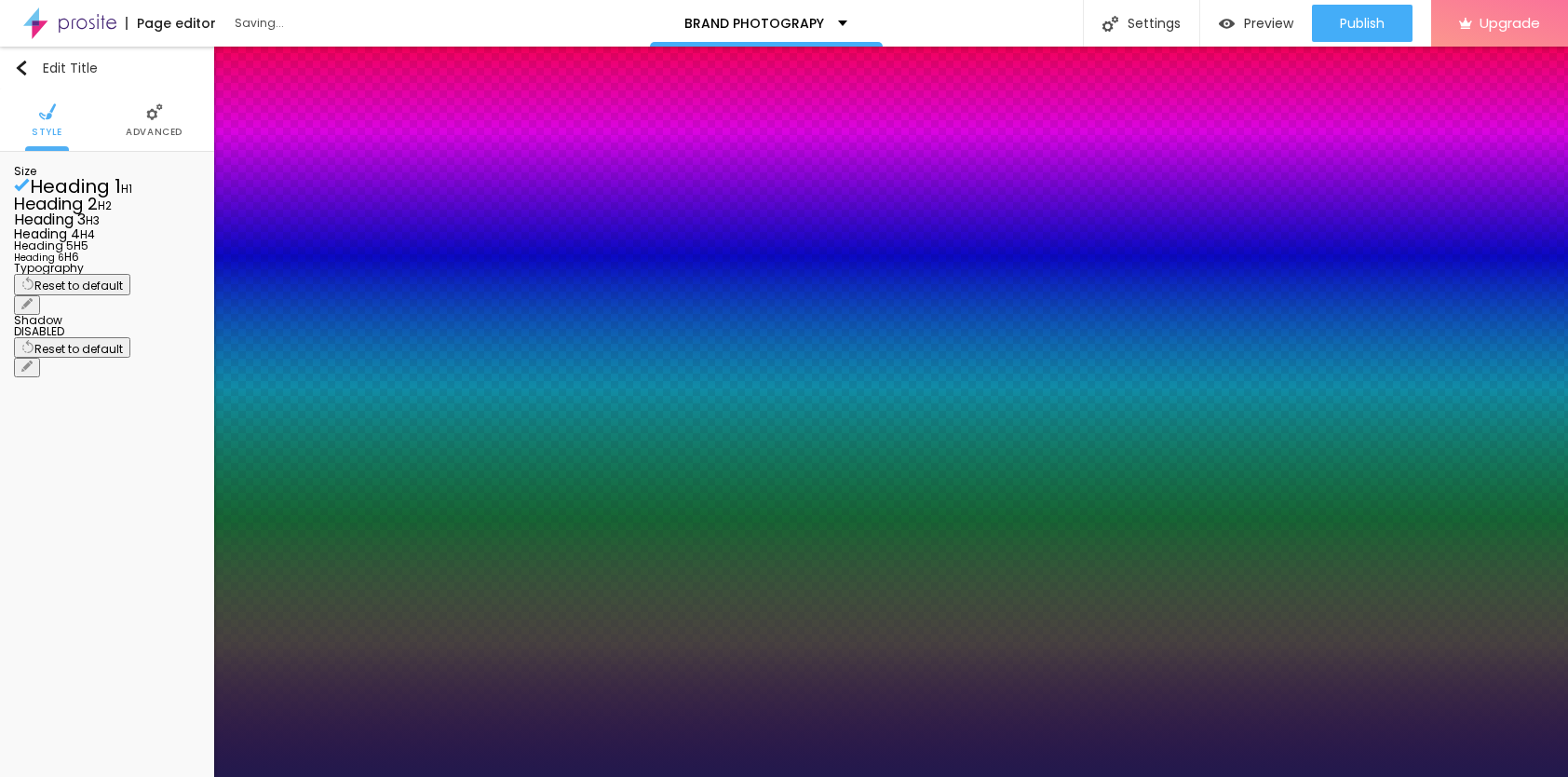 type on "45" 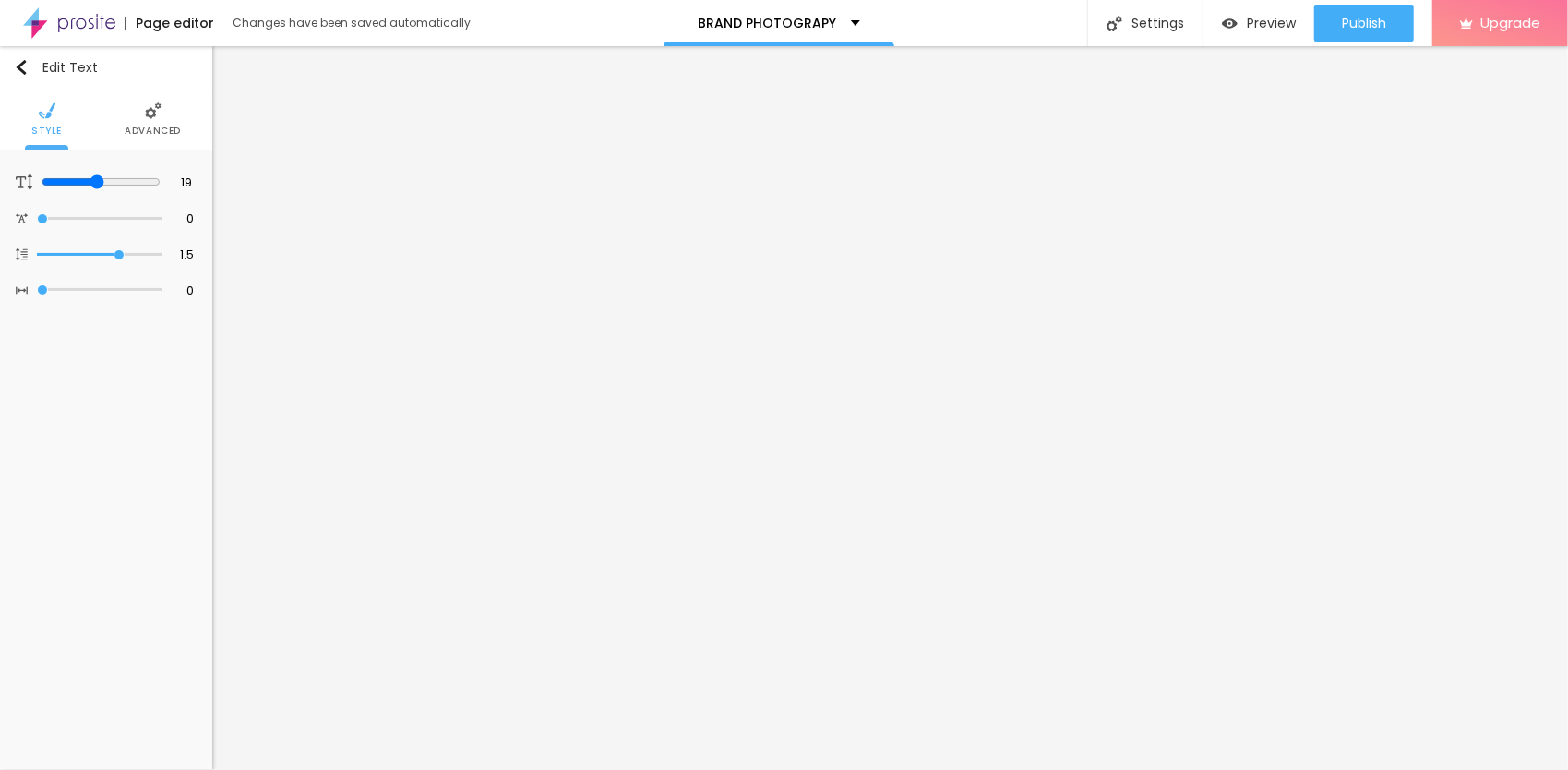 click on "Advanced" at bounding box center [152, 119] 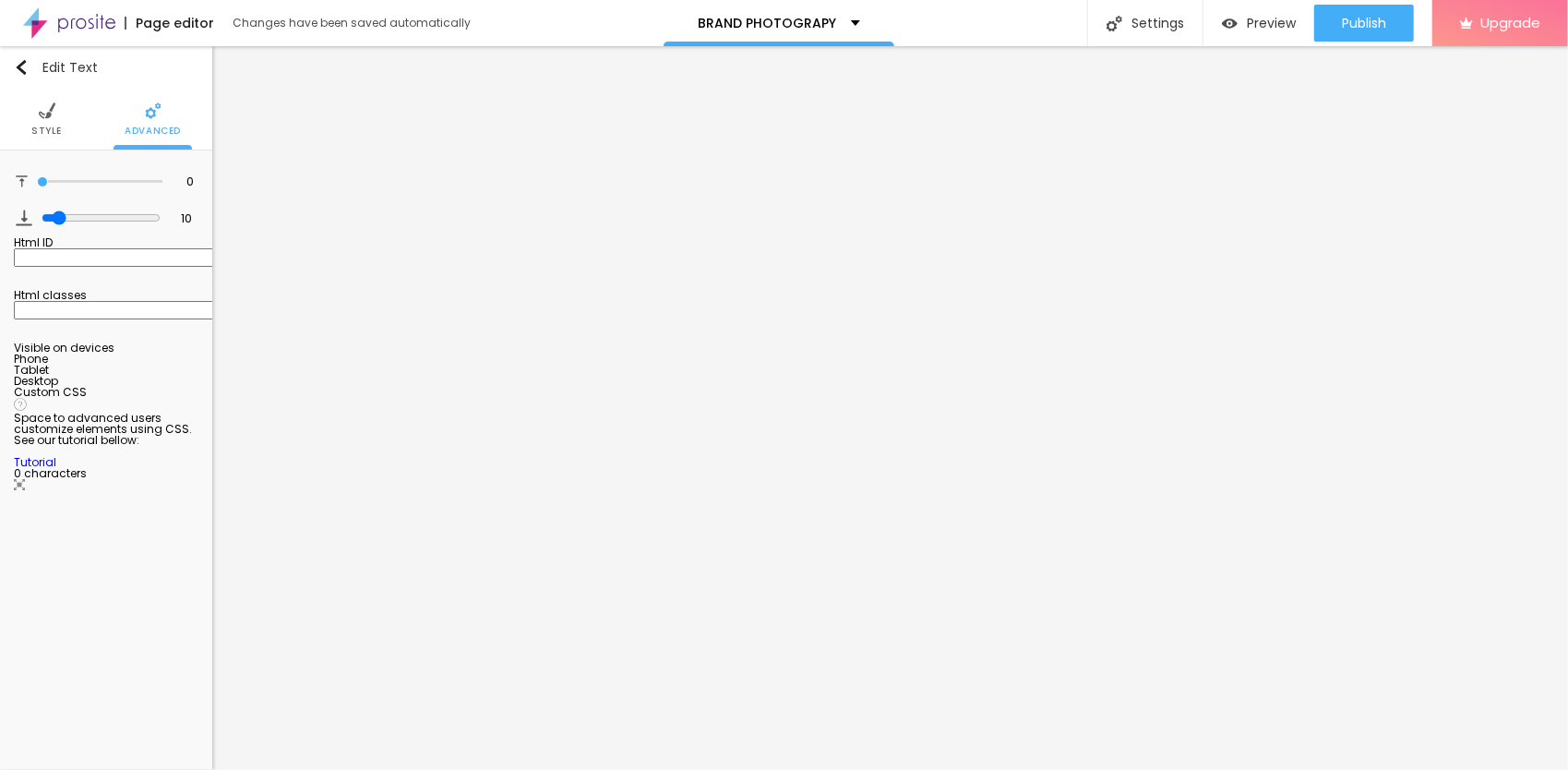 click on "Style" at bounding box center [46, 119] 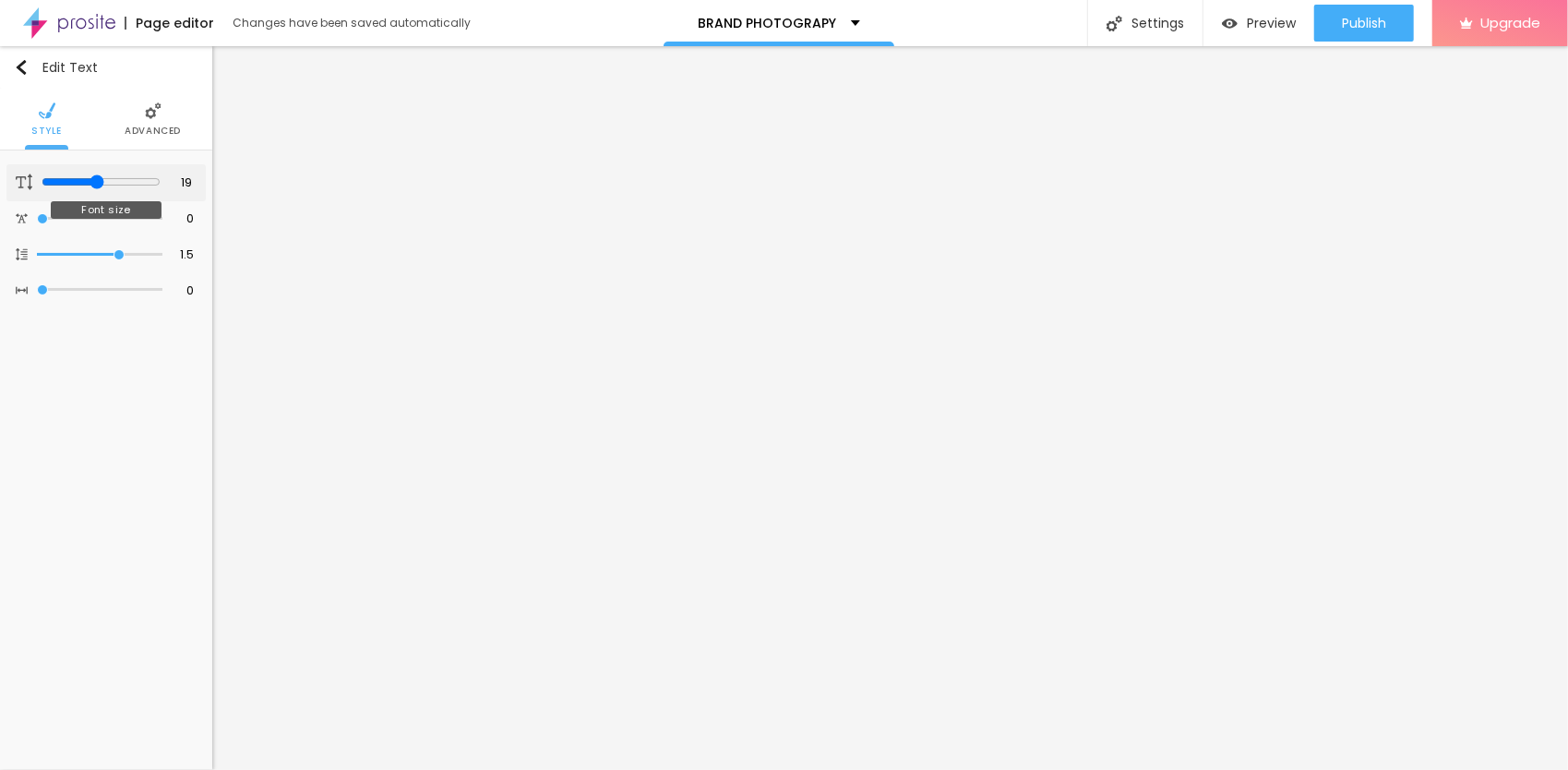 type on "20" 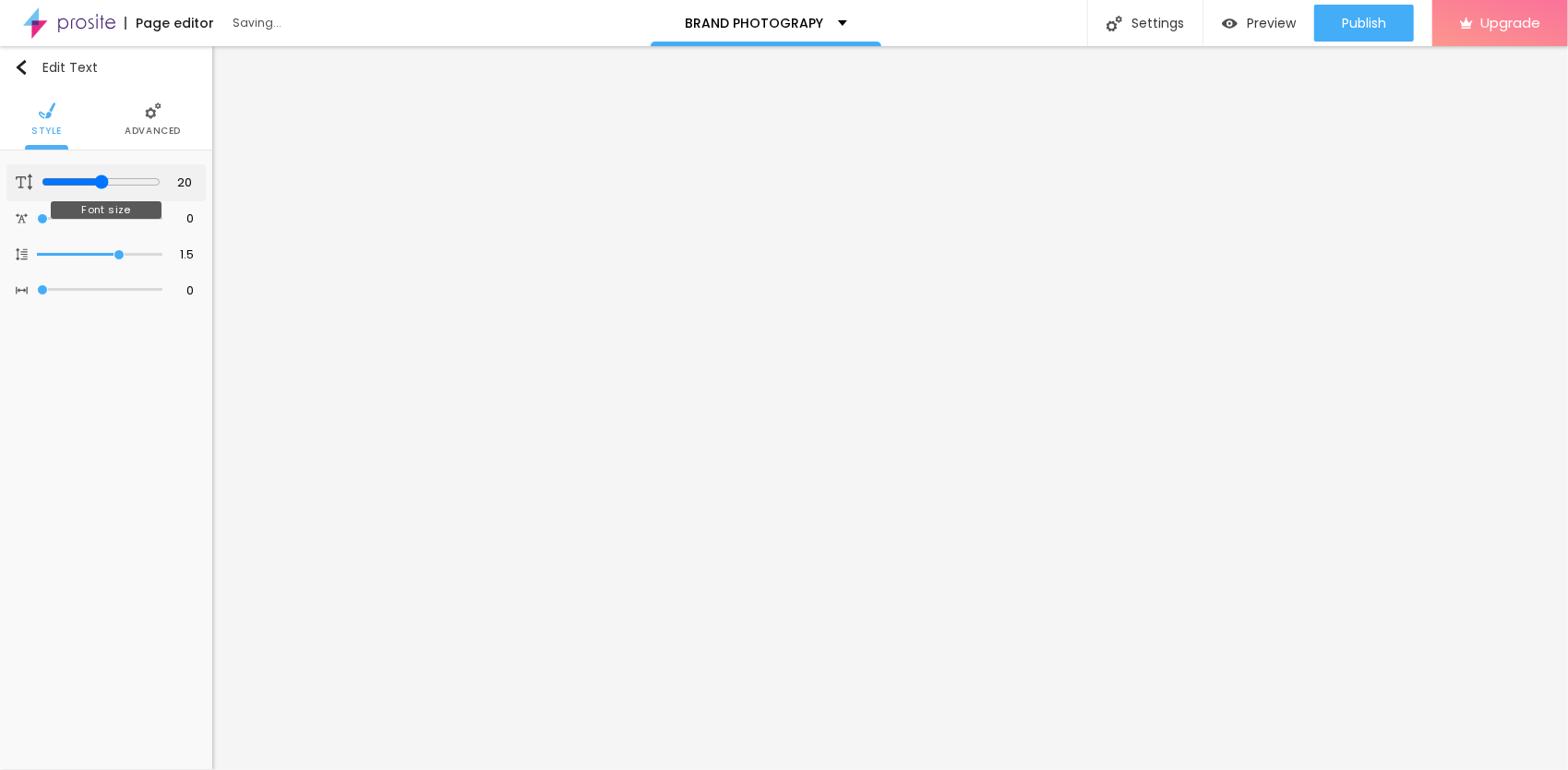 type on "21" 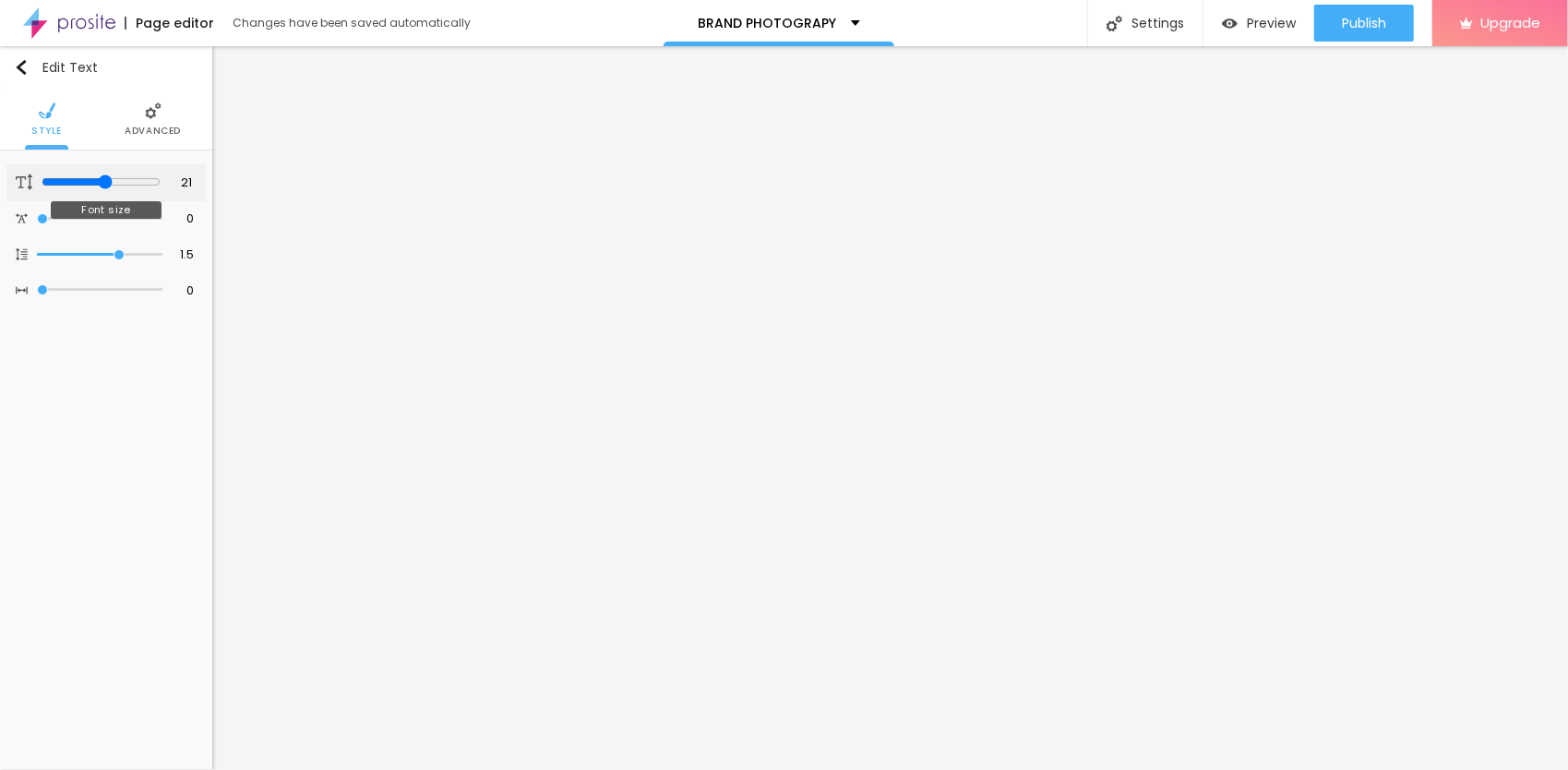 type on "22" 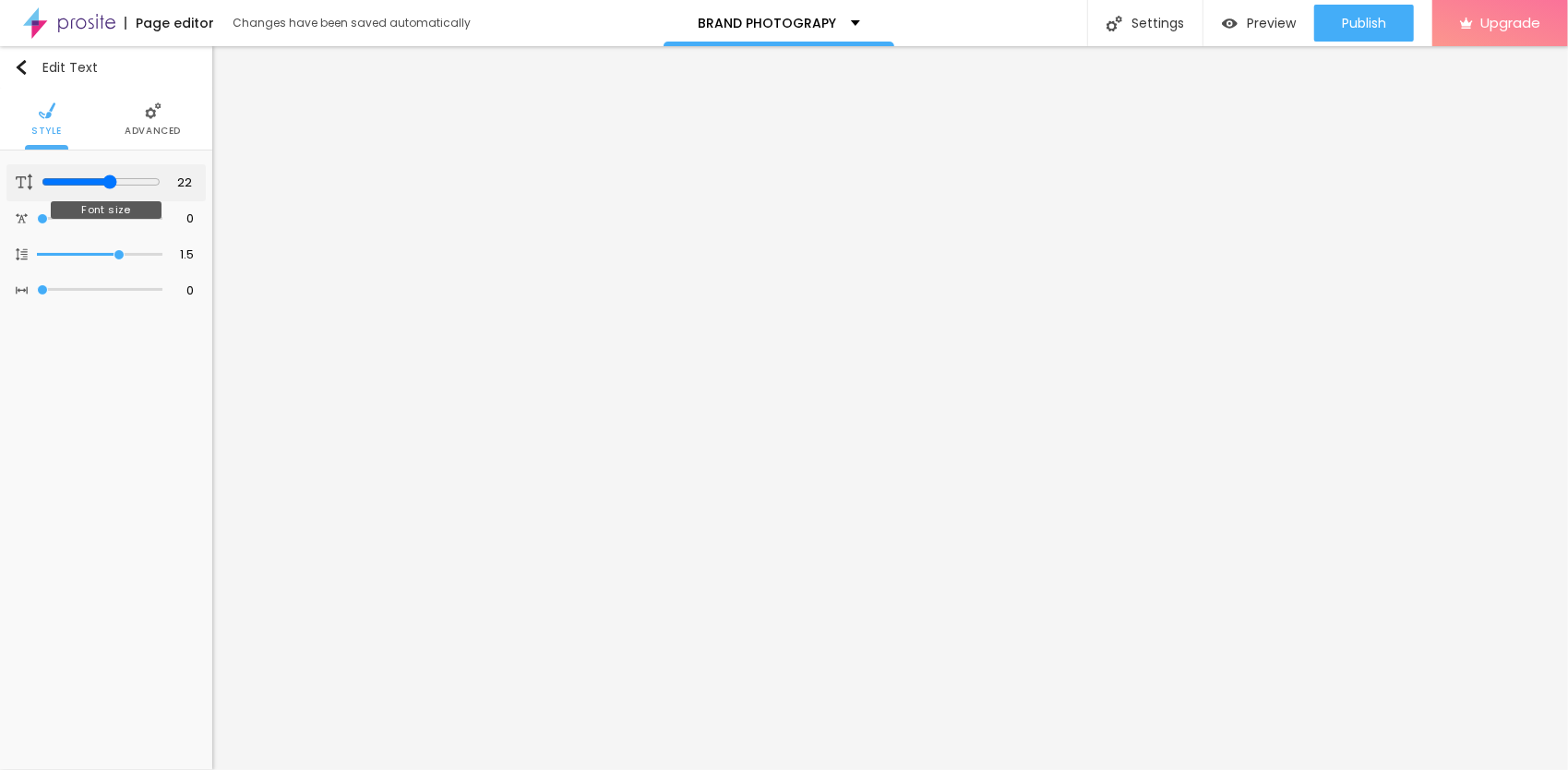drag, startPoint x: 96, startPoint y: 179, endPoint x: 107, endPoint y: 179, distance: 11 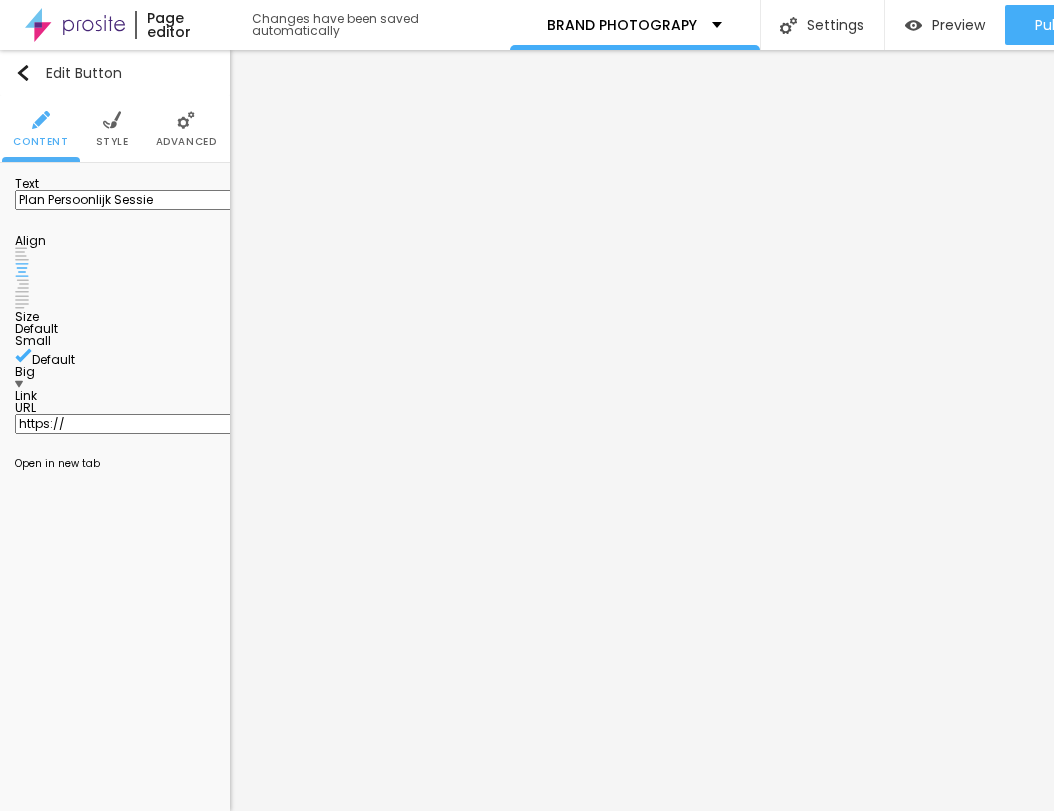 click at bounding box center (112, 120) 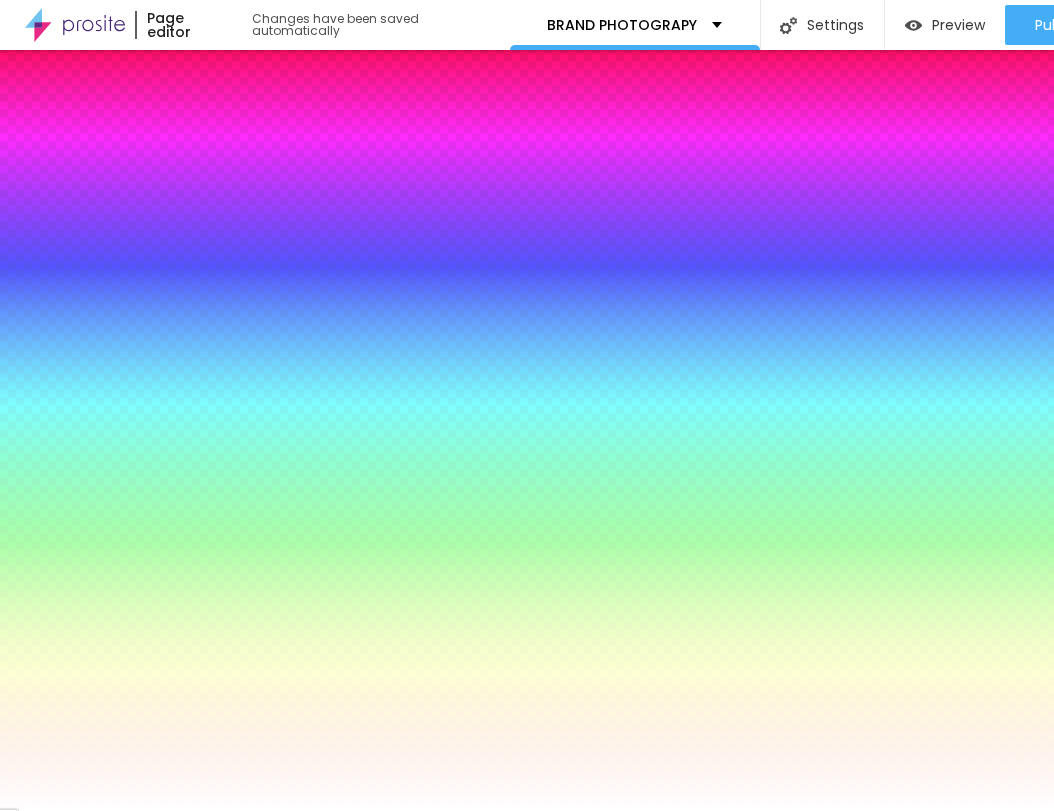 click at bounding box center (115, 213) 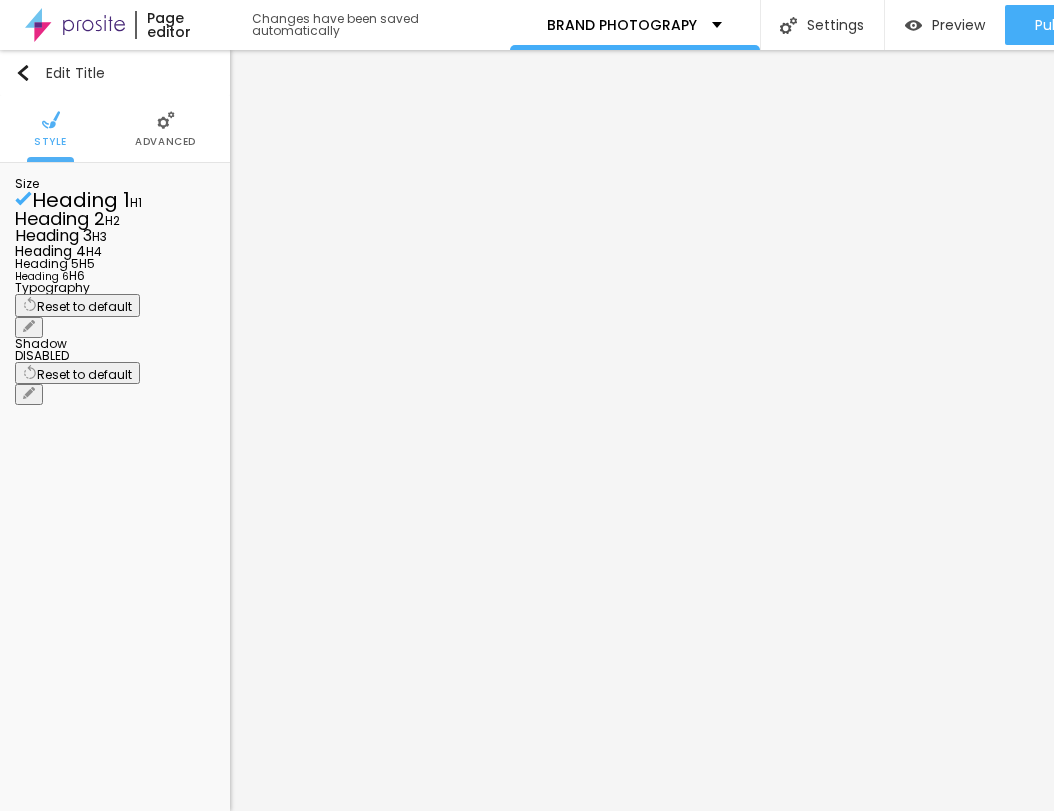 click at bounding box center (166, 120) 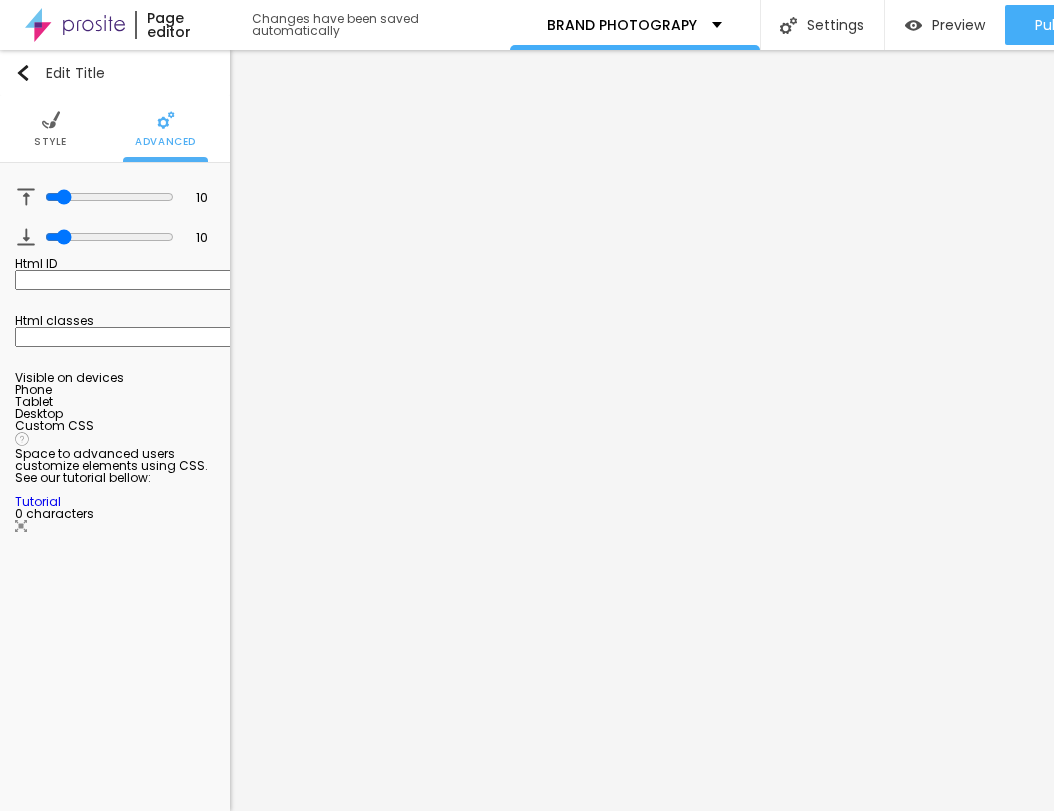 click on "Style Advanced" at bounding box center [115, 129] 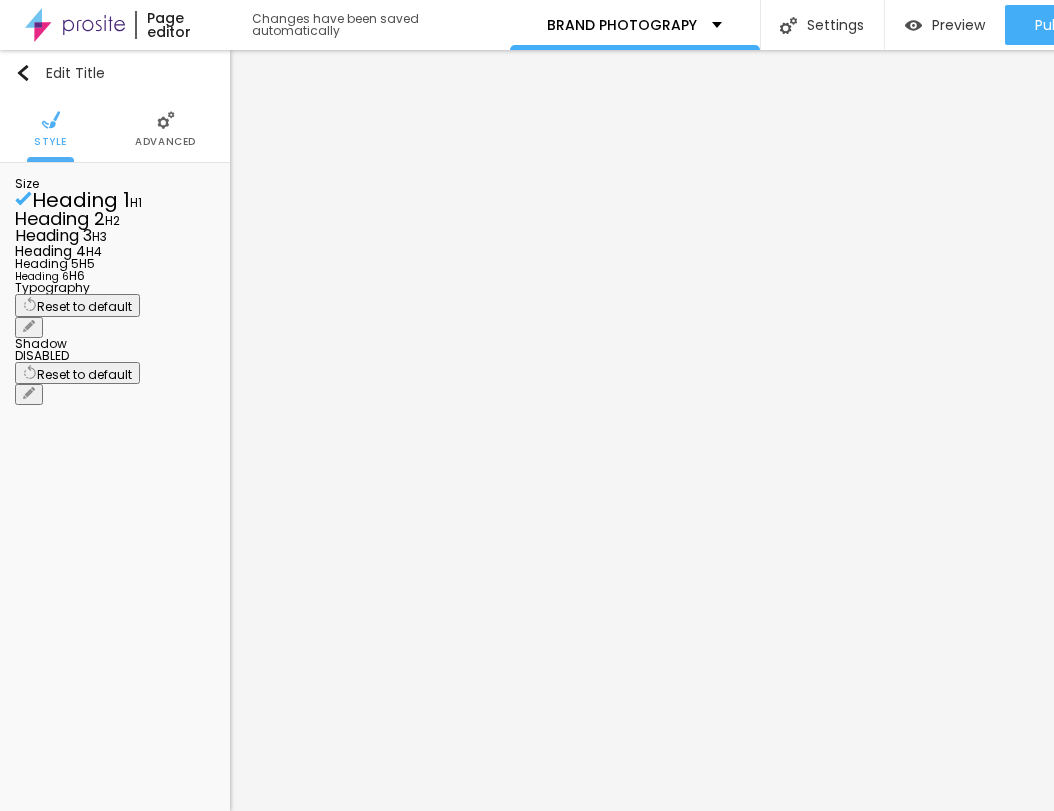 click at bounding box center (29, 327) 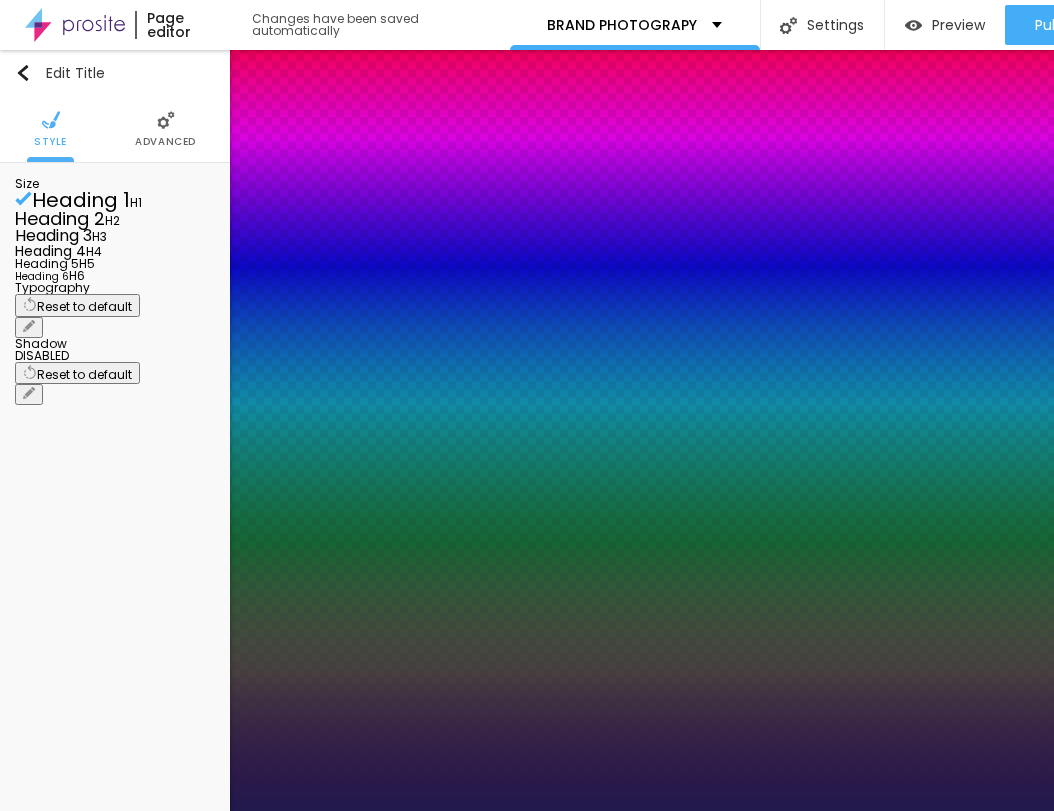 click on "#000000" at bounding box center (120, 5289) 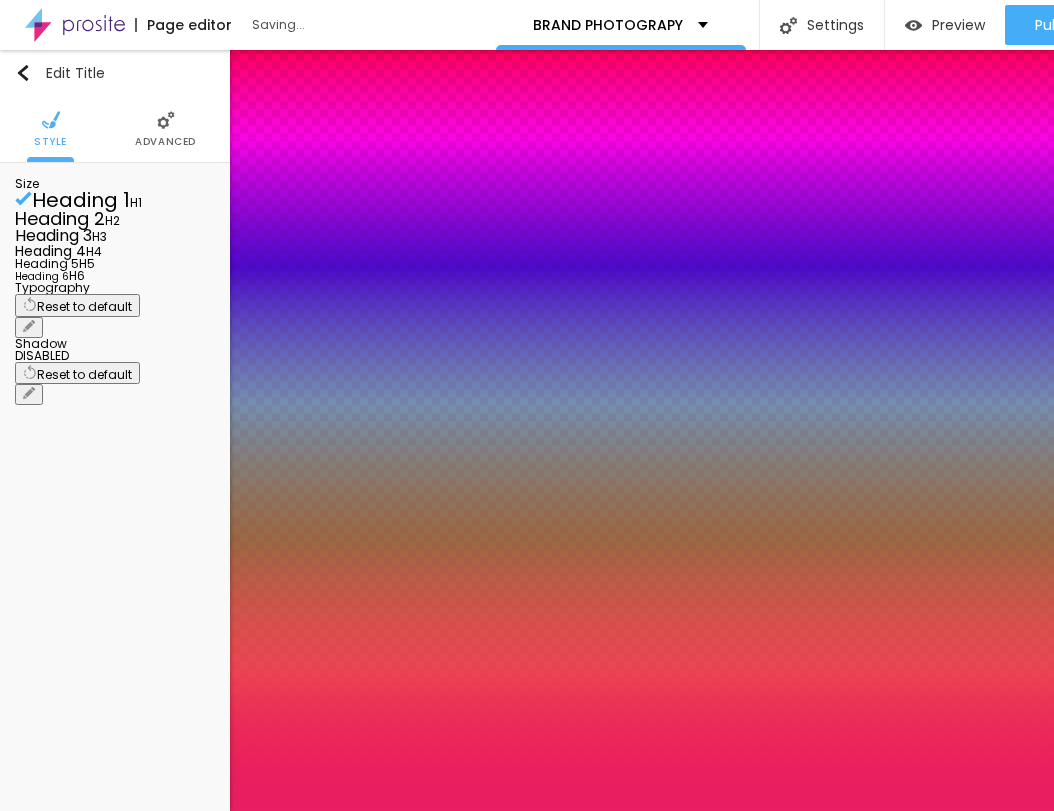 type on "1" 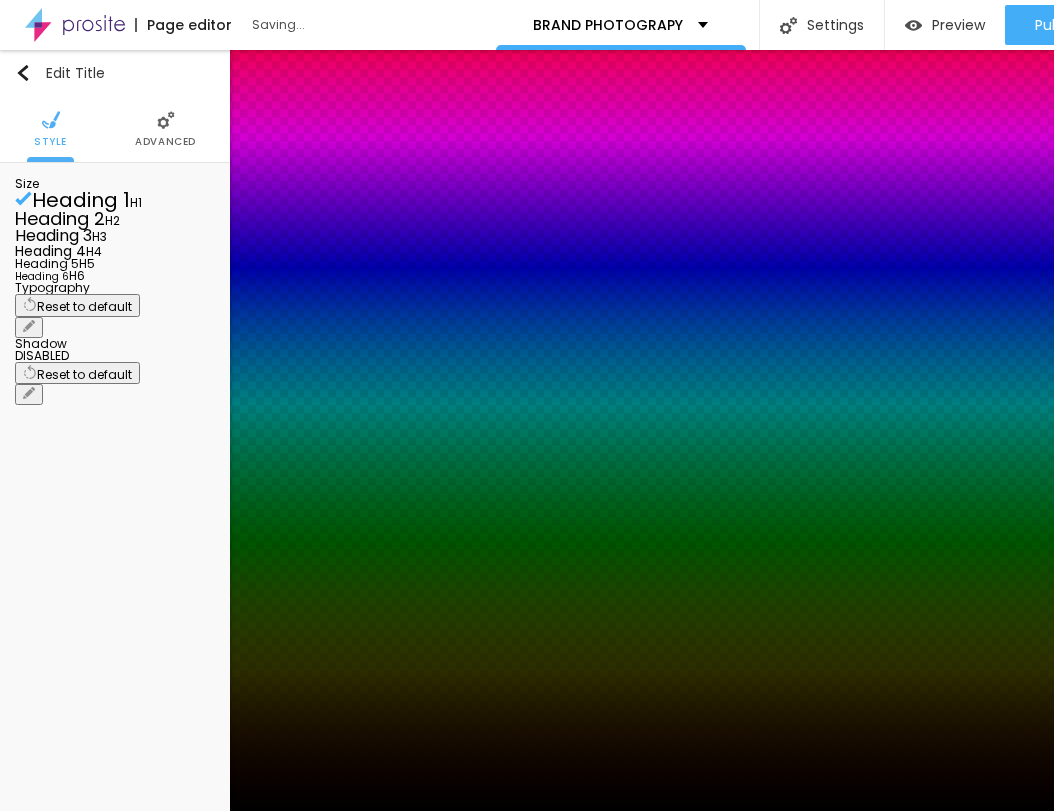 type on "1" 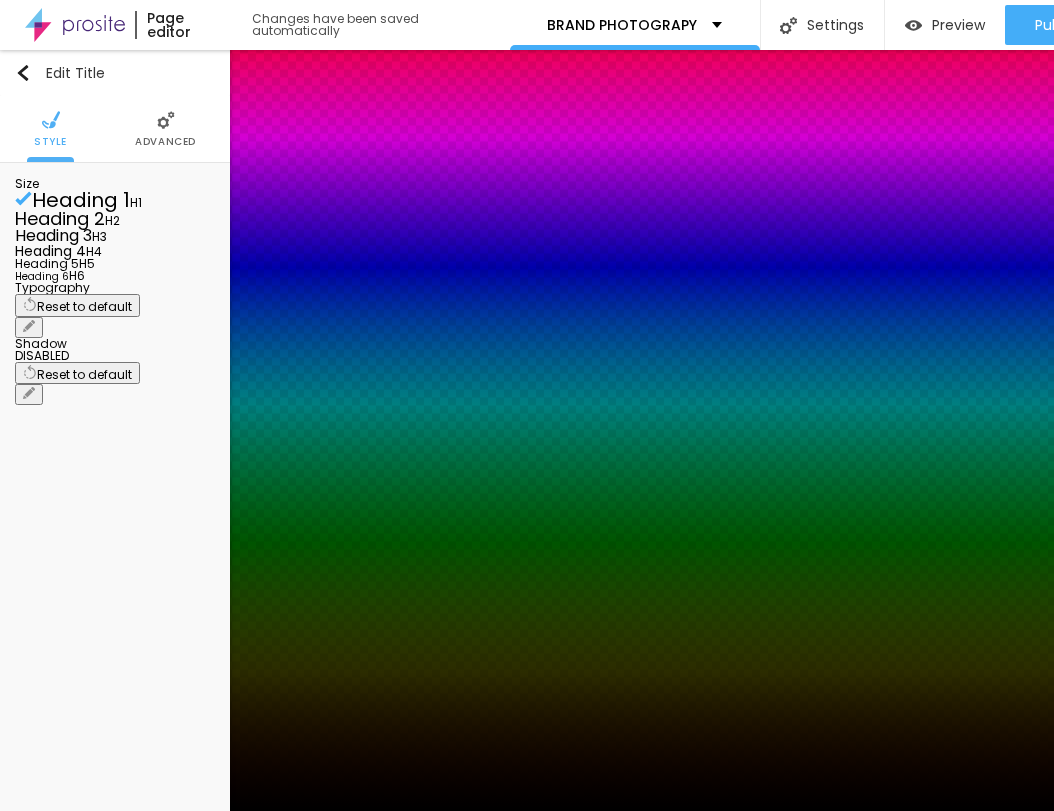 click at bounding box center (527, 811) 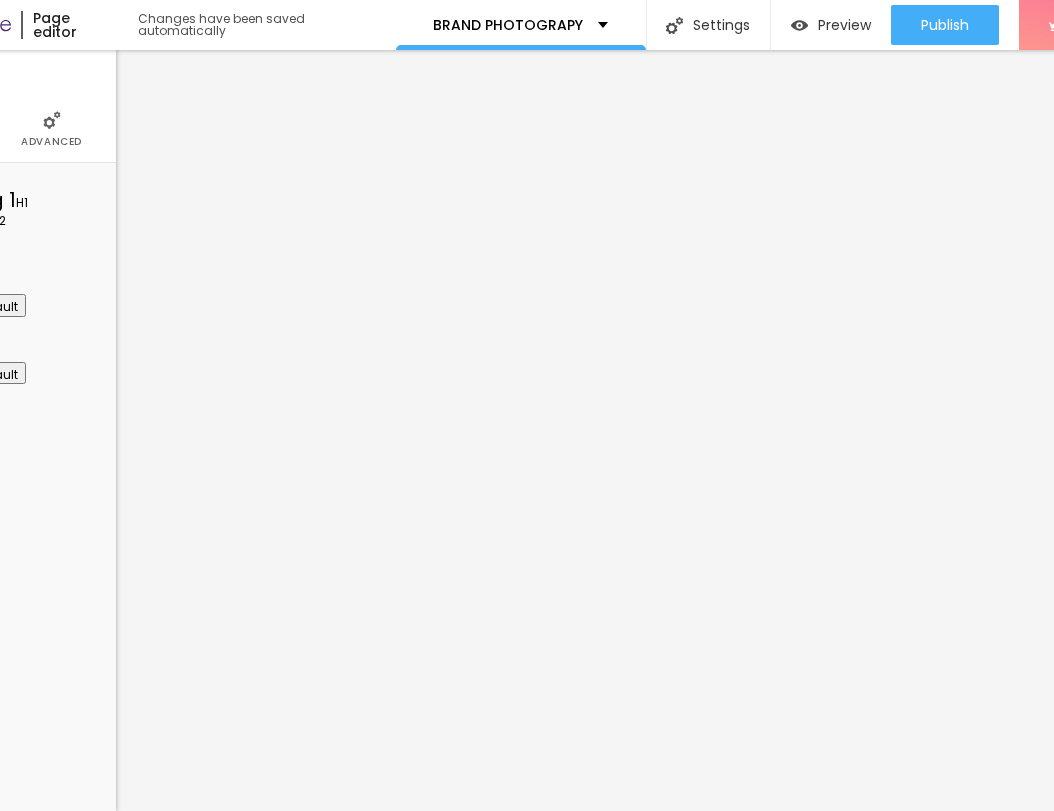 scroll, scrollTop: 0, scrollLeft: 226, axis: horizontal 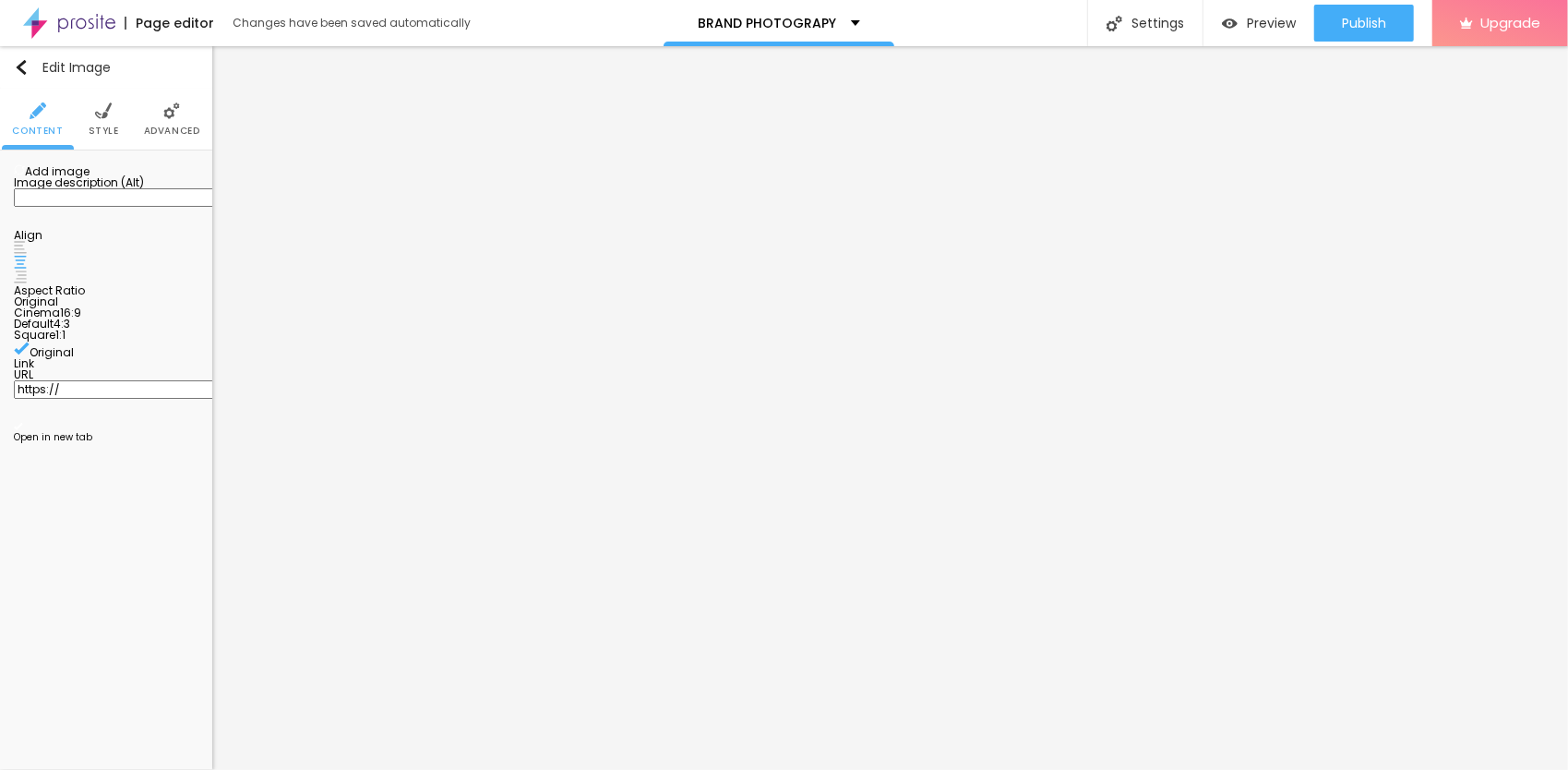 click on "Original" at bounding box center [36, 301] 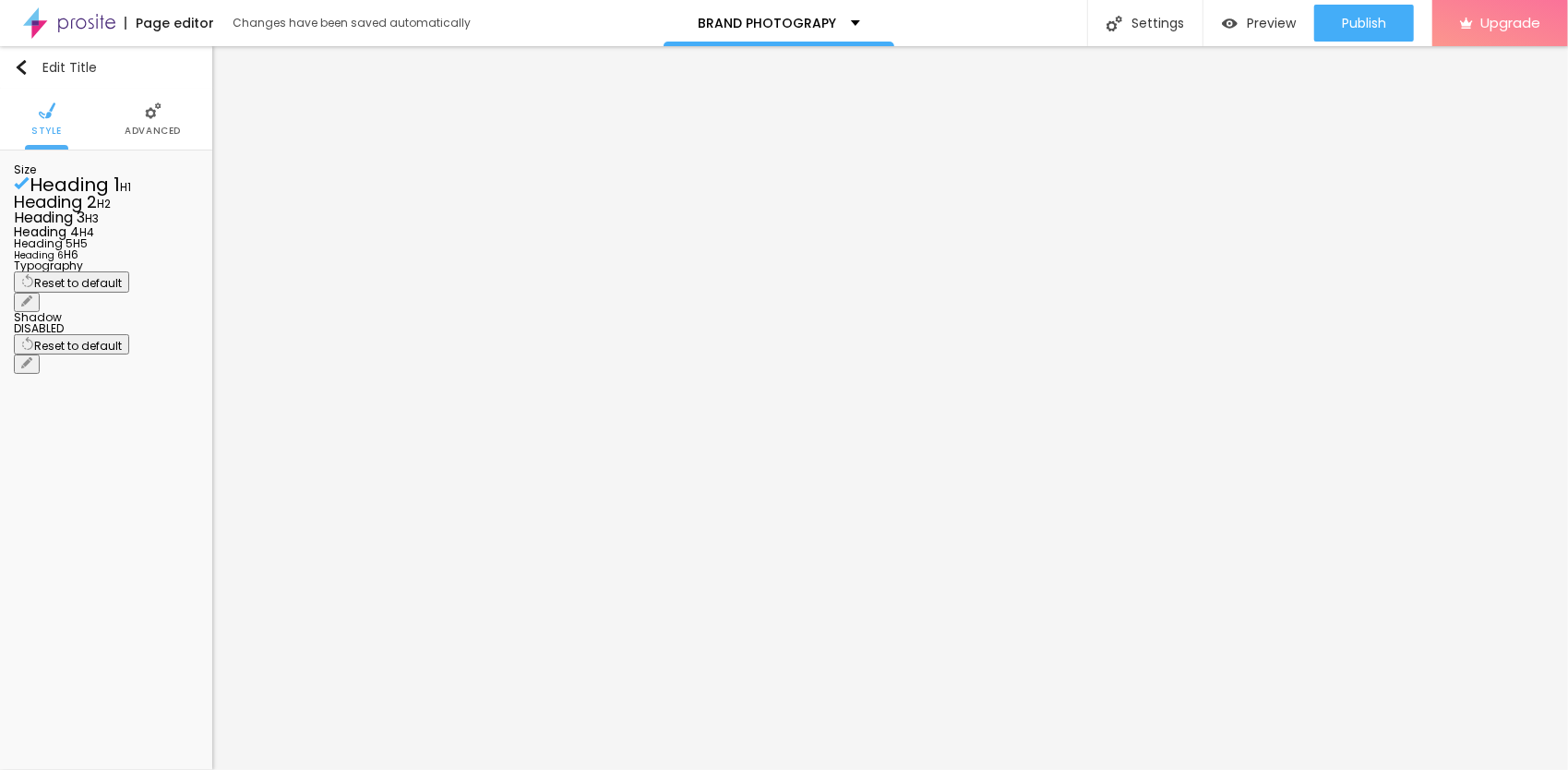 click at bounding box center [27, 302] 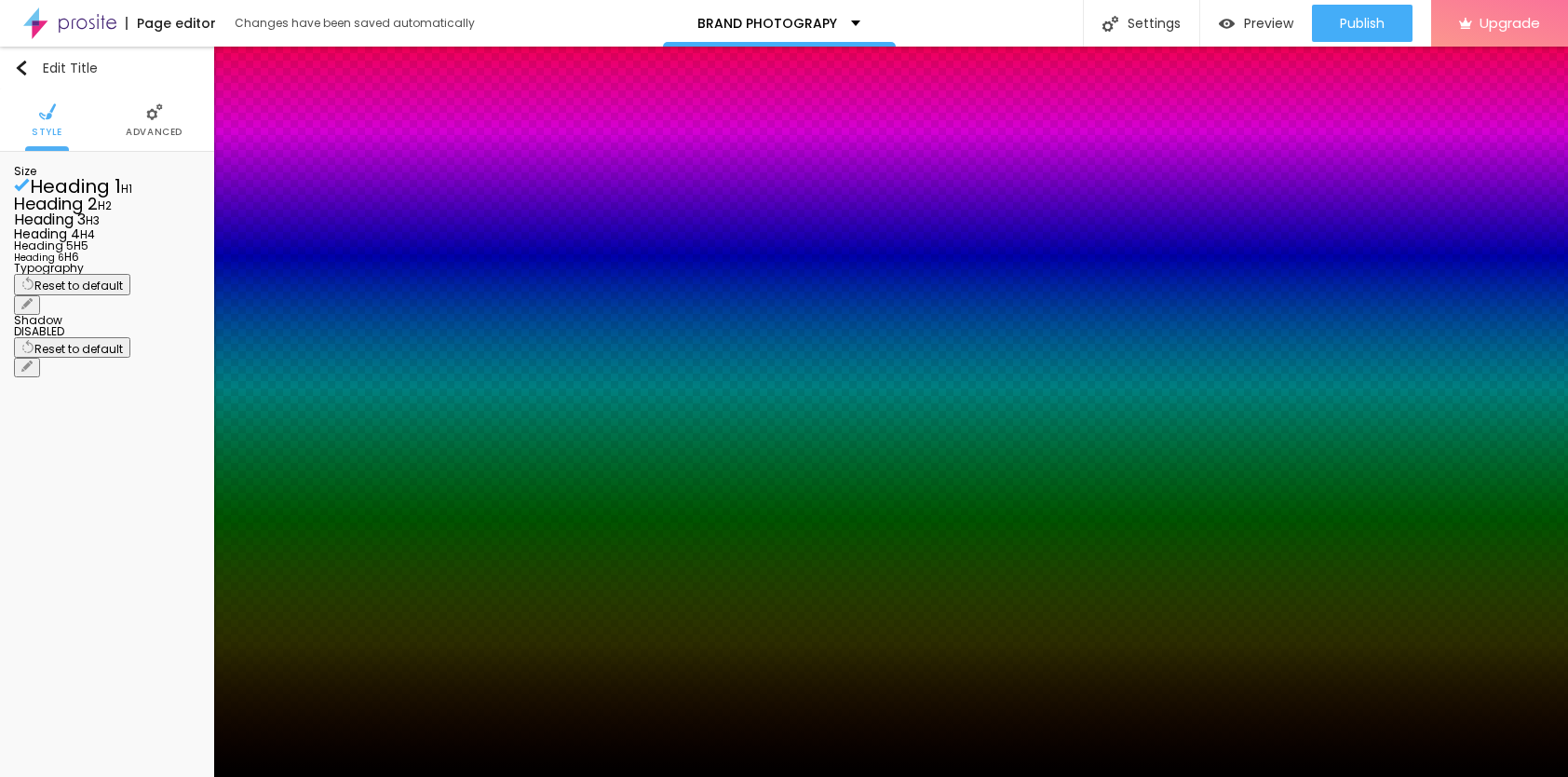 type on "1" 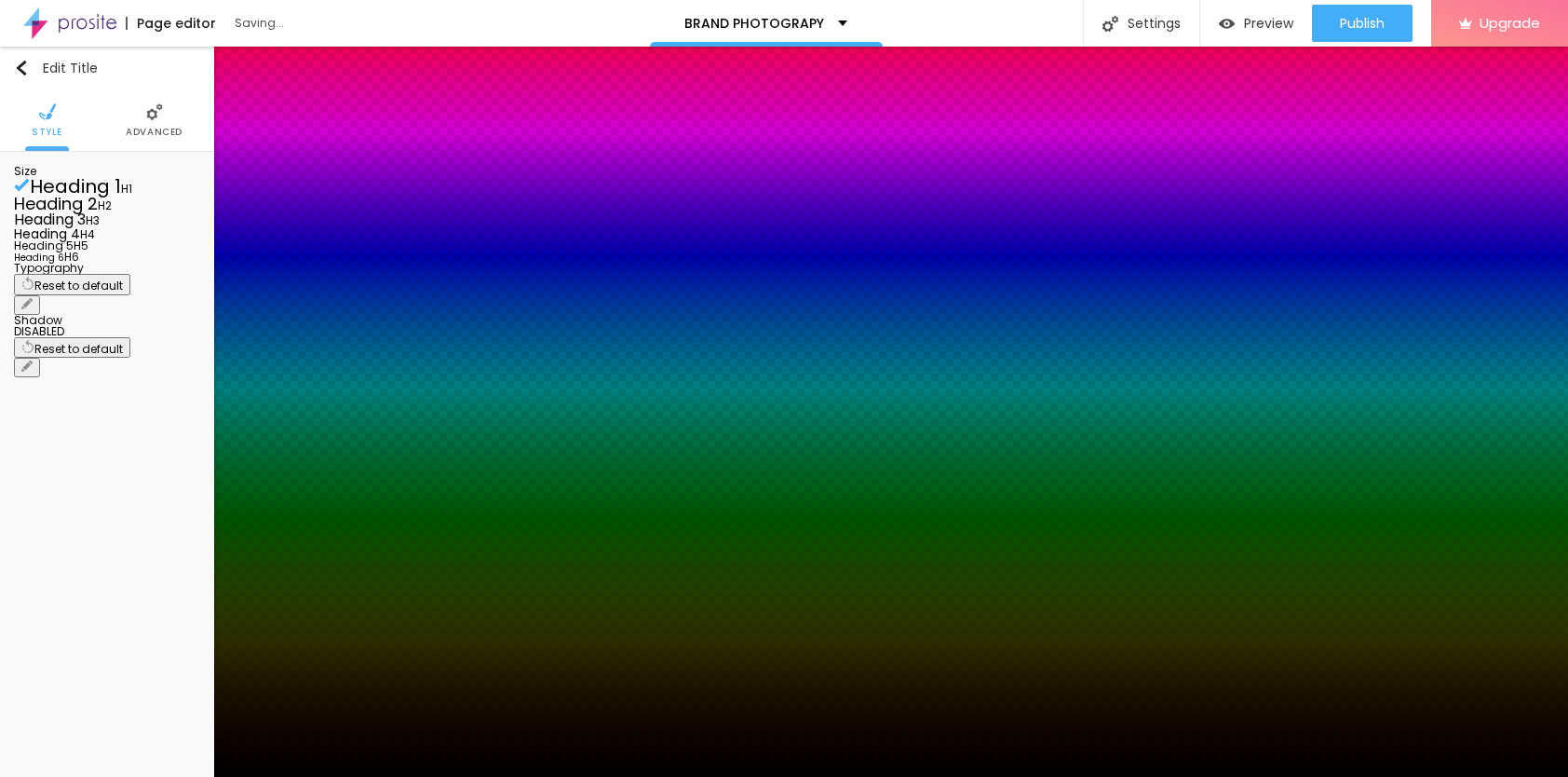 type on "1" 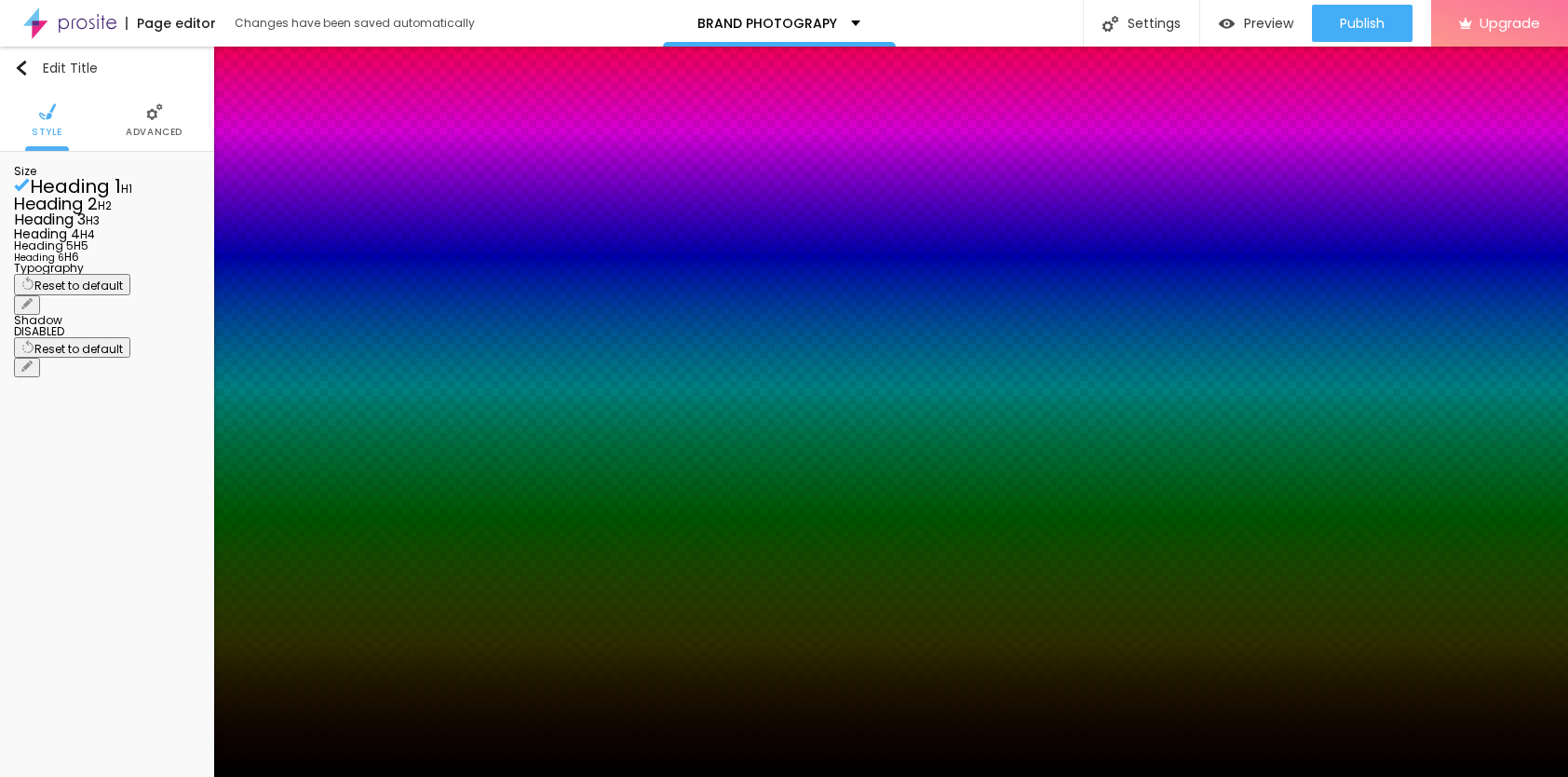 type on "50" 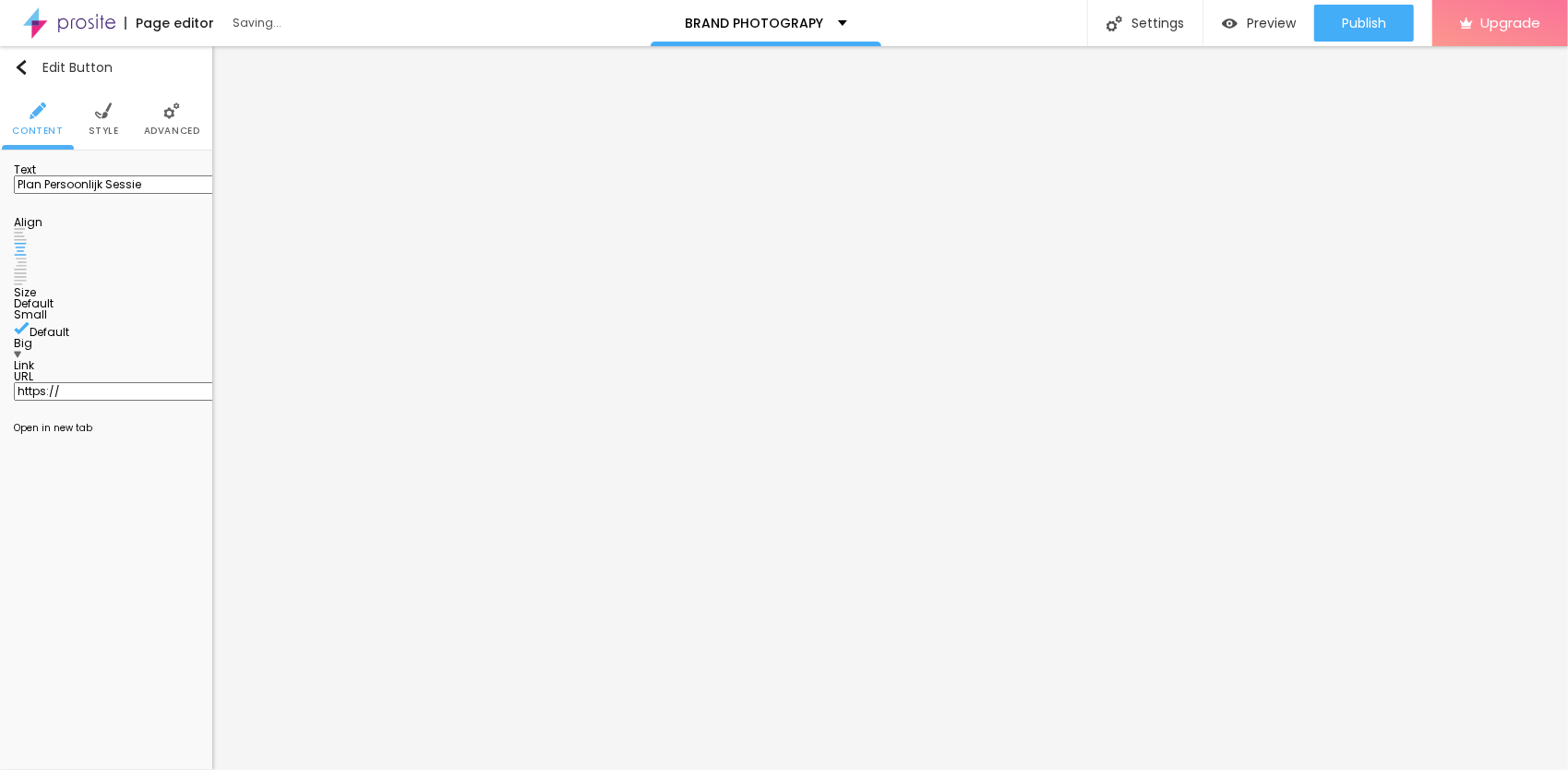 click at bounding box center (103, 111) 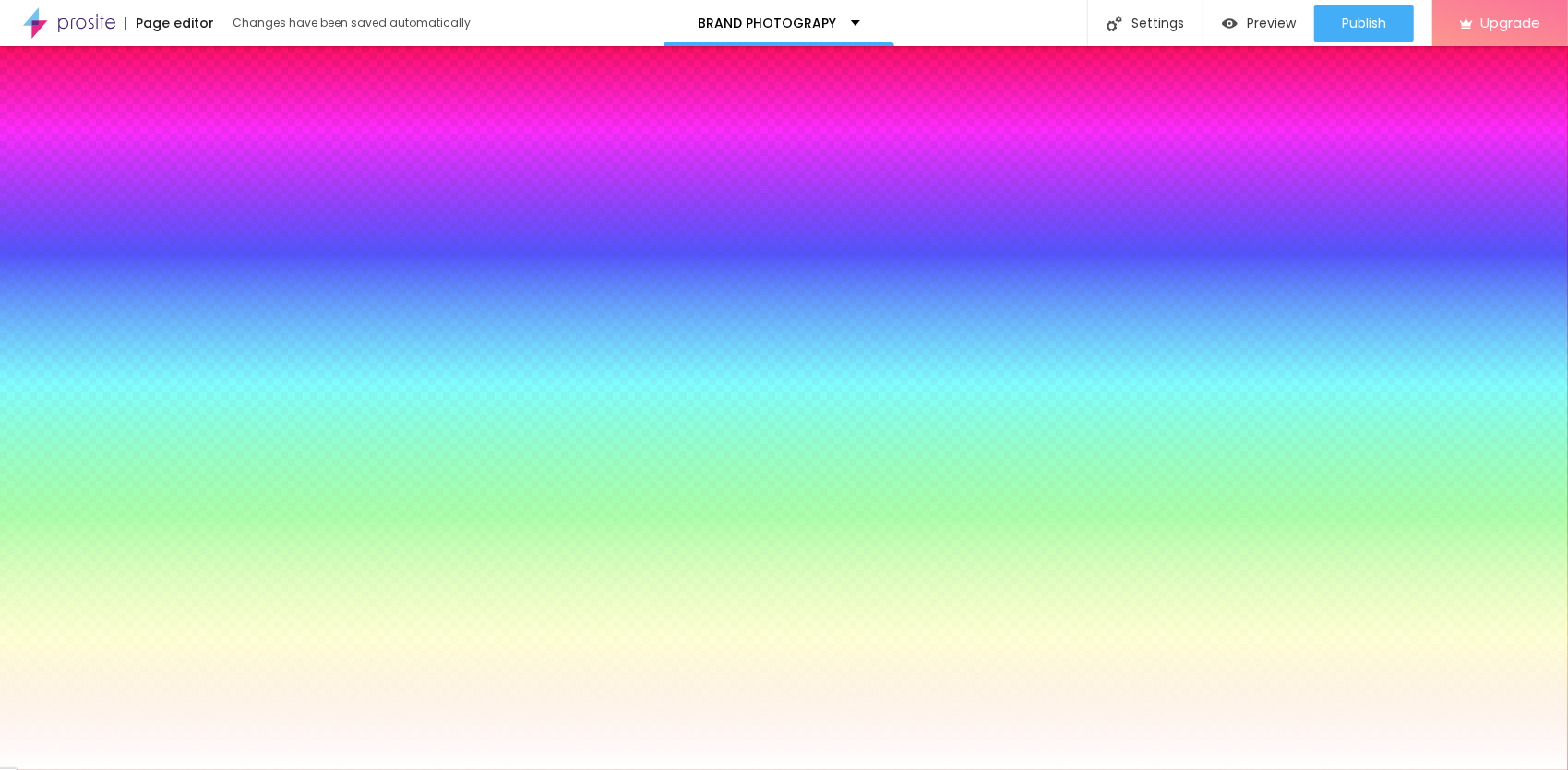 click at bounding box center [21, 67] 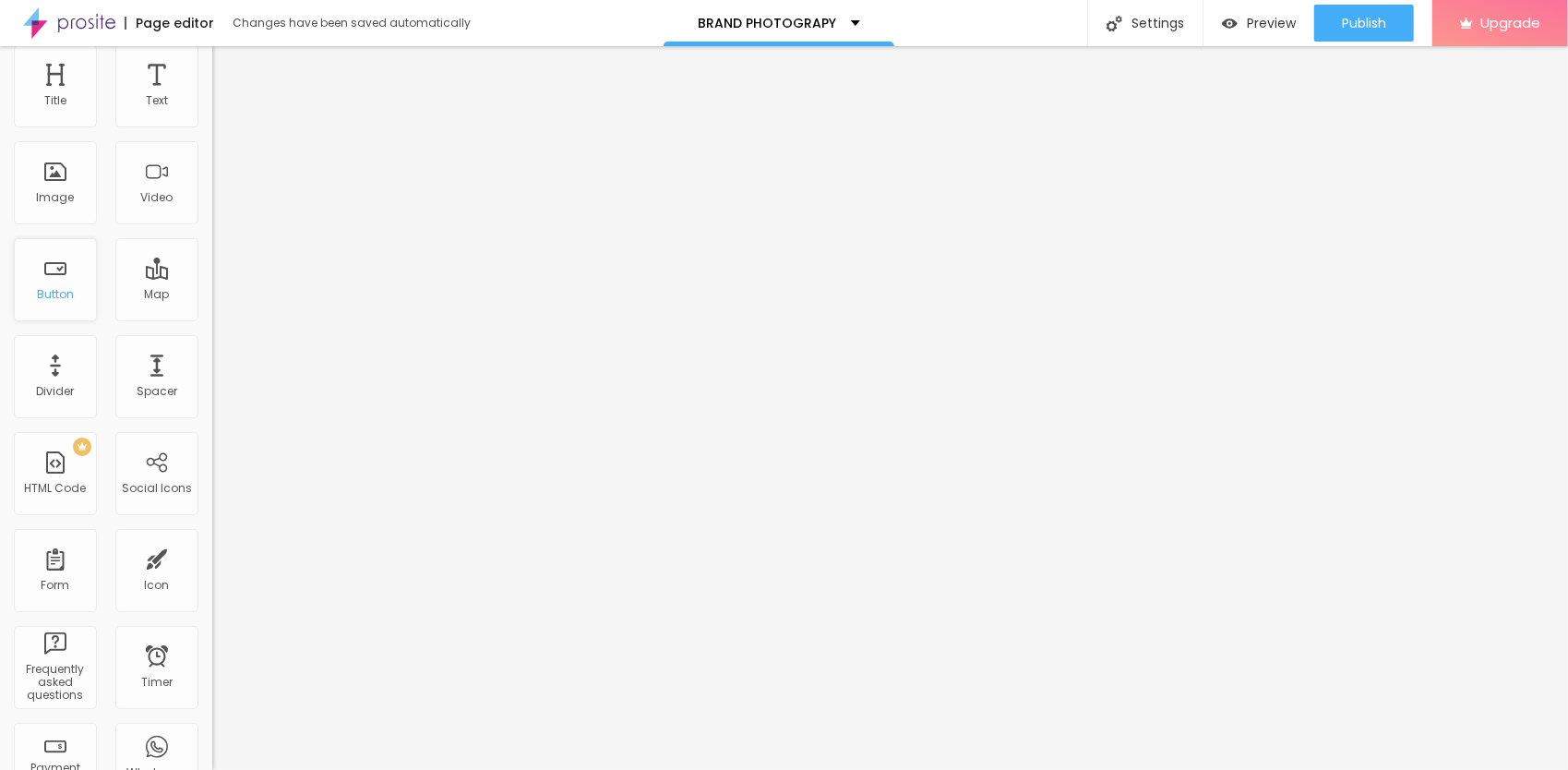 scroll, scrollTop: 0, scrollLeft: 0, axis: both 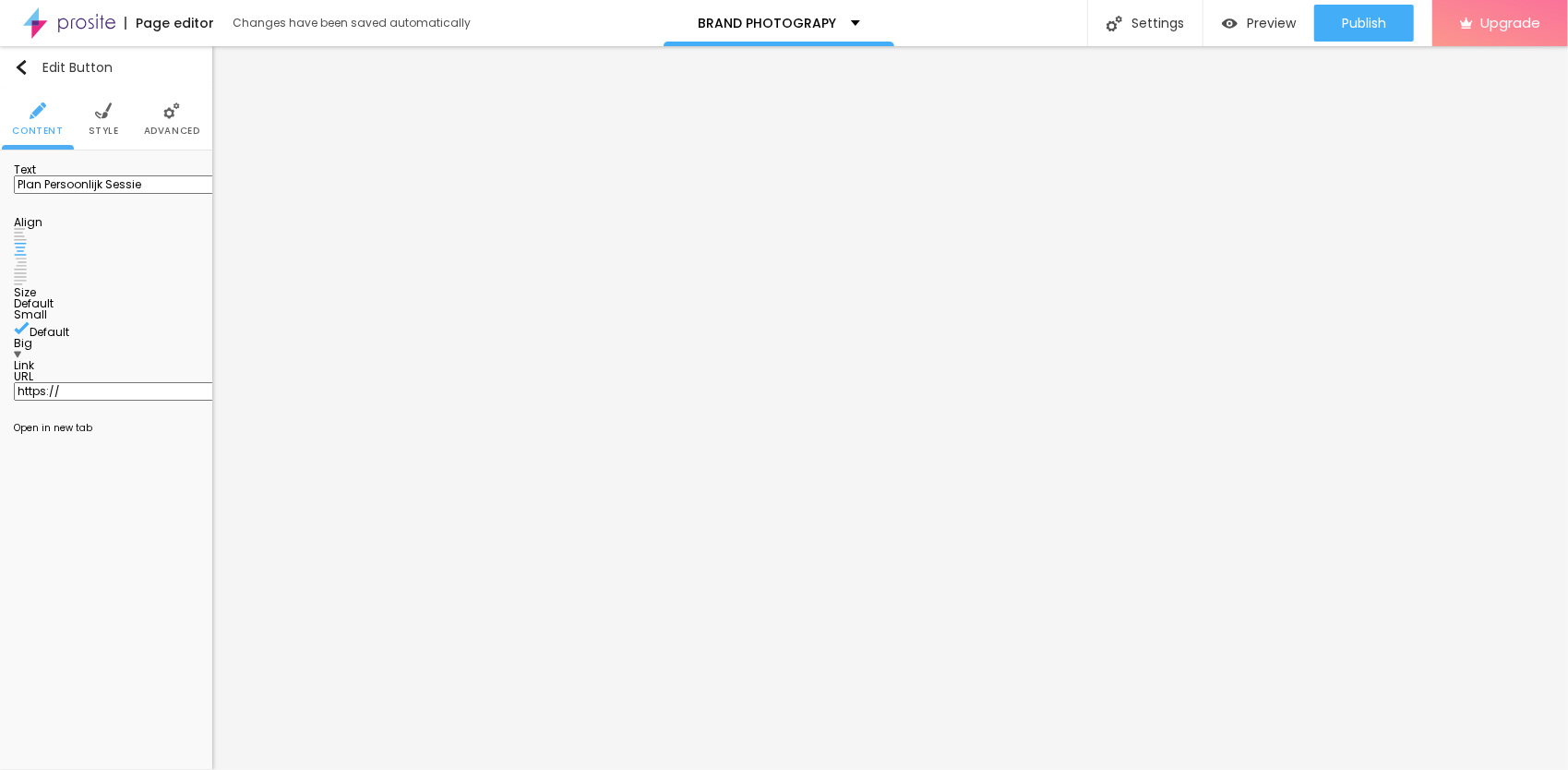 click on "Style" at bounding box center [103, 119] 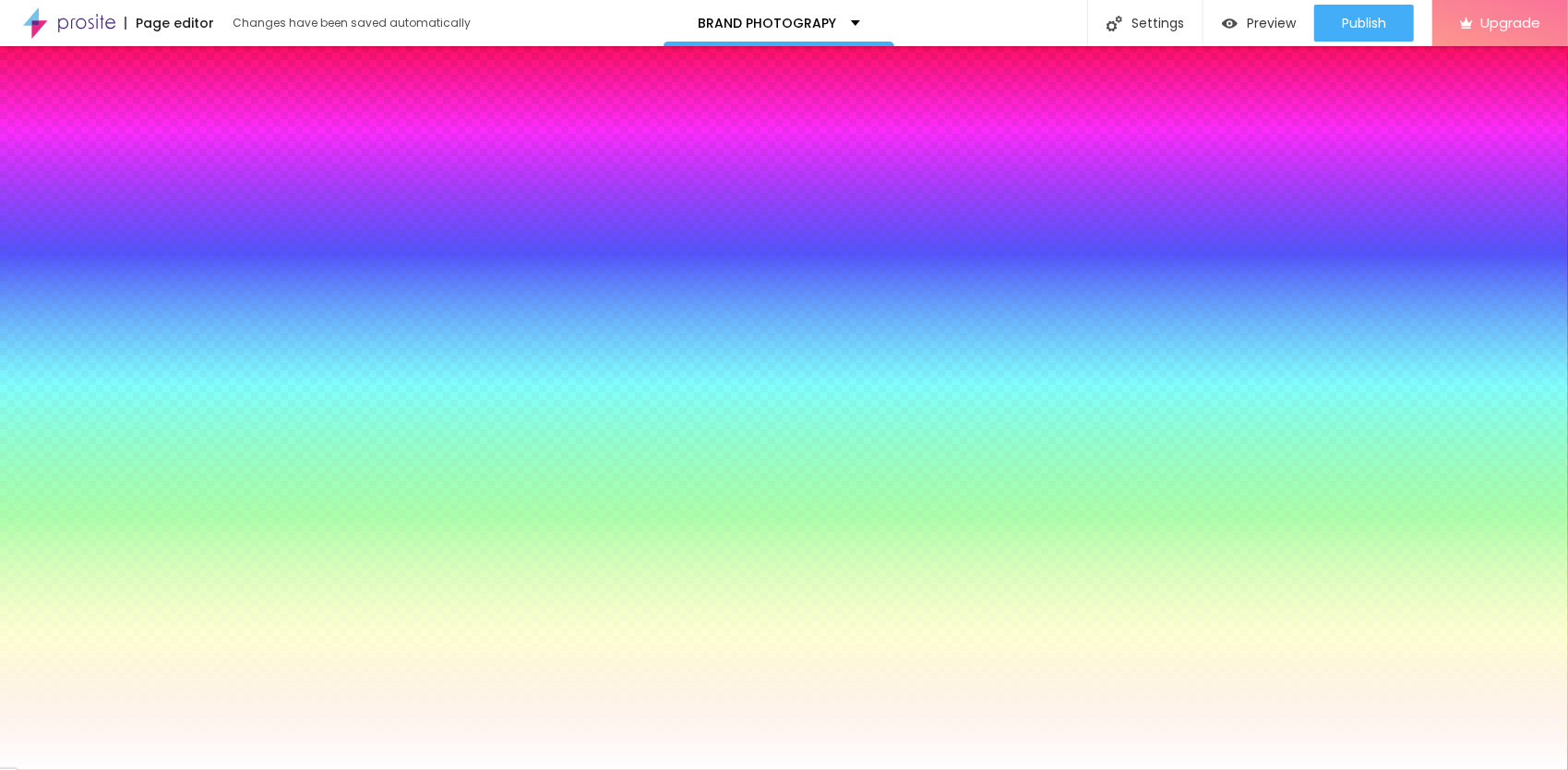 click on "Content" at bounding box center (37, 119) 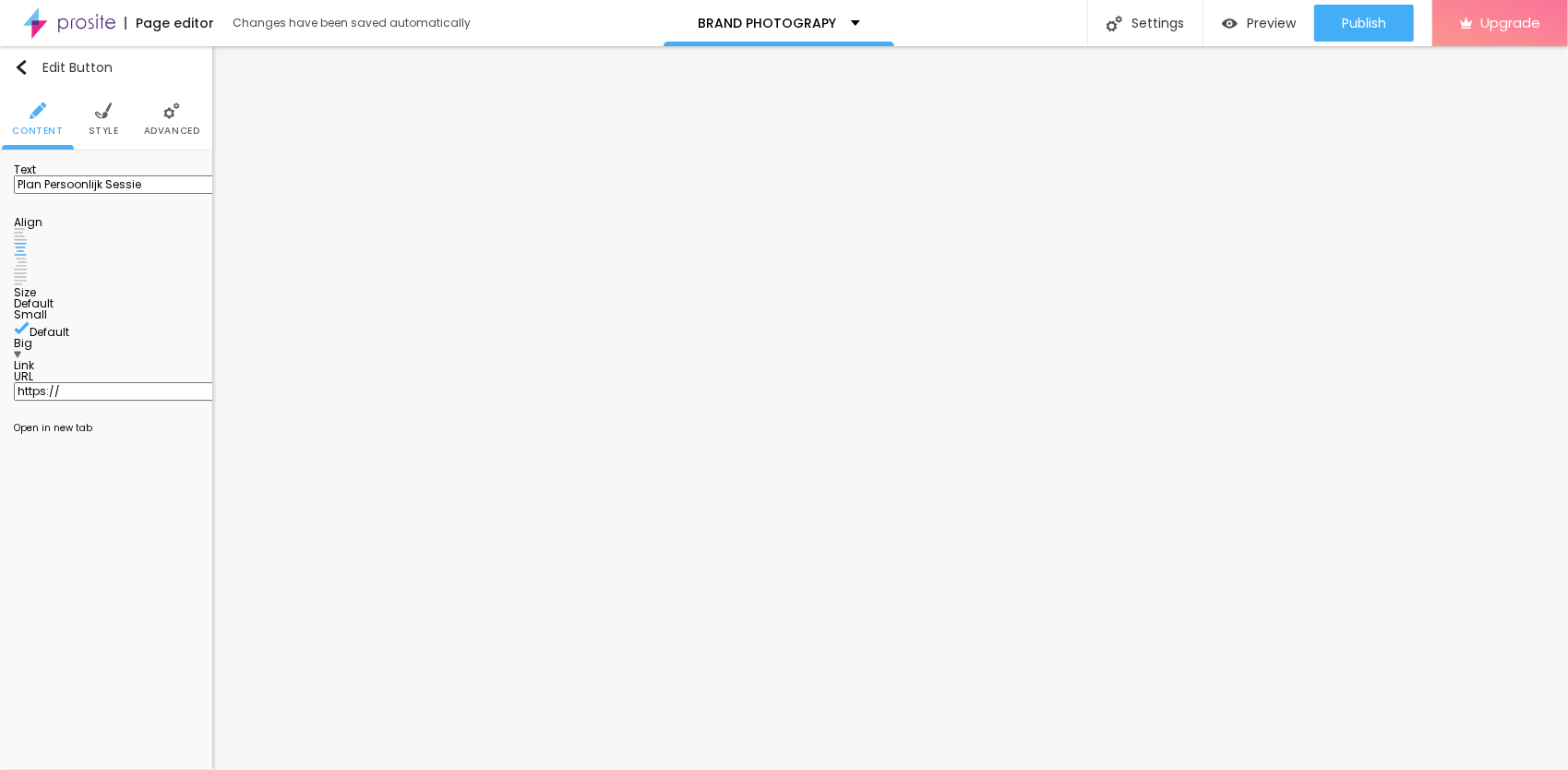click on "Default" at bounding box center (33, 303) 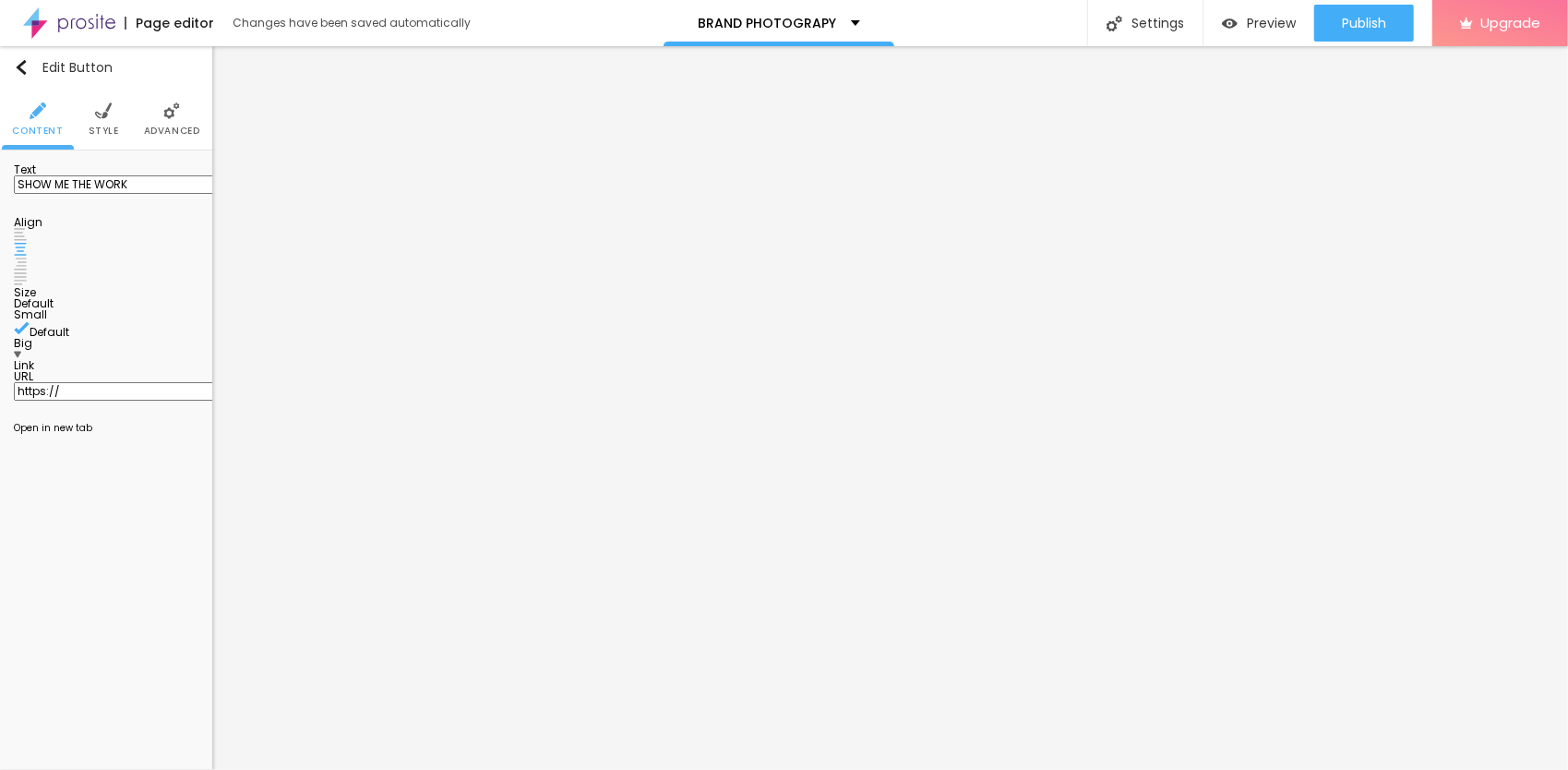 click on "Default" at bounding box center [33, 303] 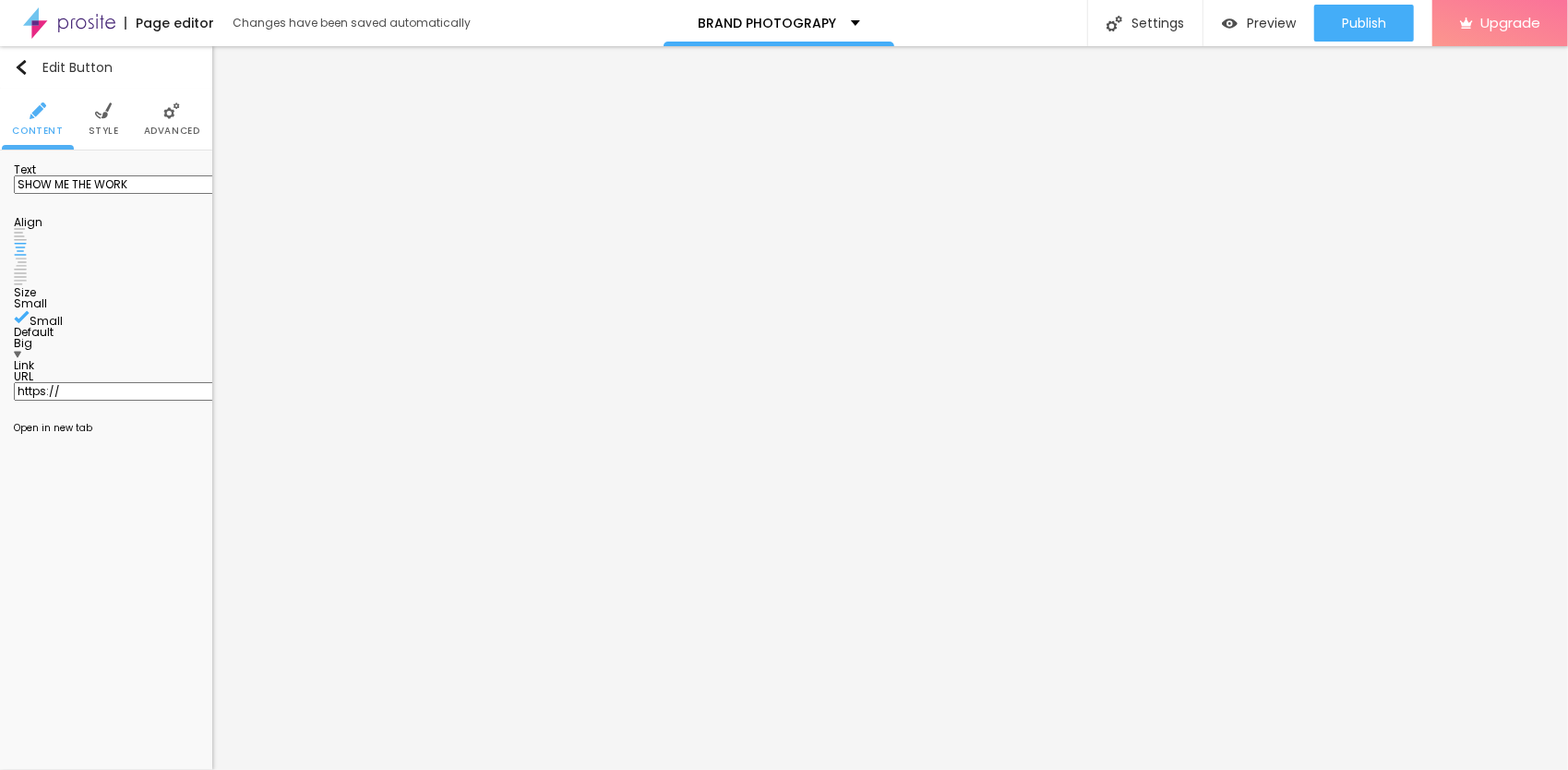 click at bounding box center [106, 355] 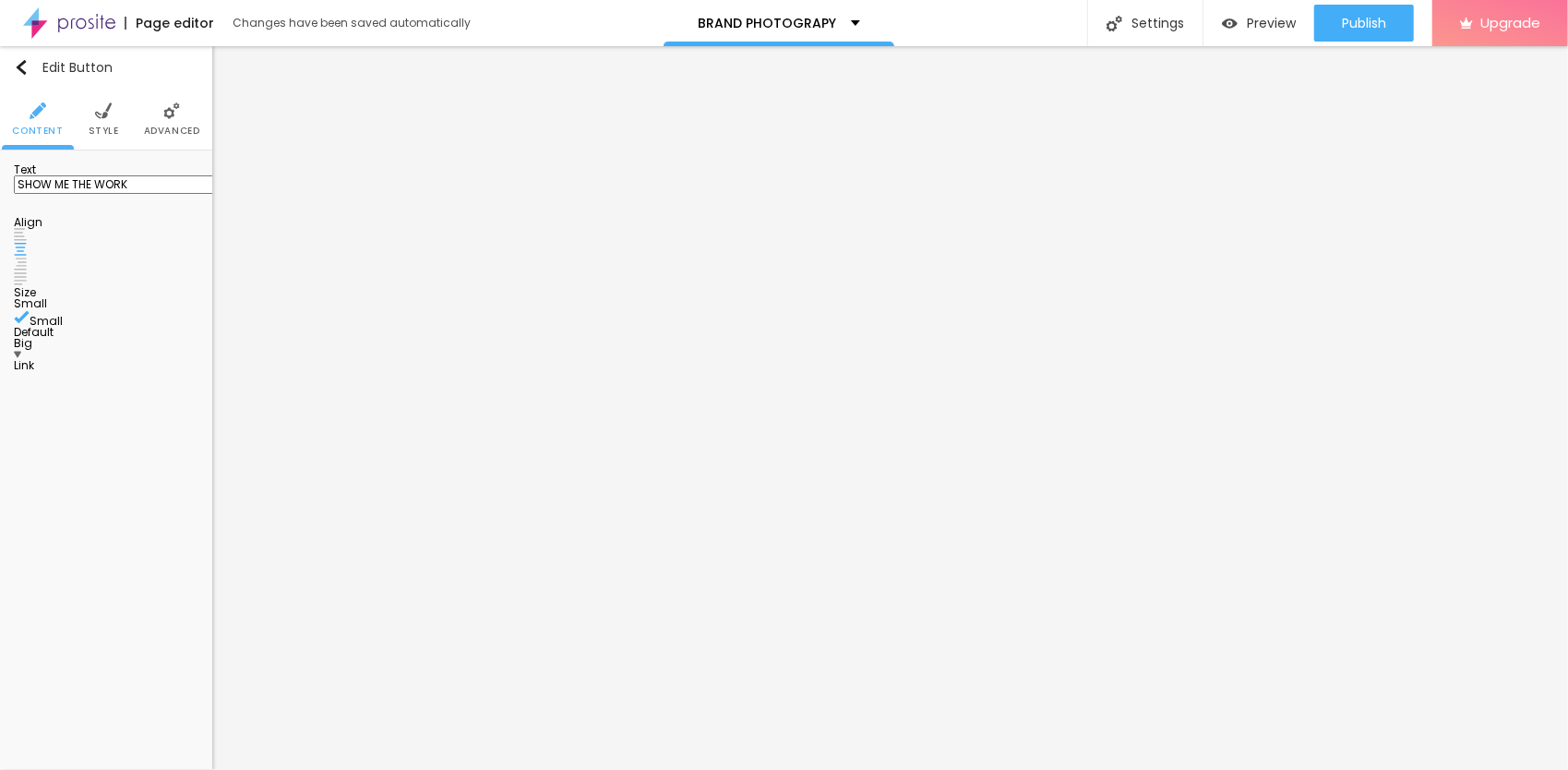 drag, startPoint x: 191, startPoint y: 403, endPoint x: 83, endPoint y: 510, distance: 152.0296 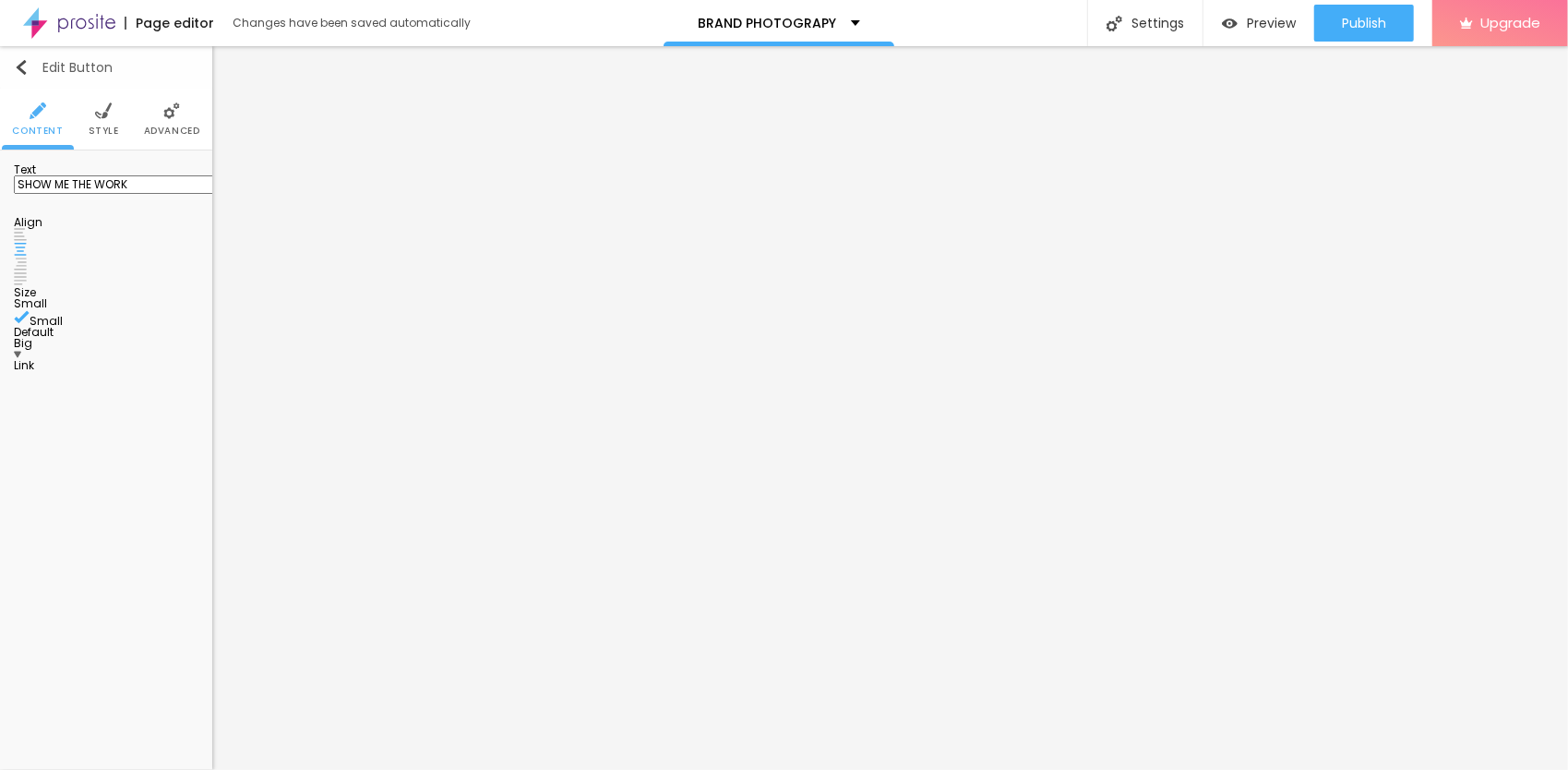 click on "Edit Button" at bounding box center (63, 67) 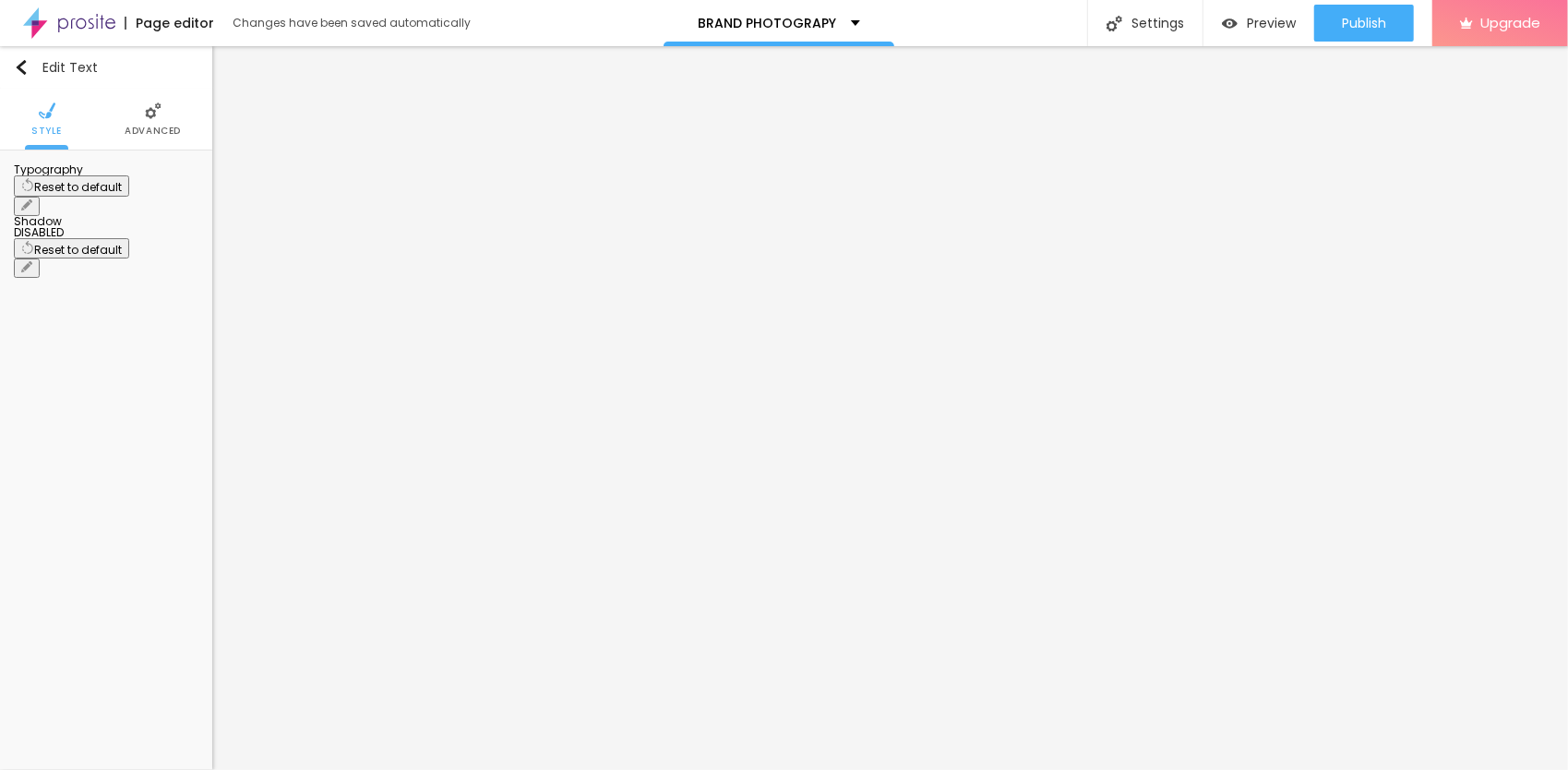 click on "Advanced" at bounding box center [152, 131] 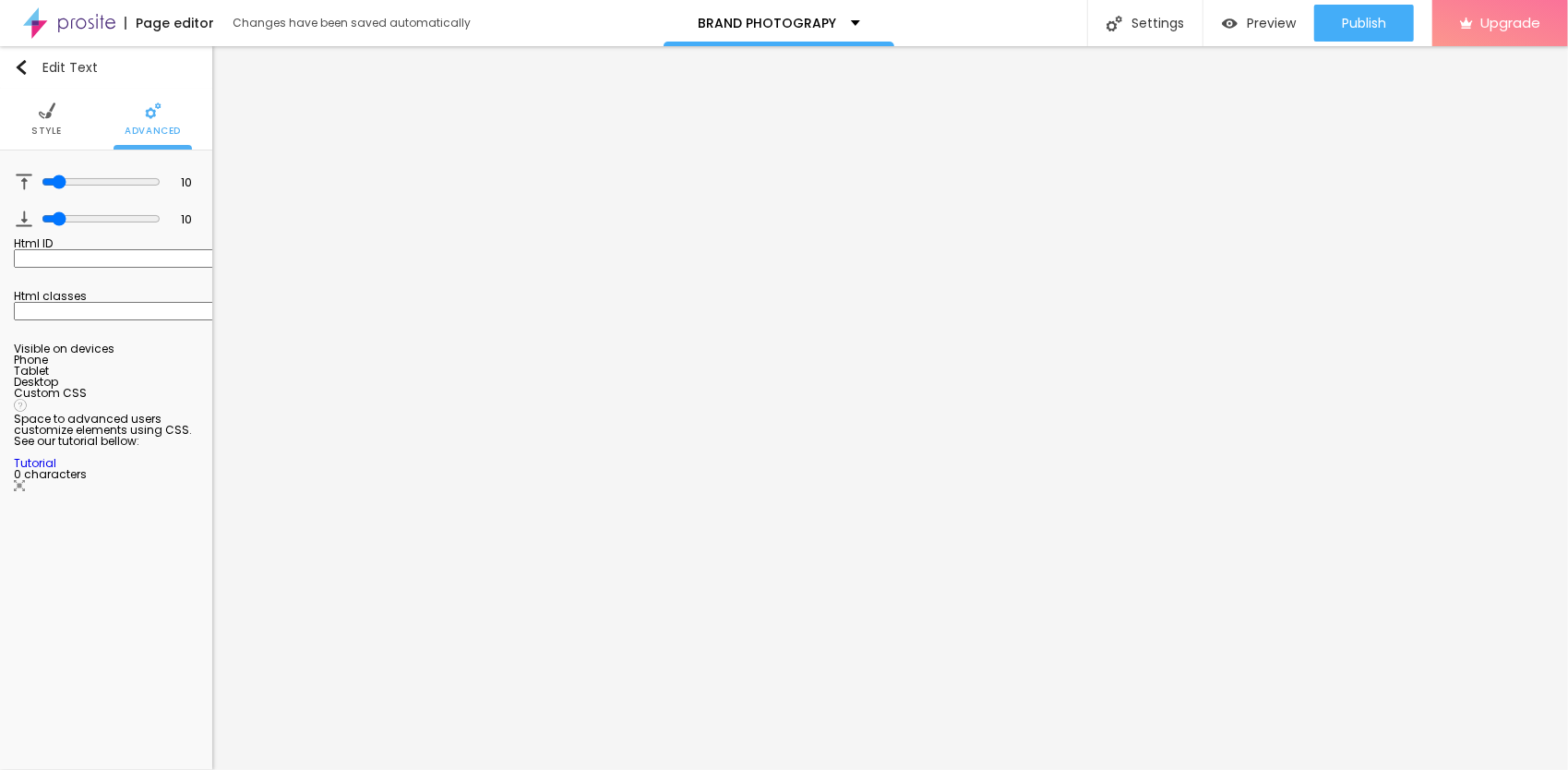 click on "Style" at bounding box center (46, 119) 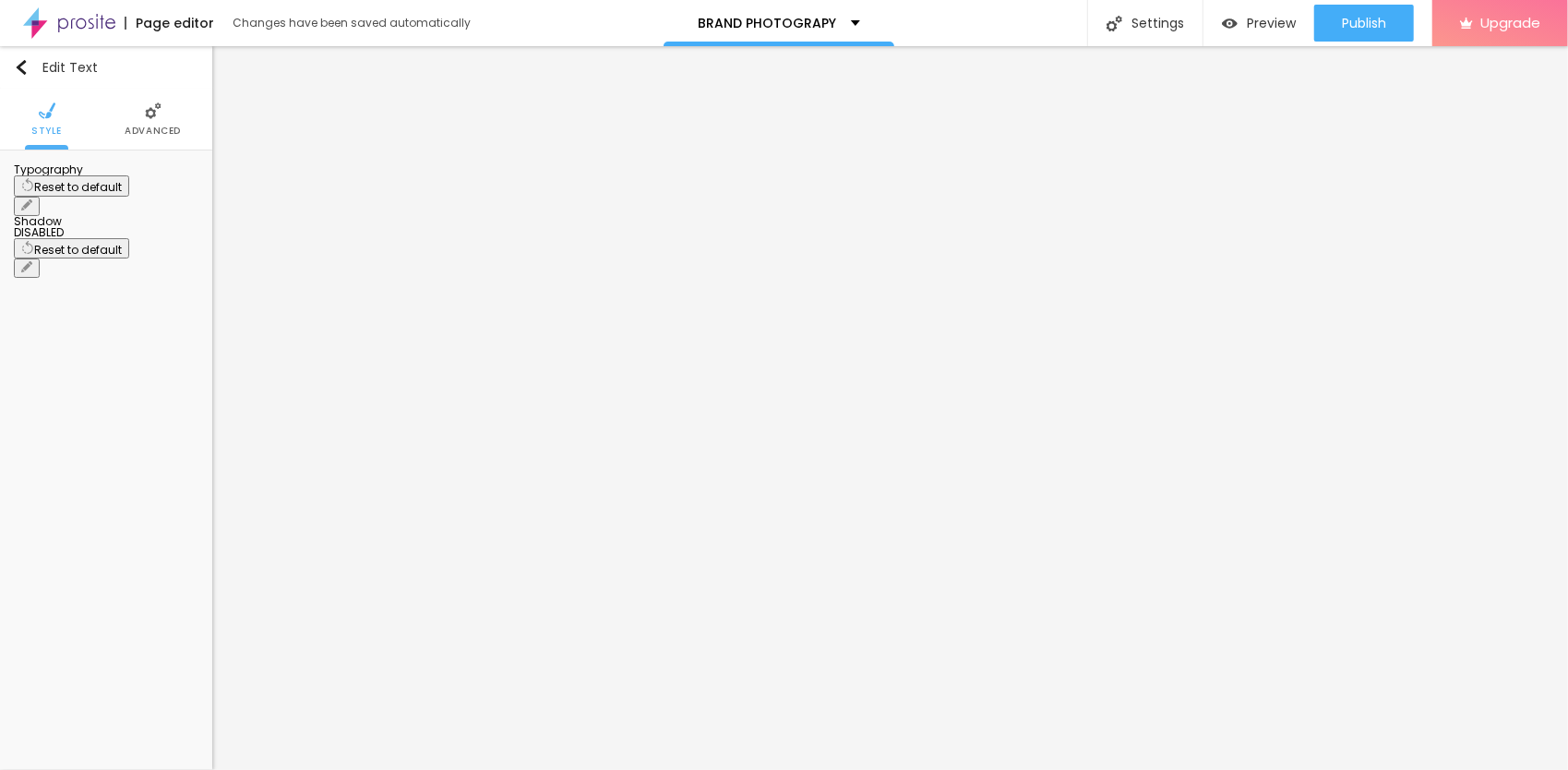 click 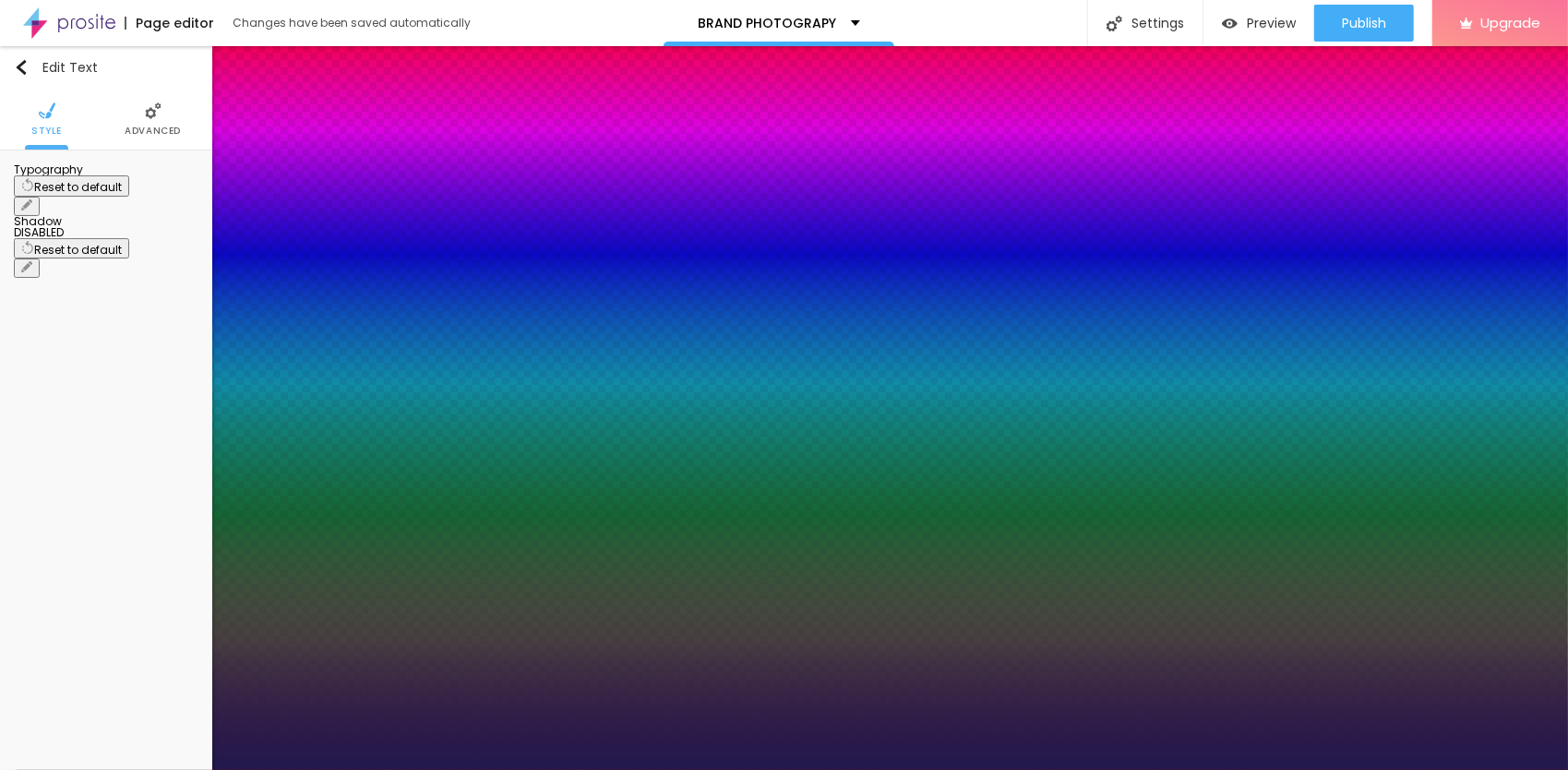 type on "1" 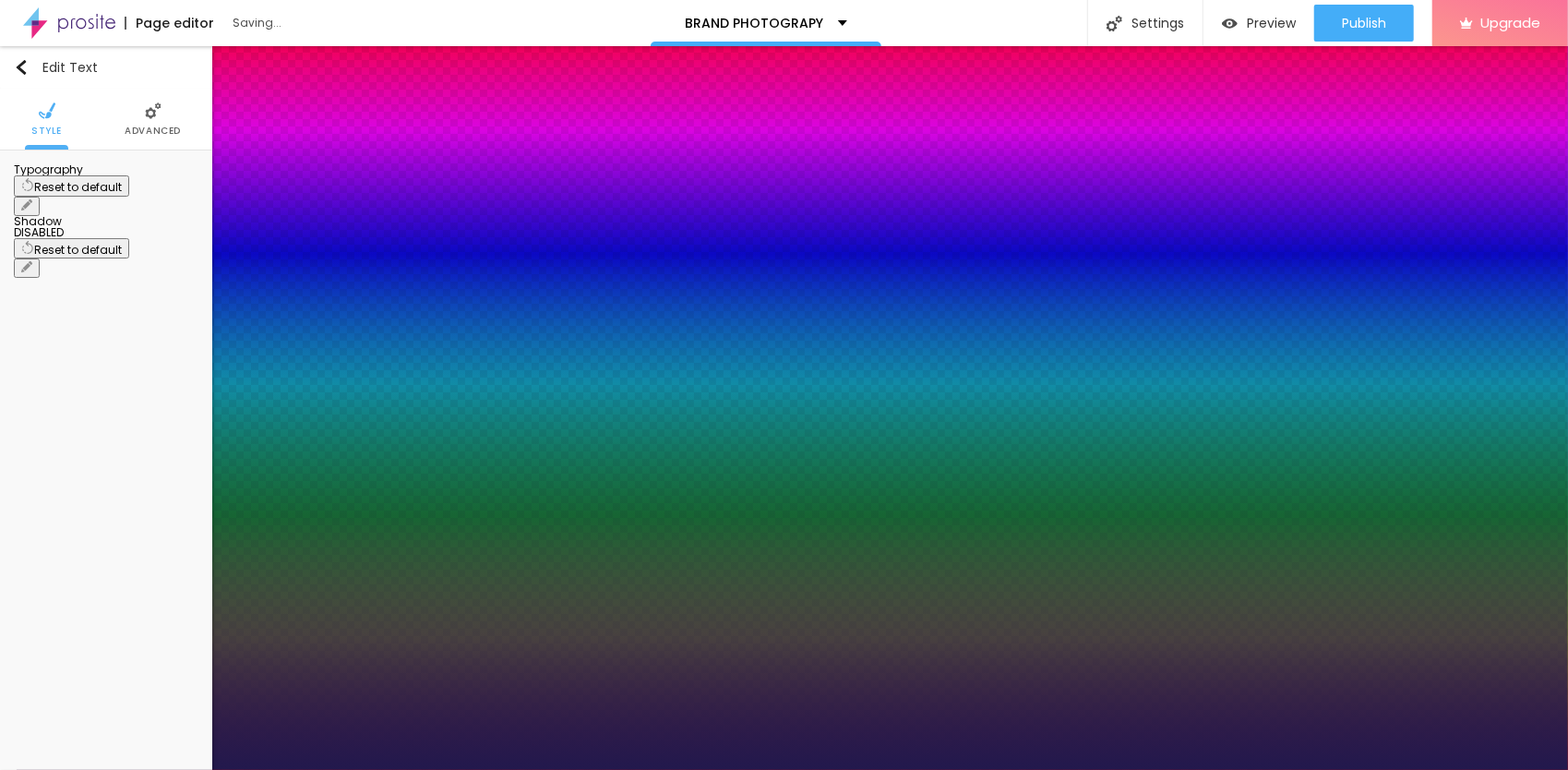 type on "1" 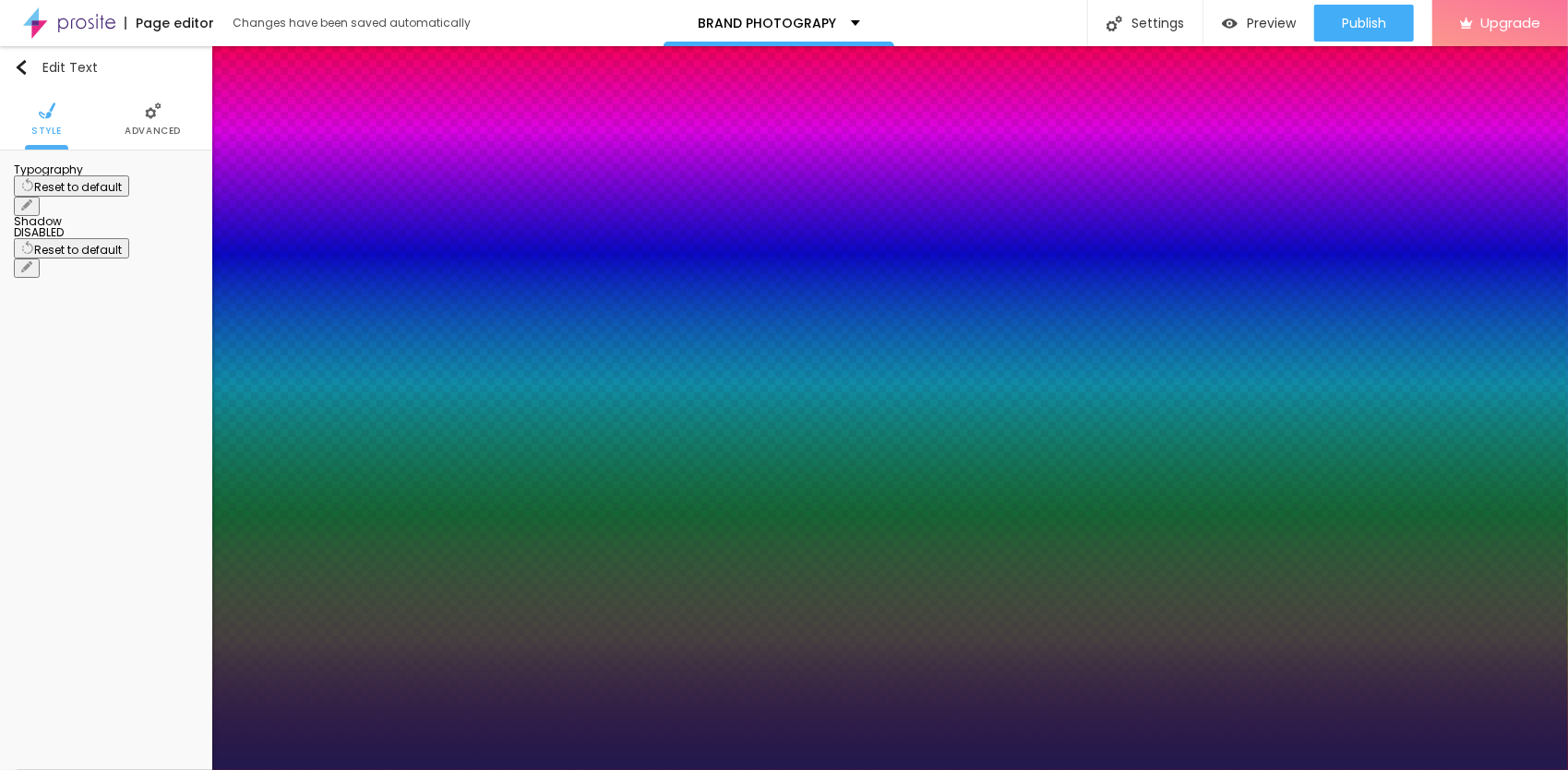 type on "1.2" 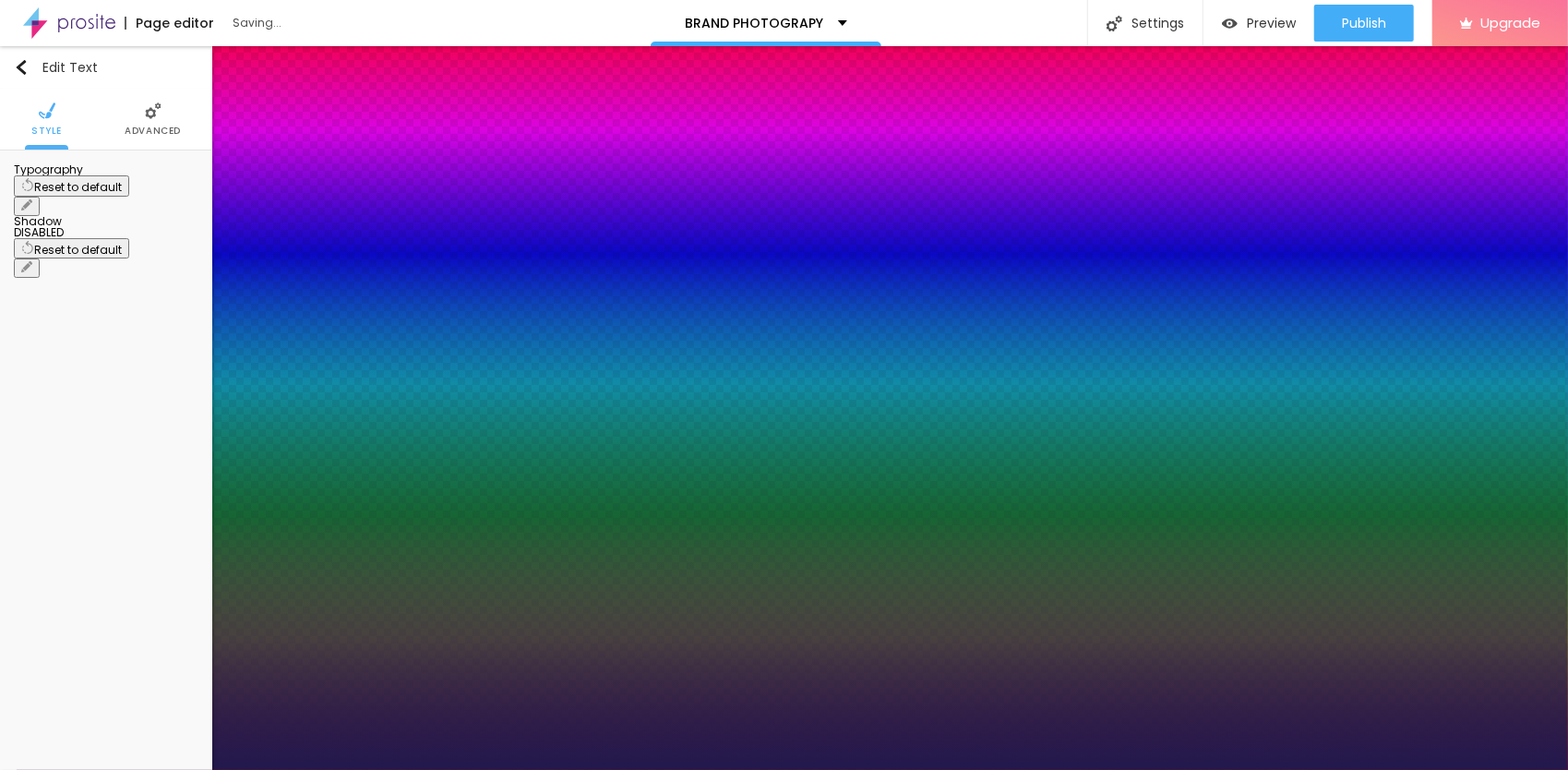 click on "AA" at bounding box center [7, 7323] 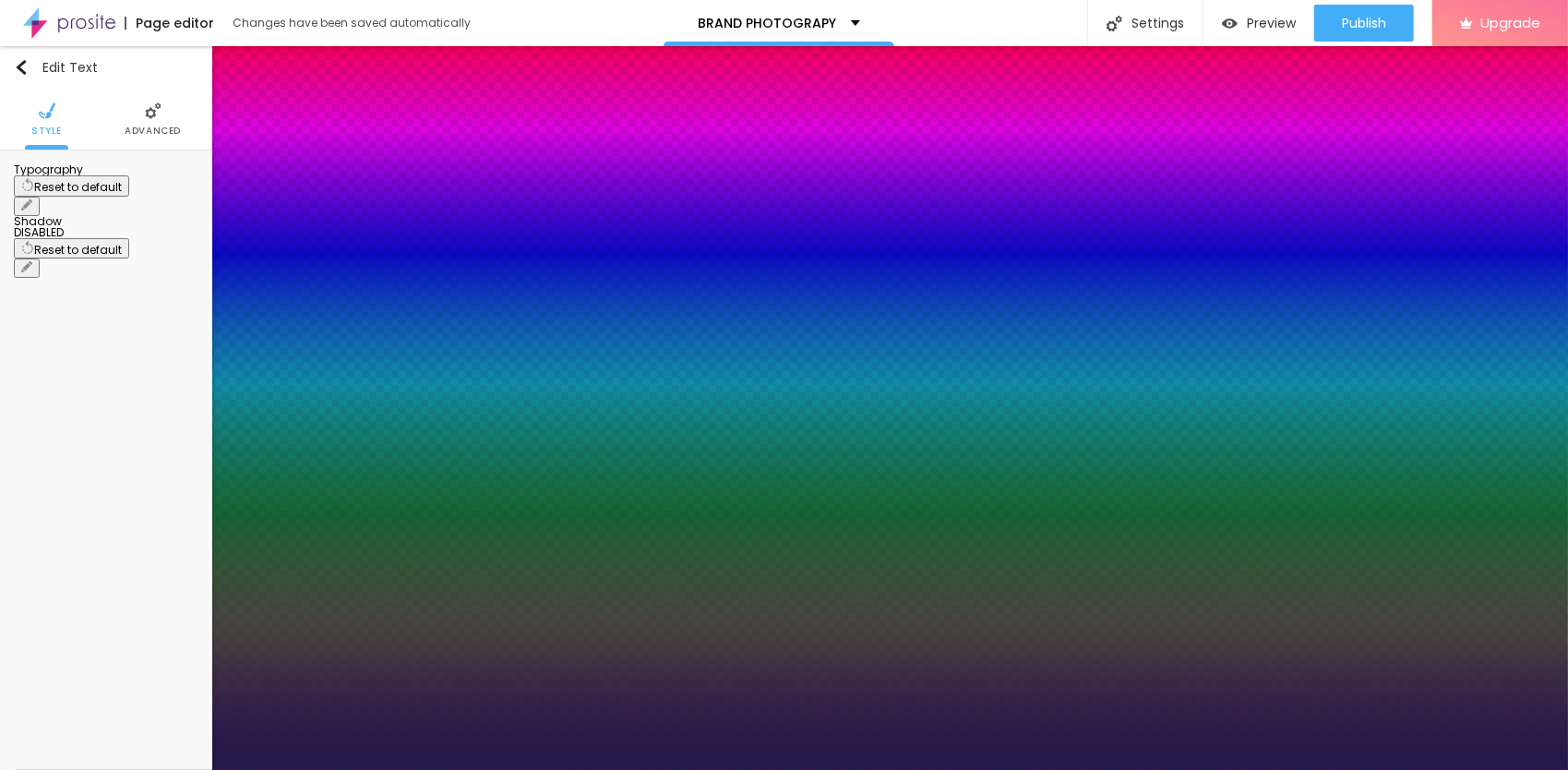 click on "Aa" at bounding box center (7, 7334) 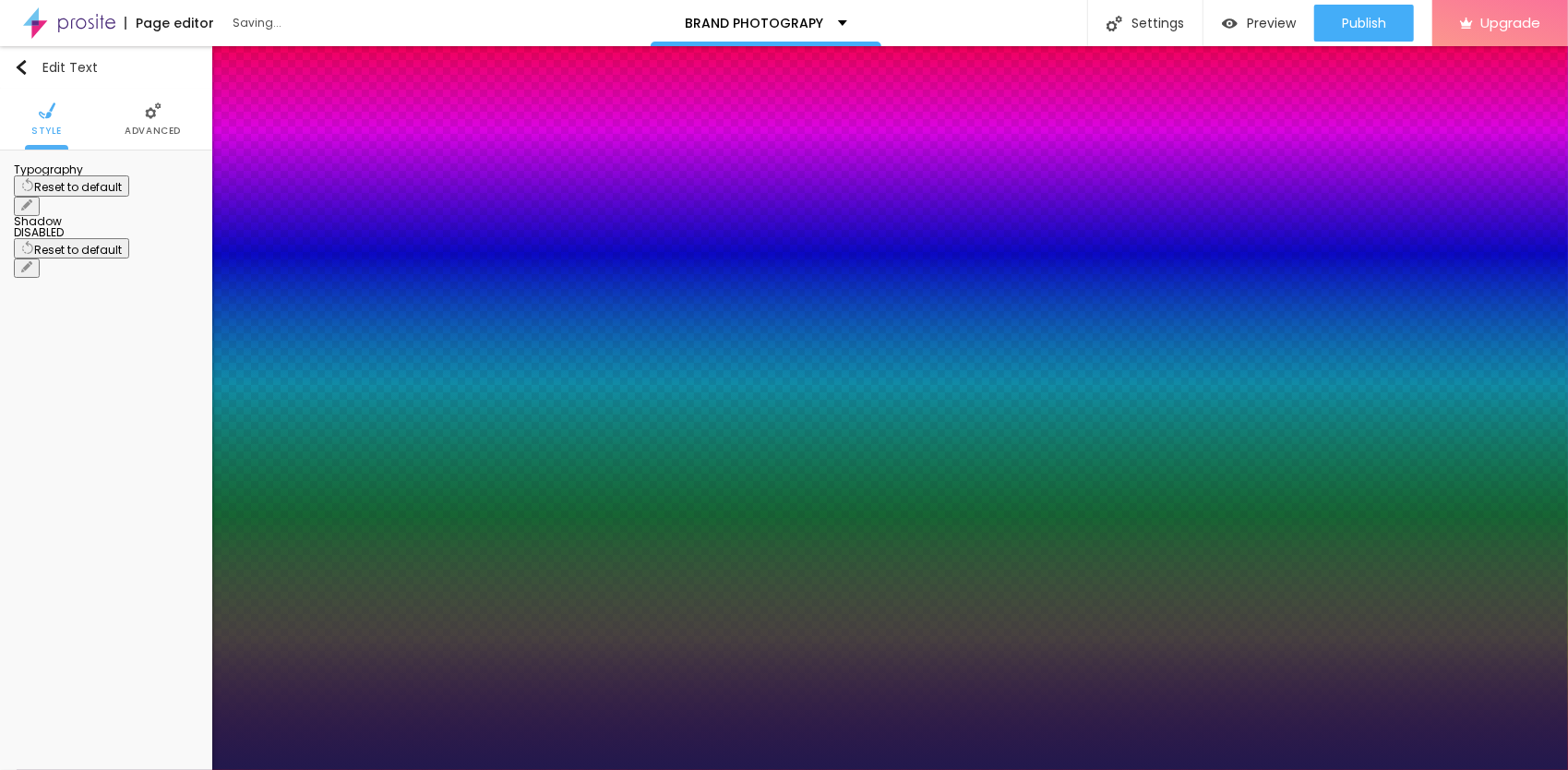 type on "1" 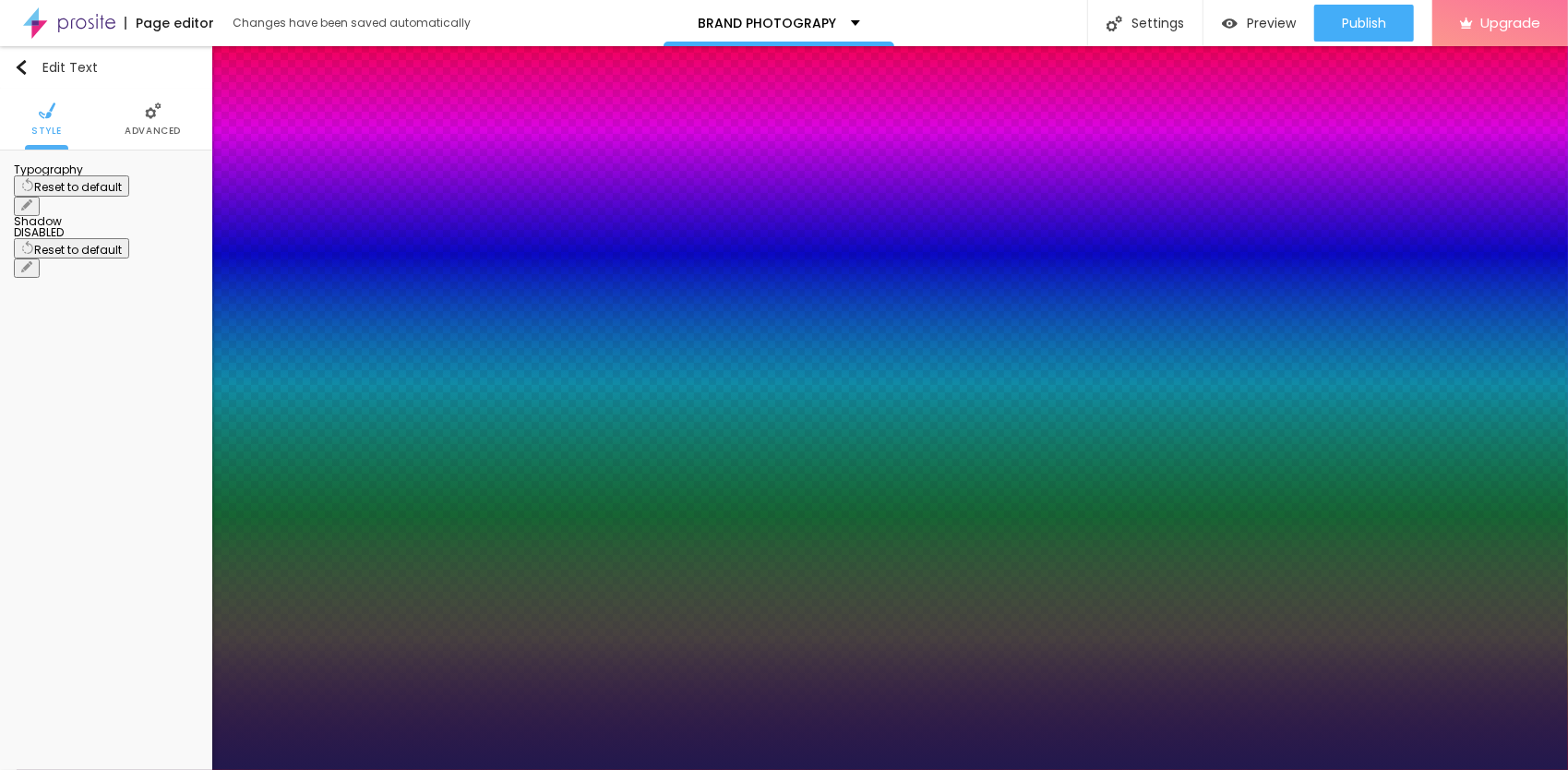 click at bounding box center [784, 770] 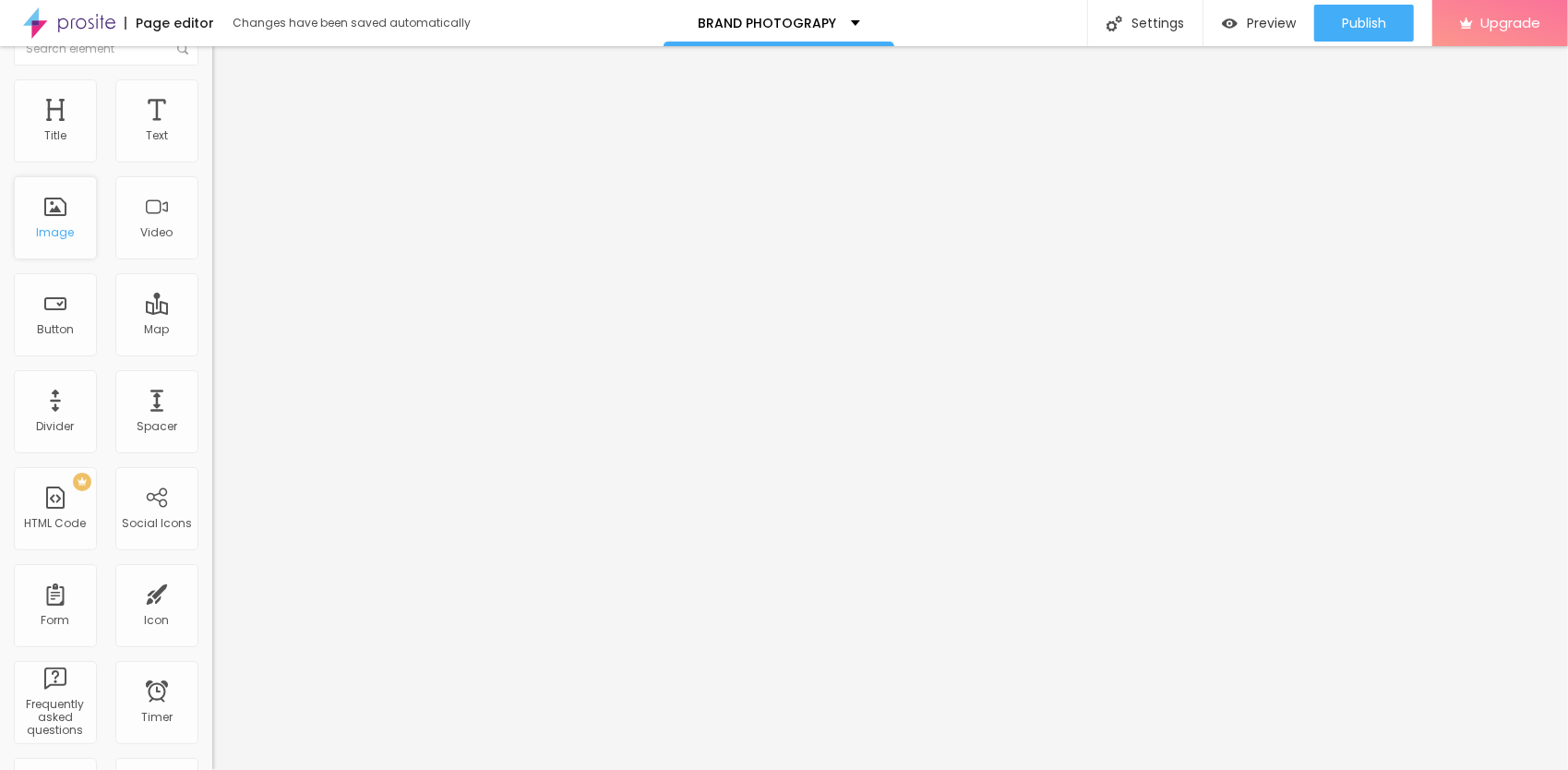 scroll, scrollTop: 92, scrollLeft: 0, axis: vertical 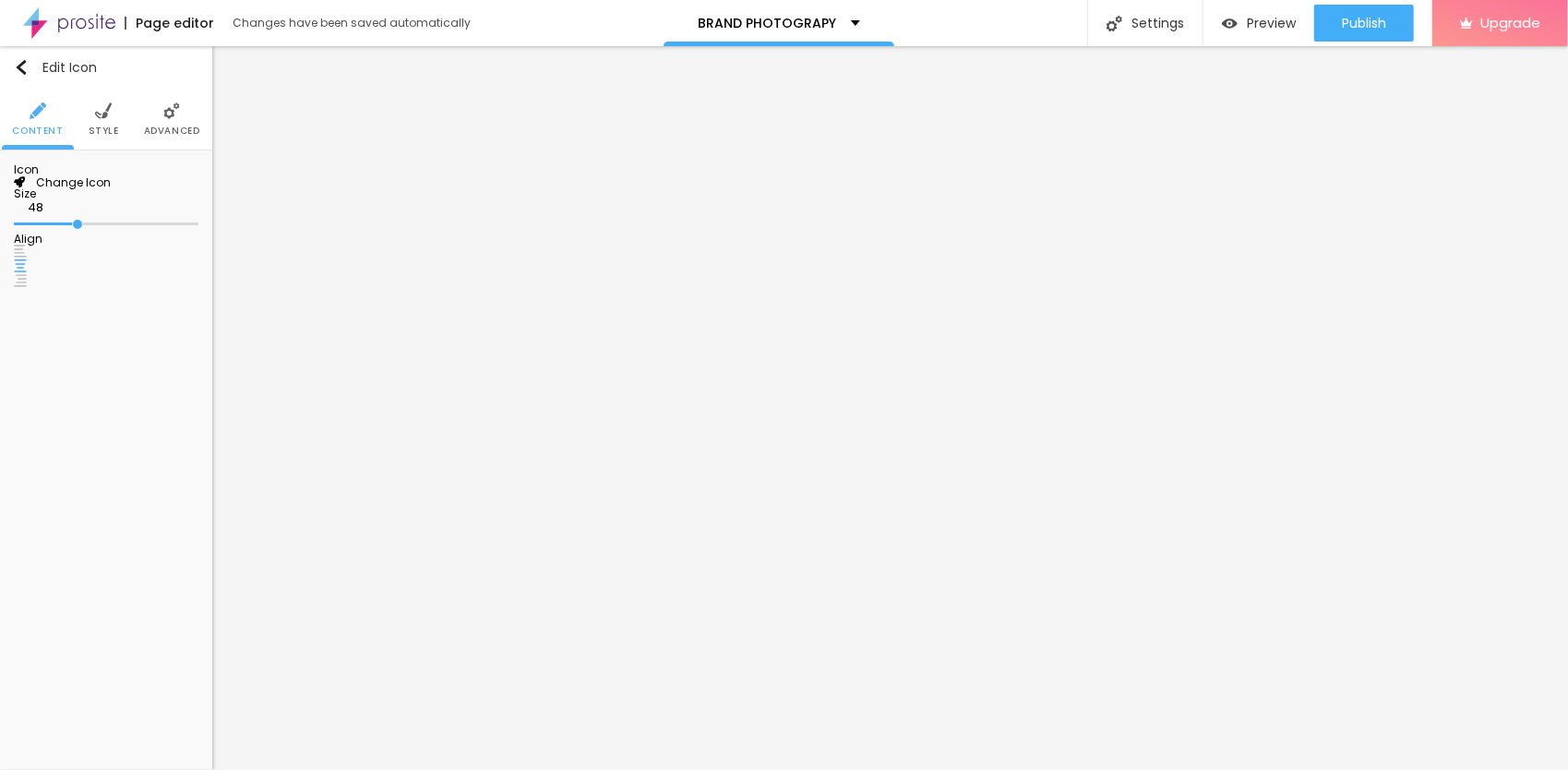 click at bounding box center (19, 183) 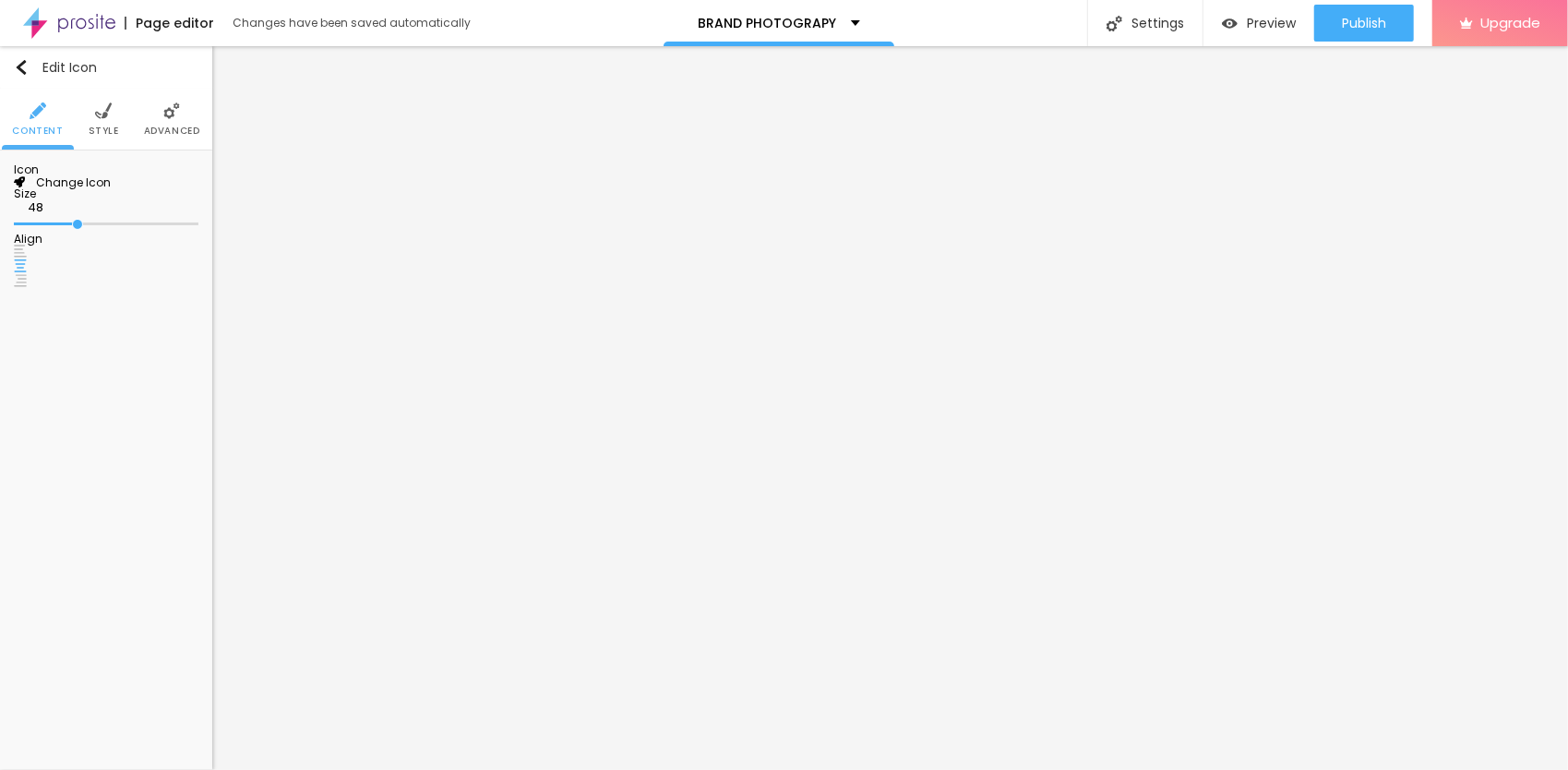 scroll, scrollTop: 15, scrollLeft: 15, axis: both 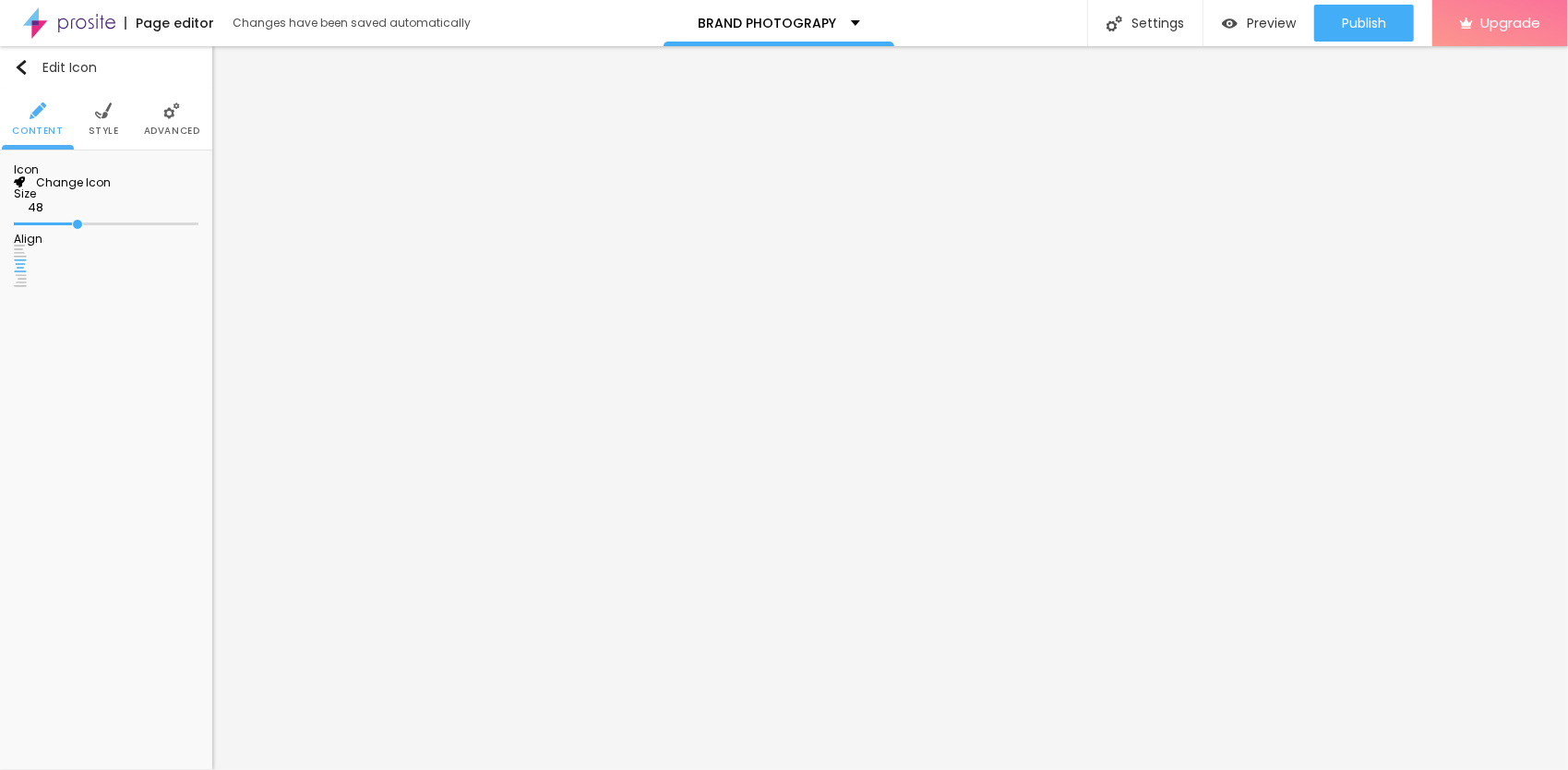 click on "Change Icon" at bounding box center (67, 182) 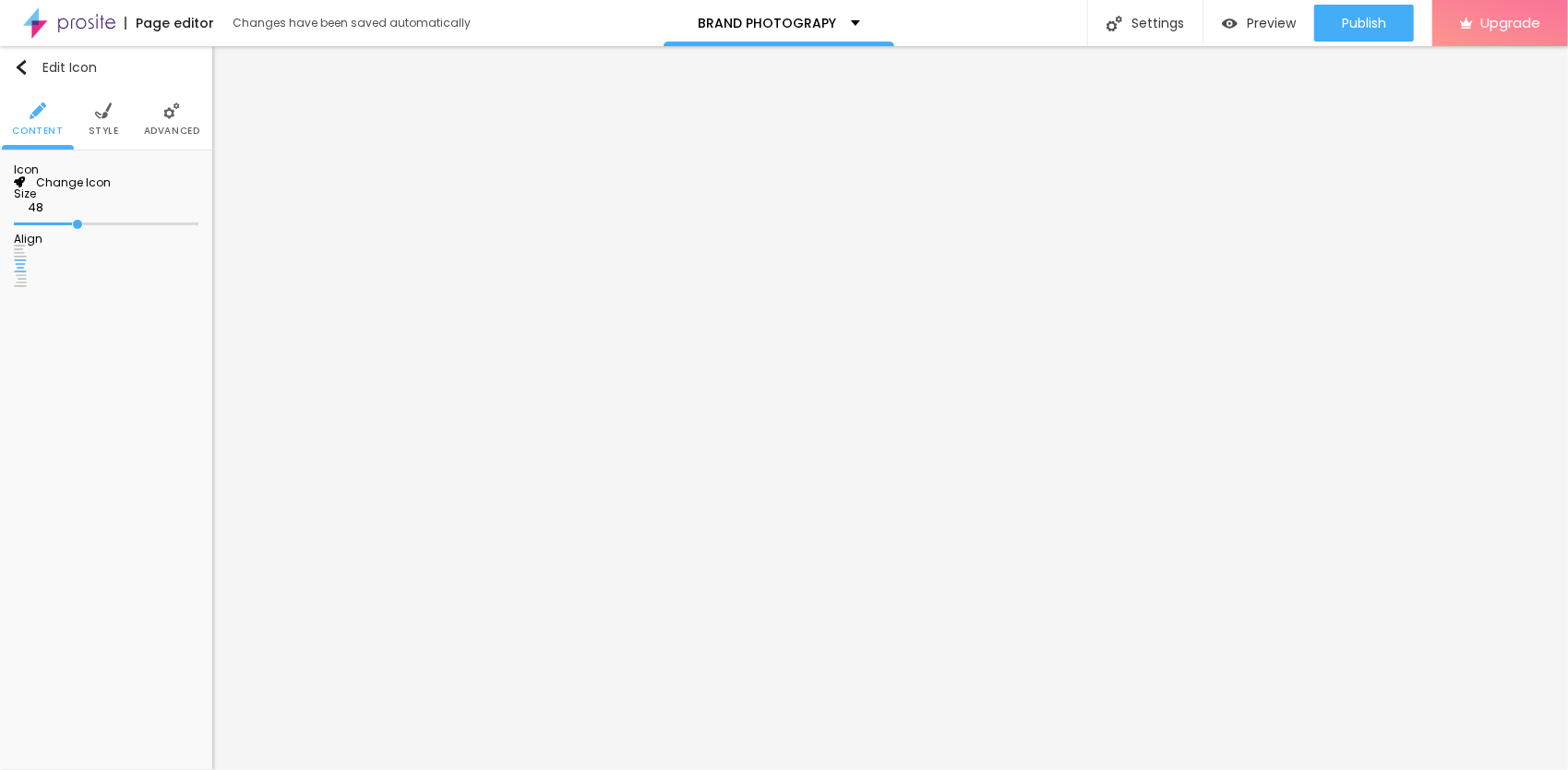 scroll, scrollTop: 15, scrollLeft: 15, axis: both 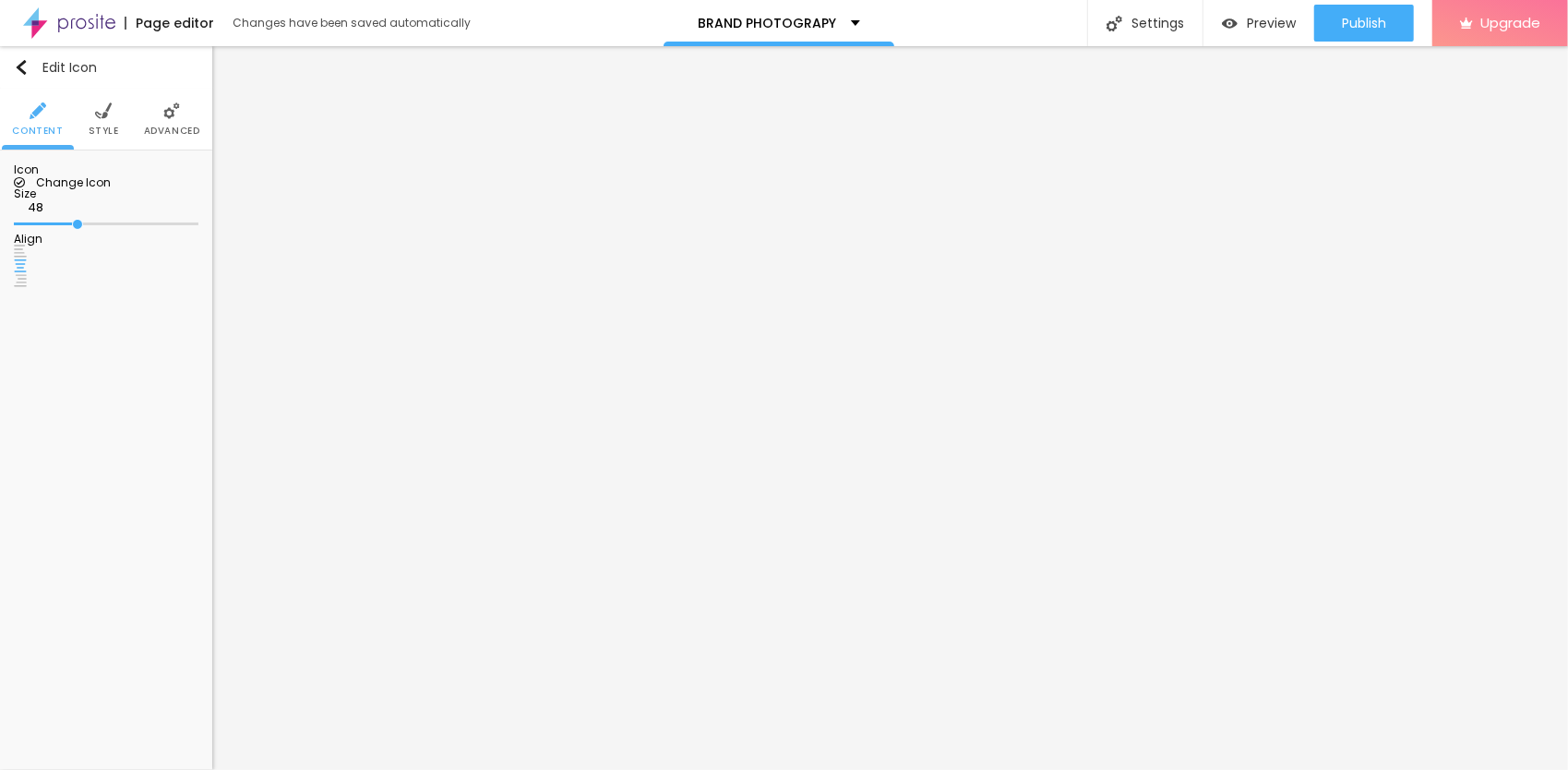 click at bounding box center (103, 111) 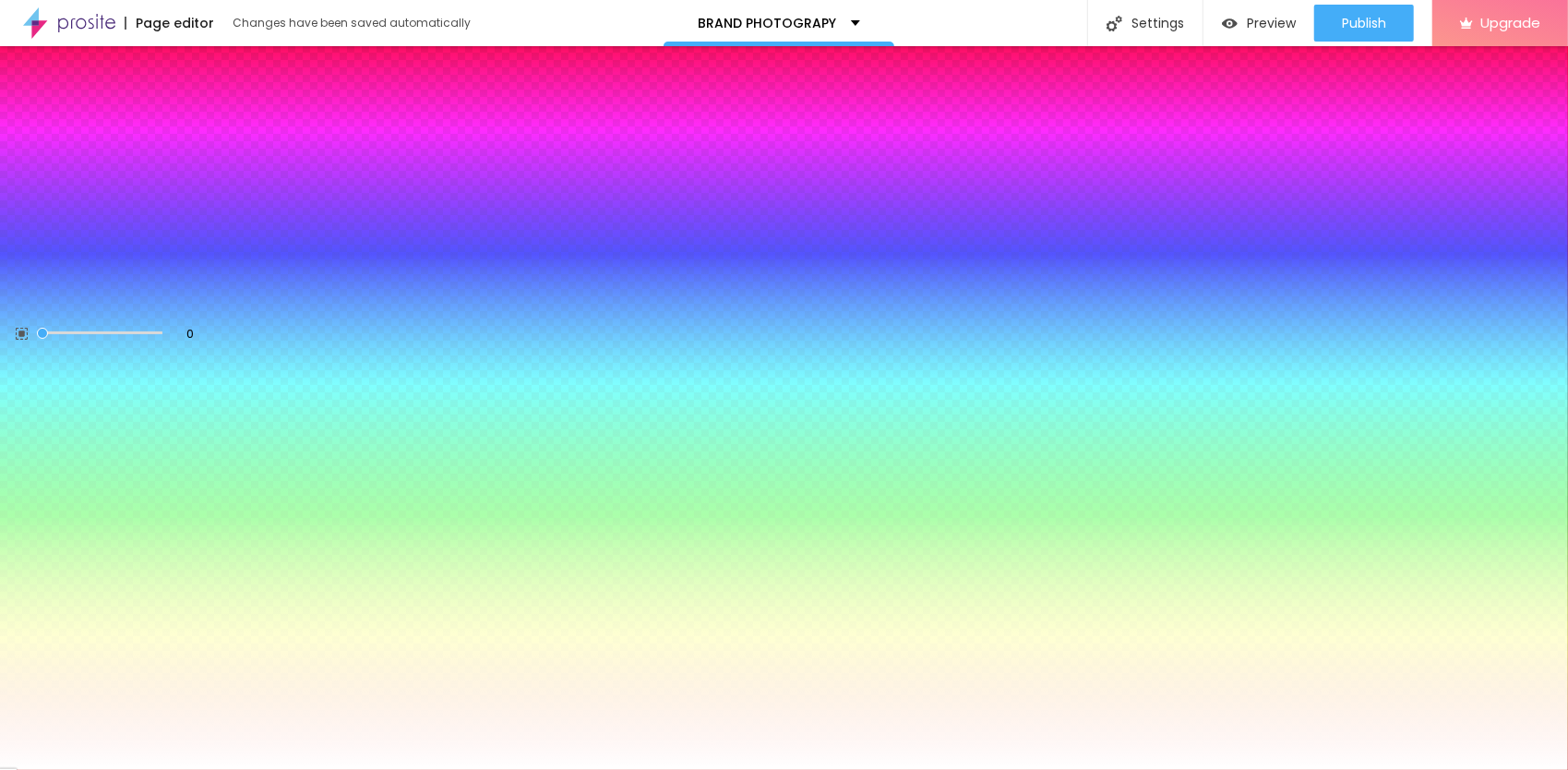 click on "#000000" at bounding box center [125, 206] 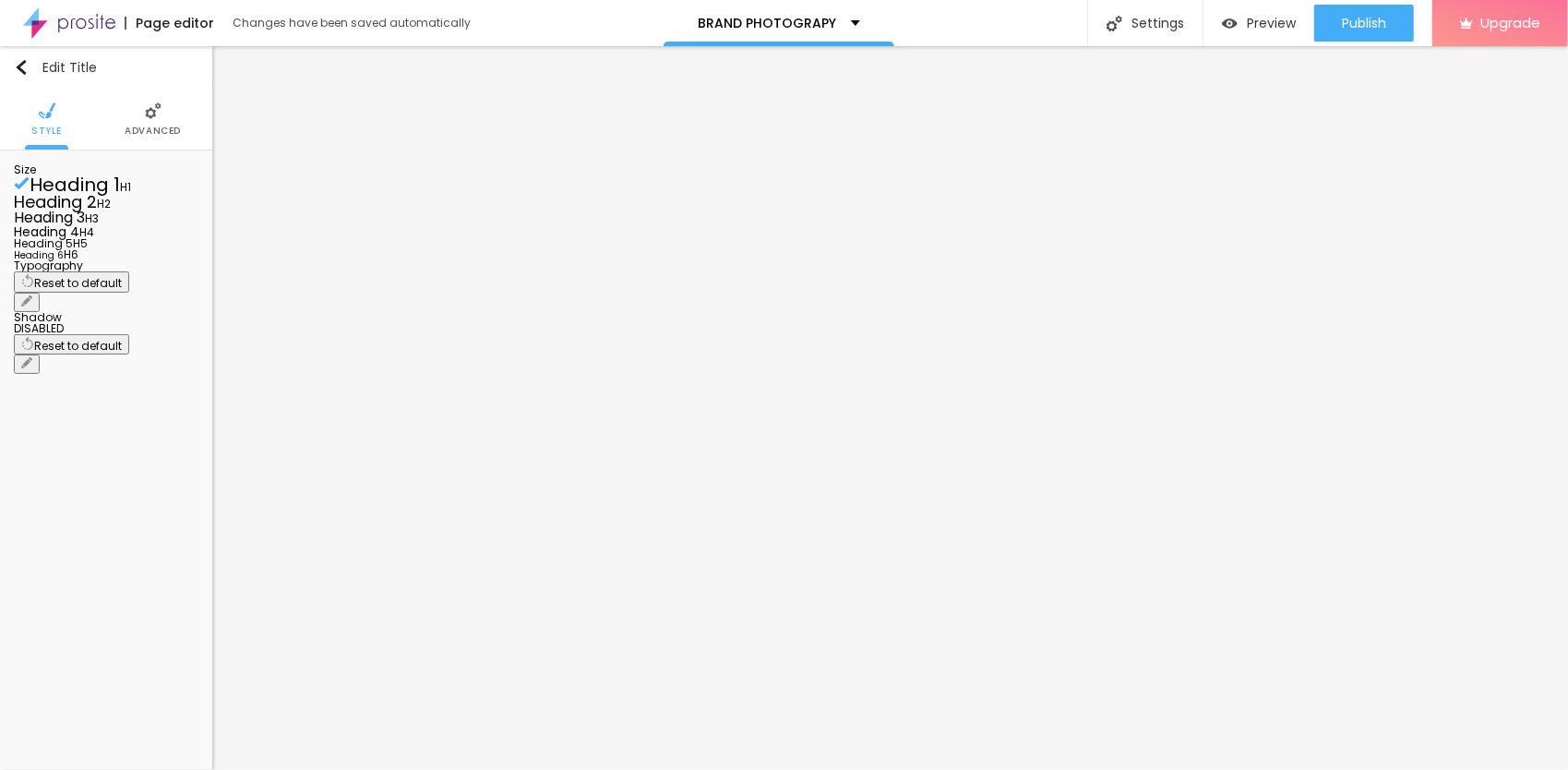 click 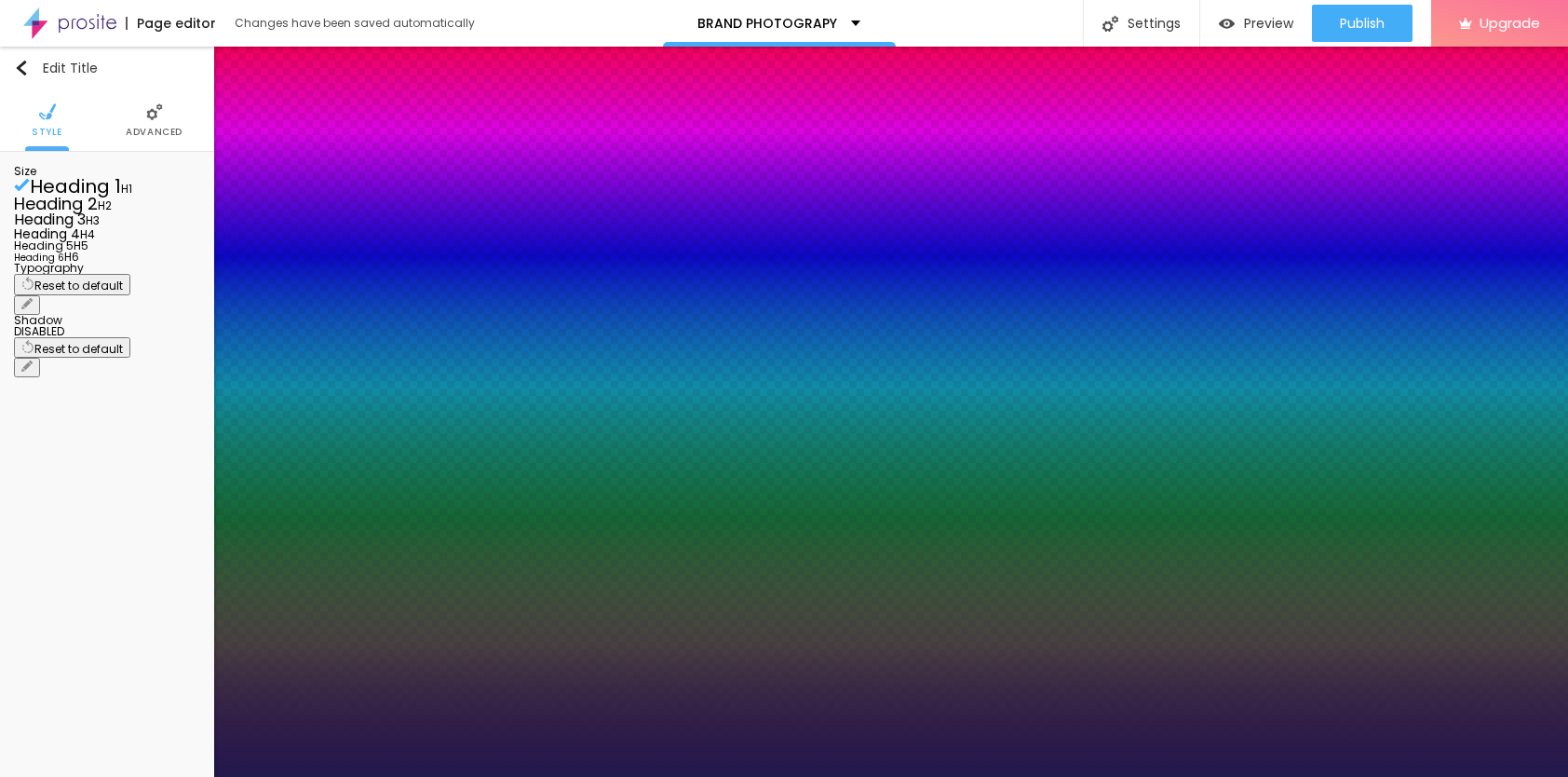 type on "1" 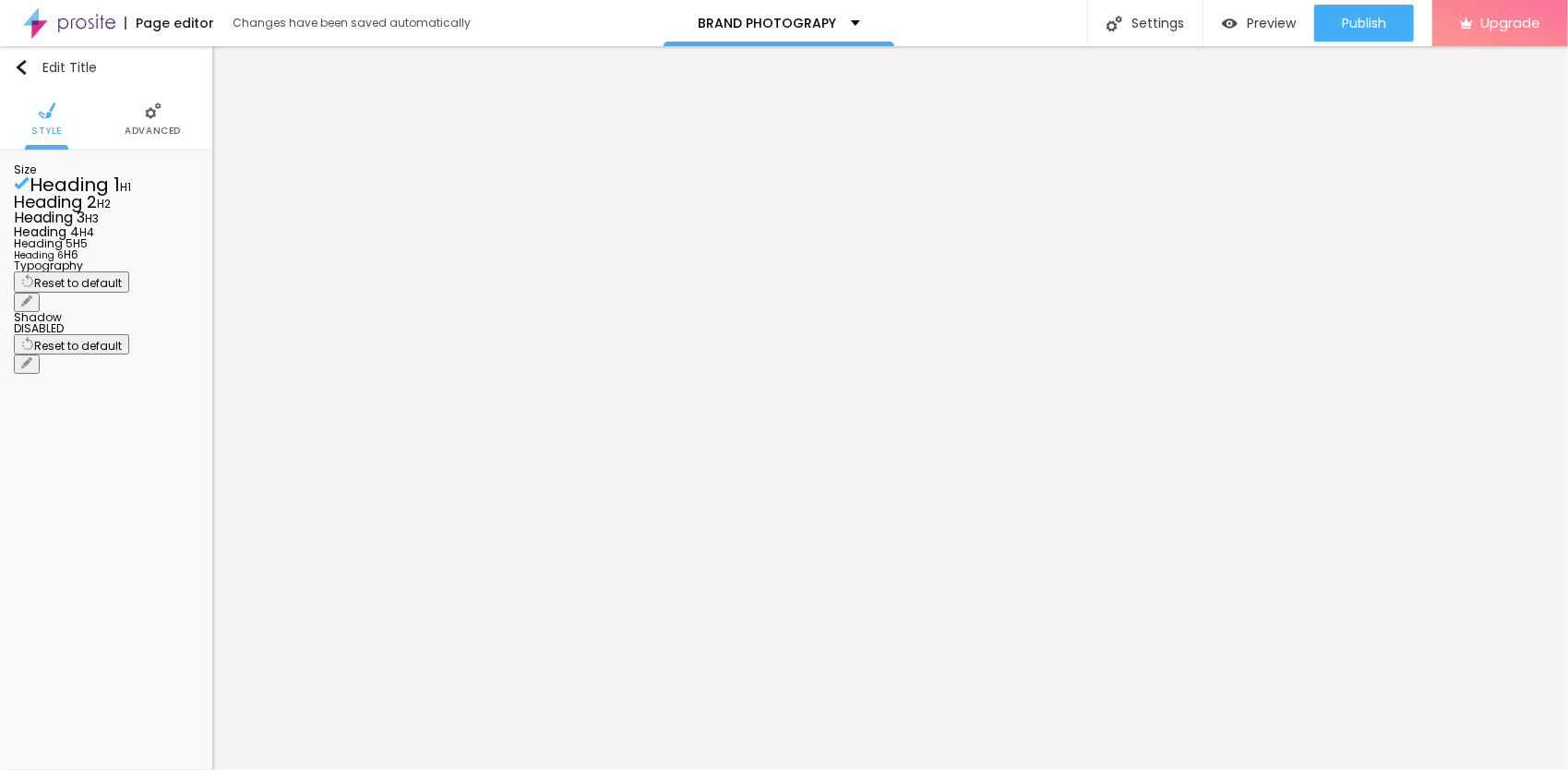 click 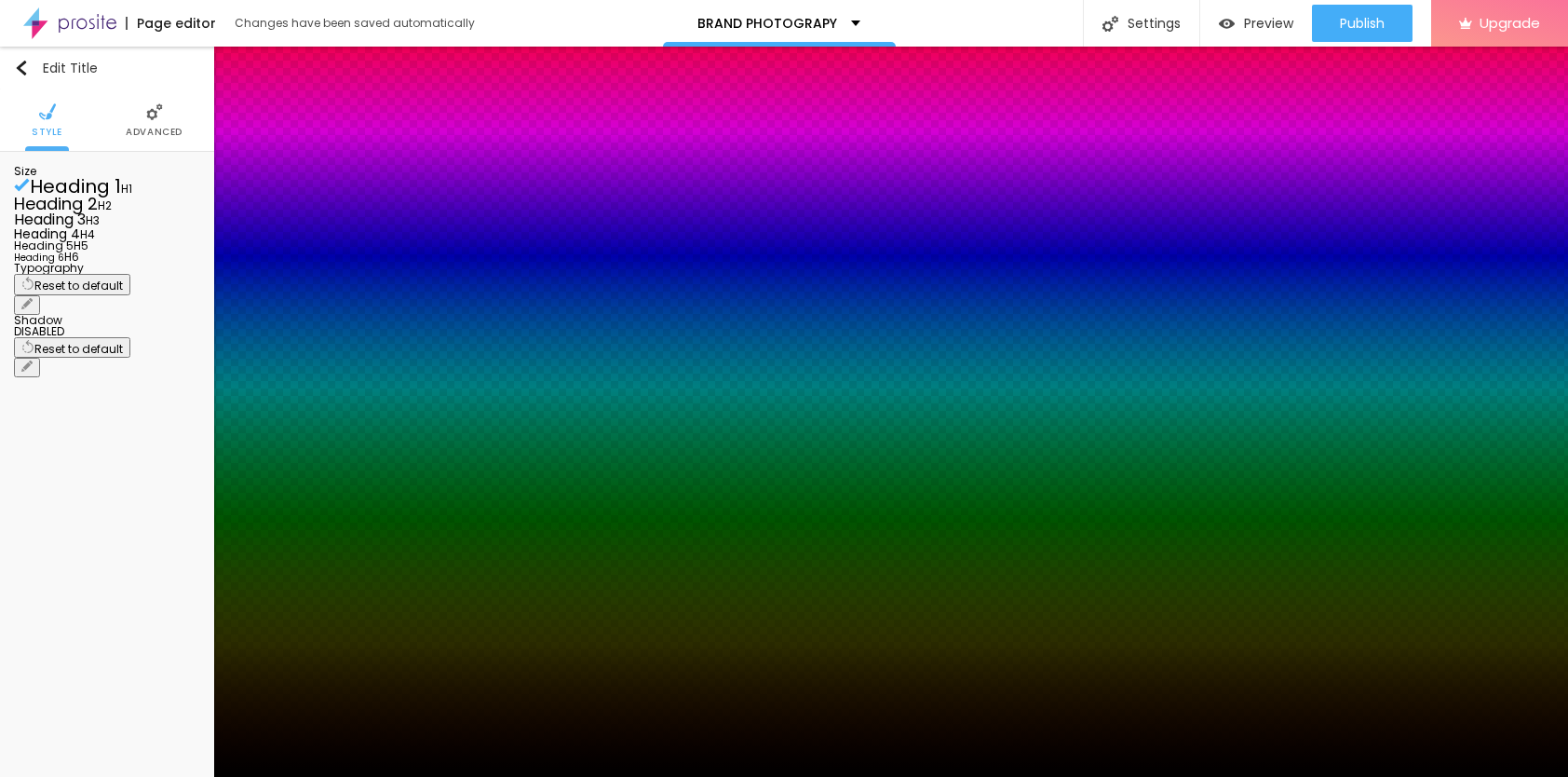type on "1" 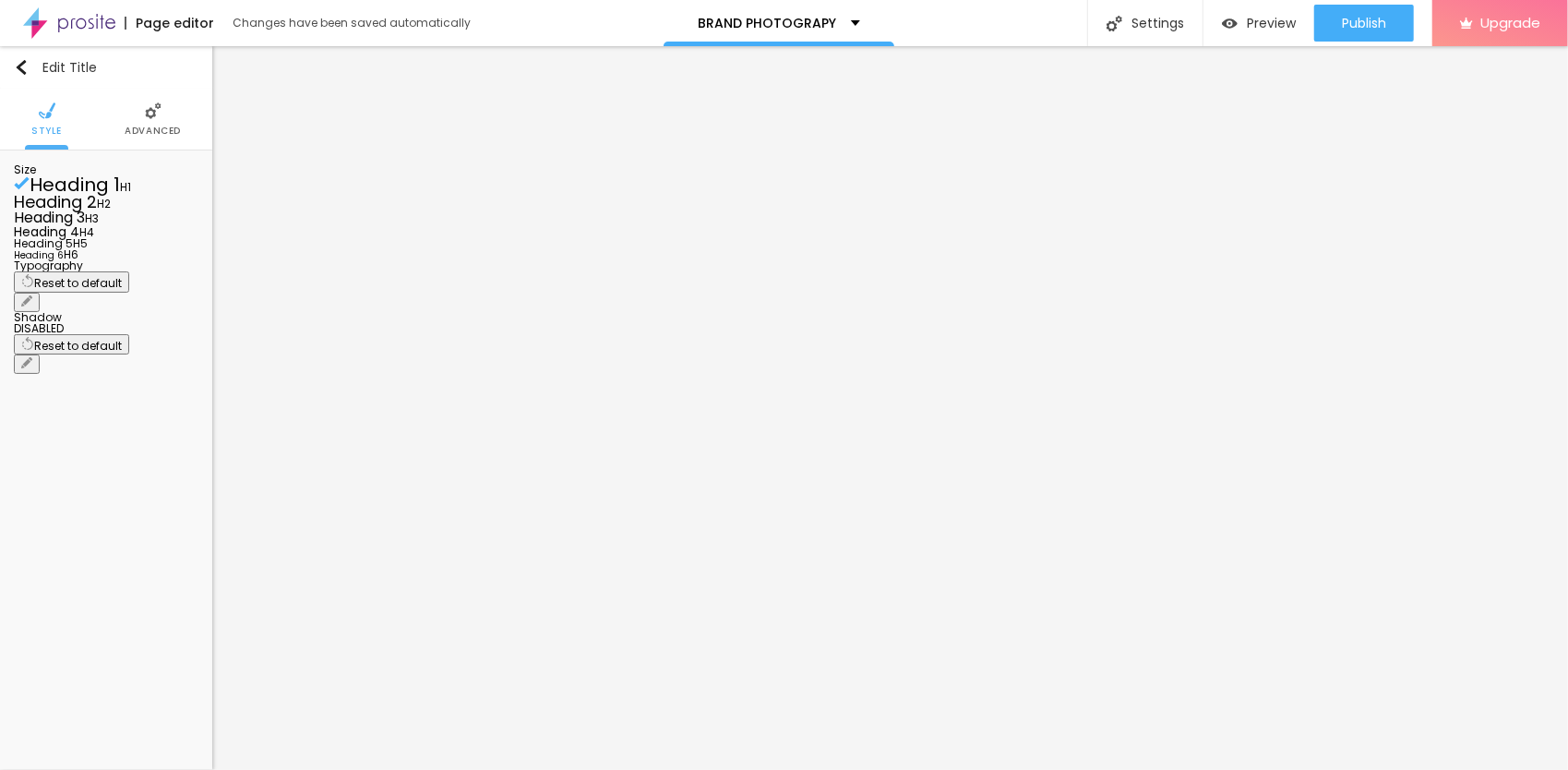 click at bounding box center (27, 302) 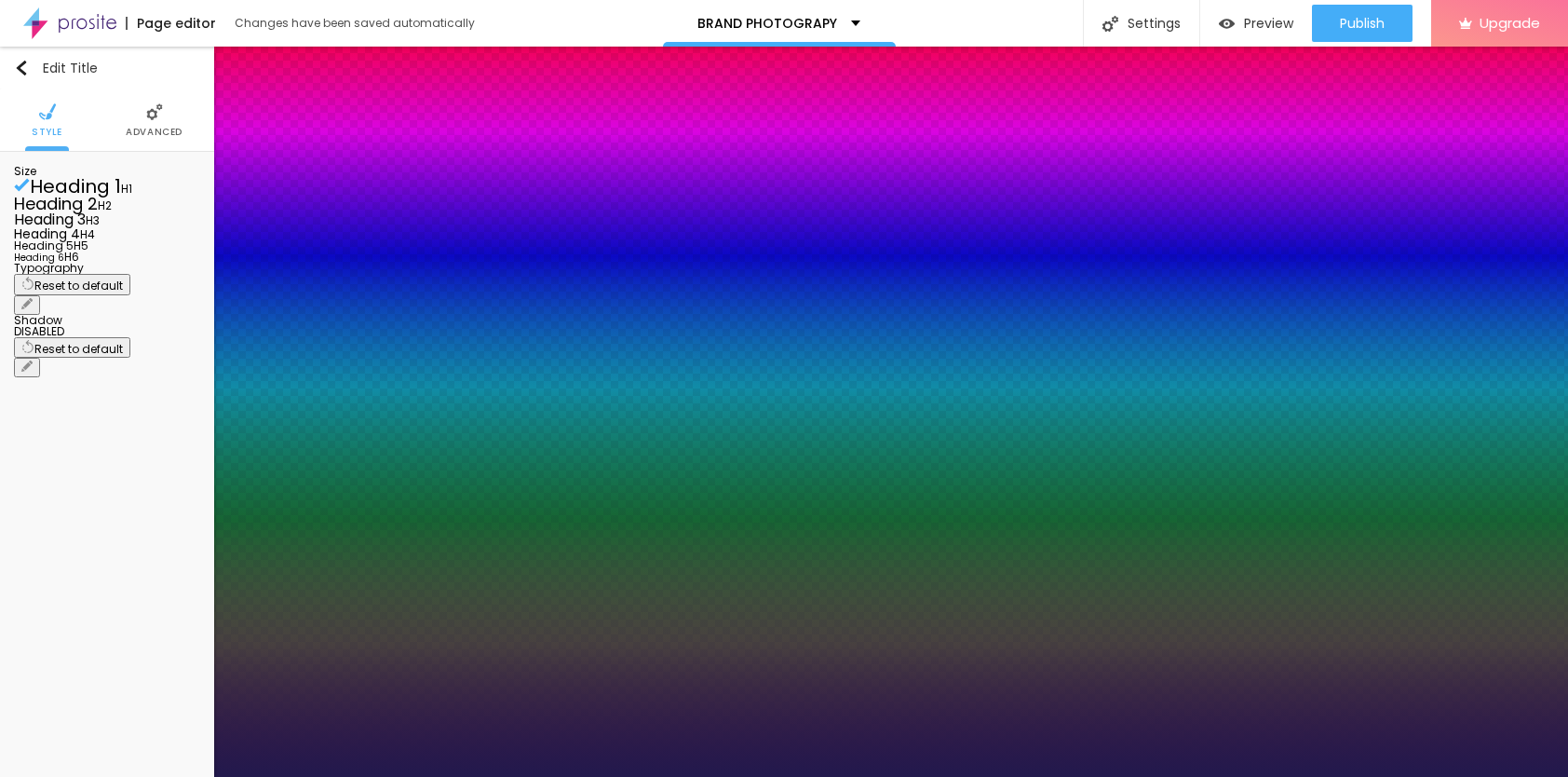 type on "1" 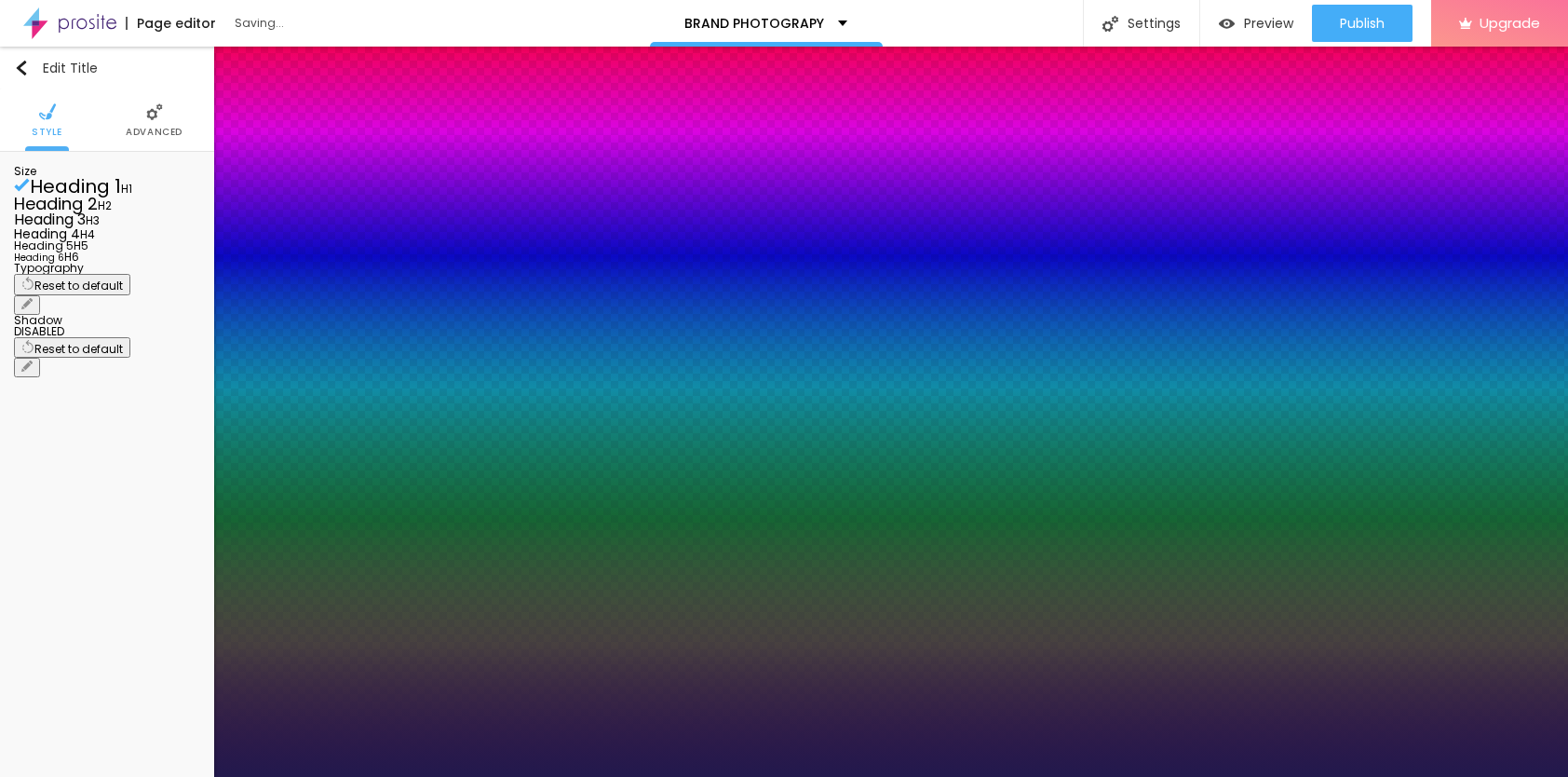 type on "1" 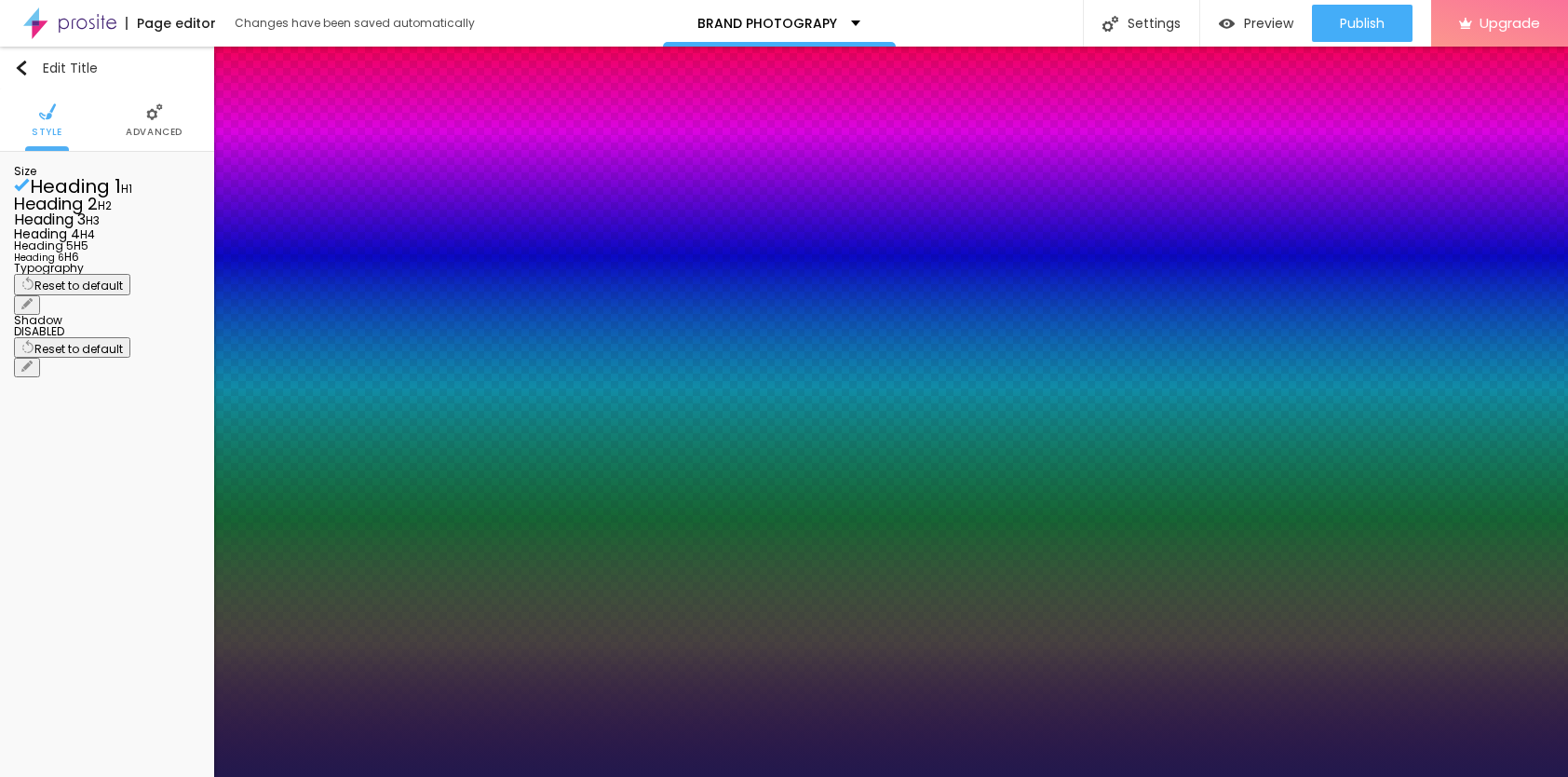 type on "22" 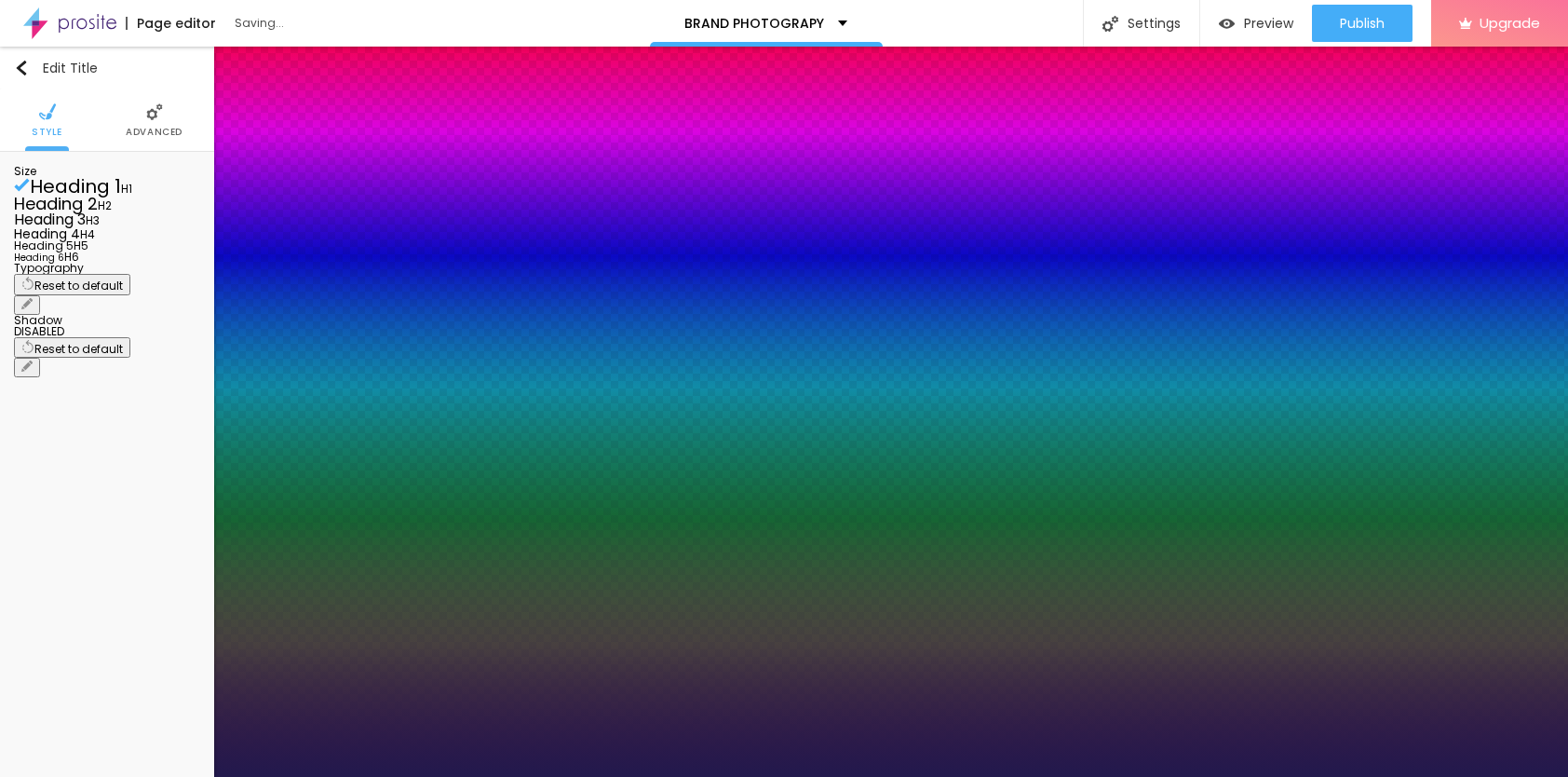 type on "1" 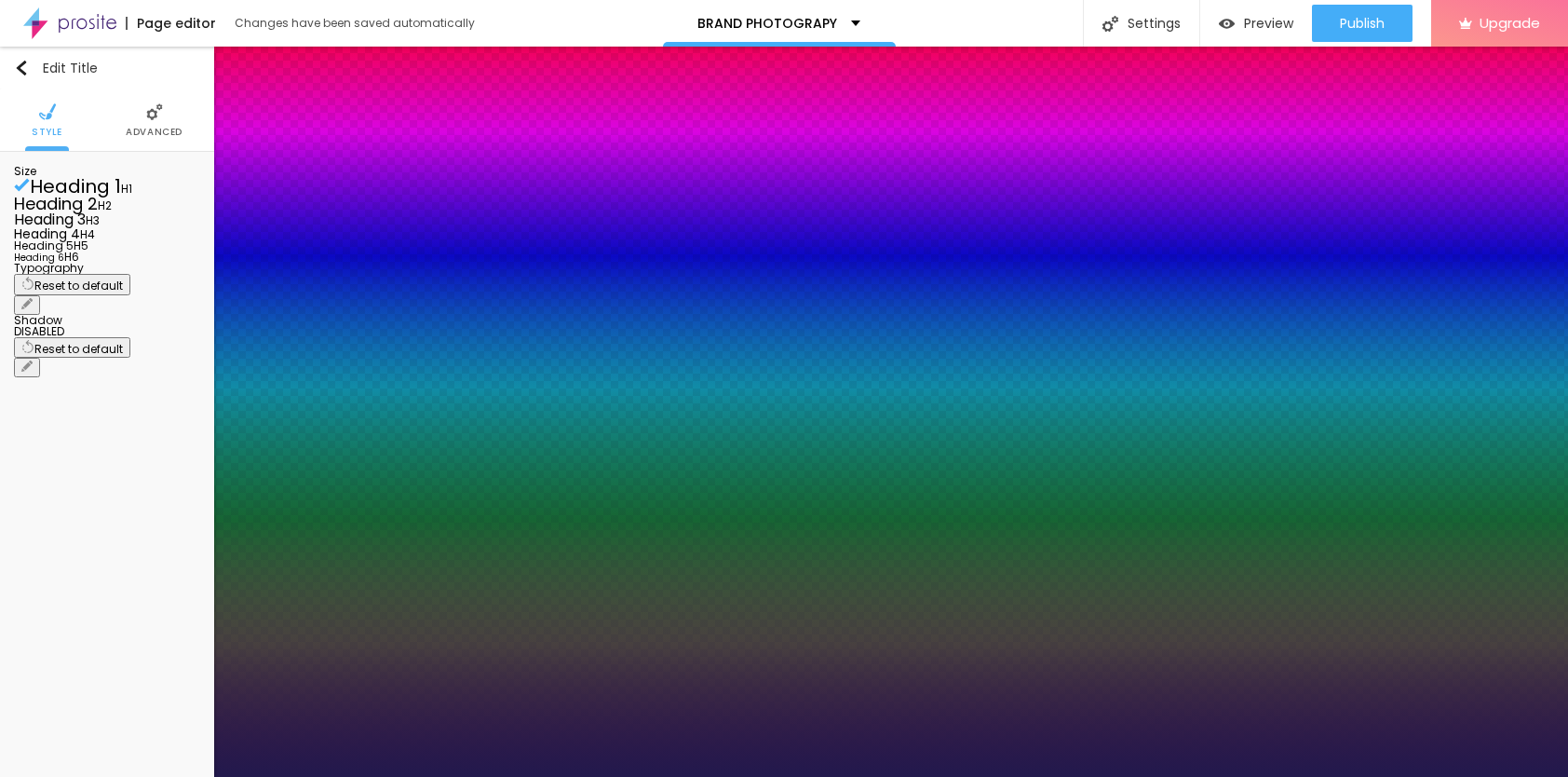 click at bounding box center (784, 777) 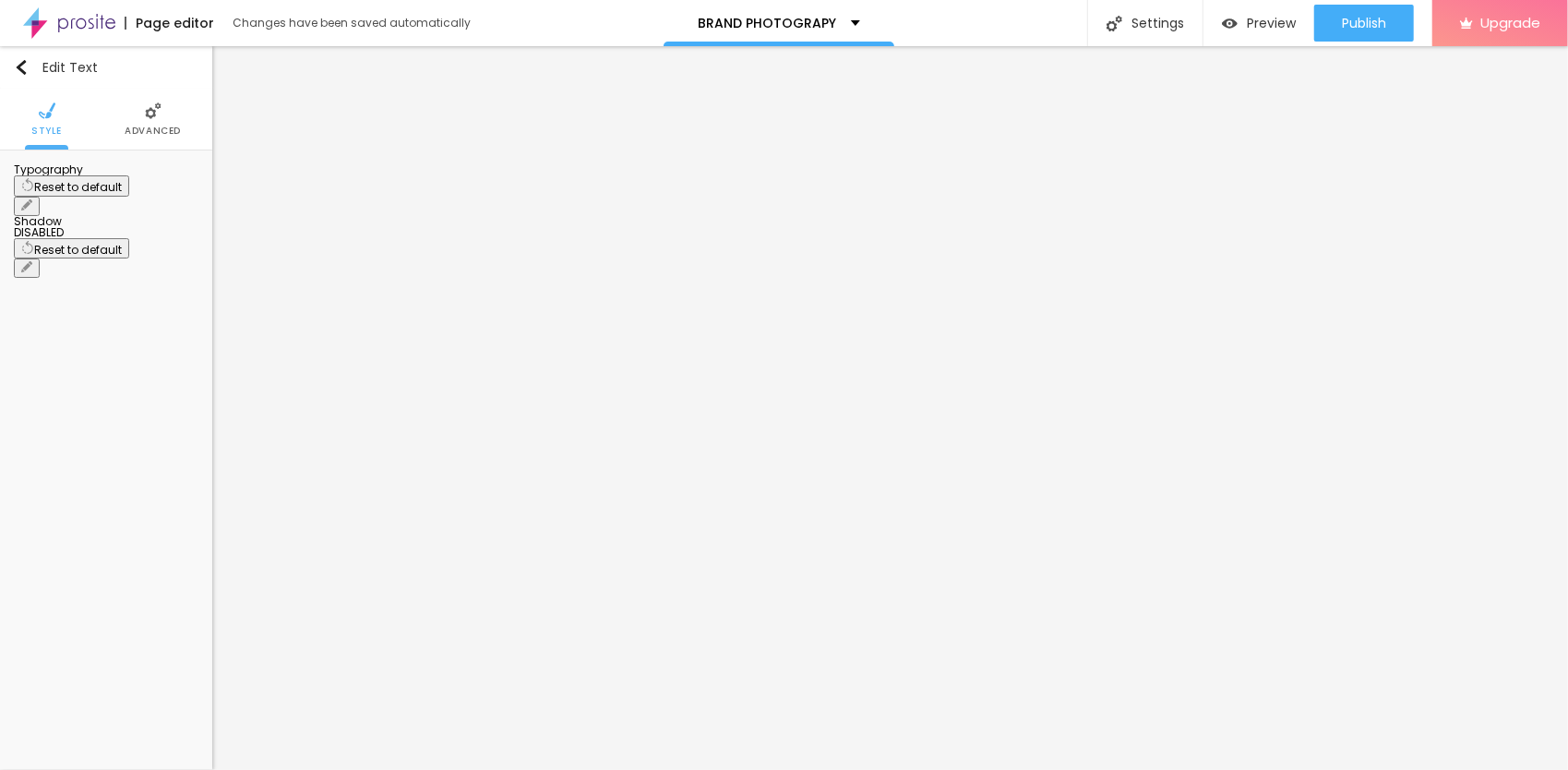 click on "Advanced" at bounding box center [152, 119] 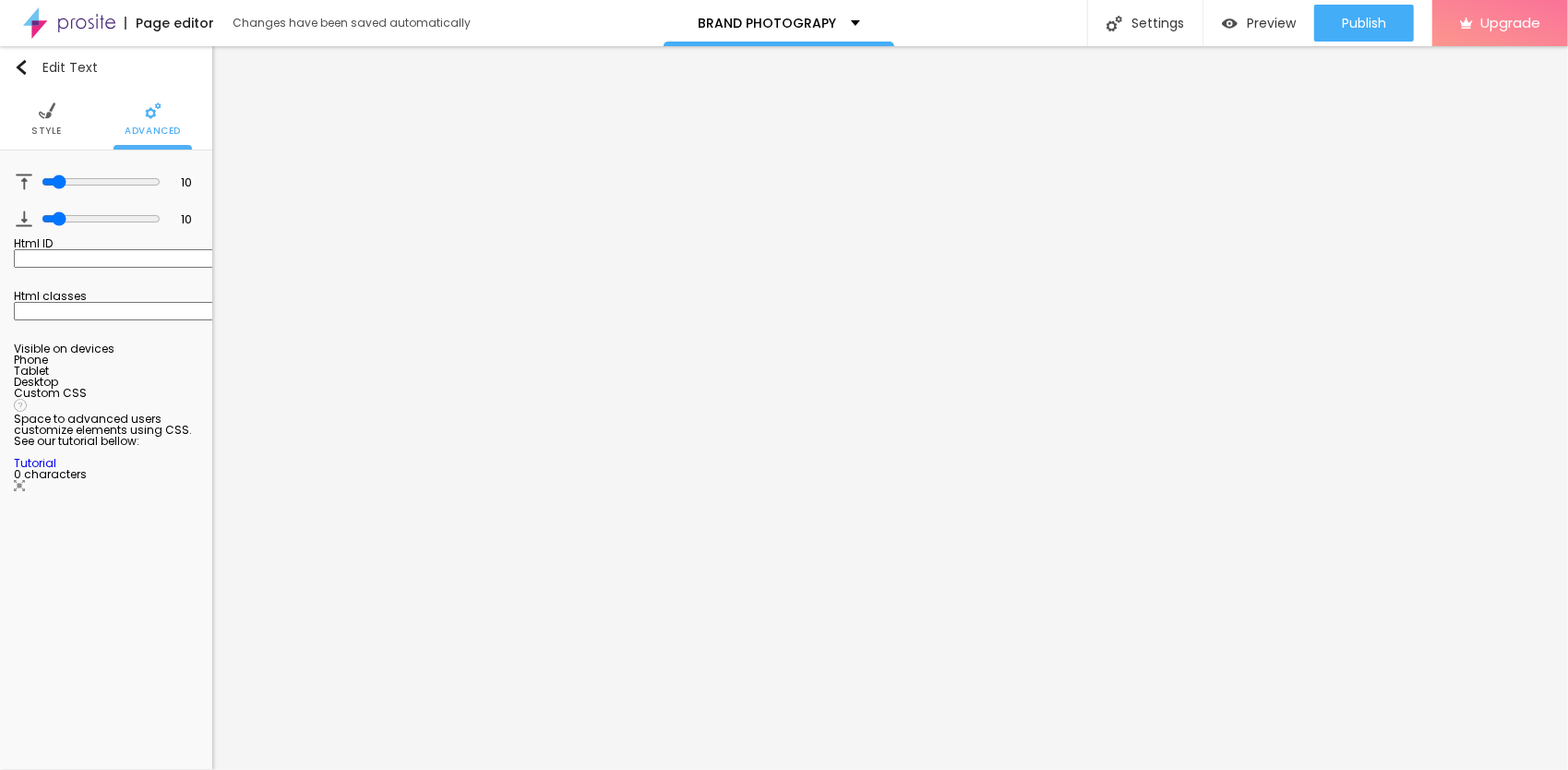 click on "Style" at bounding box center [46, 131] 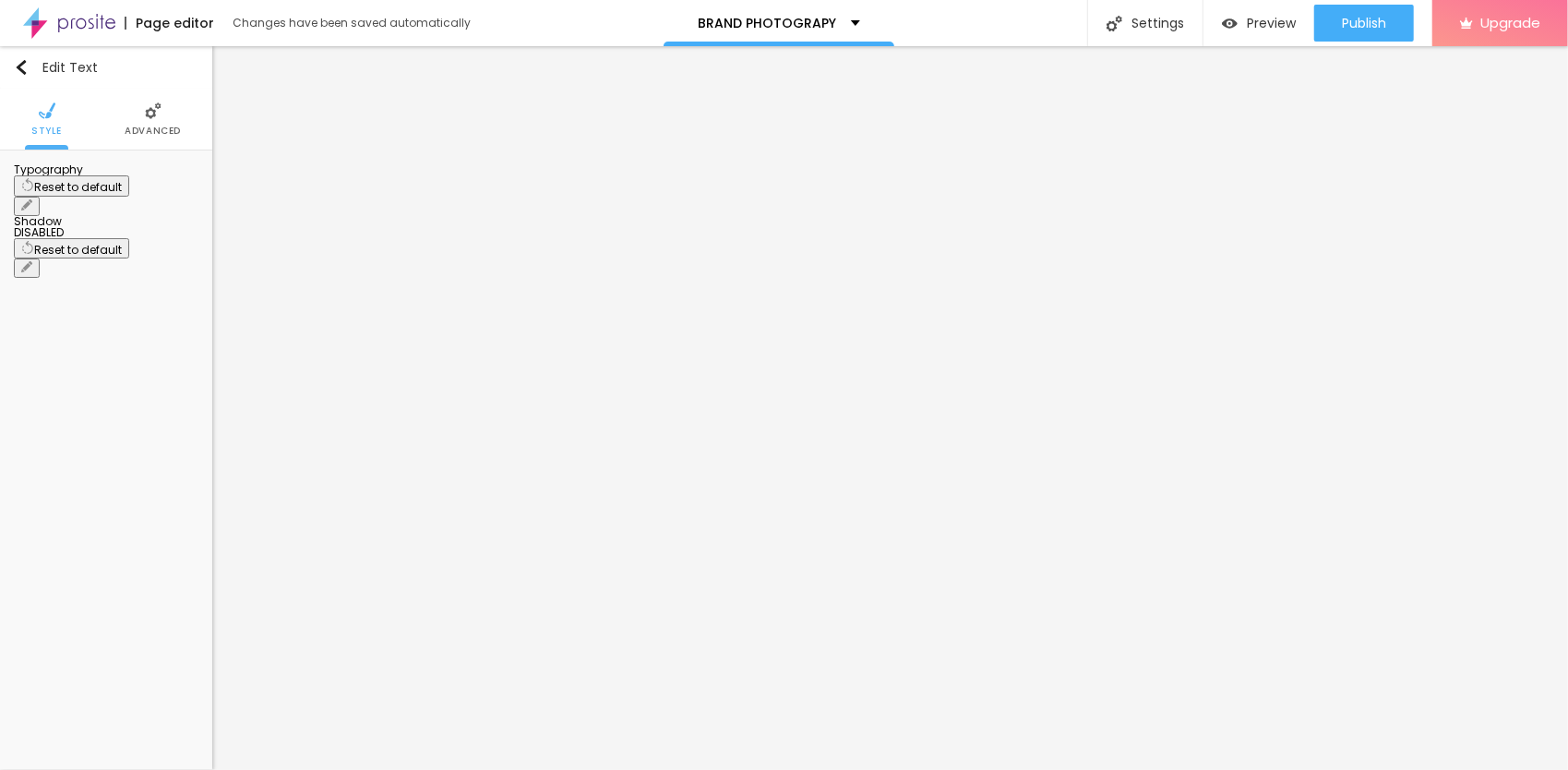 click 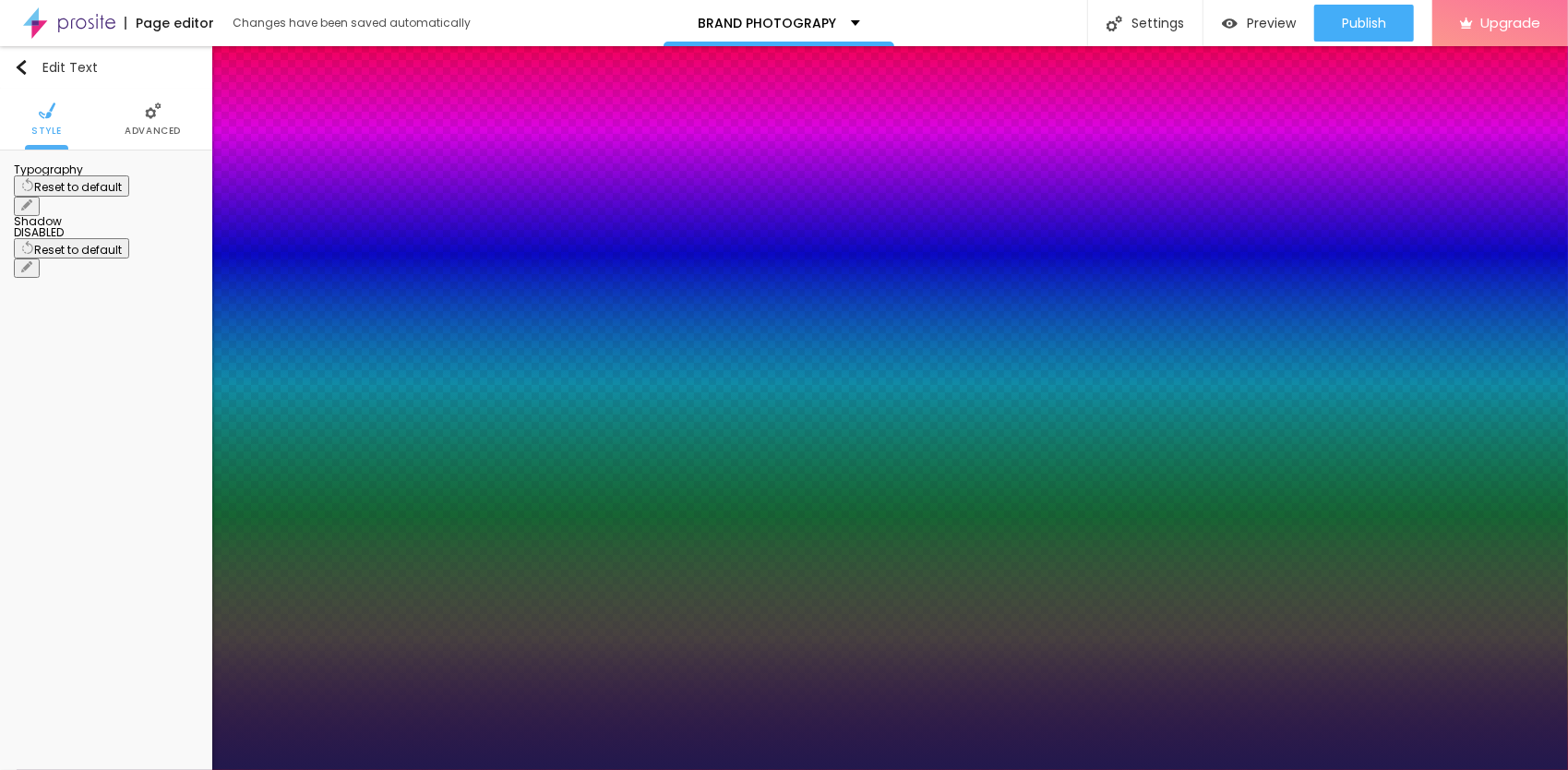 type on "1" 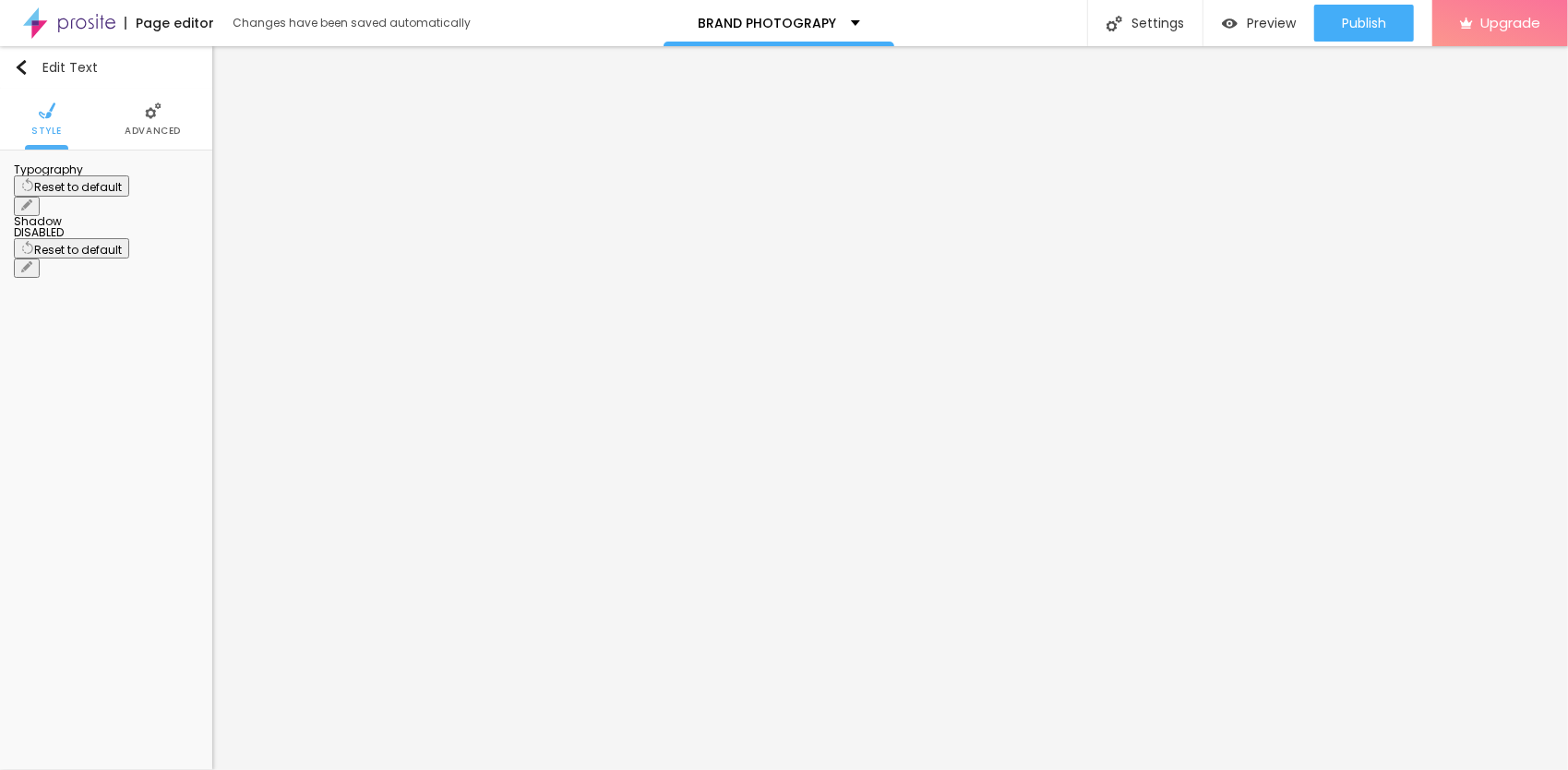 click on "Advanced" at bounding box center [152, 131] 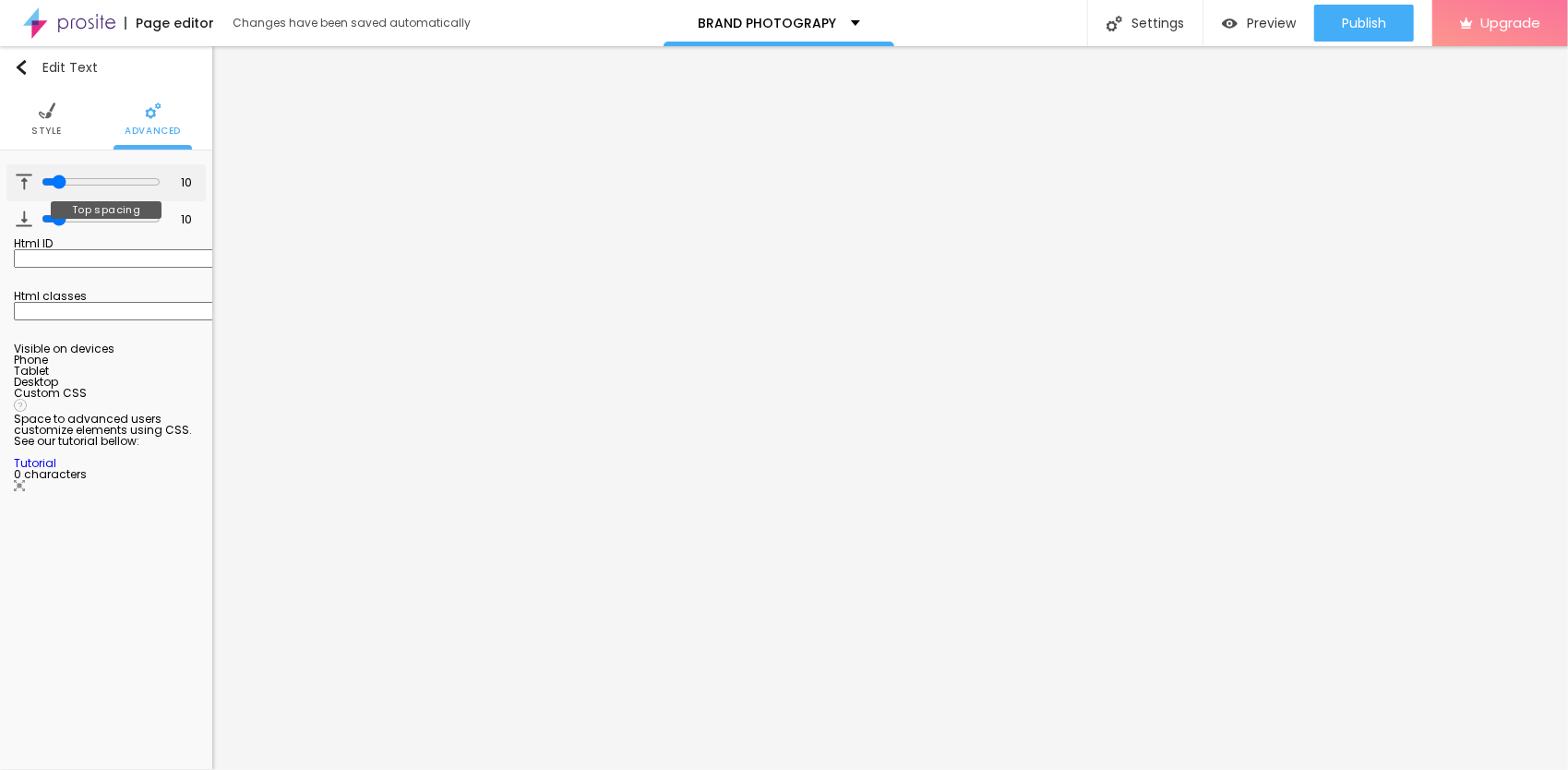 type on "6" 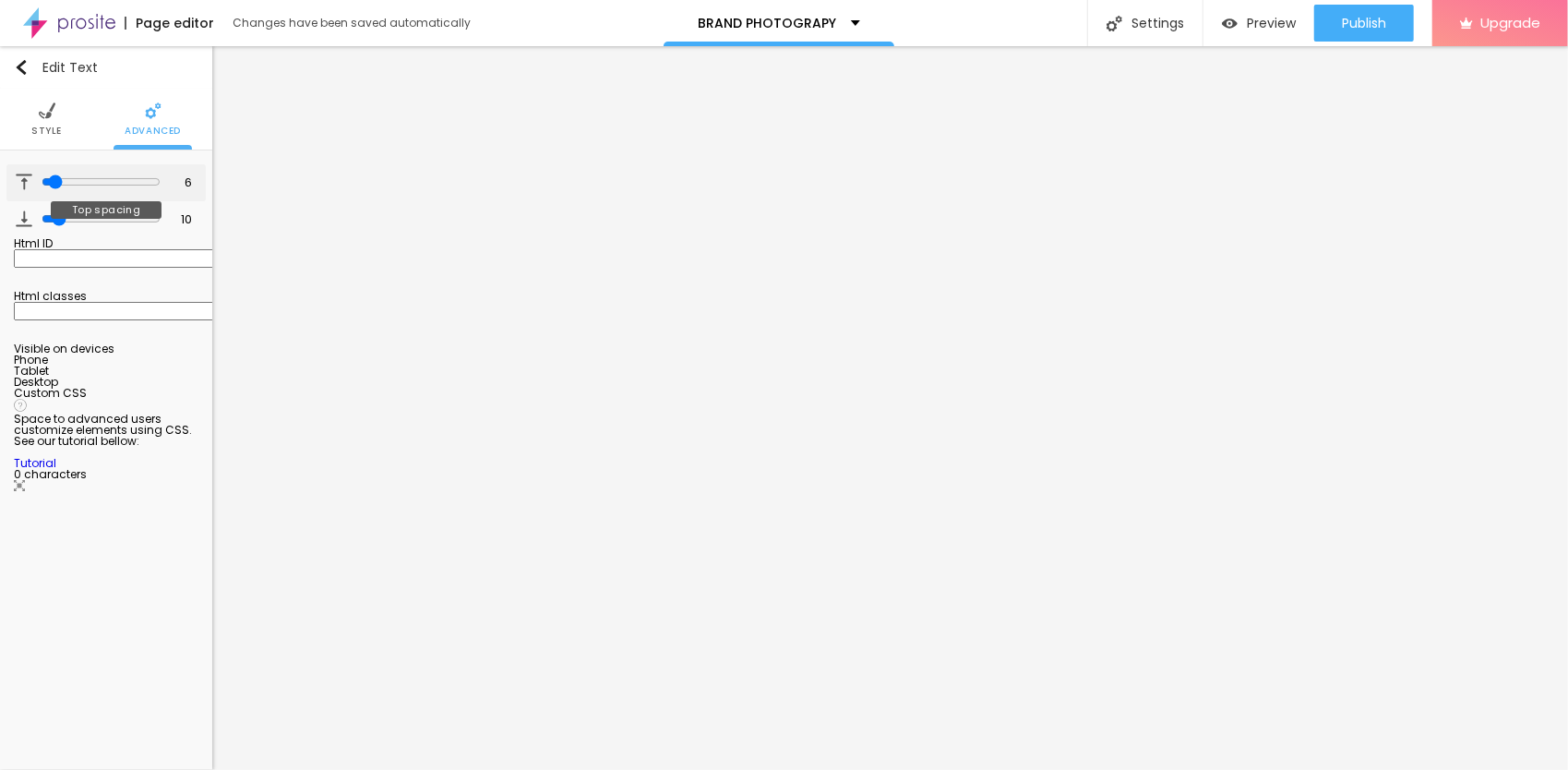 type on "4" 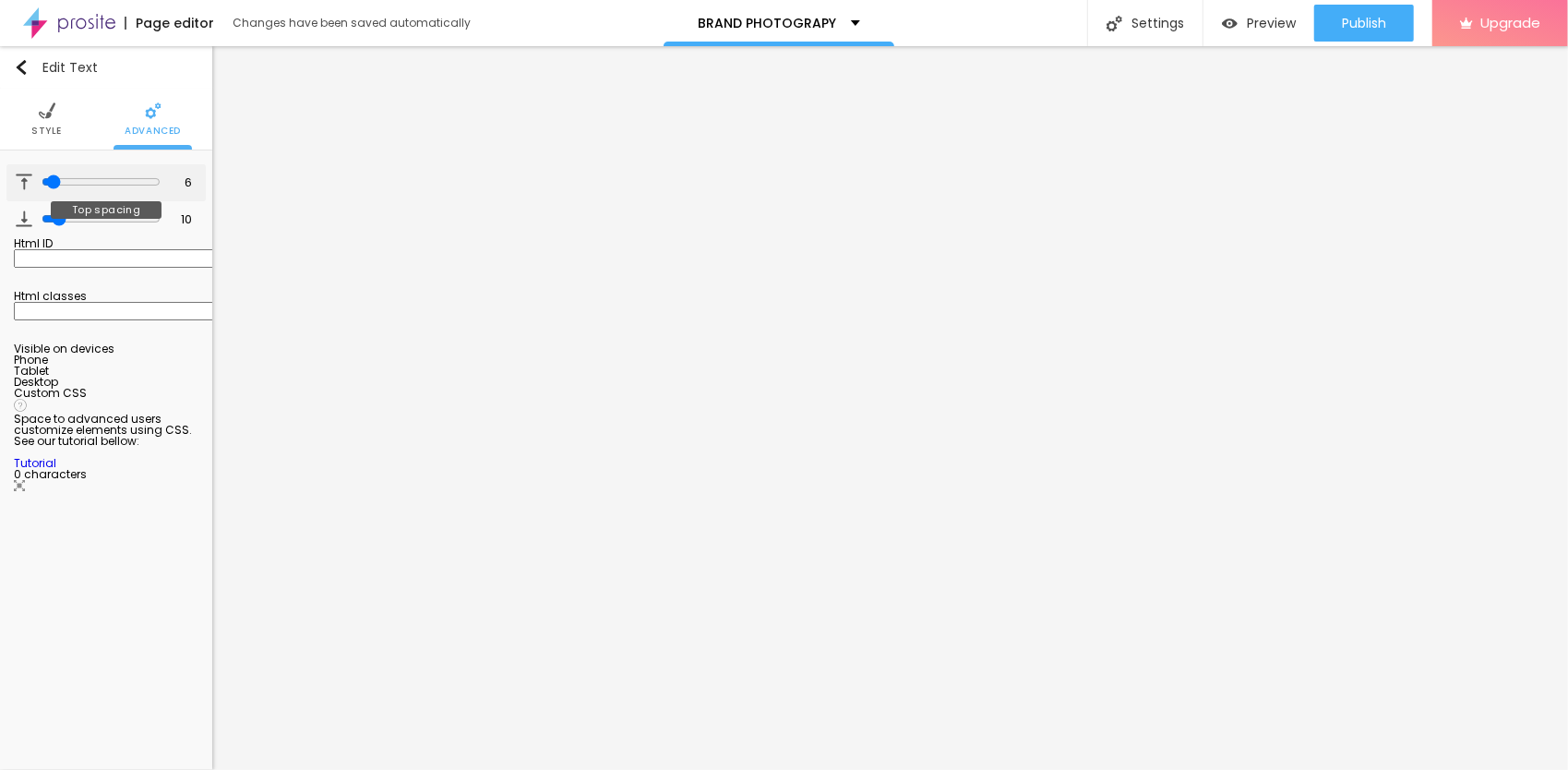 type on "4" 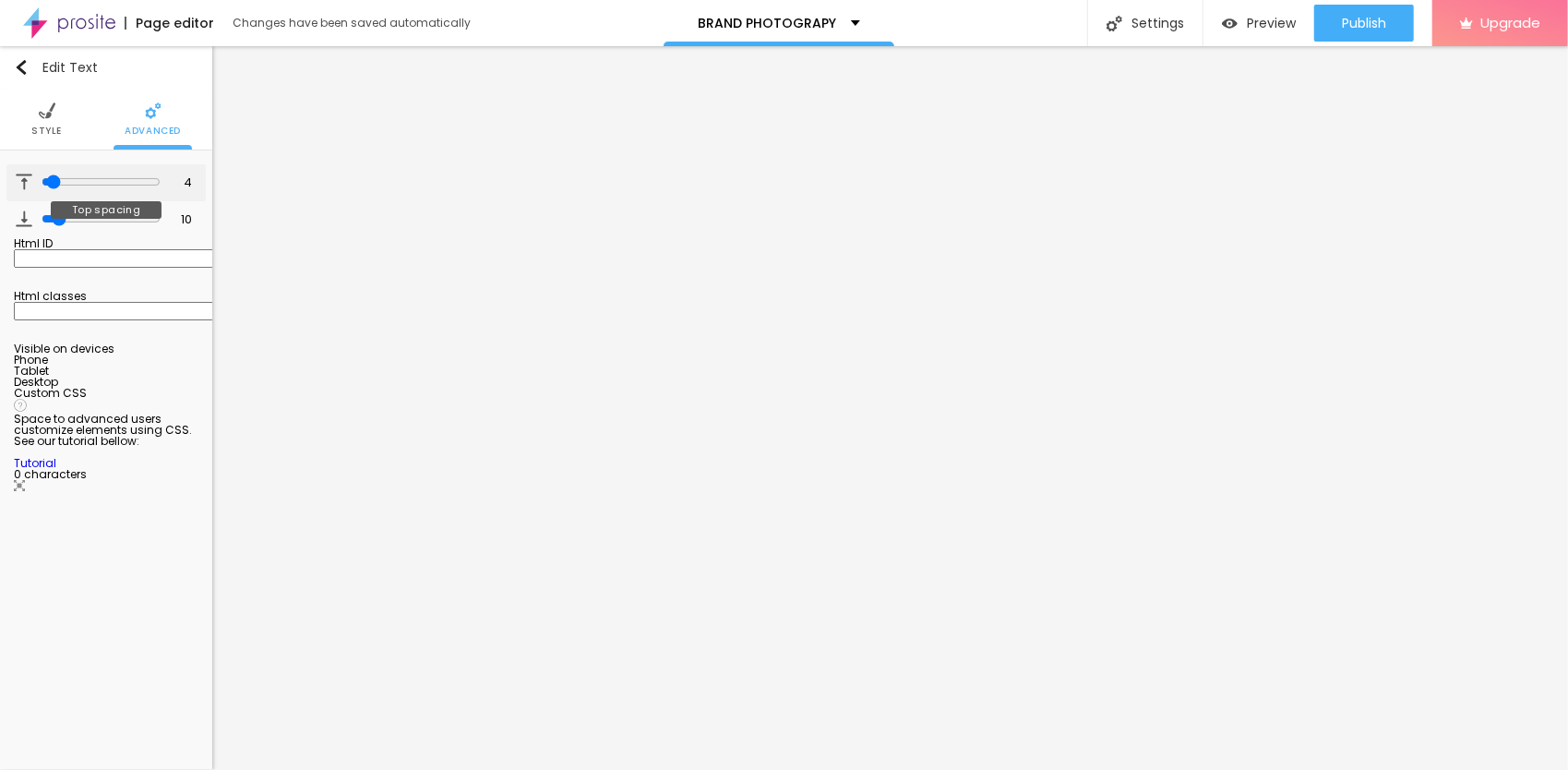 type 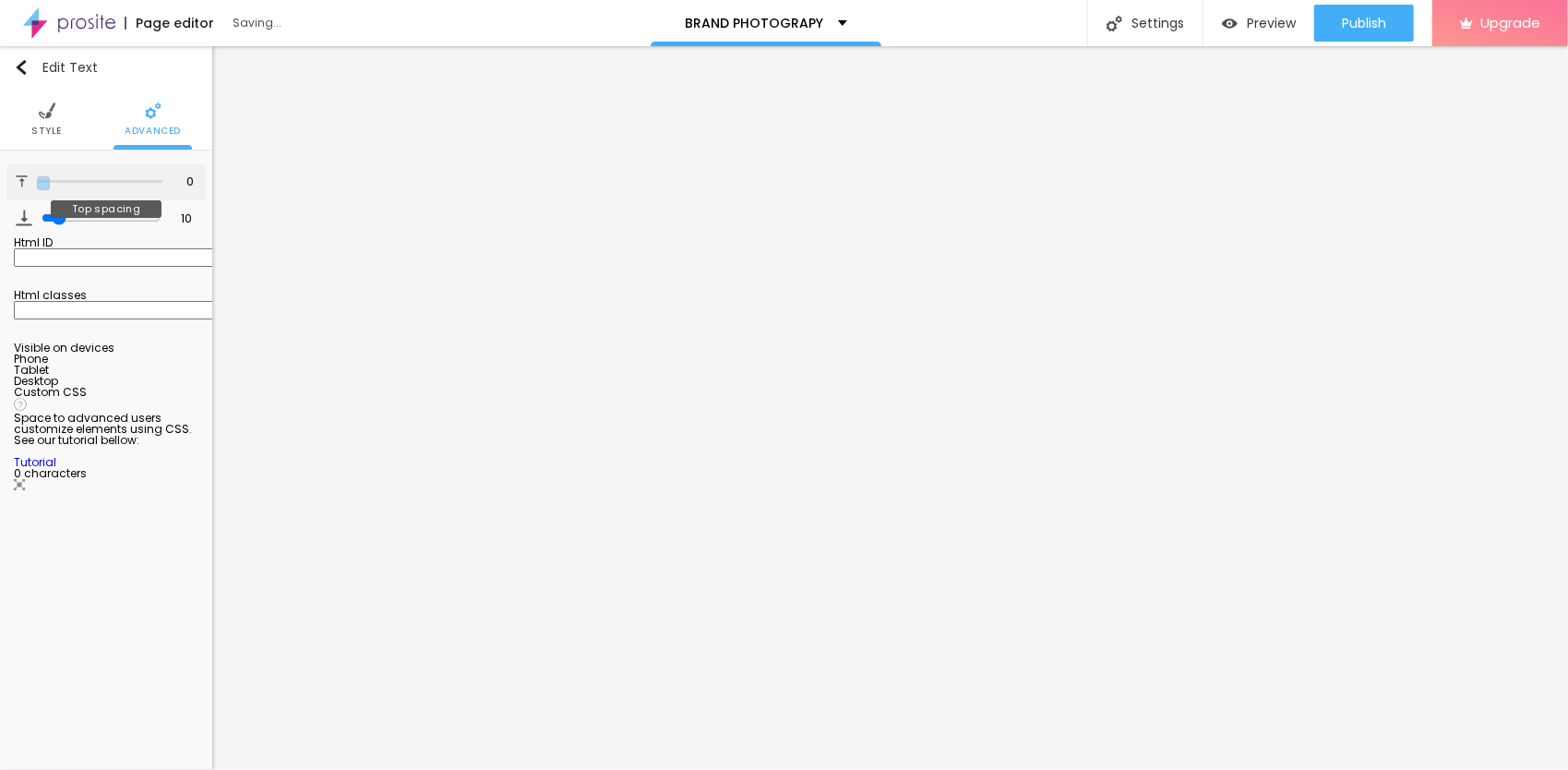 drag, startPoint x: 50, startPoint y: 182, endPoint x: 30, endPoint y: 182, distance: 20 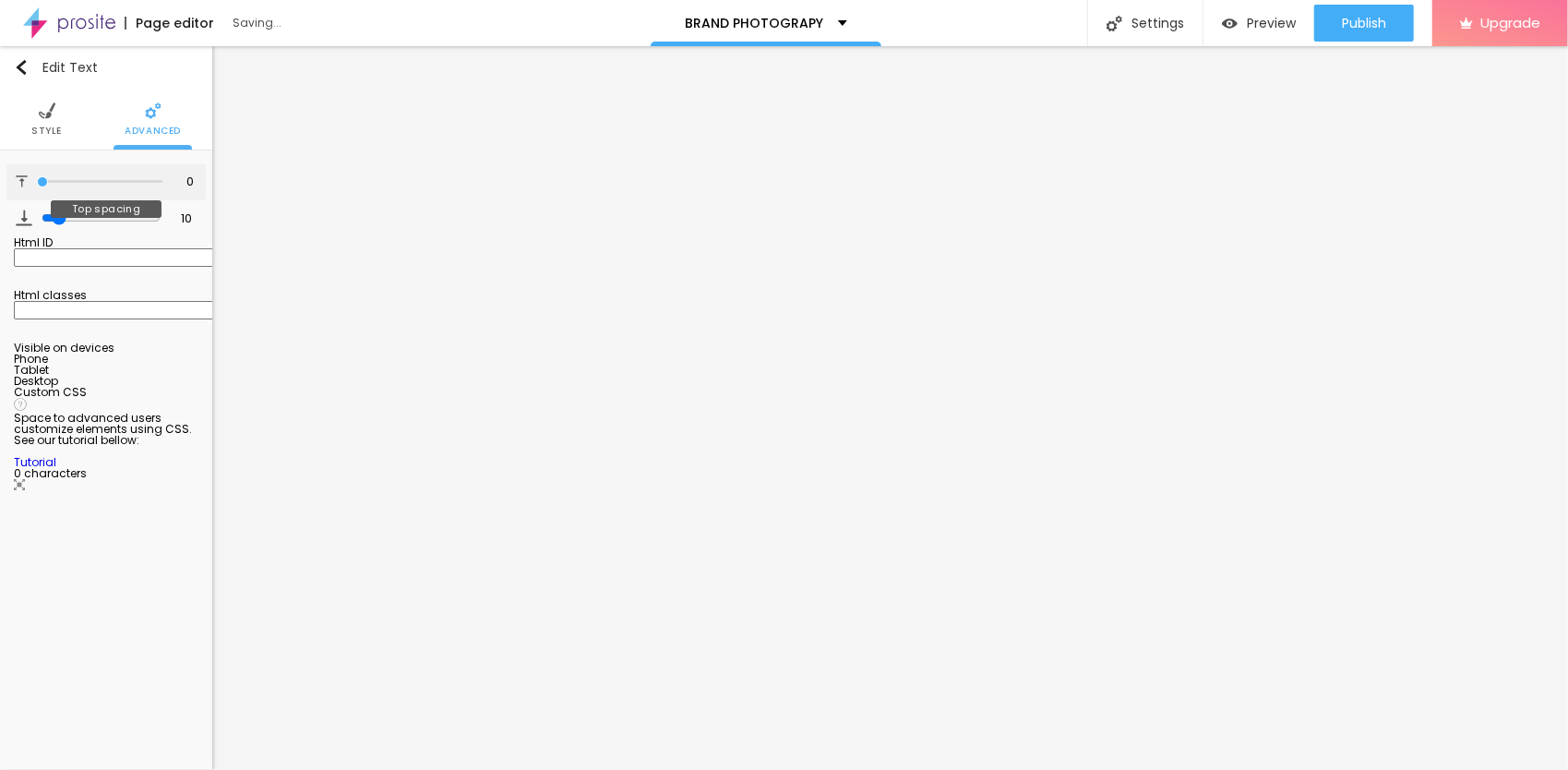 click at bounding box center [100, 182] 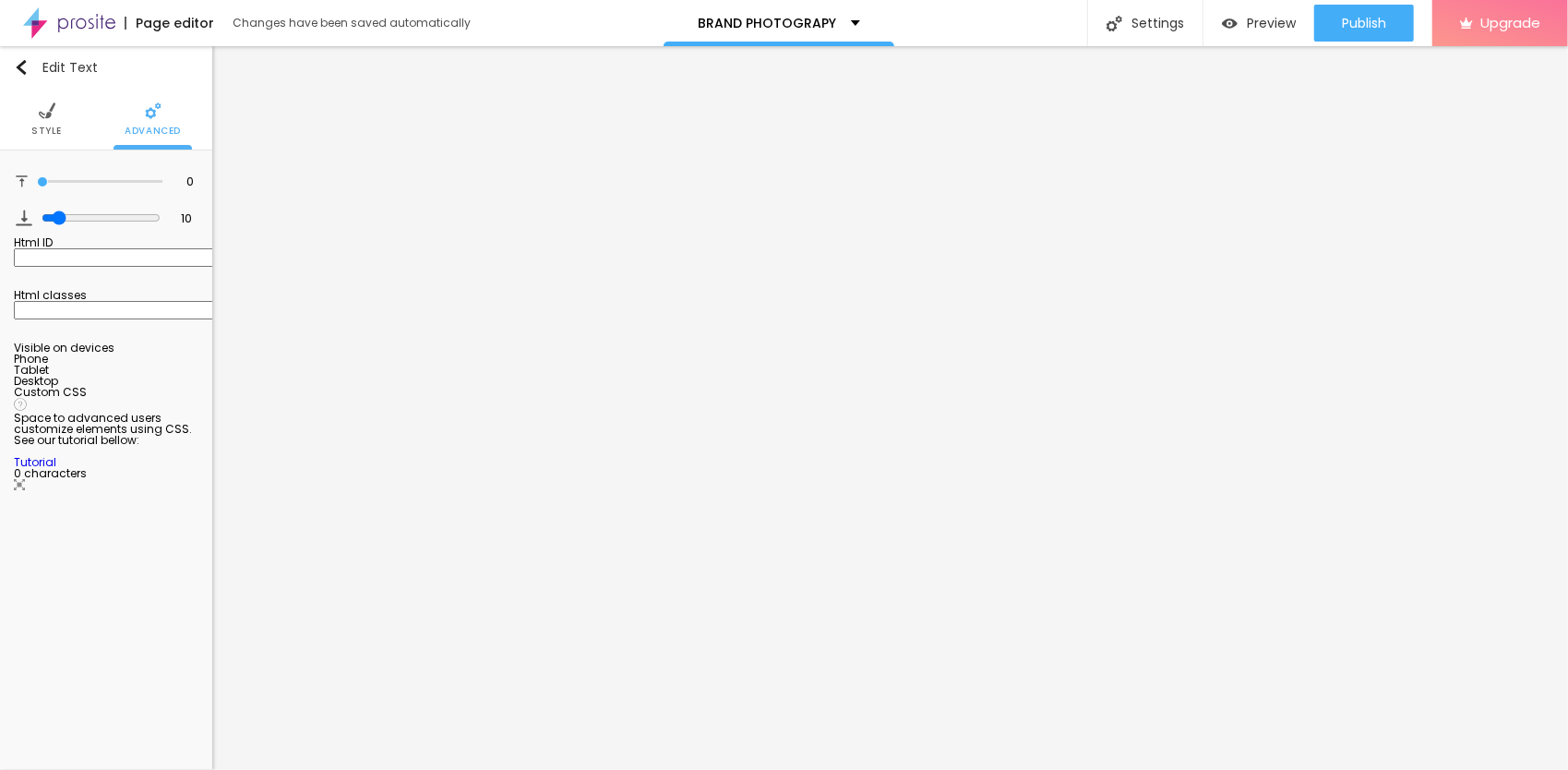 drag, startPoint x: 54, startPoint y: 211, endPoint x: 119, endPoint y: 258, distance: 80.212219 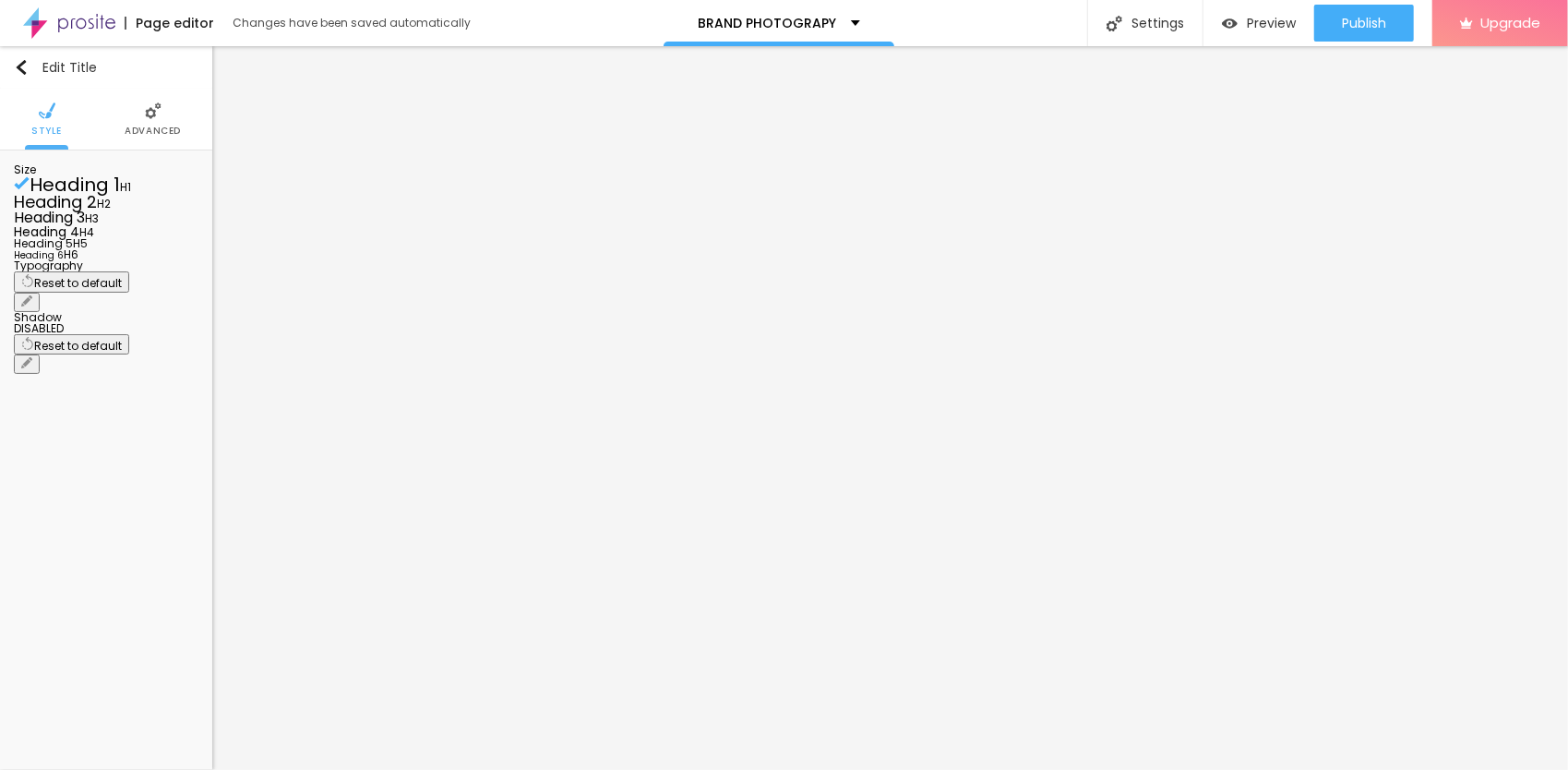 click on "Advanced" at bounding box center (152, 131) 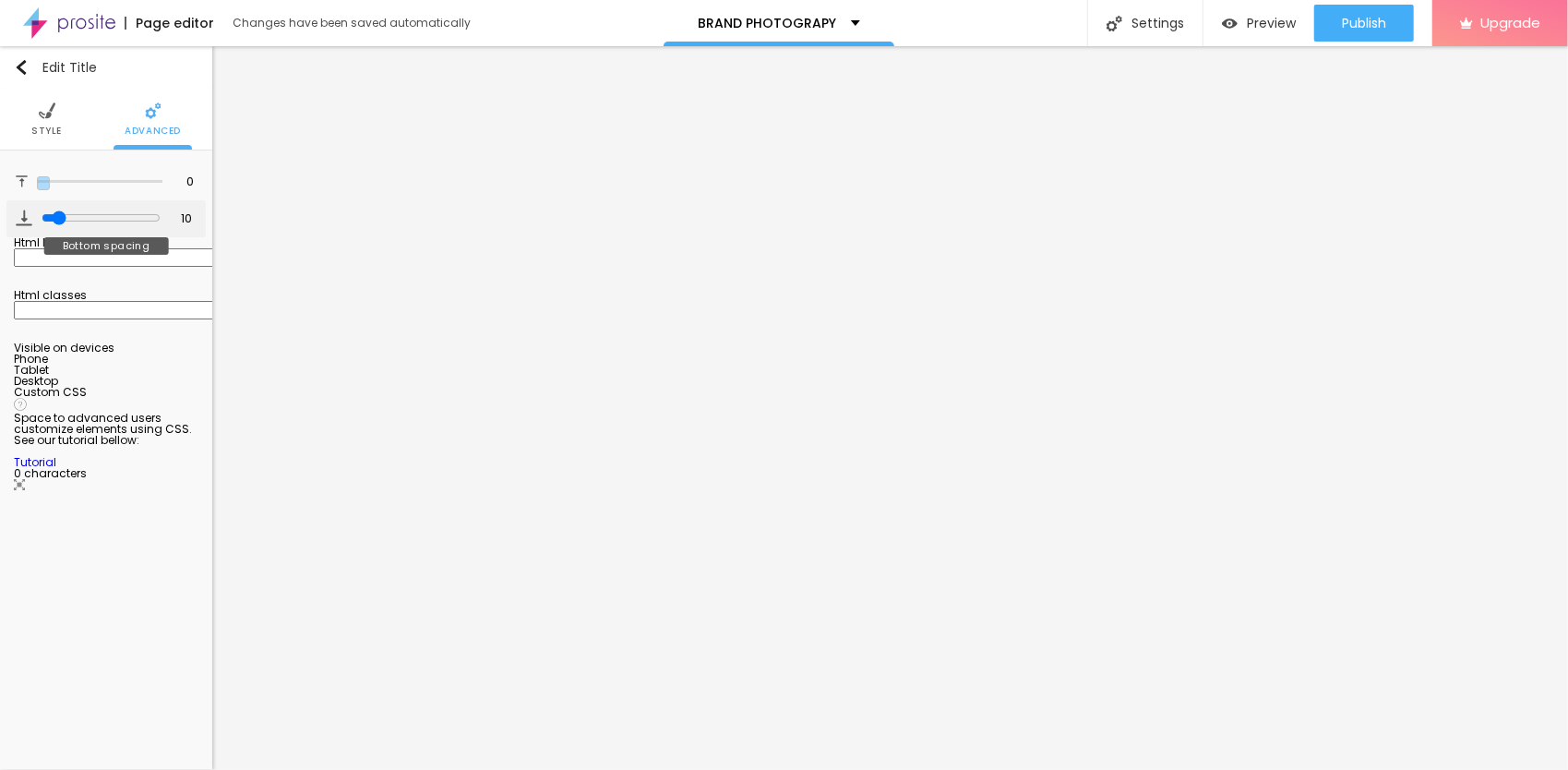 drag, startPoint x: 51, startPoint y: 184, endPoint x: 26, endPoint y: 202, distance: 30.805844 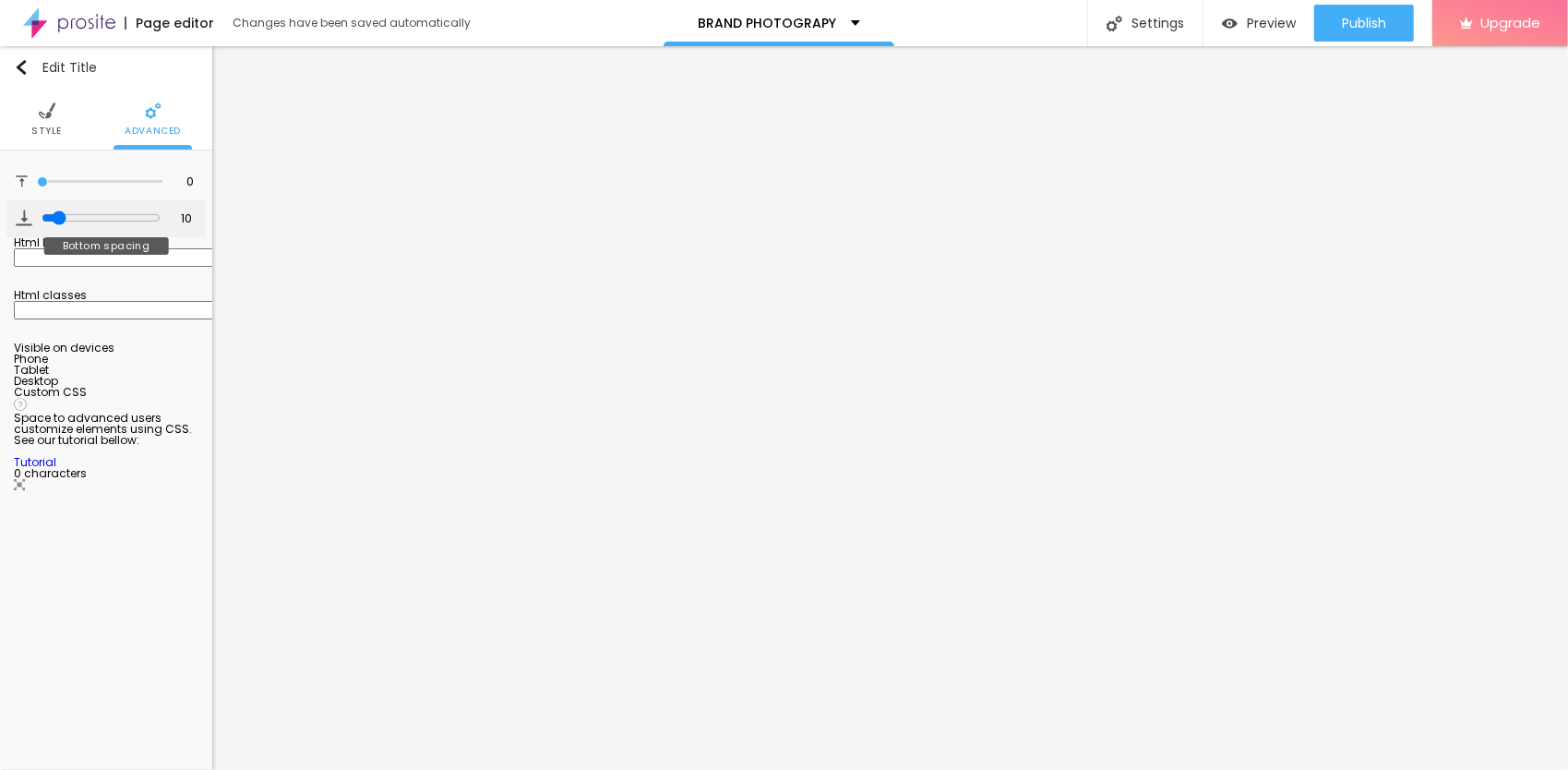 click at bounding box center (100, 182) 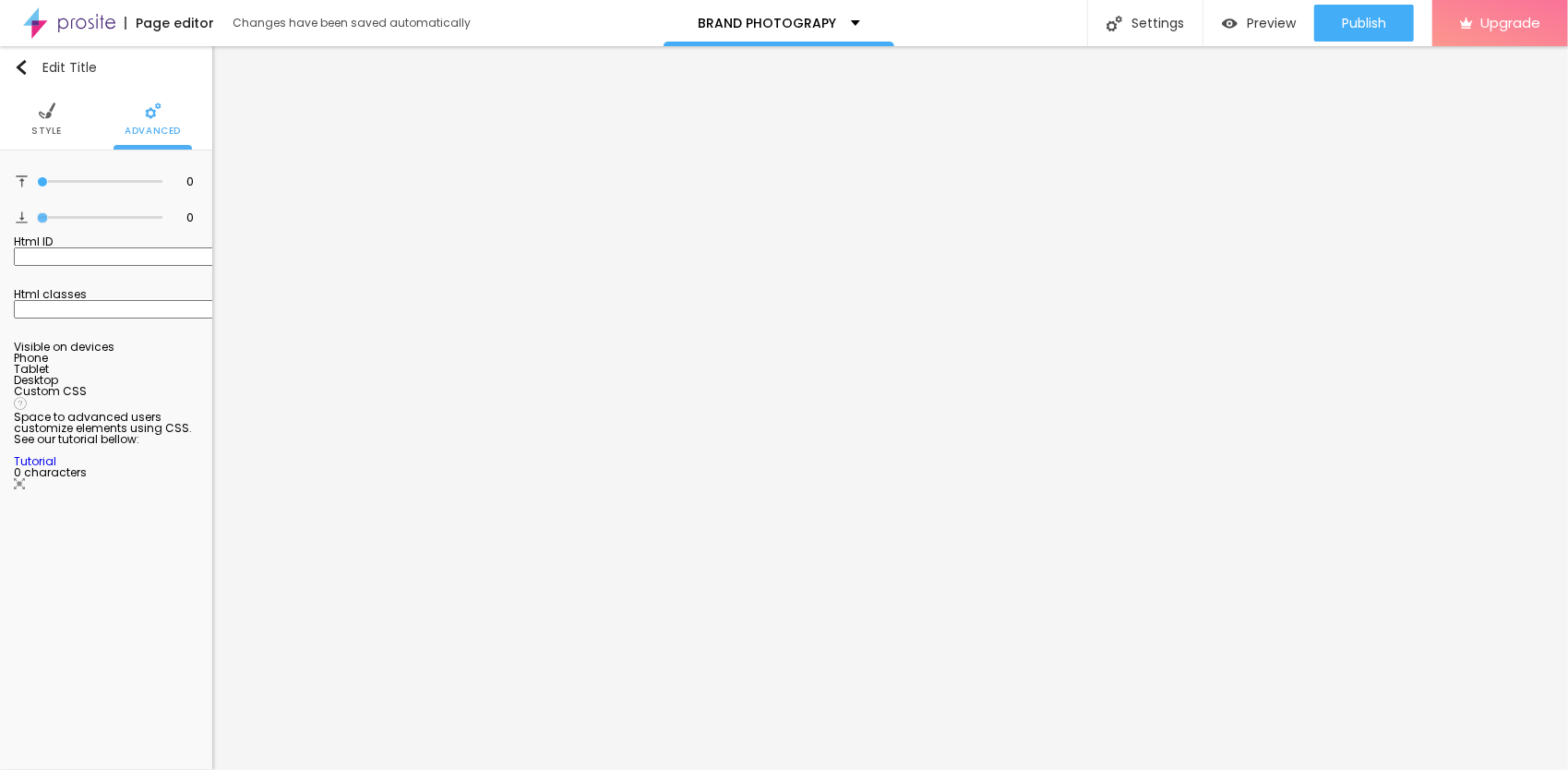 drag, startPoint x: 48, startPoint y: 217, endPoint x: 2, endPoint y: 211, distance: 46.38965 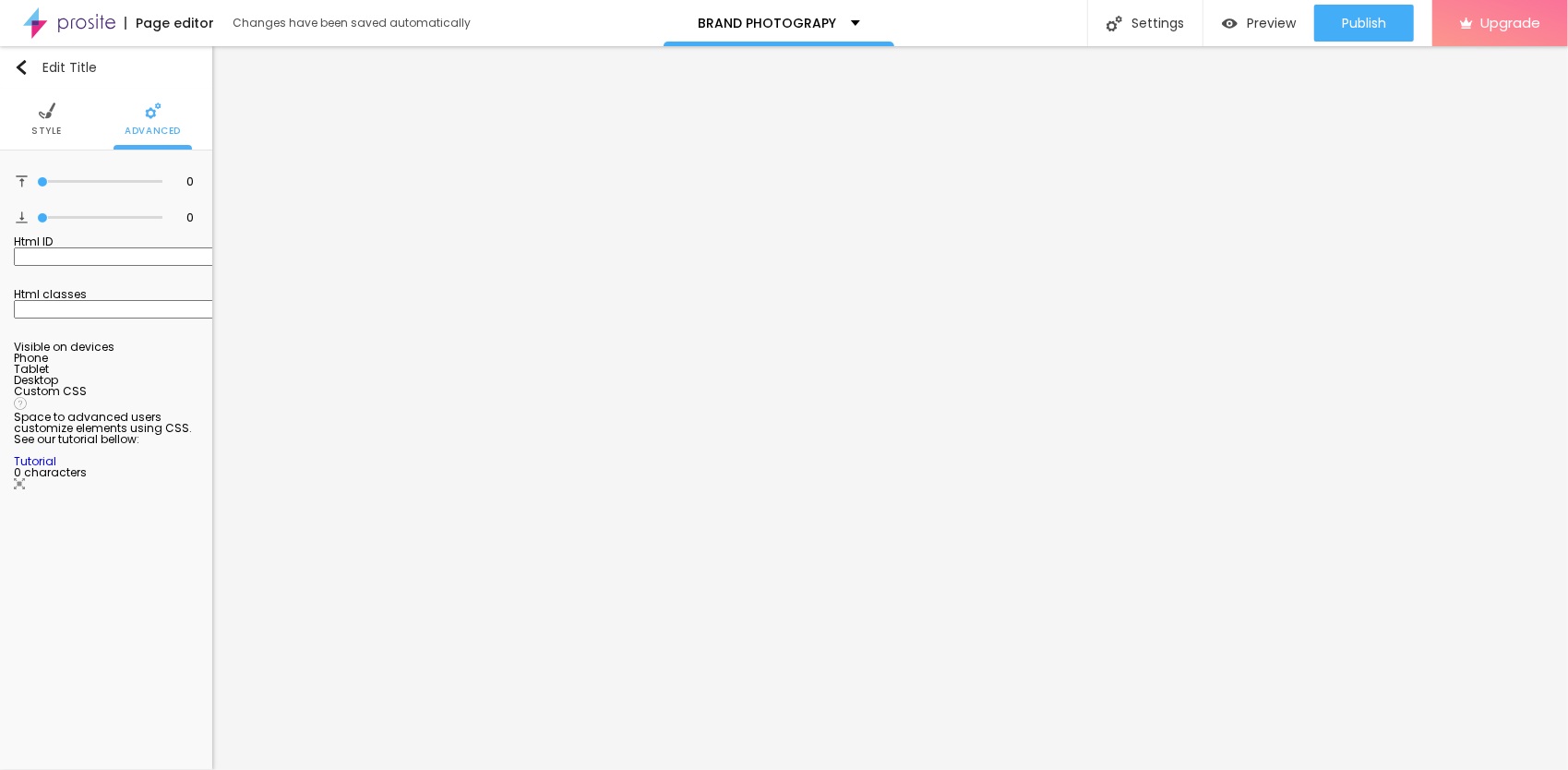 click at bounding box center (100, 218) 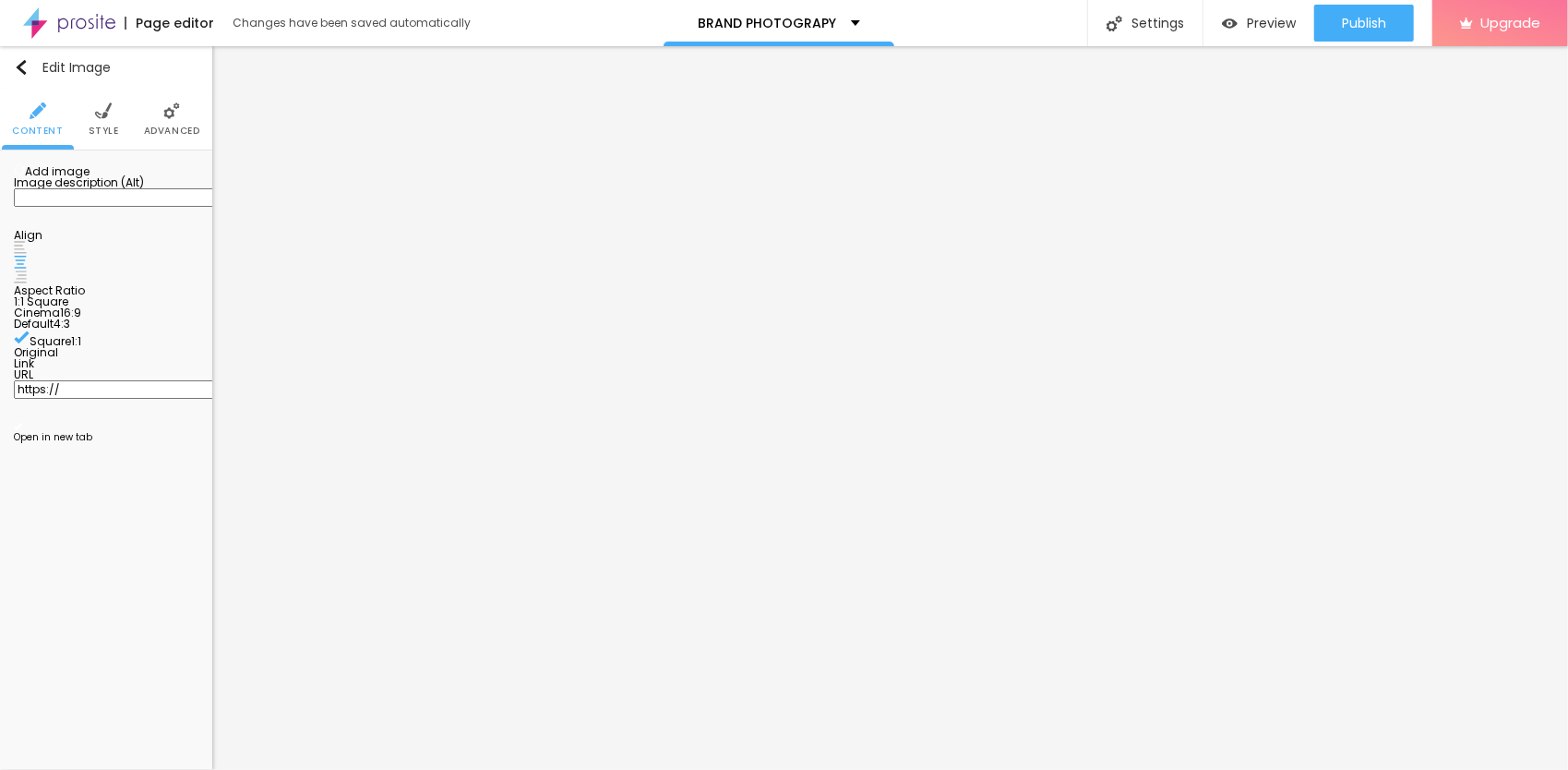 click on "Add image" at bounding box center [52, 171] 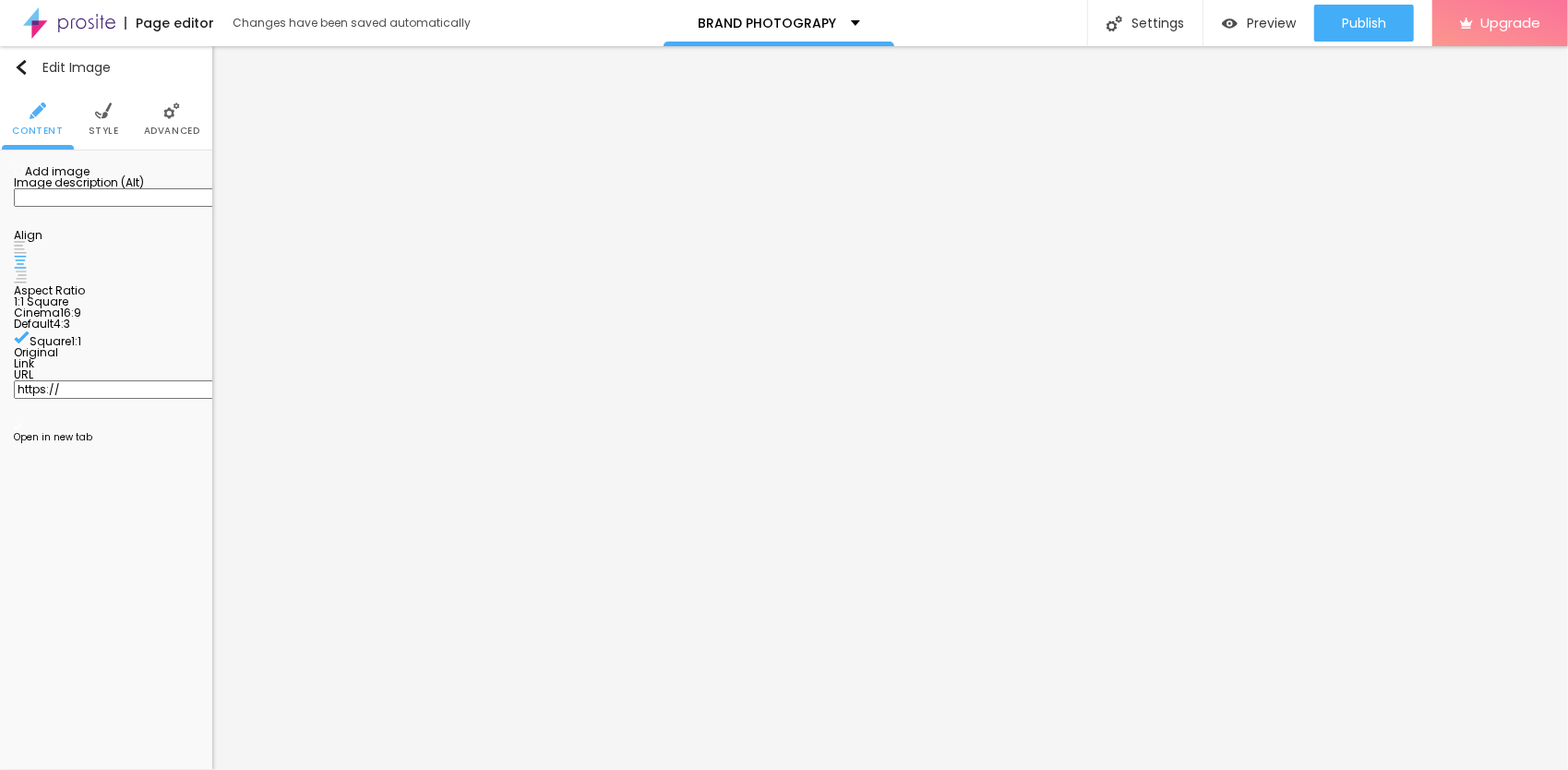 scroll, scrollTop: 185, scrollLeft: 0, axis: vertical 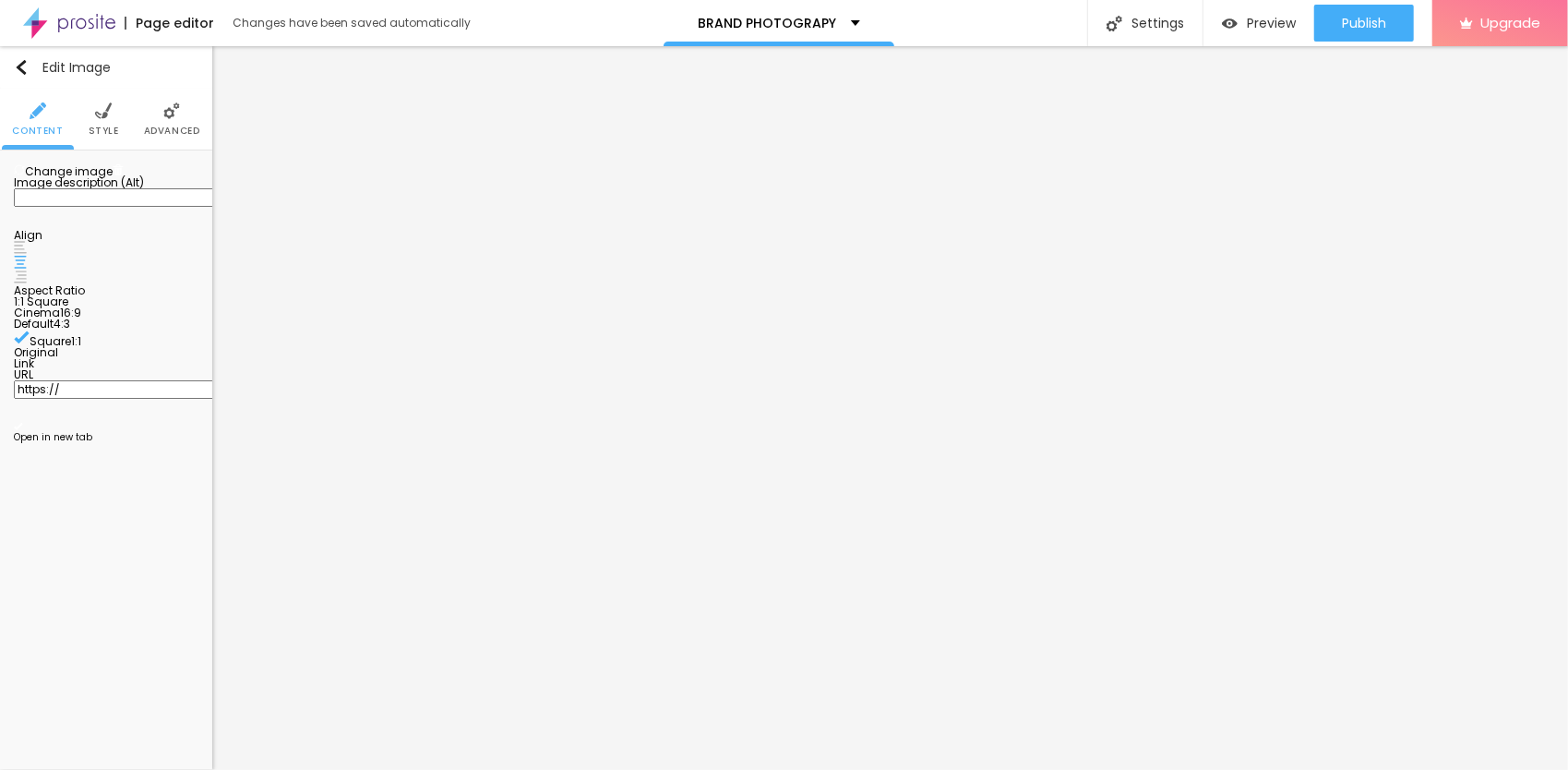 click at bounding box center [20, 247] 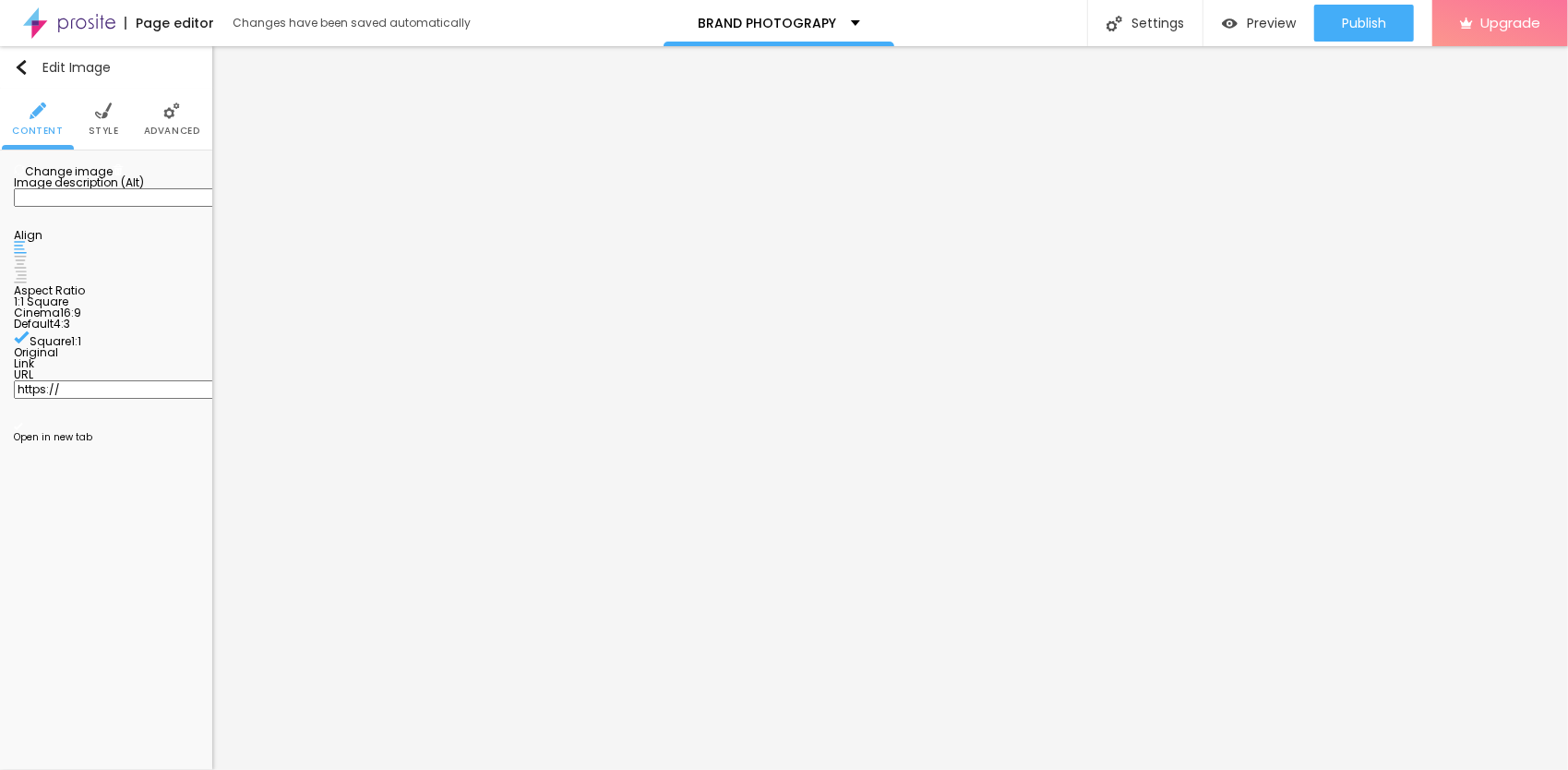 click at bounding box center (20, 277) 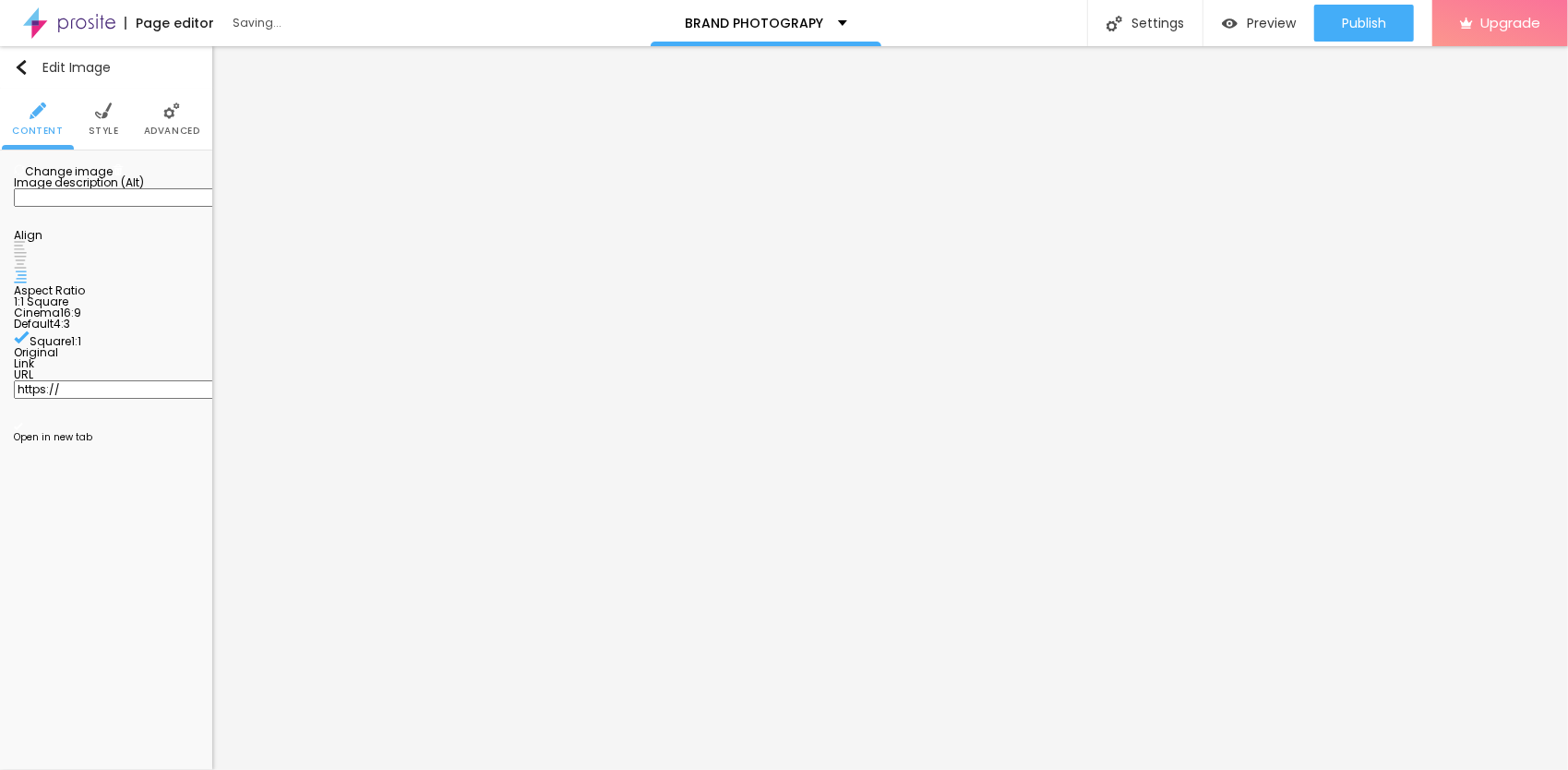 click at bounding box center (20, 247) 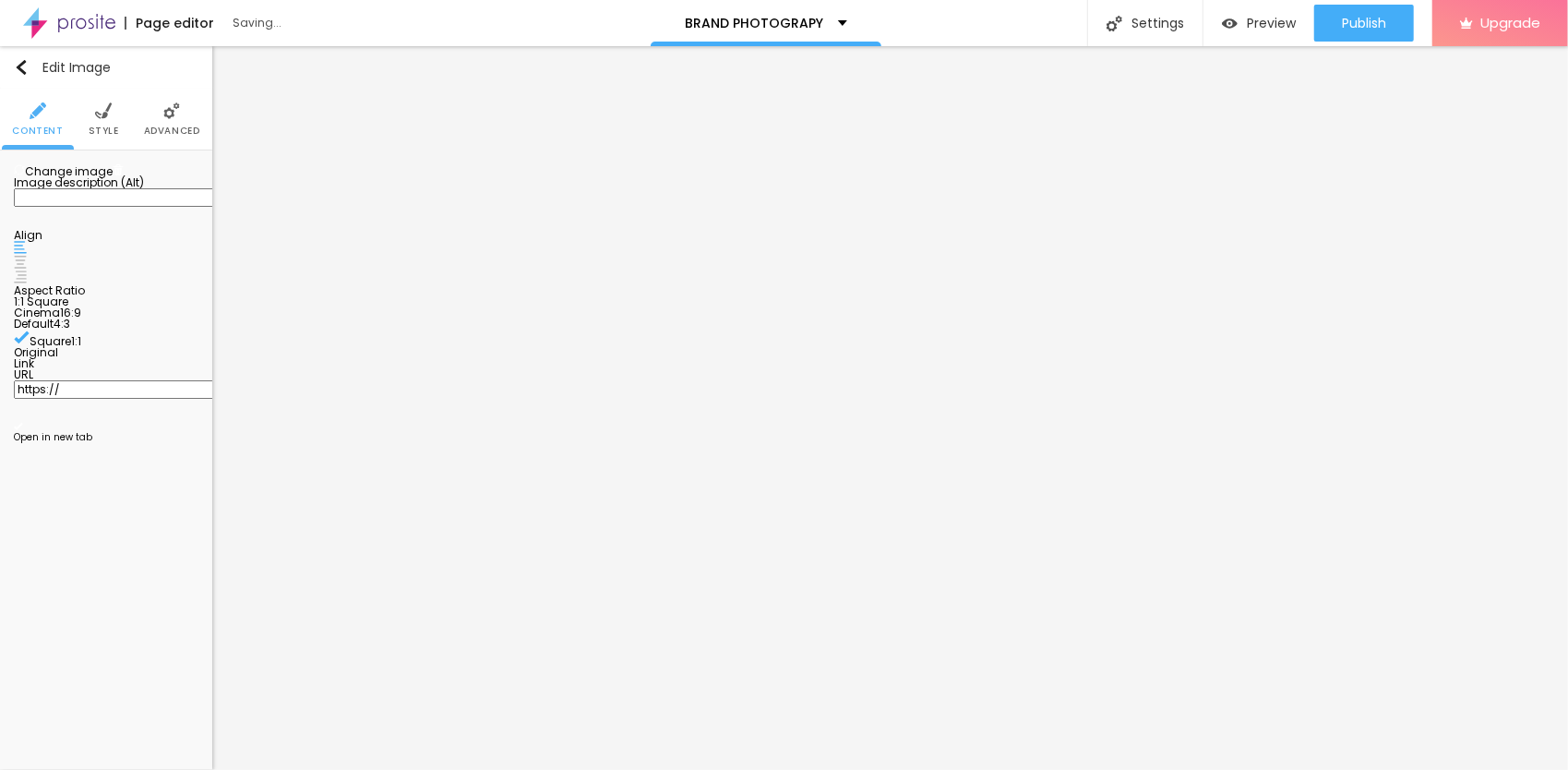 click at bounding box center (20, 262) 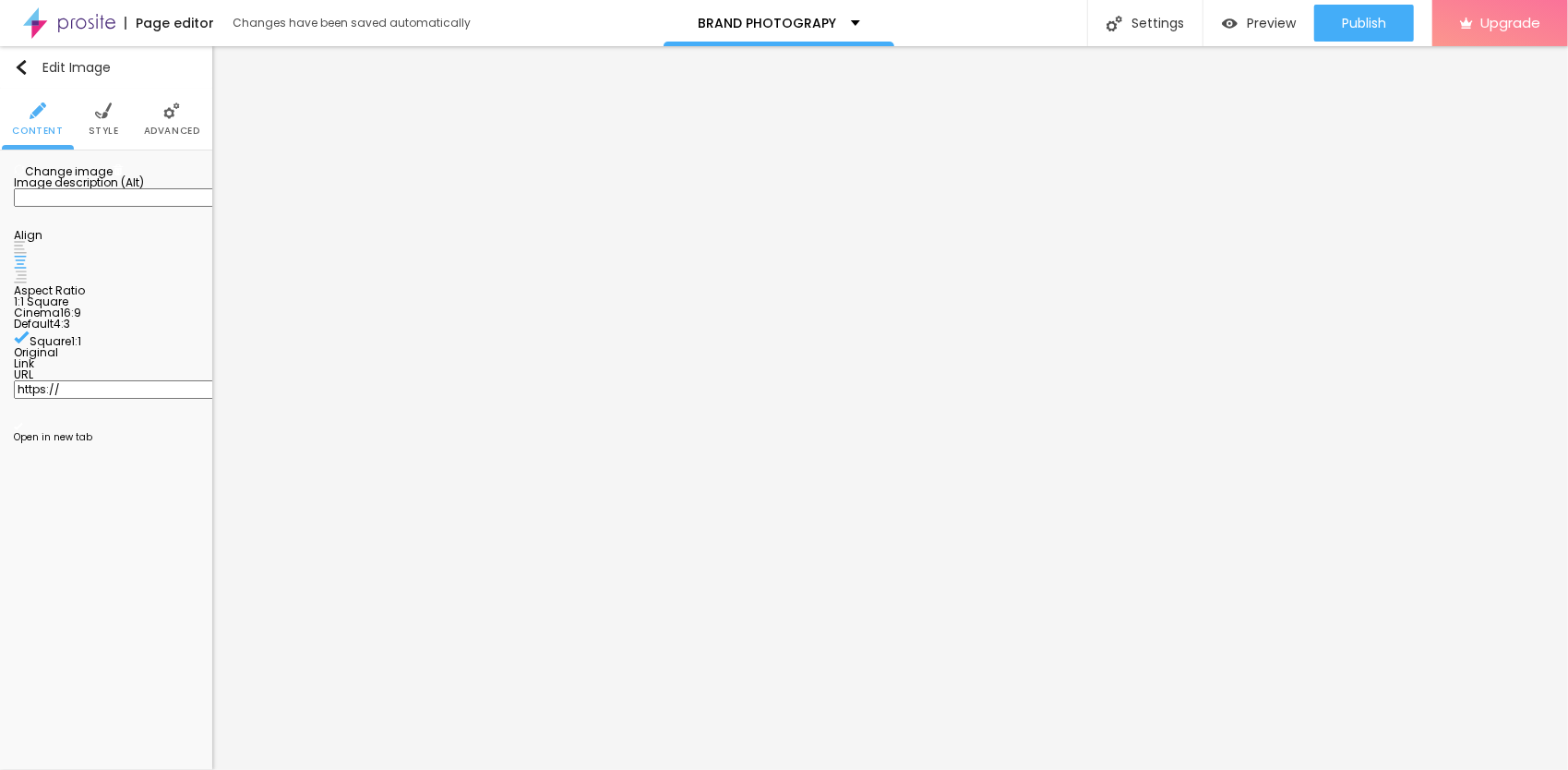 click on "Style" at bounding box center (103, 131) 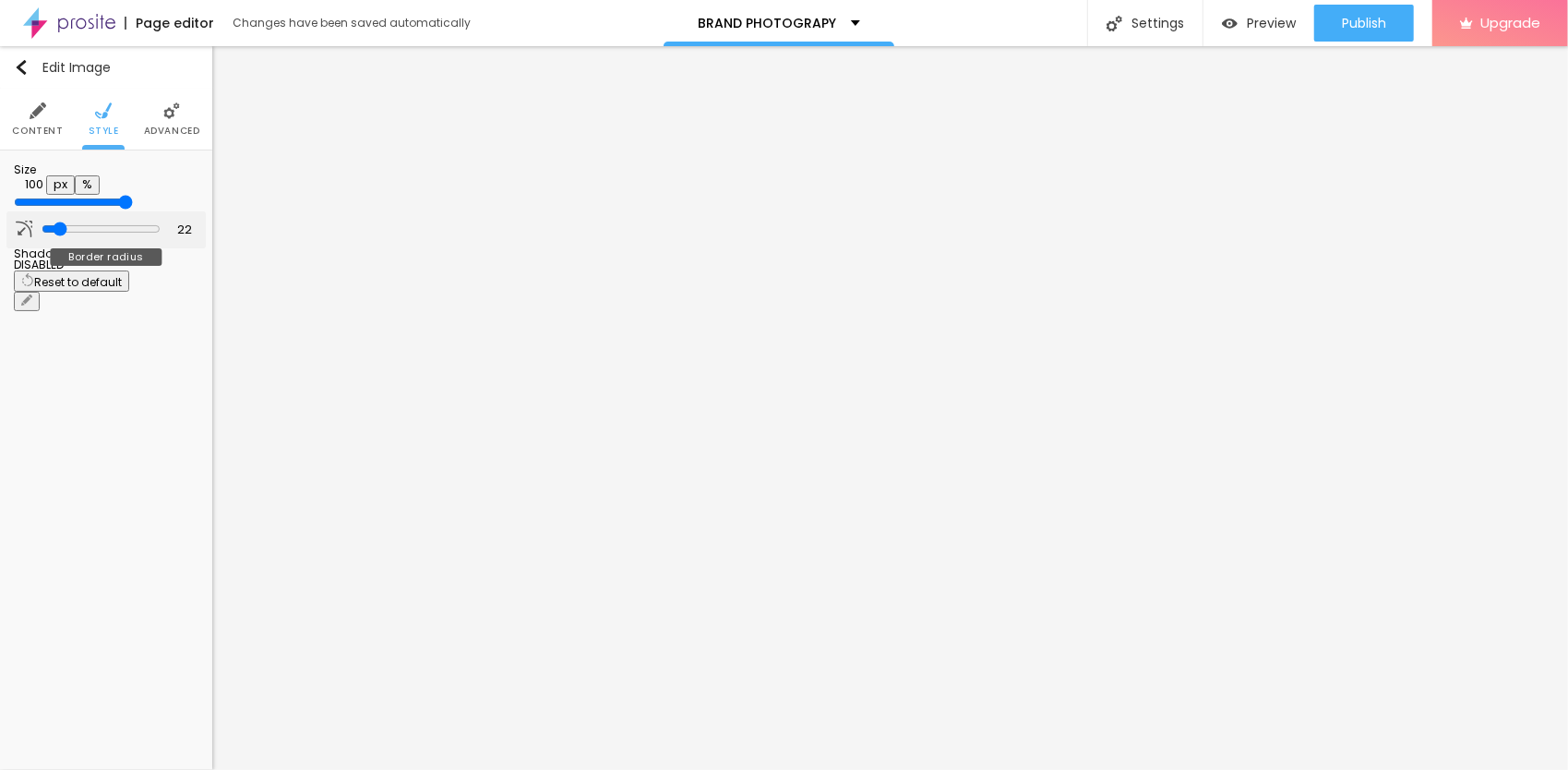 click at bounding box center (101, 229) 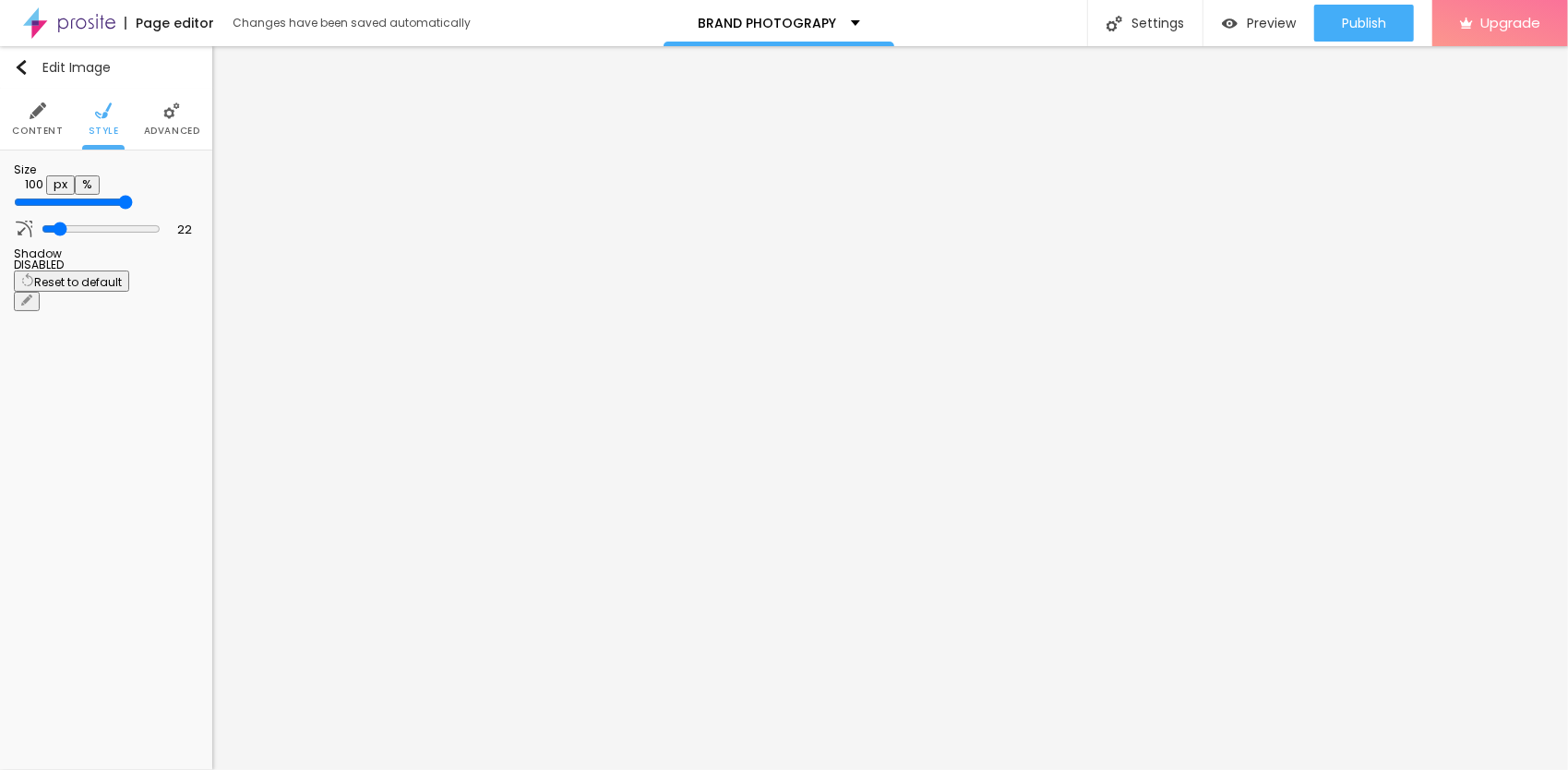 click on "Content" at bounding box center (37, 119) 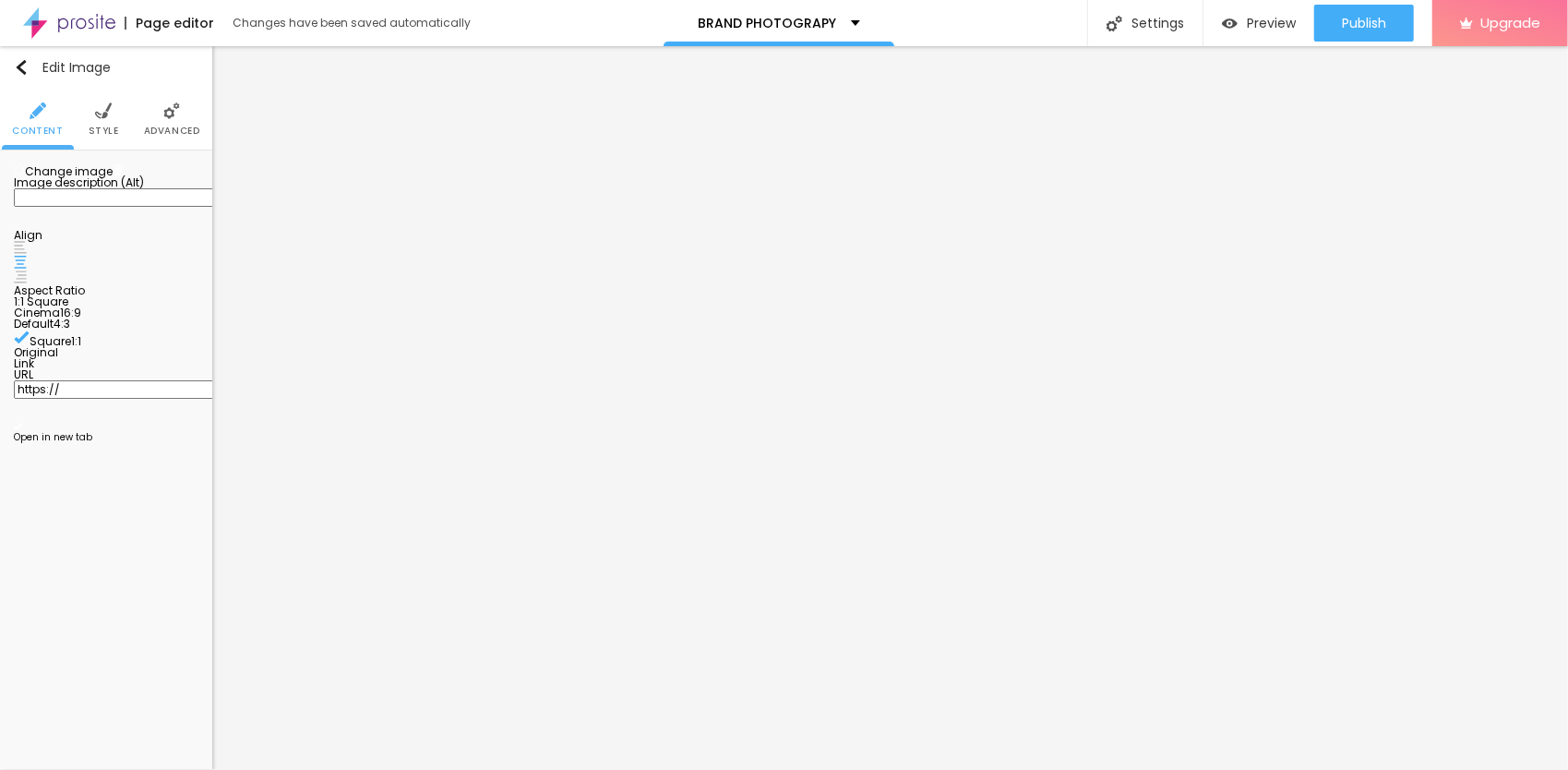 click on "Change image" at bounding box center (63, 171) 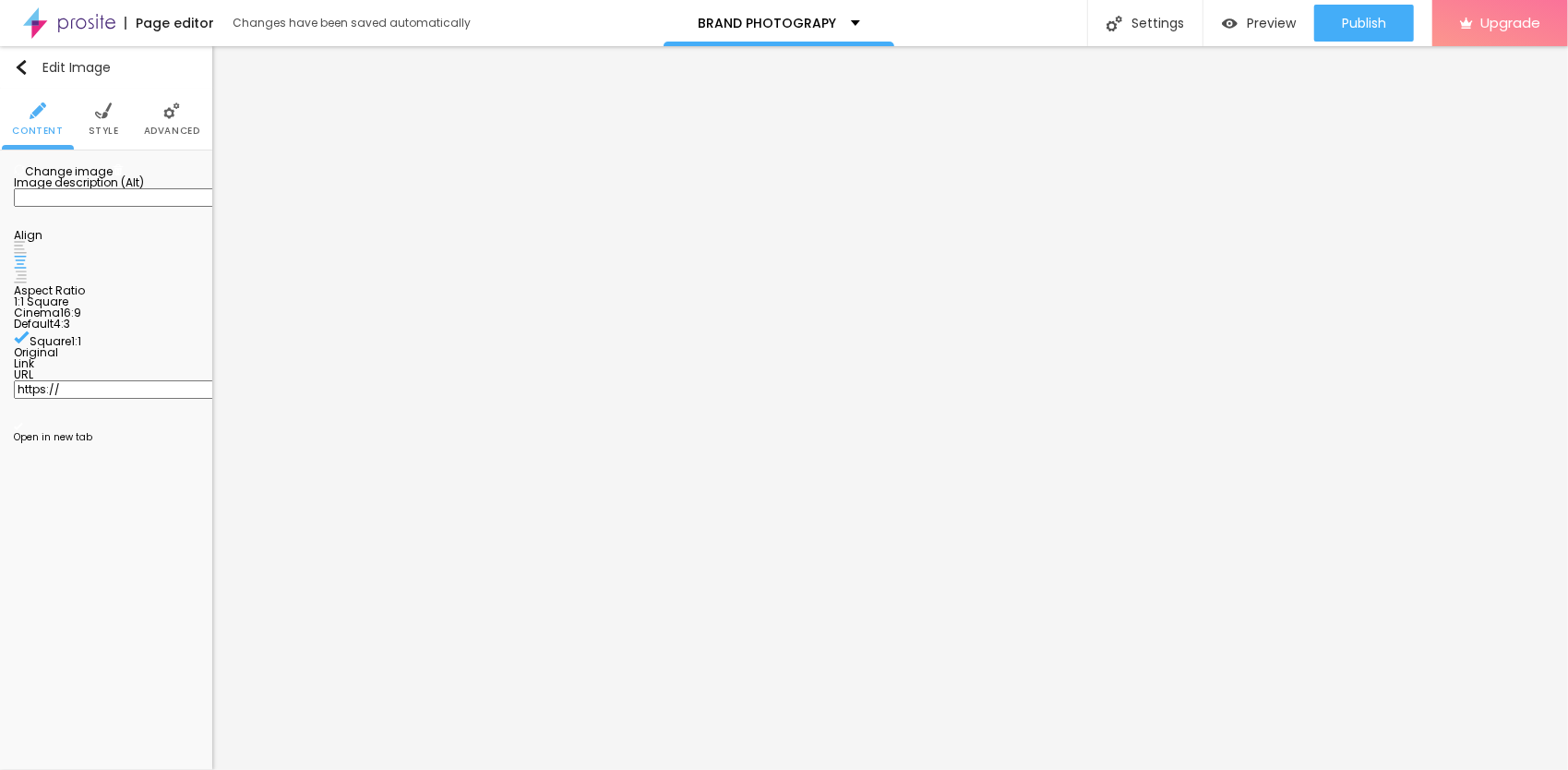 scroll, scrollTop: 831, scrollLeft: 0, axis: vertical 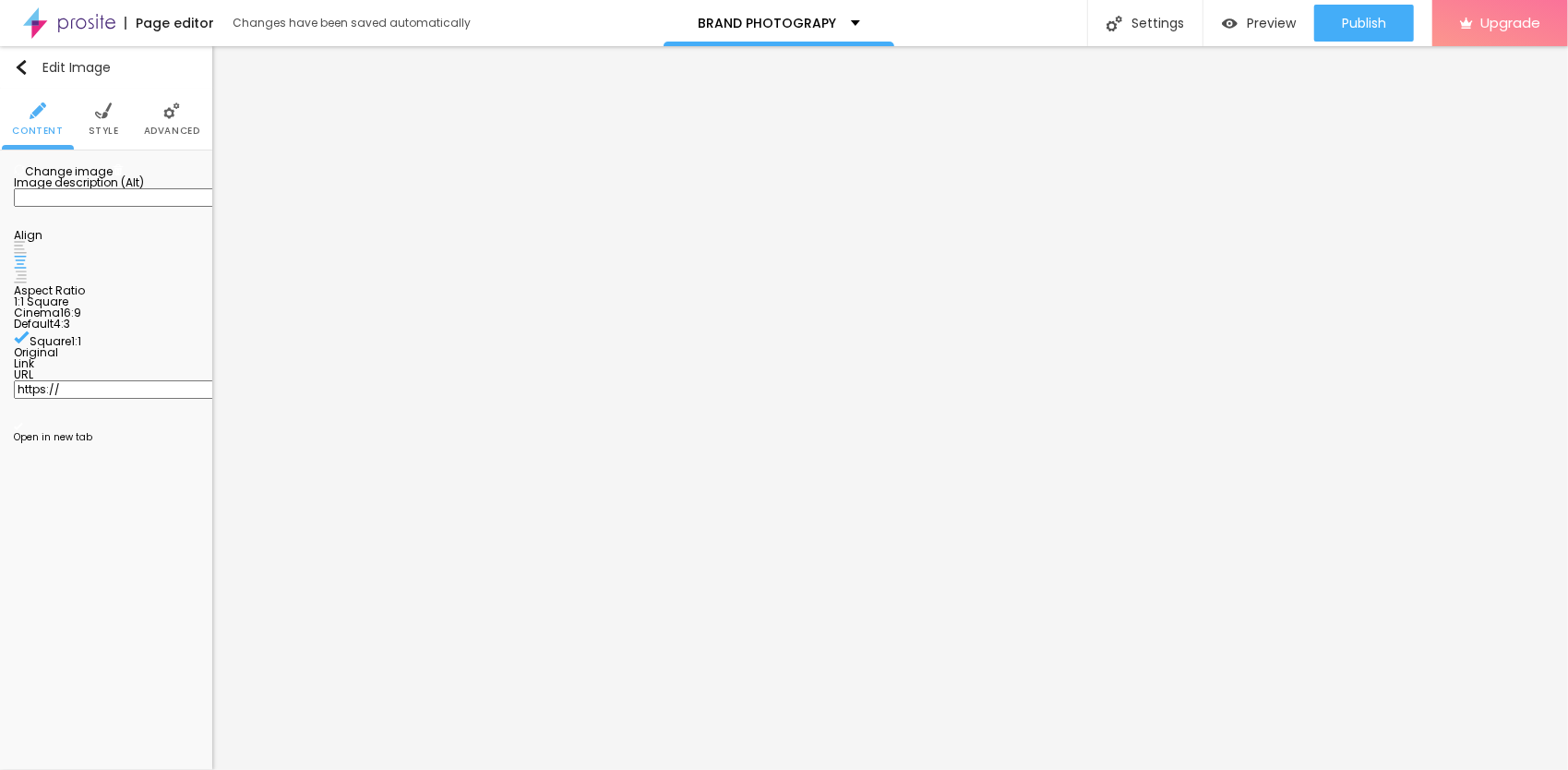 click at bounding box center [20, 247] 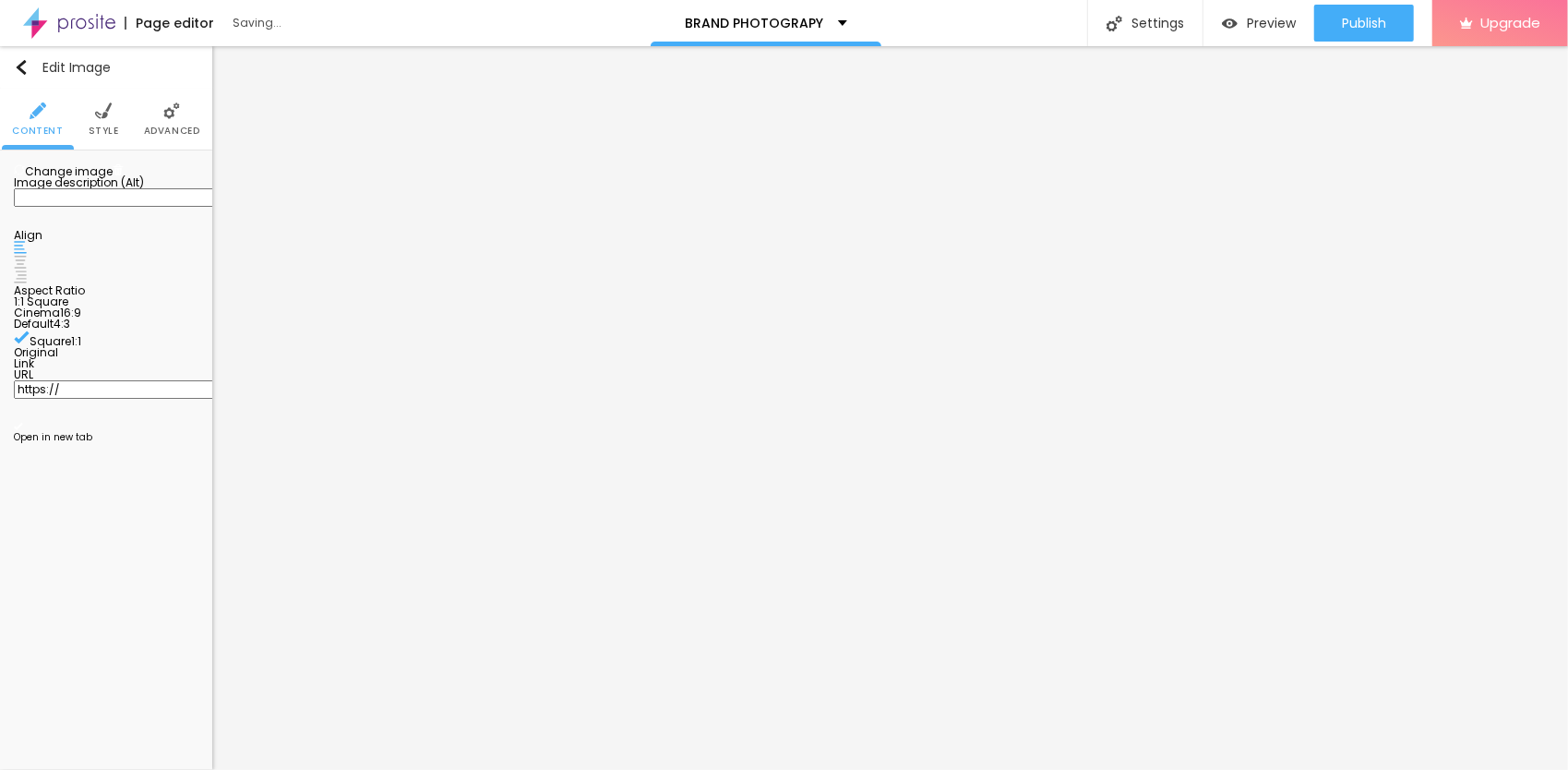 click at bounding box center [20, 277] 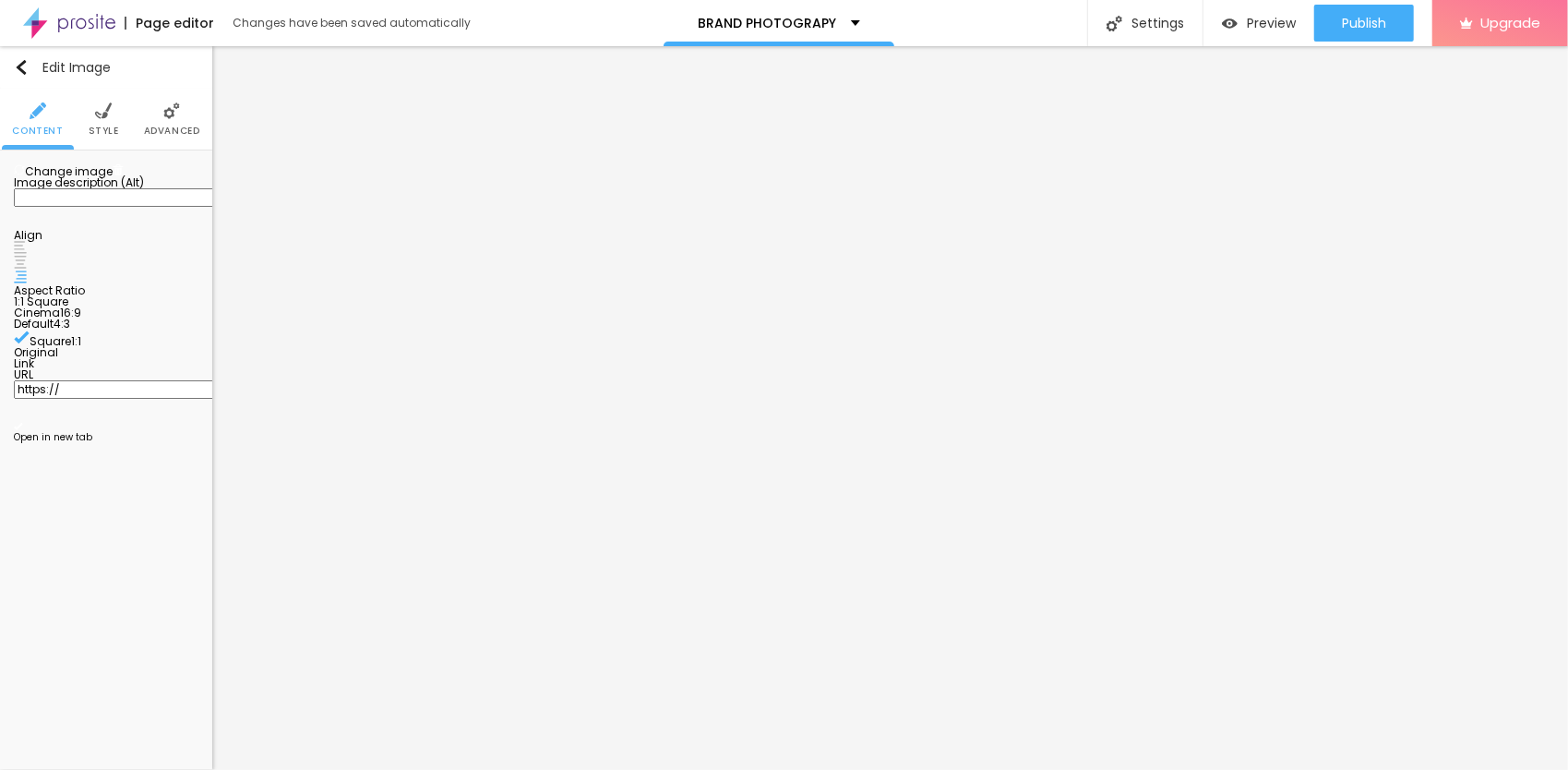 click at bounding box center [20, 262] 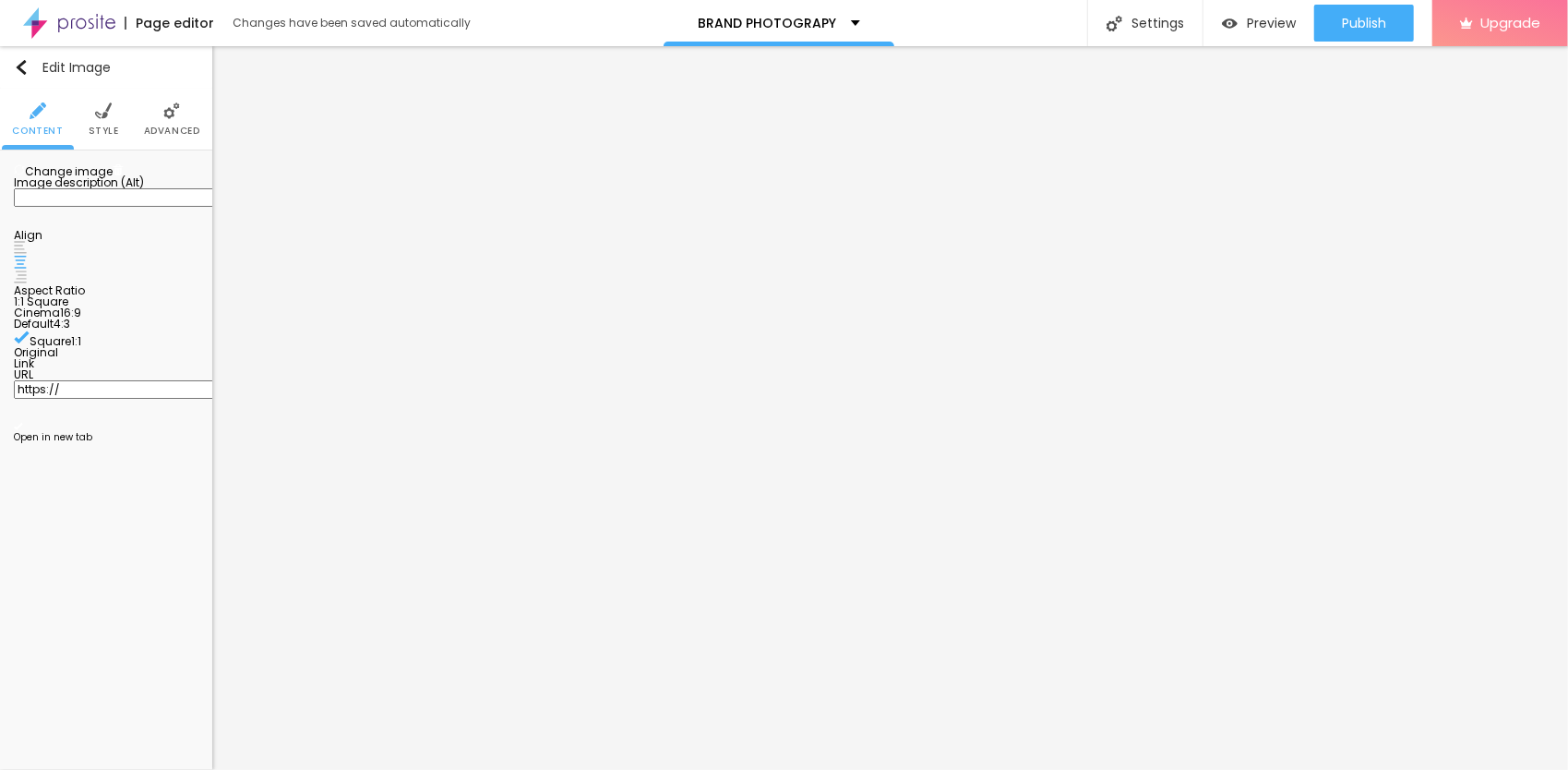 click on "Style" at bounding box center [103, 131] 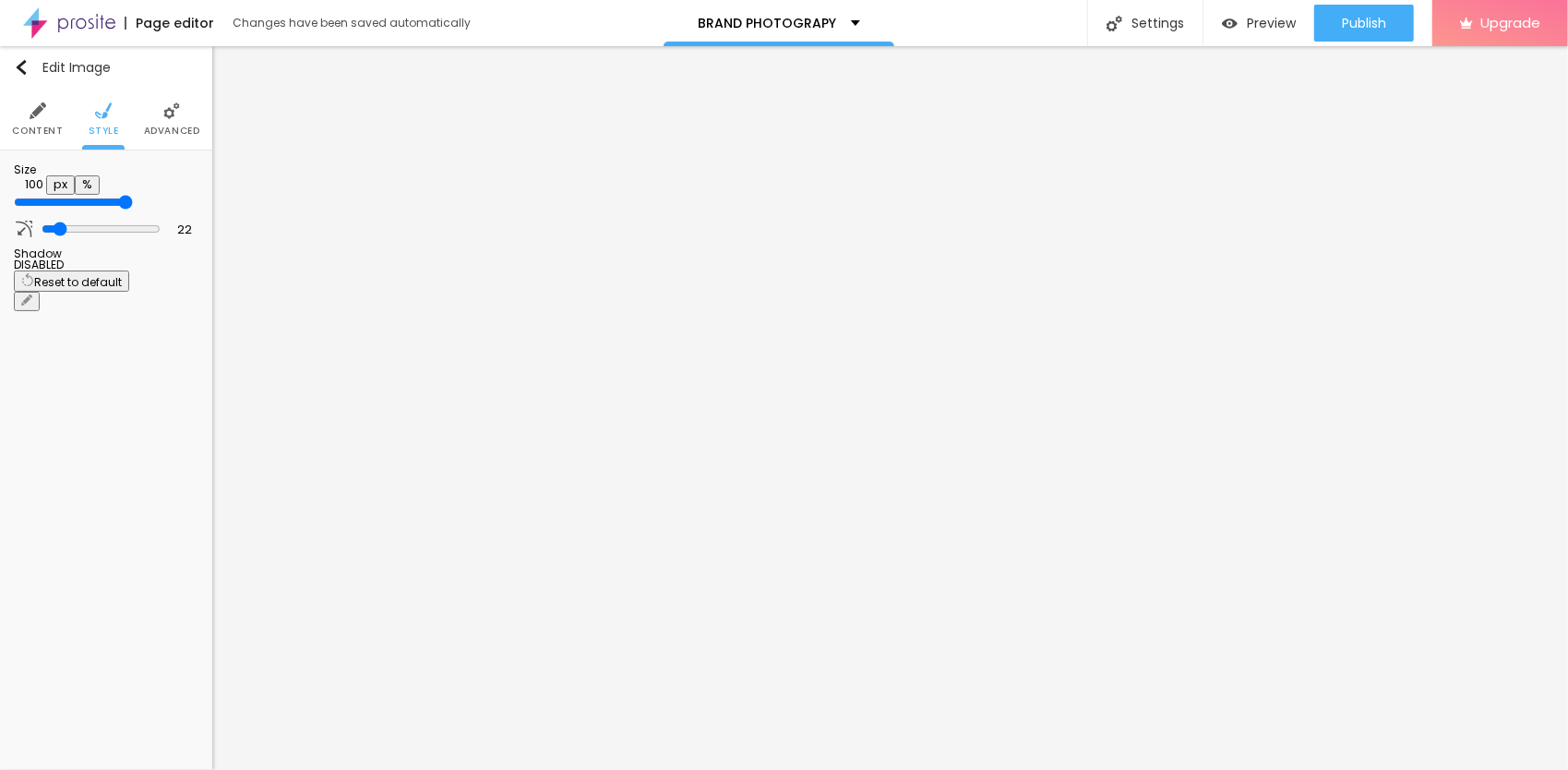 click at bounding box center (73, 202) 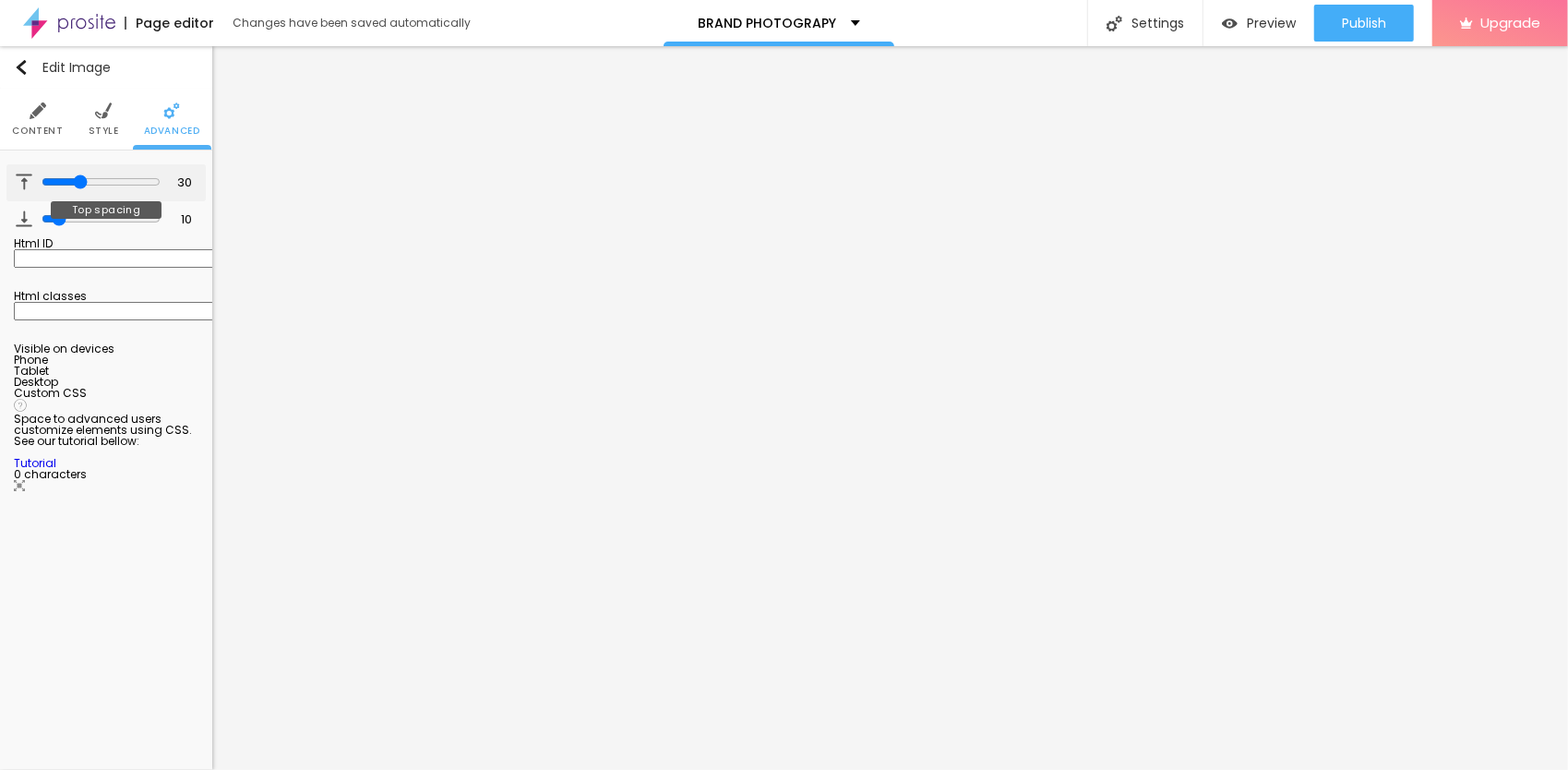drag, startPoint x: 54, startPoint y: 175, endPoint x: 78, endPoint y: 179, distance: 24.33105 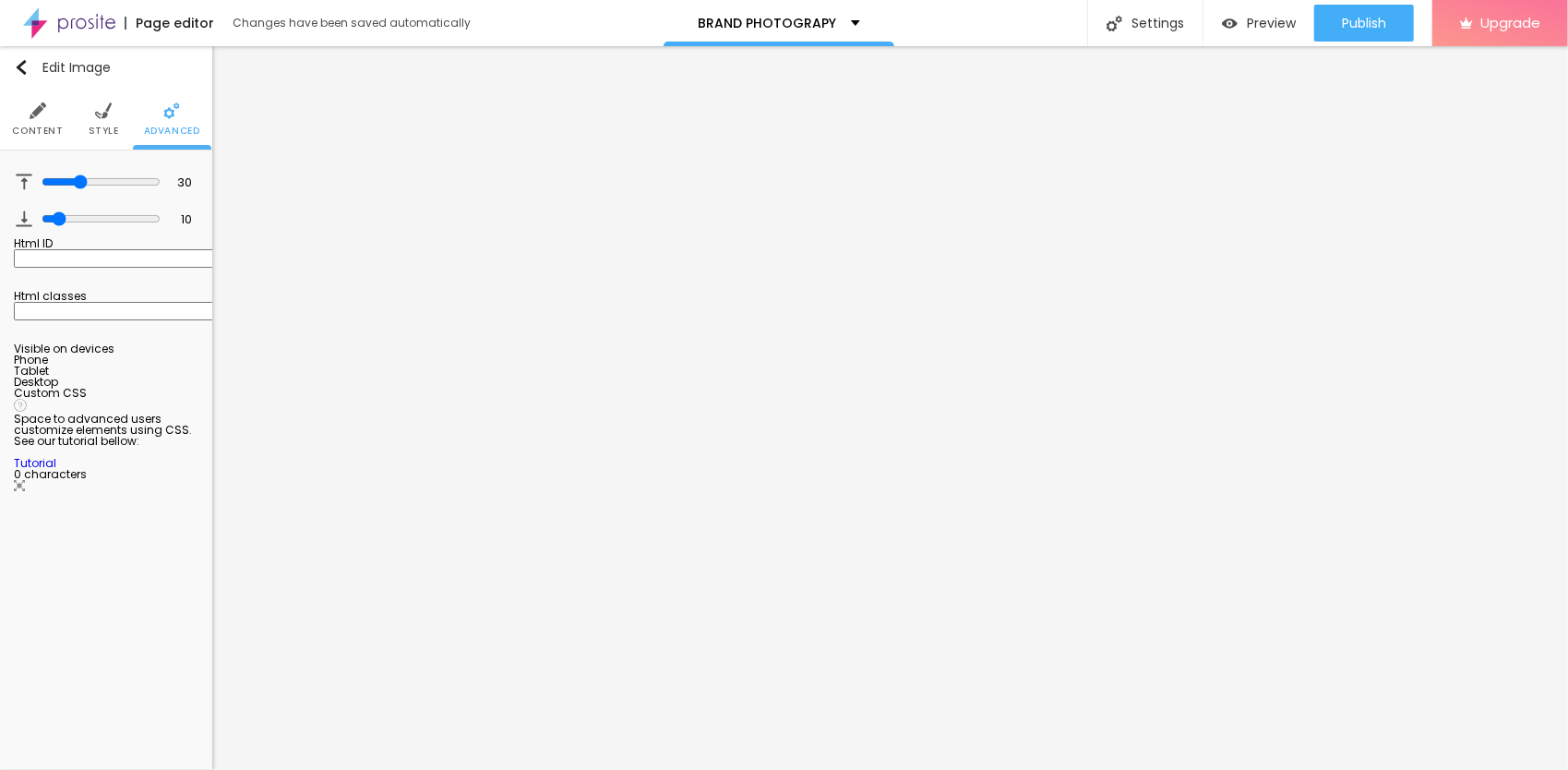 click on "Style" at bounding box center [103, 131] 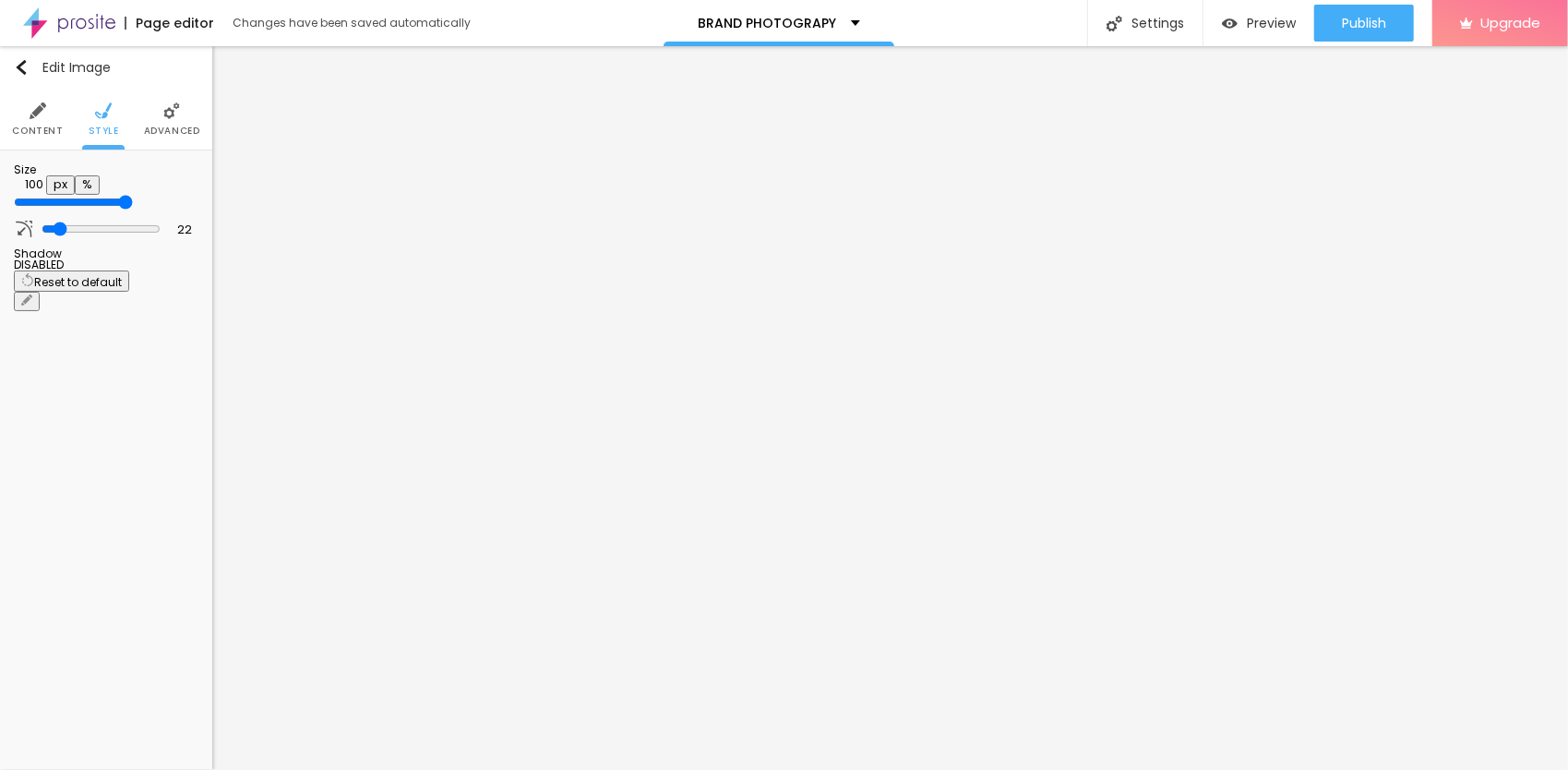 click on "Content" at bounding box center [37, 119] 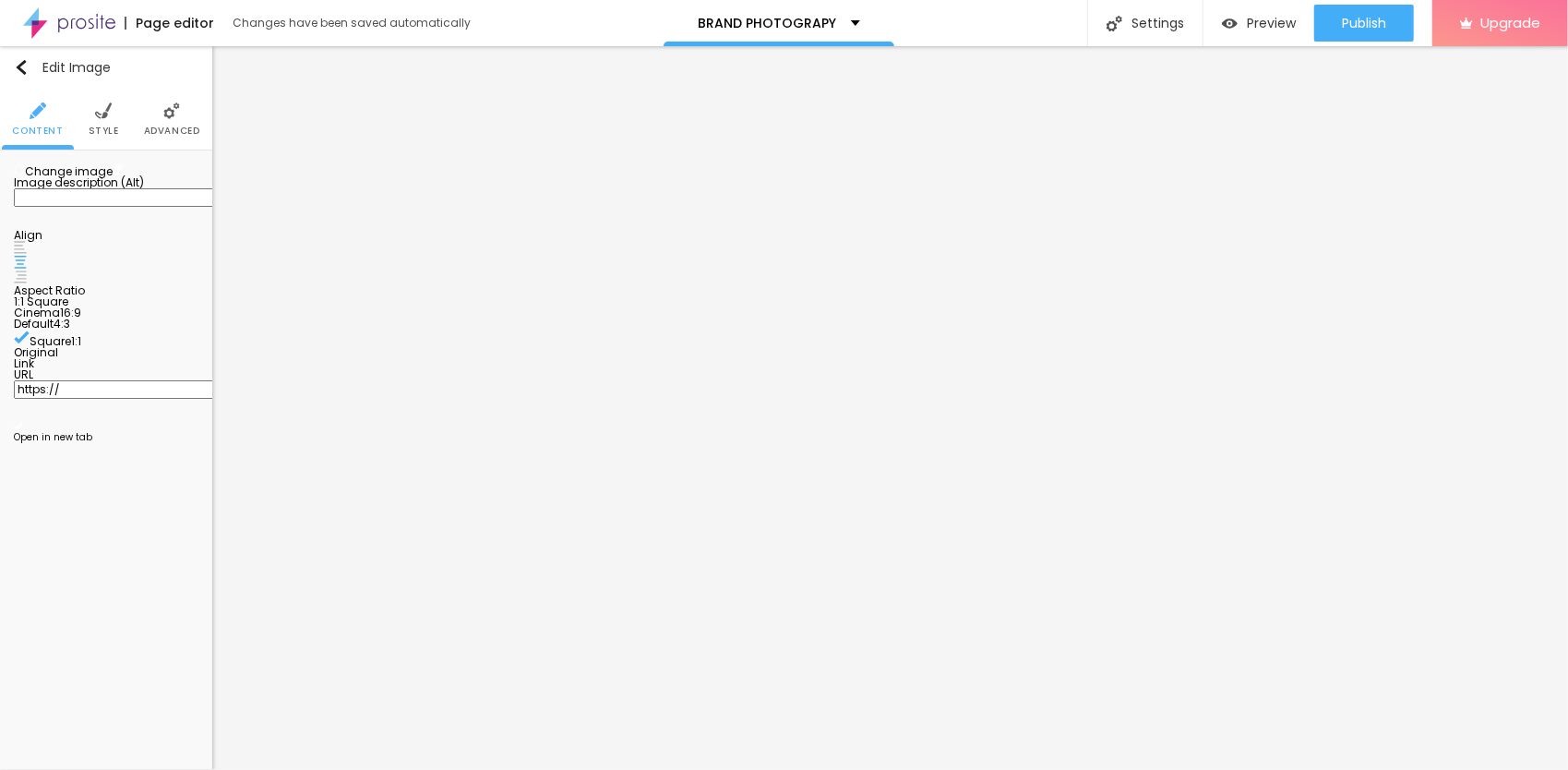 click on "1:1 Square" at bounding box center (41, 301) 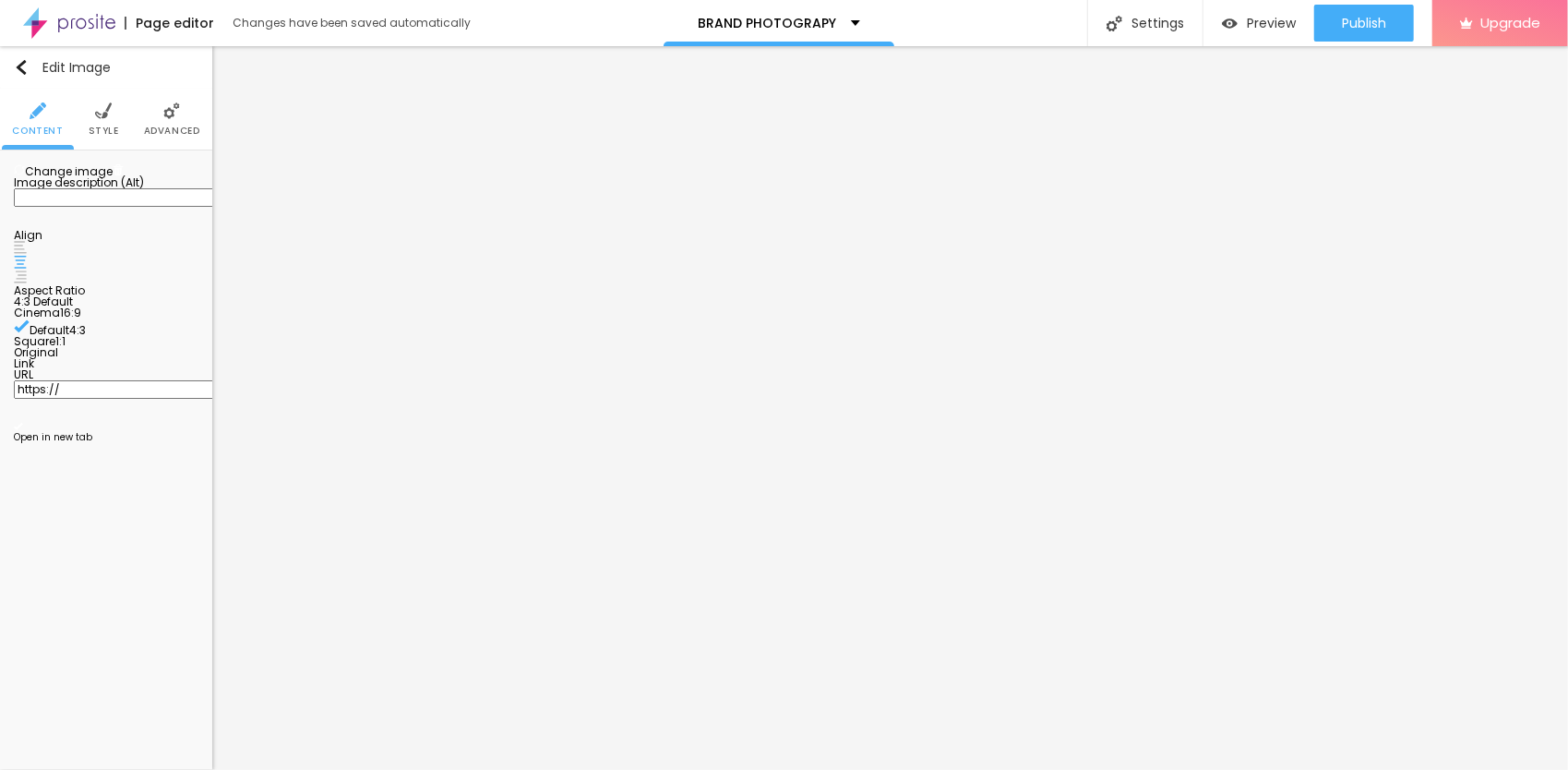 click on "Original" at bounding box center [36, 352] 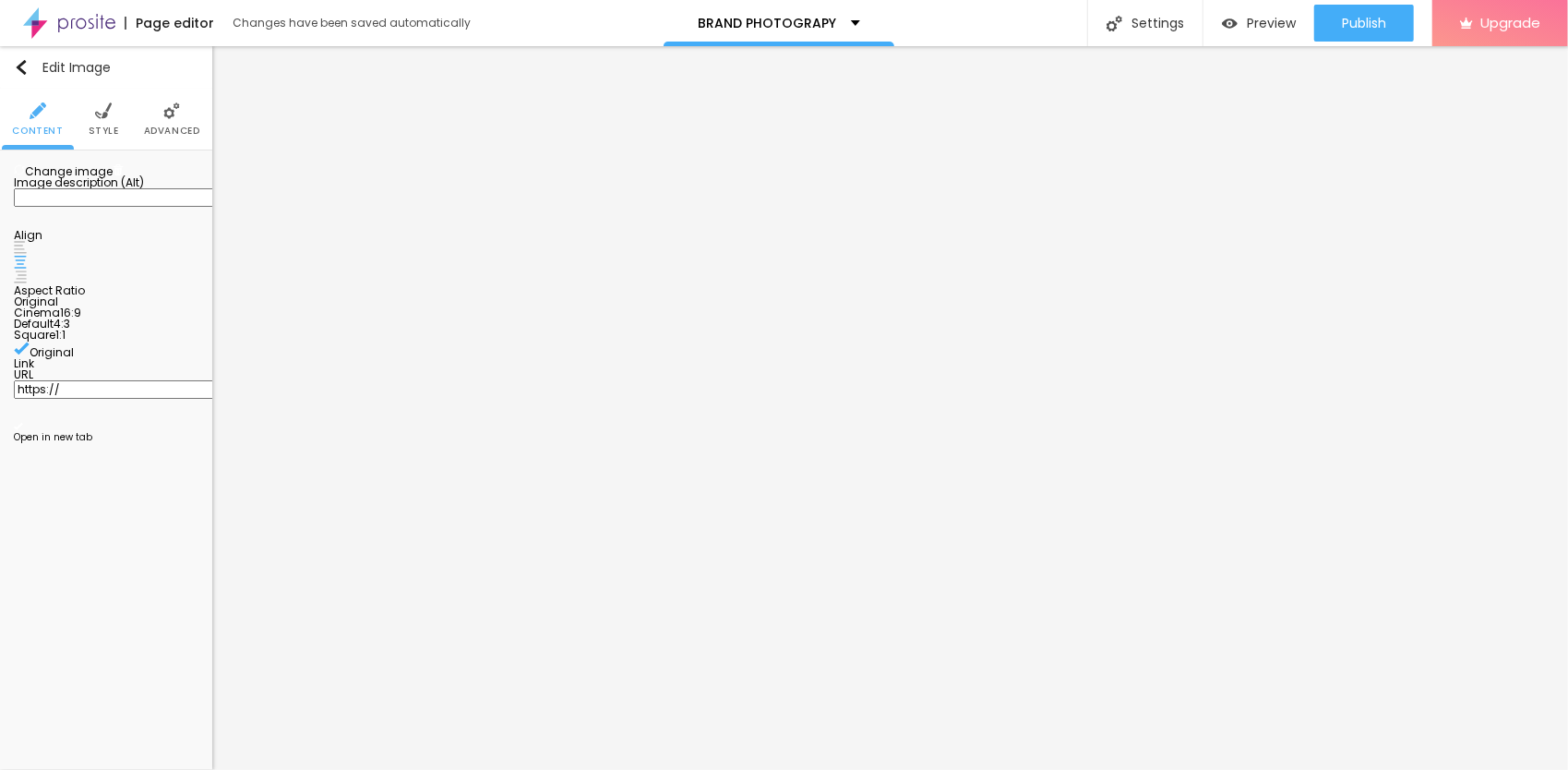 click on "Square" at bounding box center [34, 334] 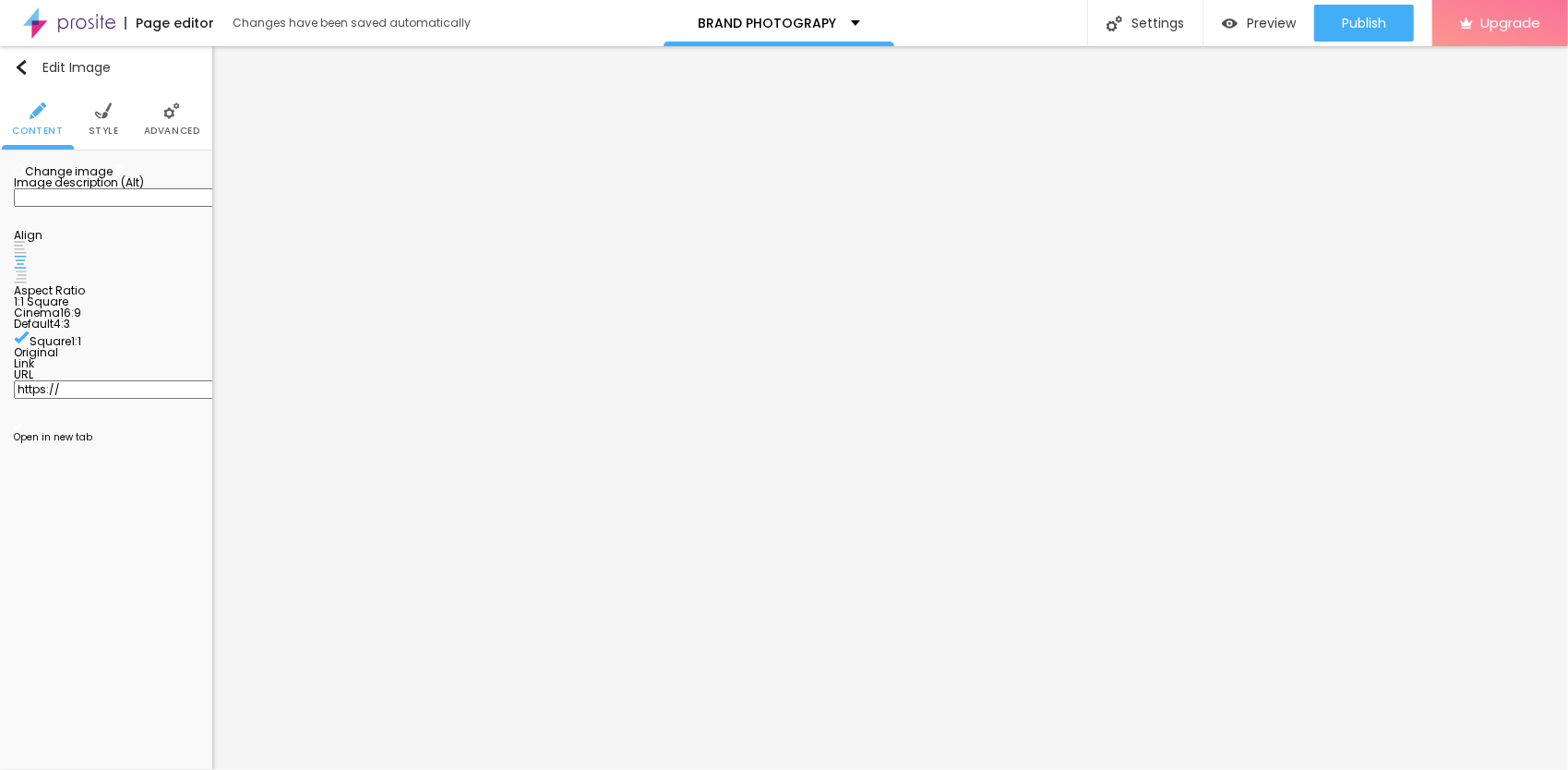 click on "Style" at bounding box center [103, 119] 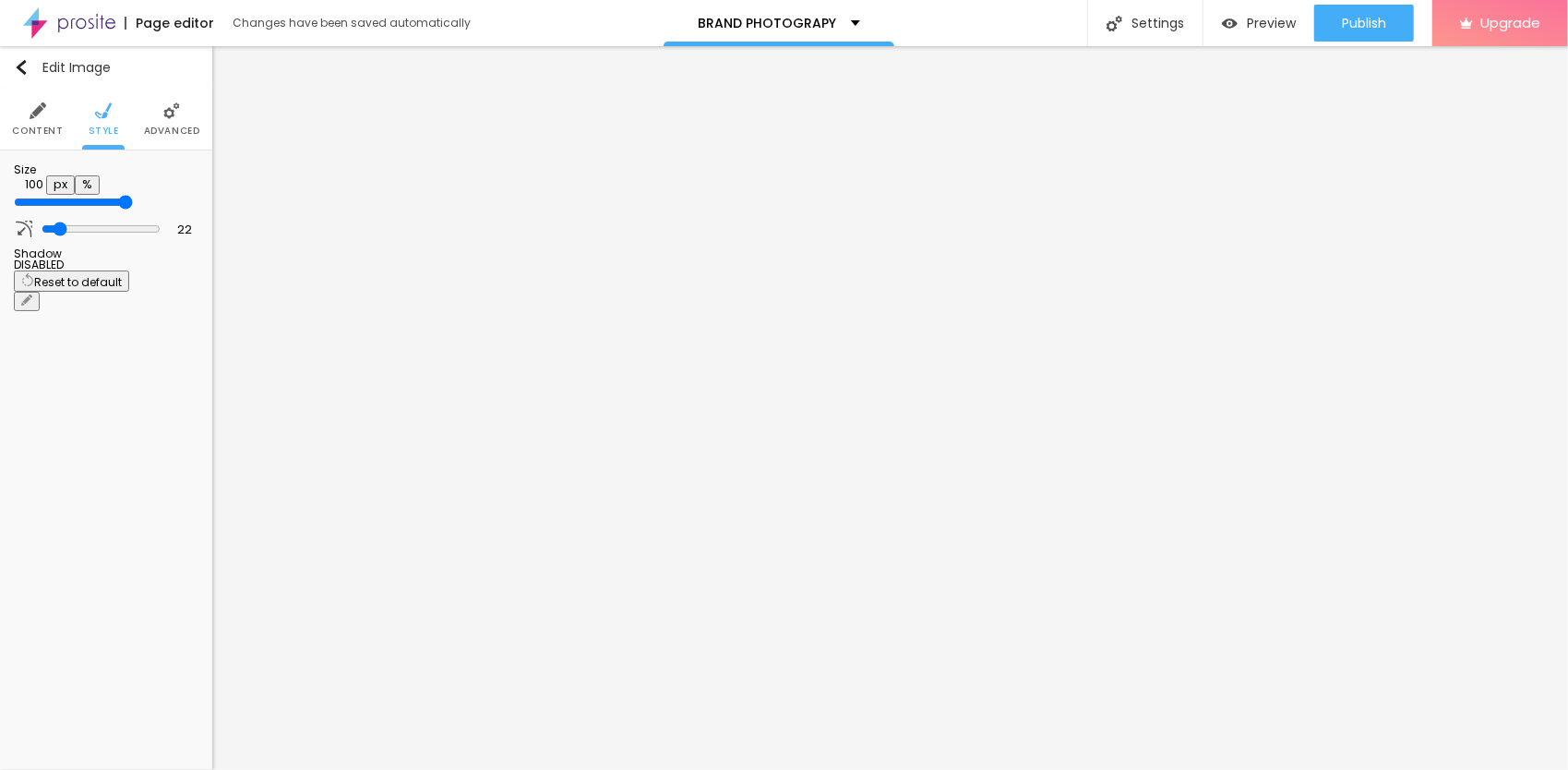 click on "Advanced" at bounding box center (172, 131) 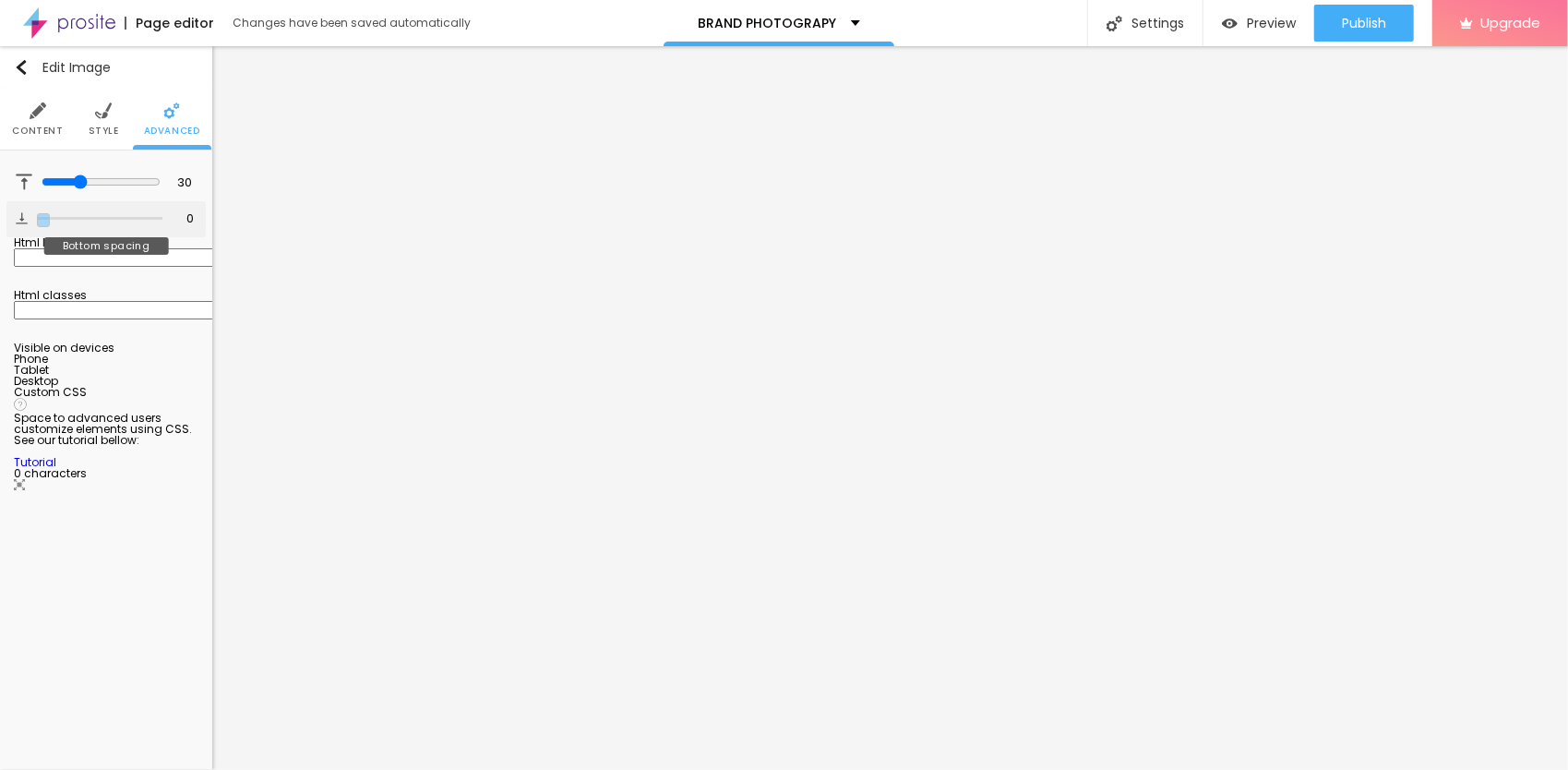 drag, startPoint x: 52, startPoint y: 217, endPoint x: 39, endPoint y: 223, distance: 14.317821 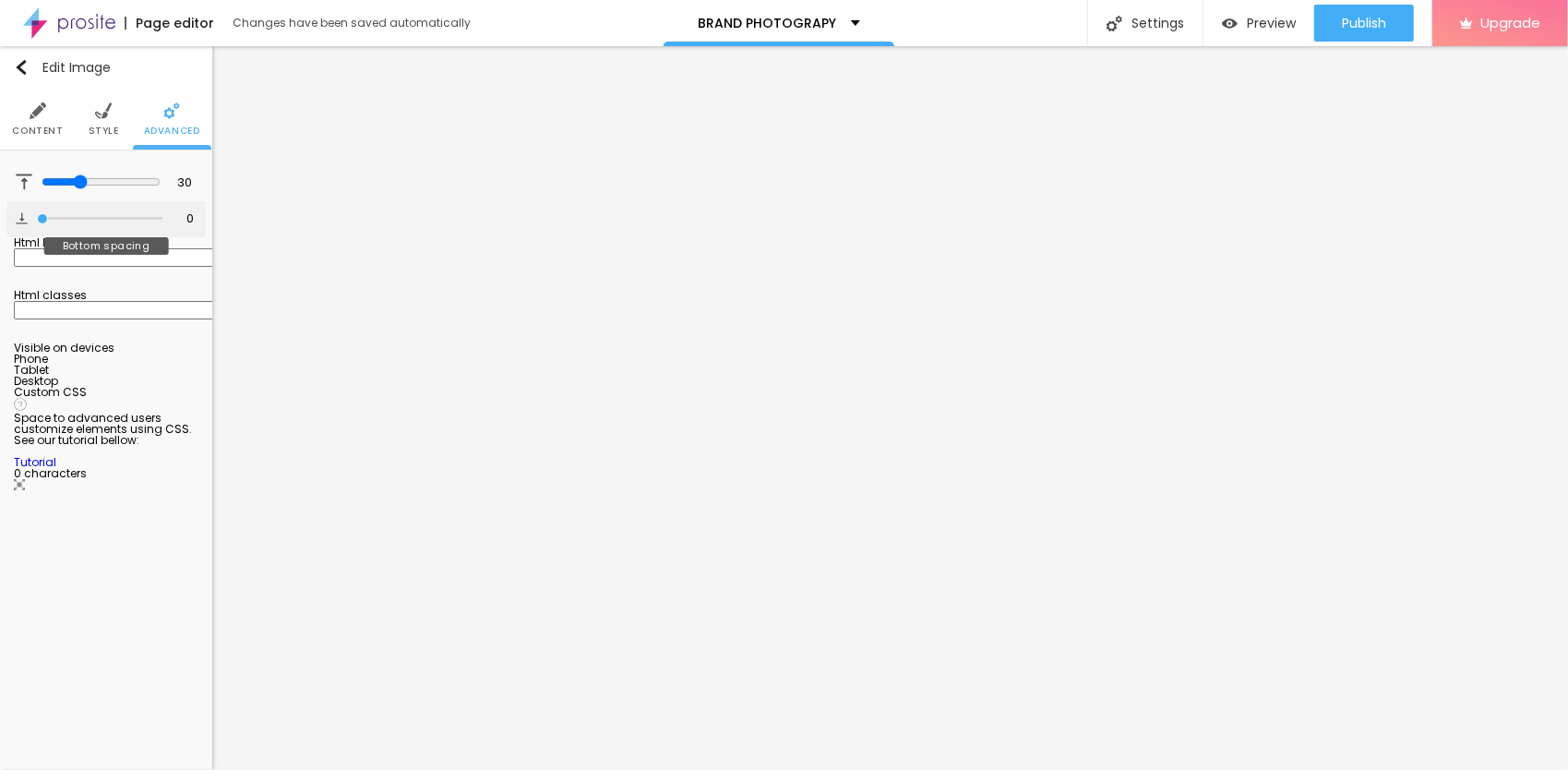 click at bounding box center (100, 219) 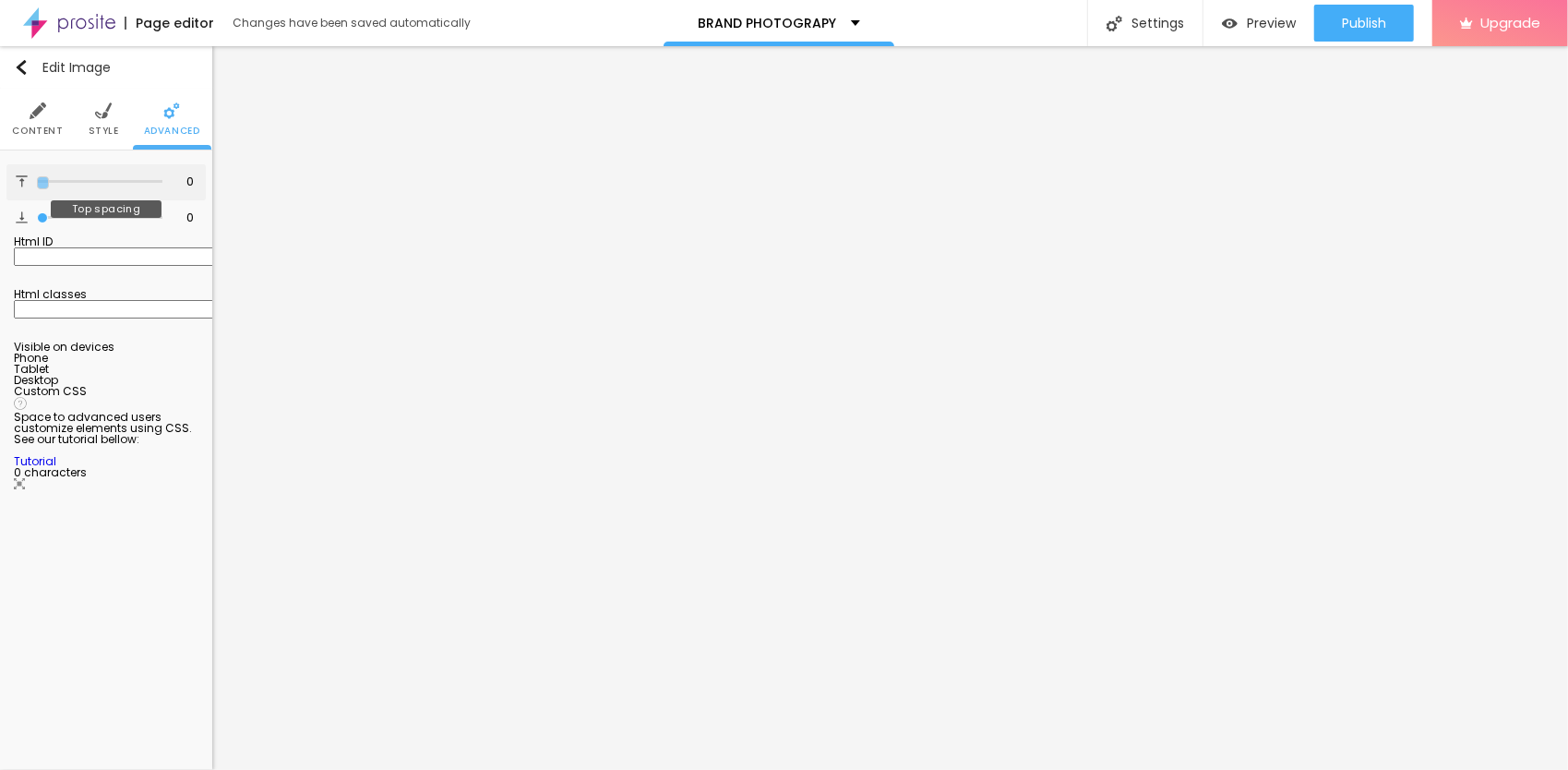 drag, startPoint x: 74, startPoint y: 181, endPoint x: 29, endPoint y: 176, distance: 45.27693 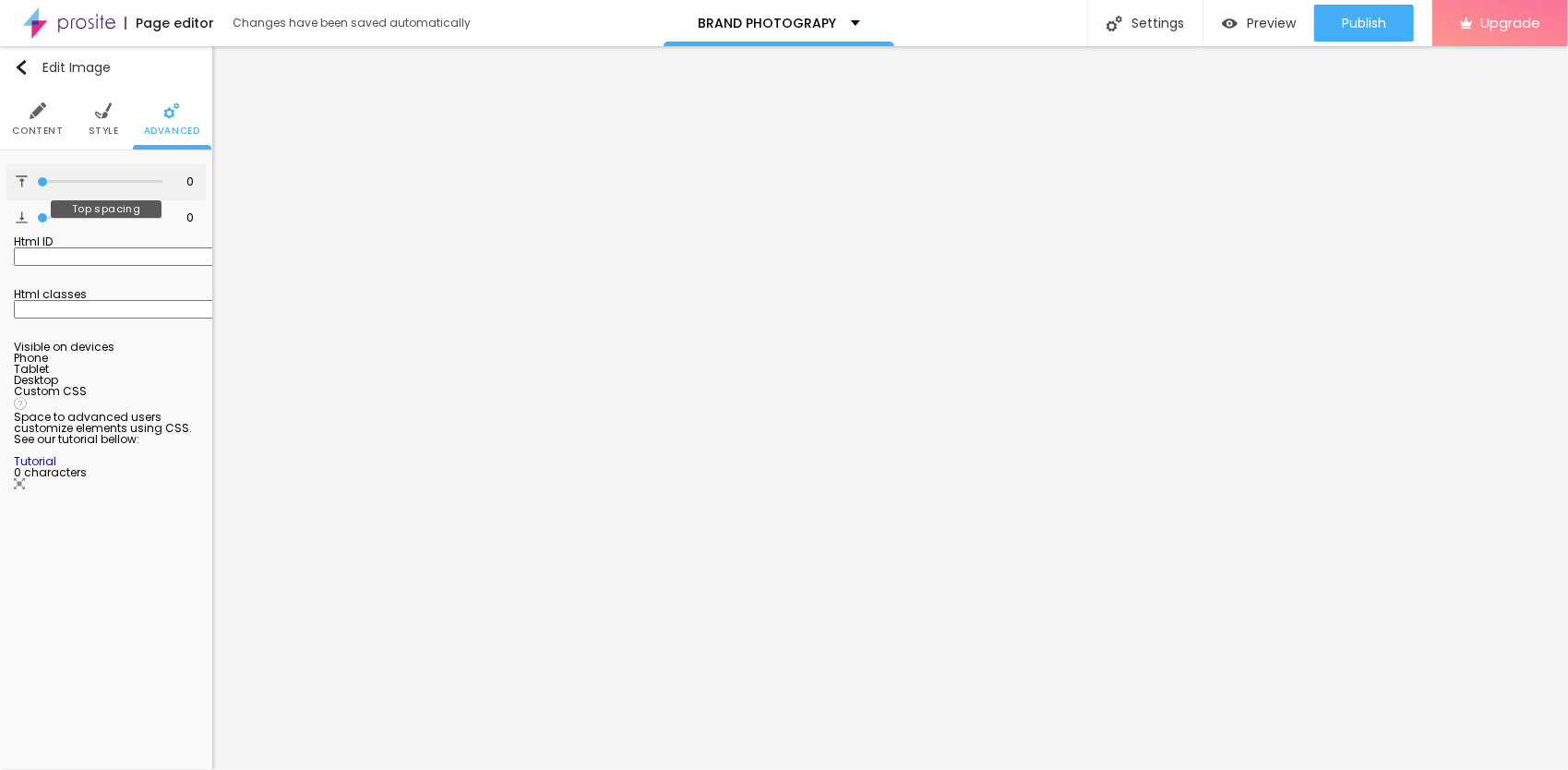 click at bounding box center [100, 182] 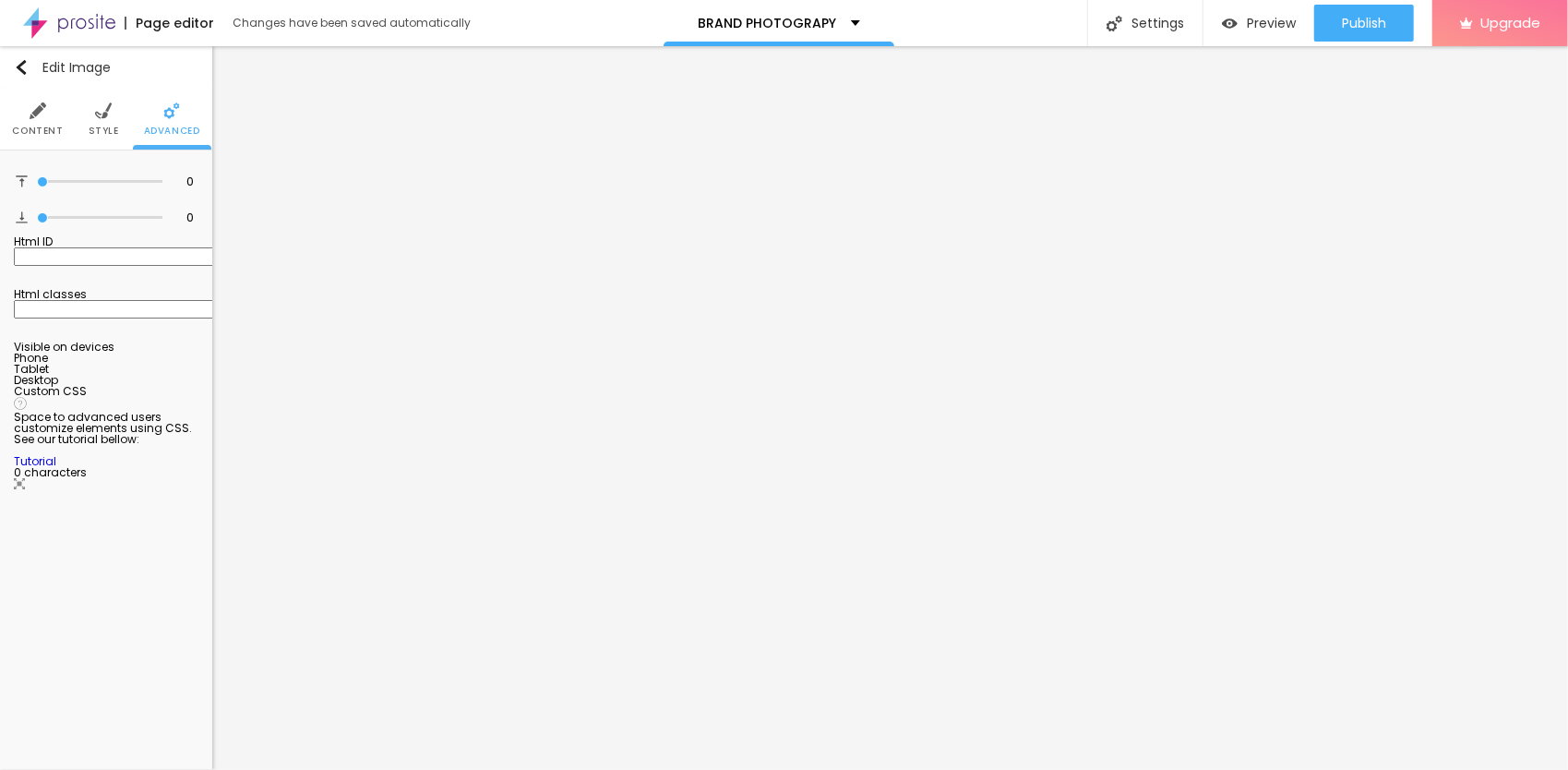 click on "Content" at bounding box center [37, 119] 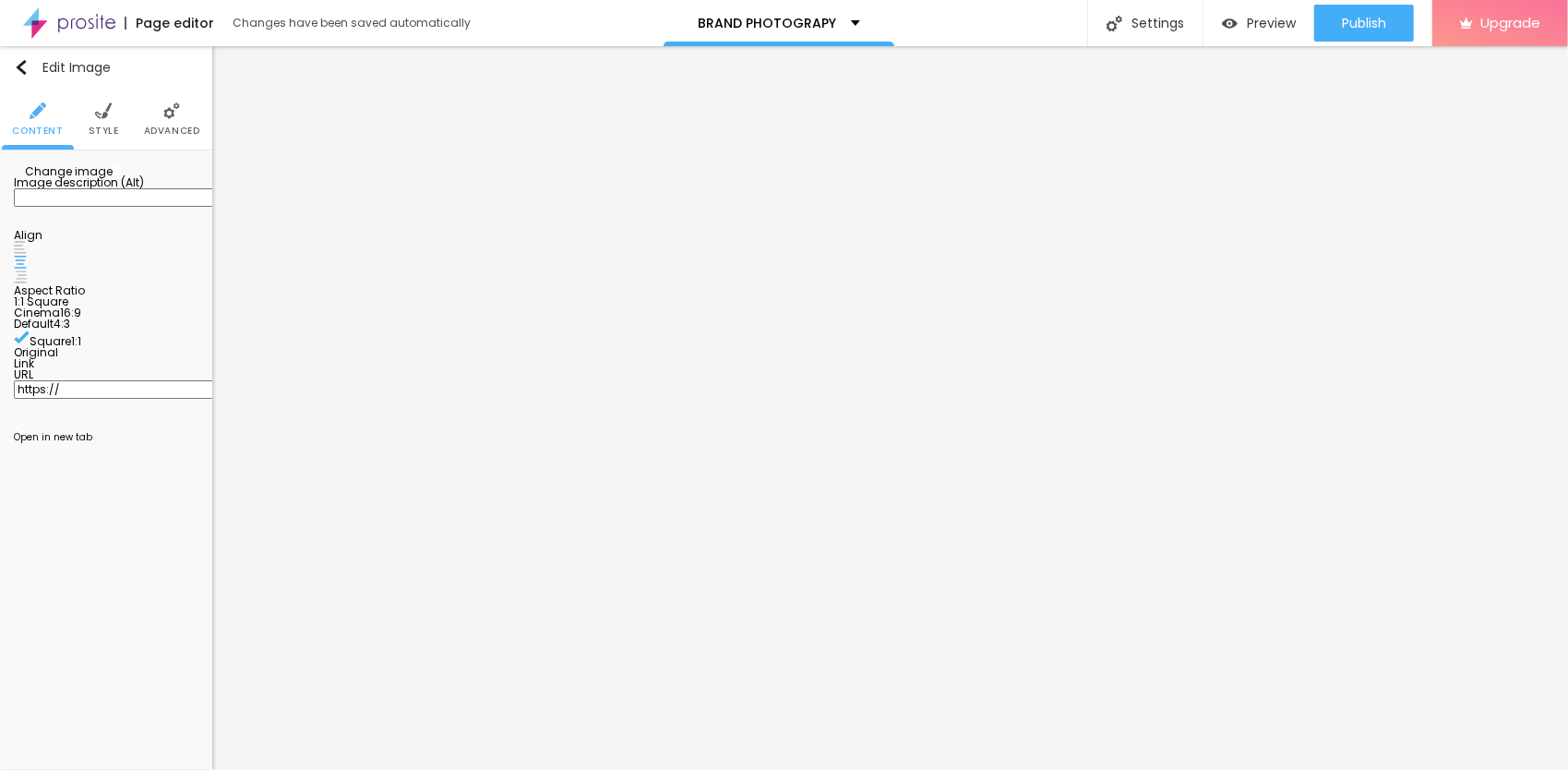 click on "1:1 Square" at bounding box center [41, 301] 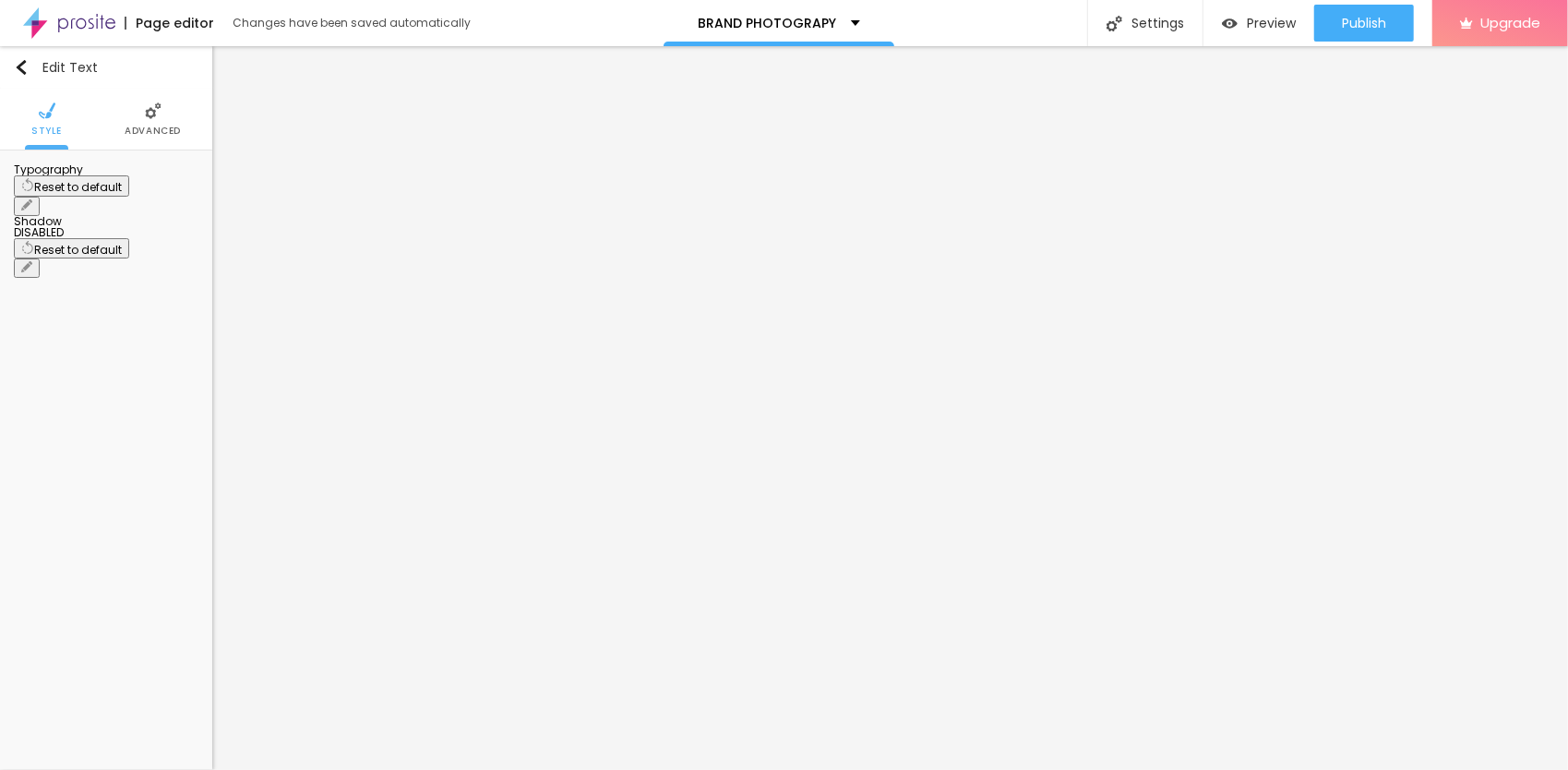 click on "Advanced" at bounding box center (152, 119) 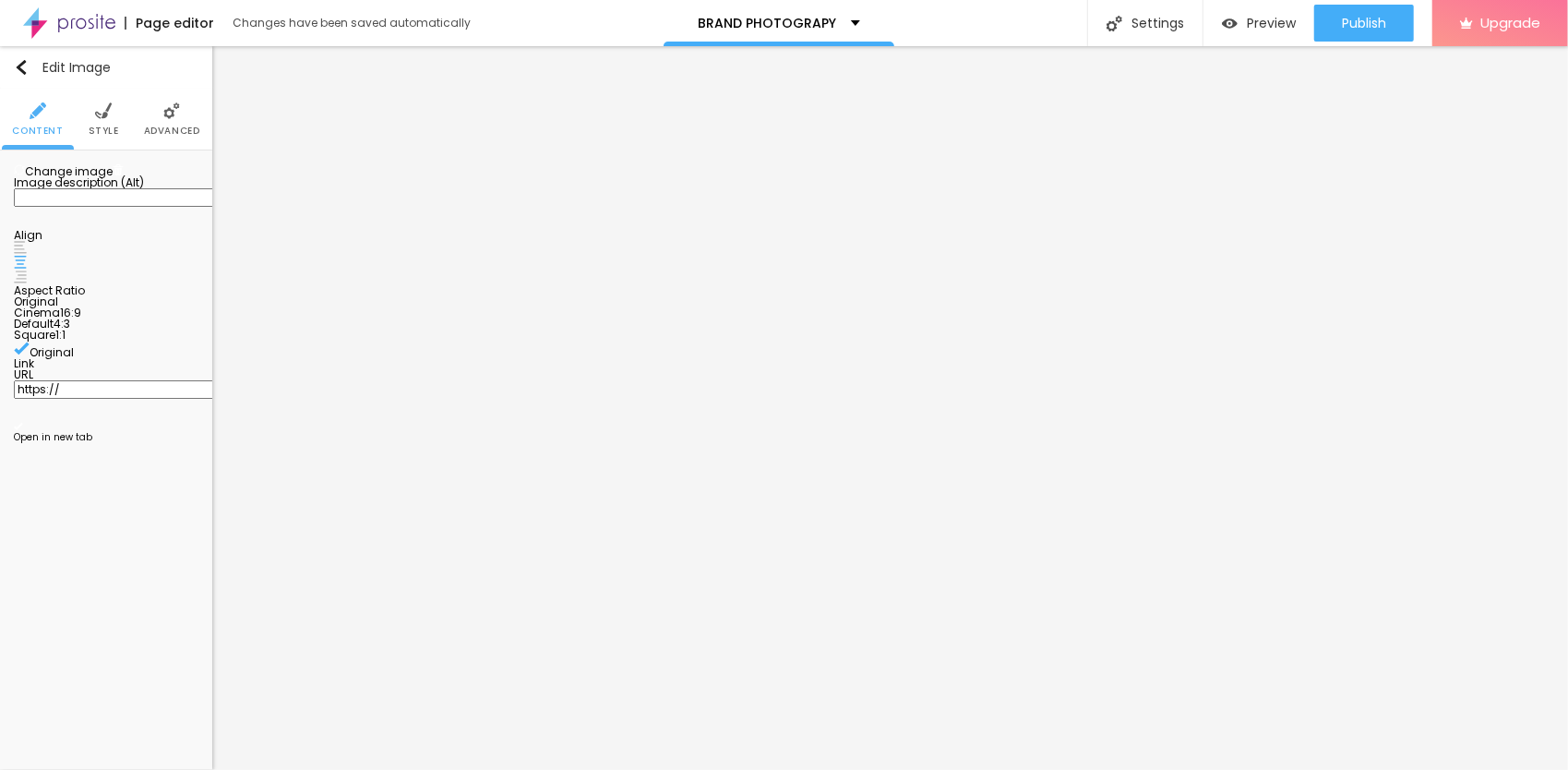 click on "Style" at bounding box center [103, 119] 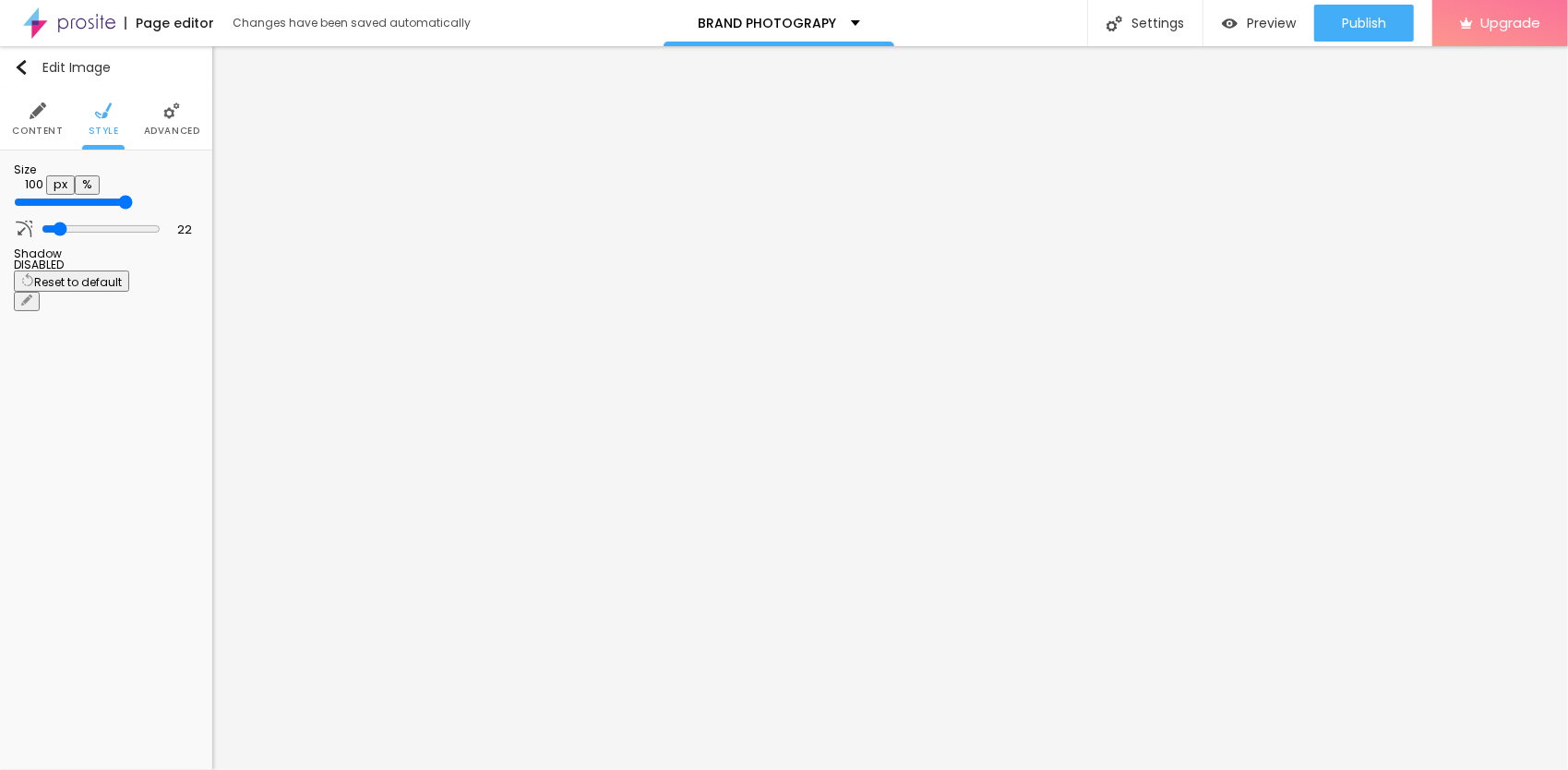 click 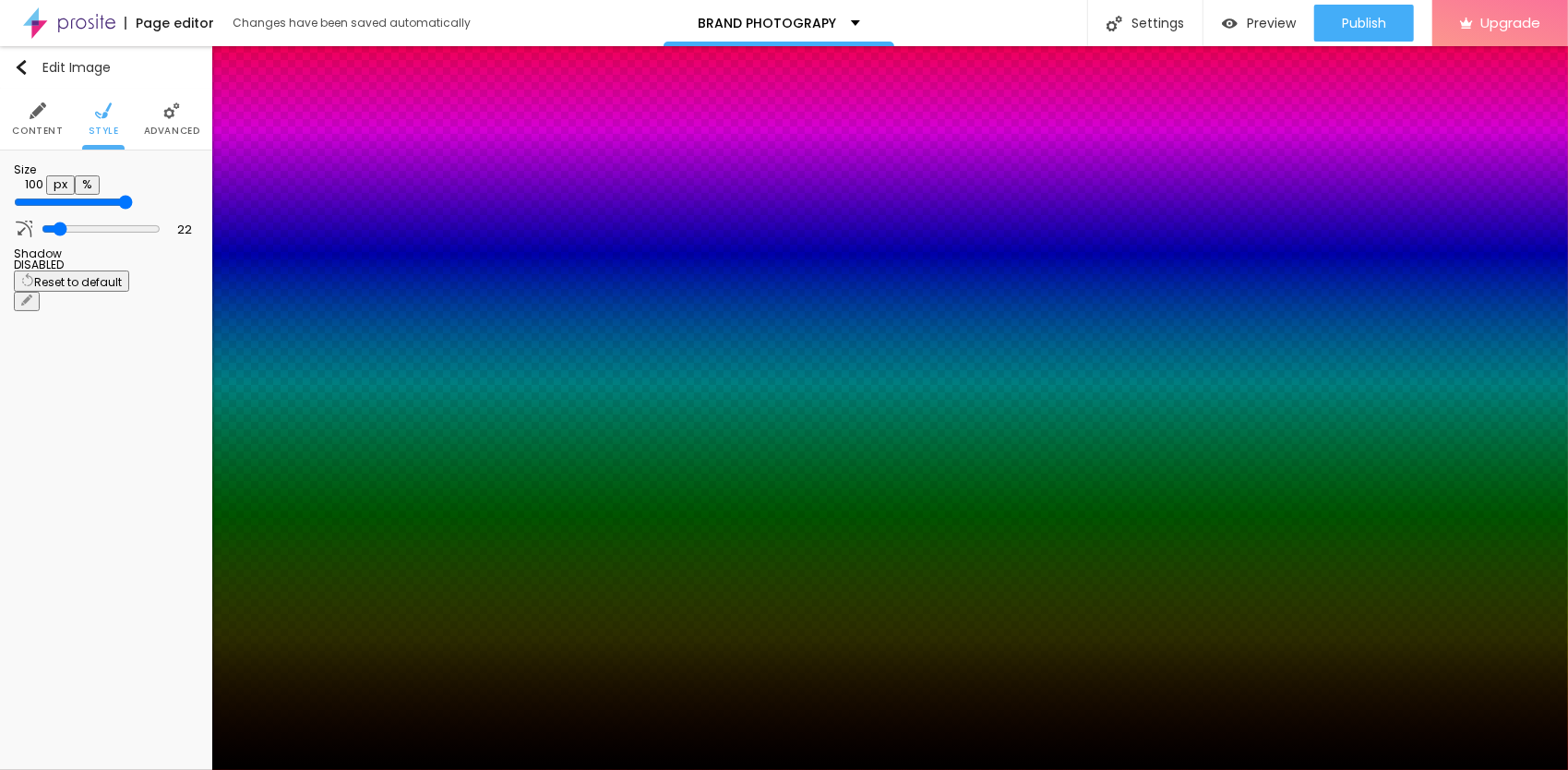 drag, startPoint x: 300, startPoint y: 500, endPoint x: 276, endPoint y: 502, distance: 24.083189 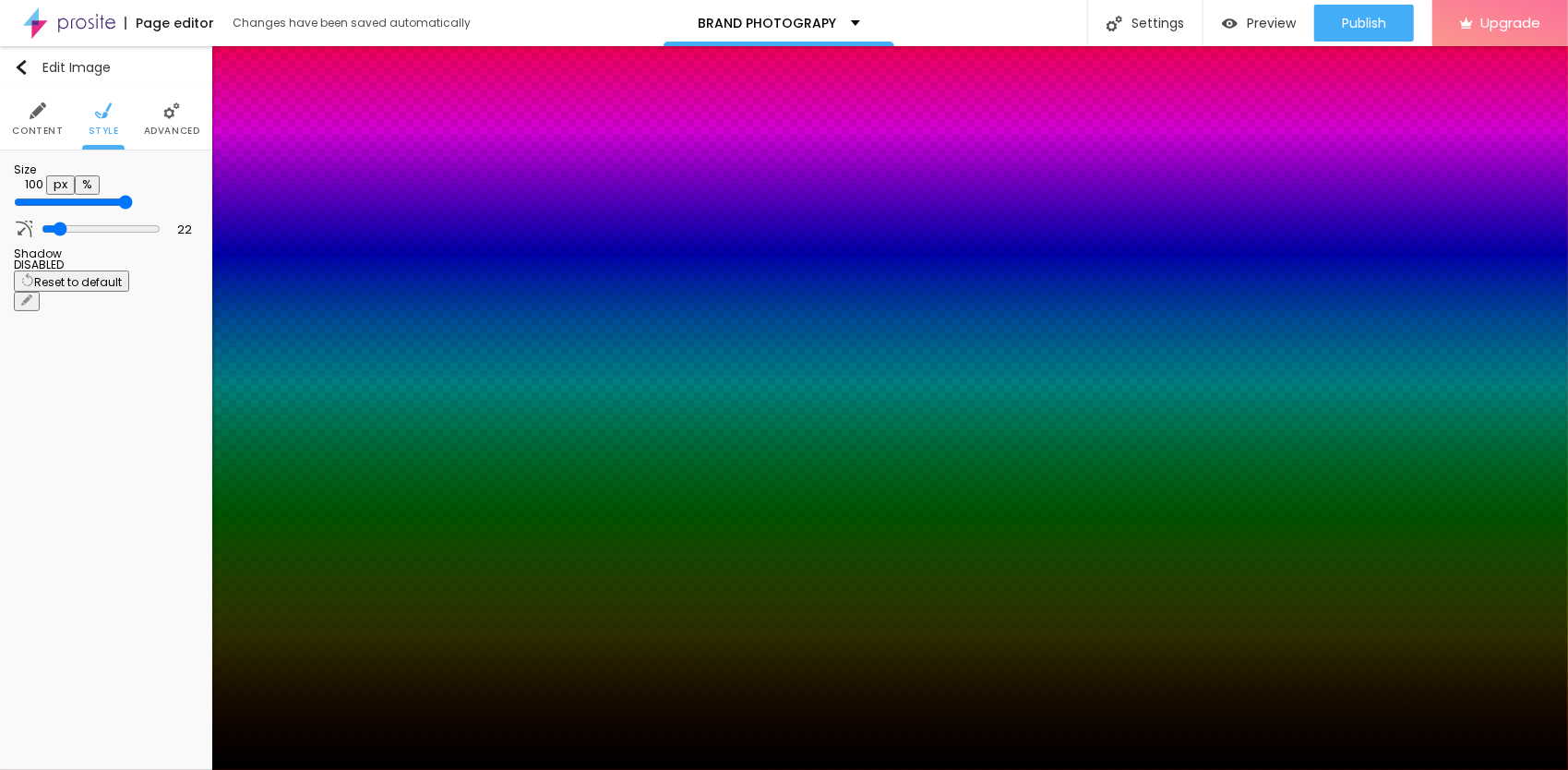 drag, startPoint x: 193, startPoint y: 196, endPoint x: 177, endPoint y: 199, distance: 16.278821 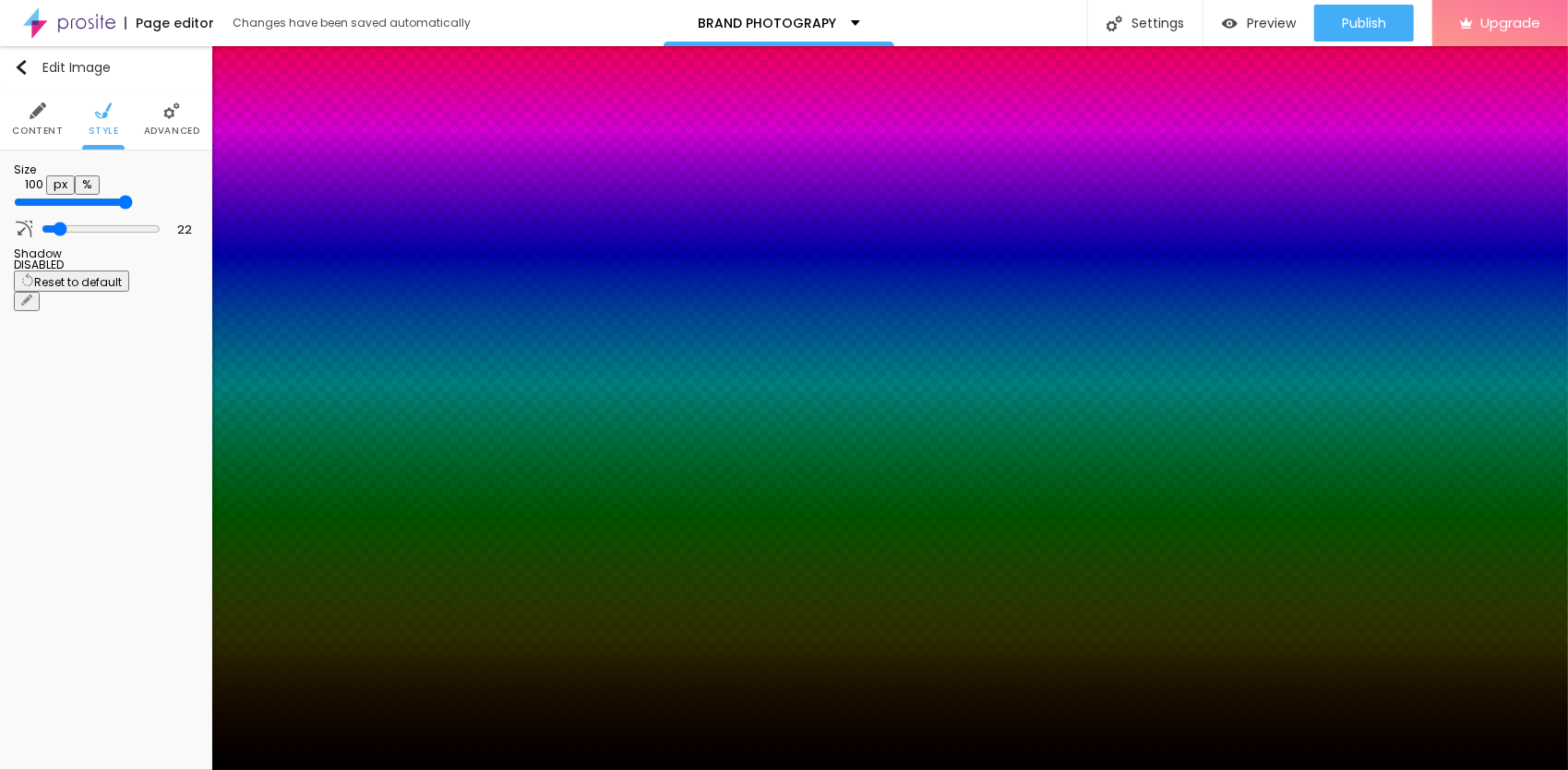 click at bounding box center (784, 770) 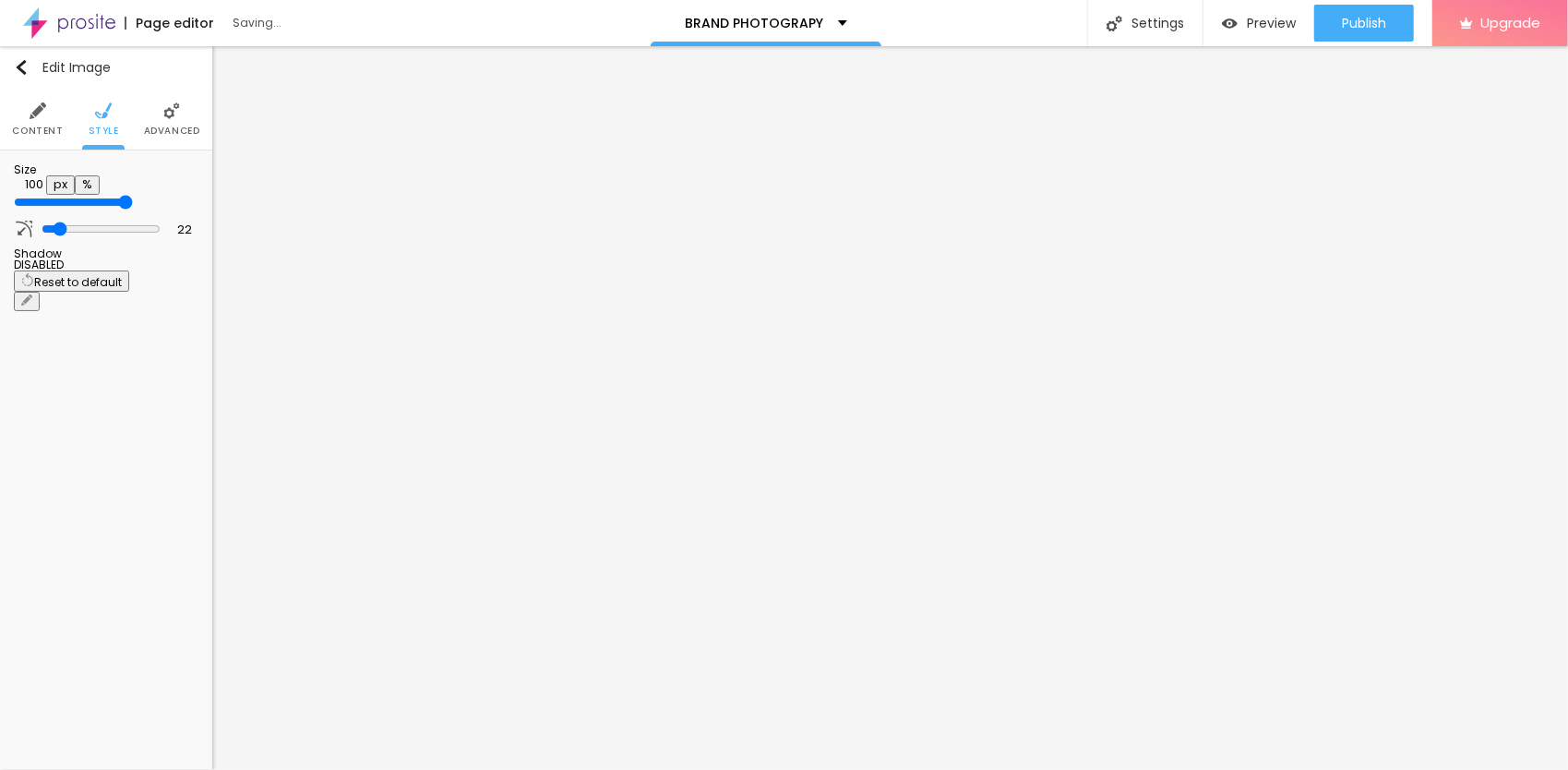 click at bounding box center [73, 202] 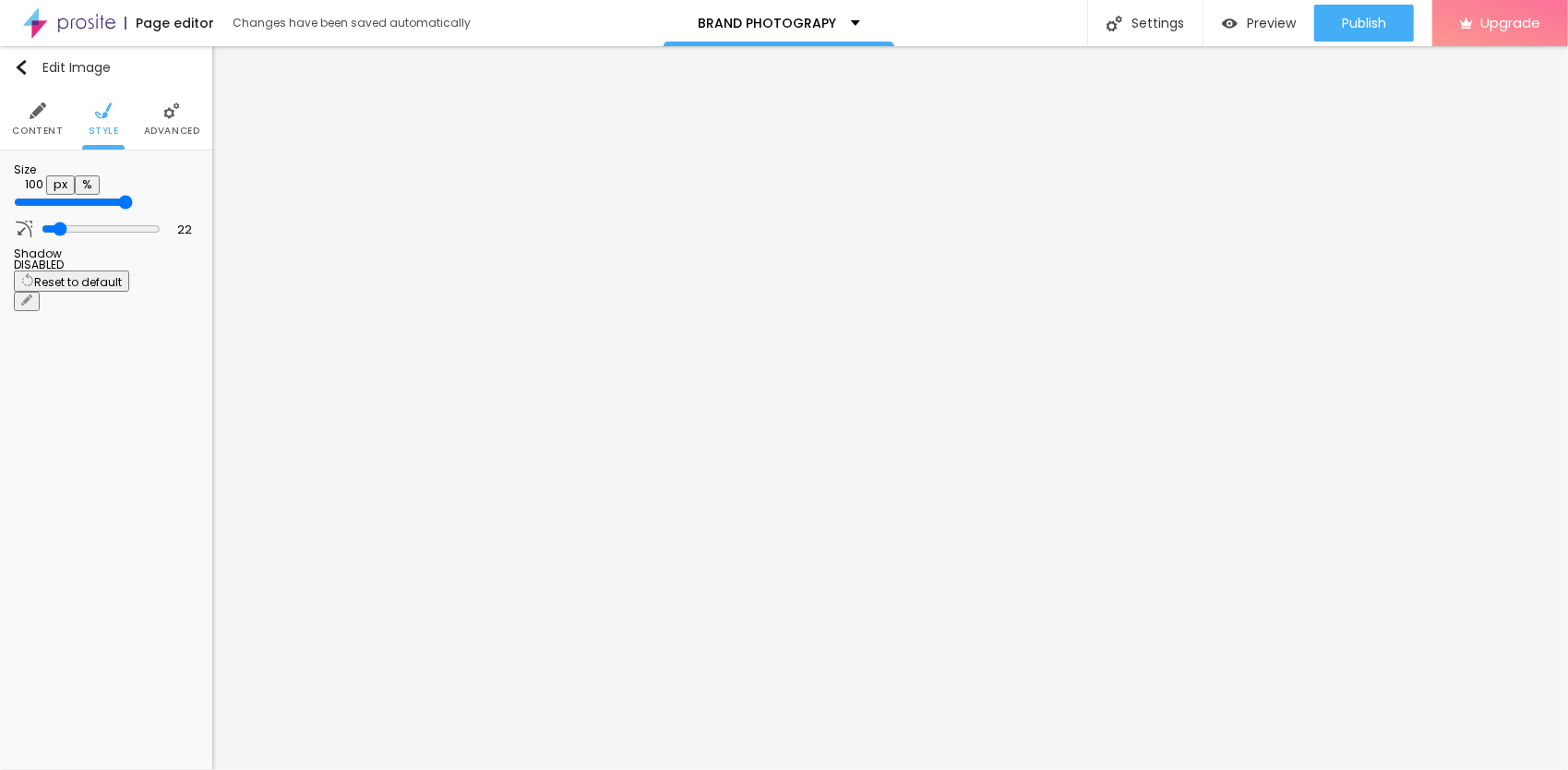 drag, startPoint x: 50, startPoint y: 115, endPoint x: 70, endPoint y: 142, distance: 33.6006 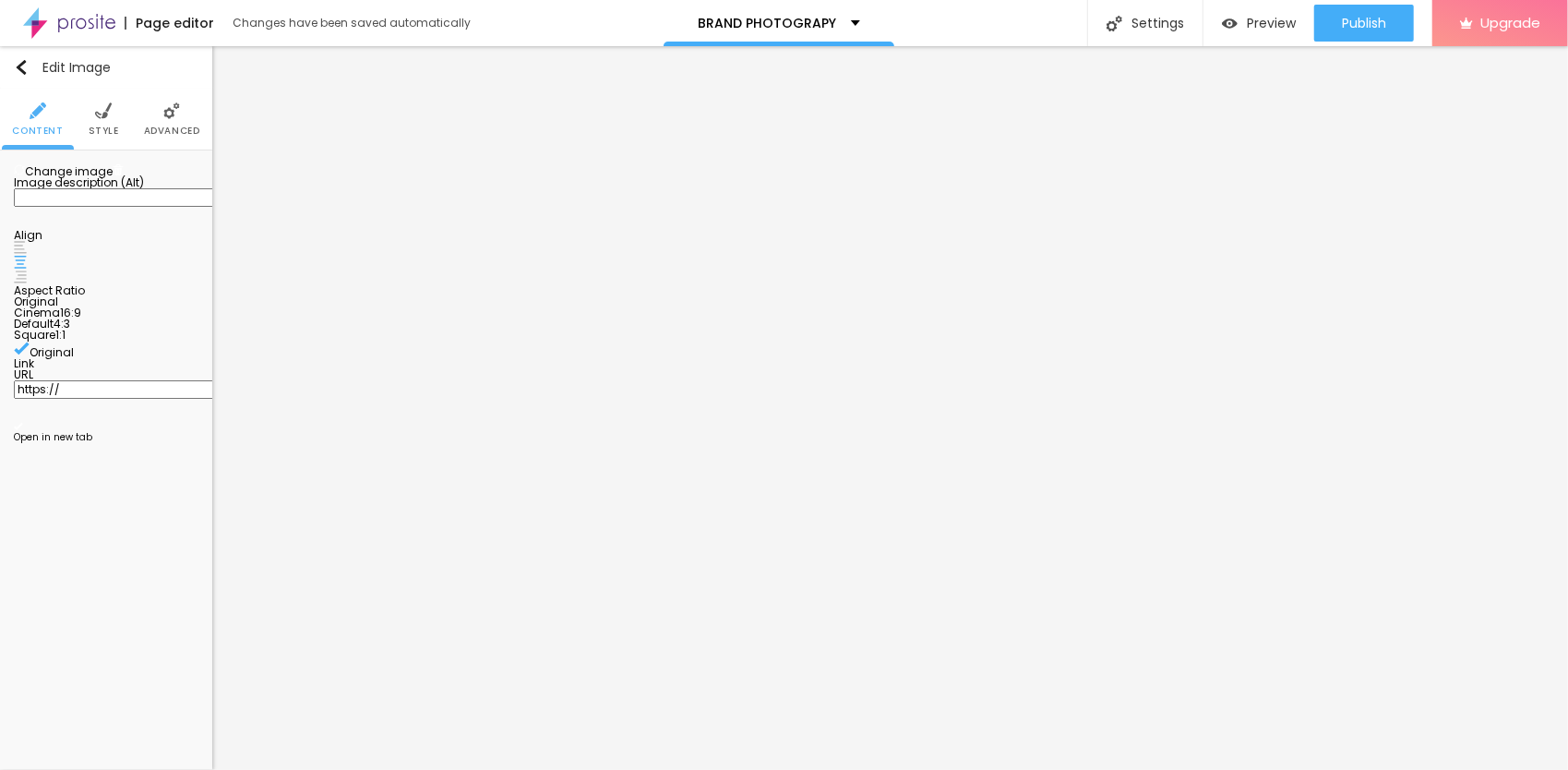 click on "Original" at bounding box center (36, 301) 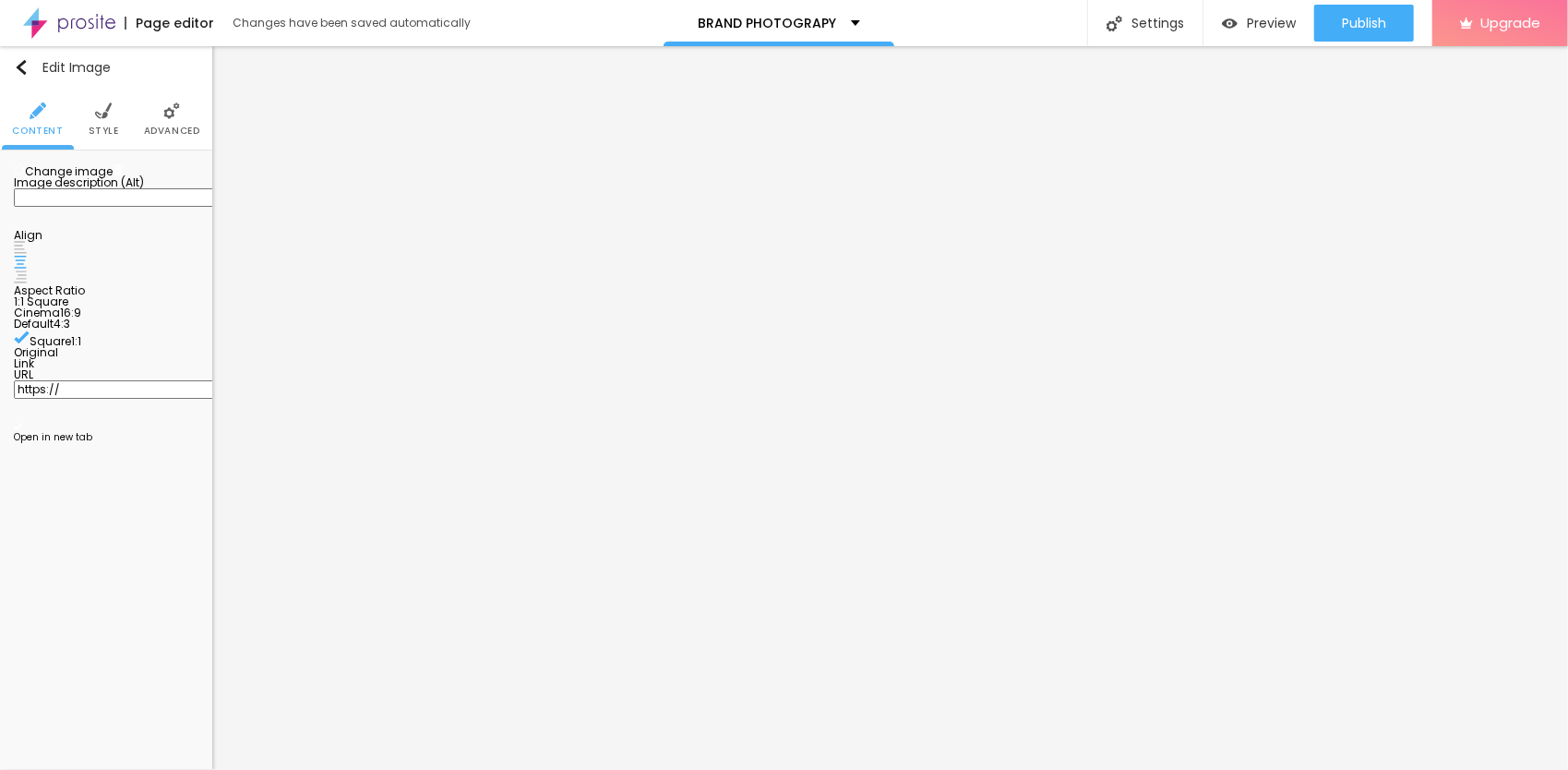 click at bounding box center [103, 111] 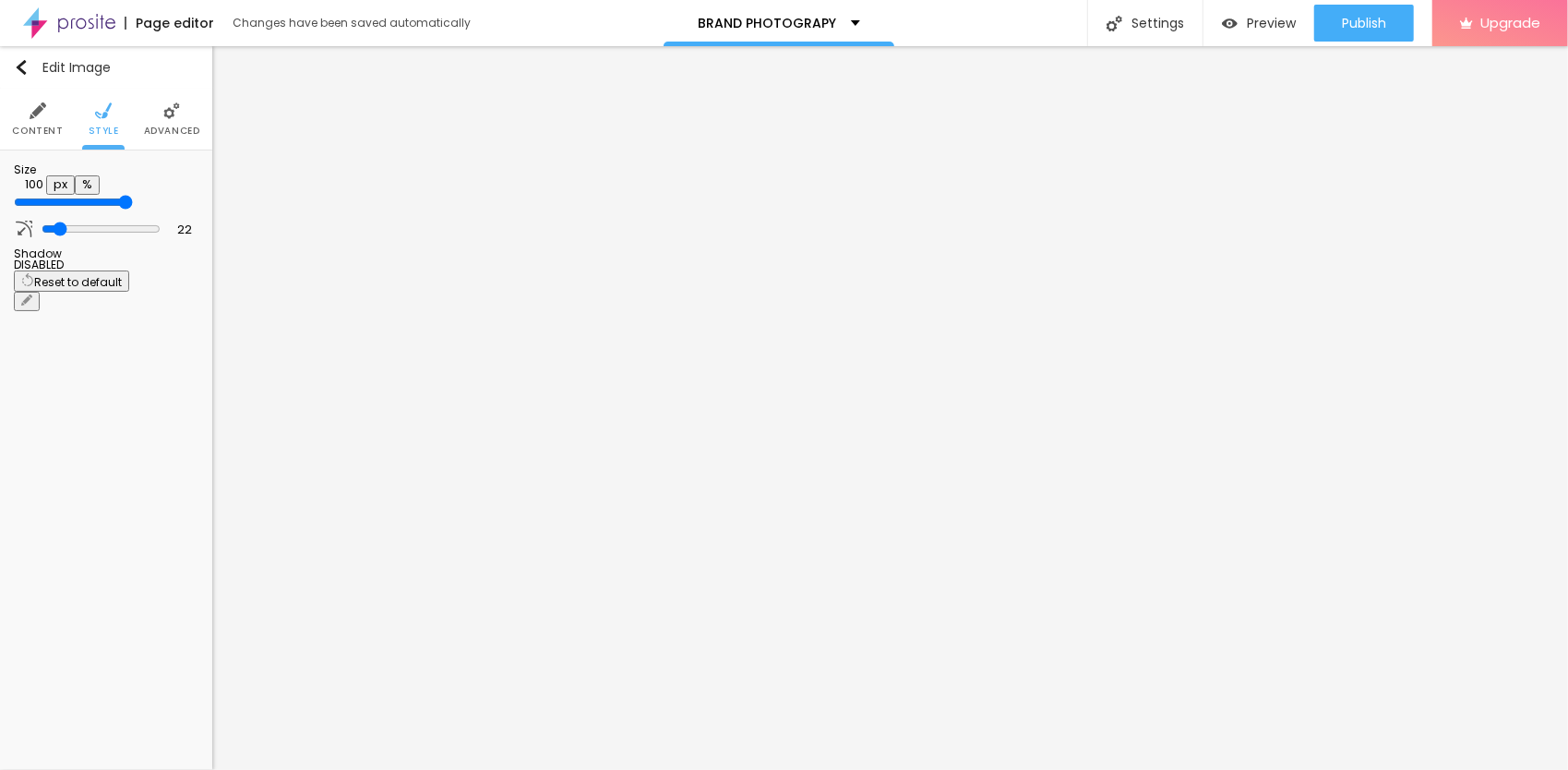 drag, startPoint x: 186, startPoint y: 197, endPoint x: 210, endPoint y: 196, distance: 24.020824 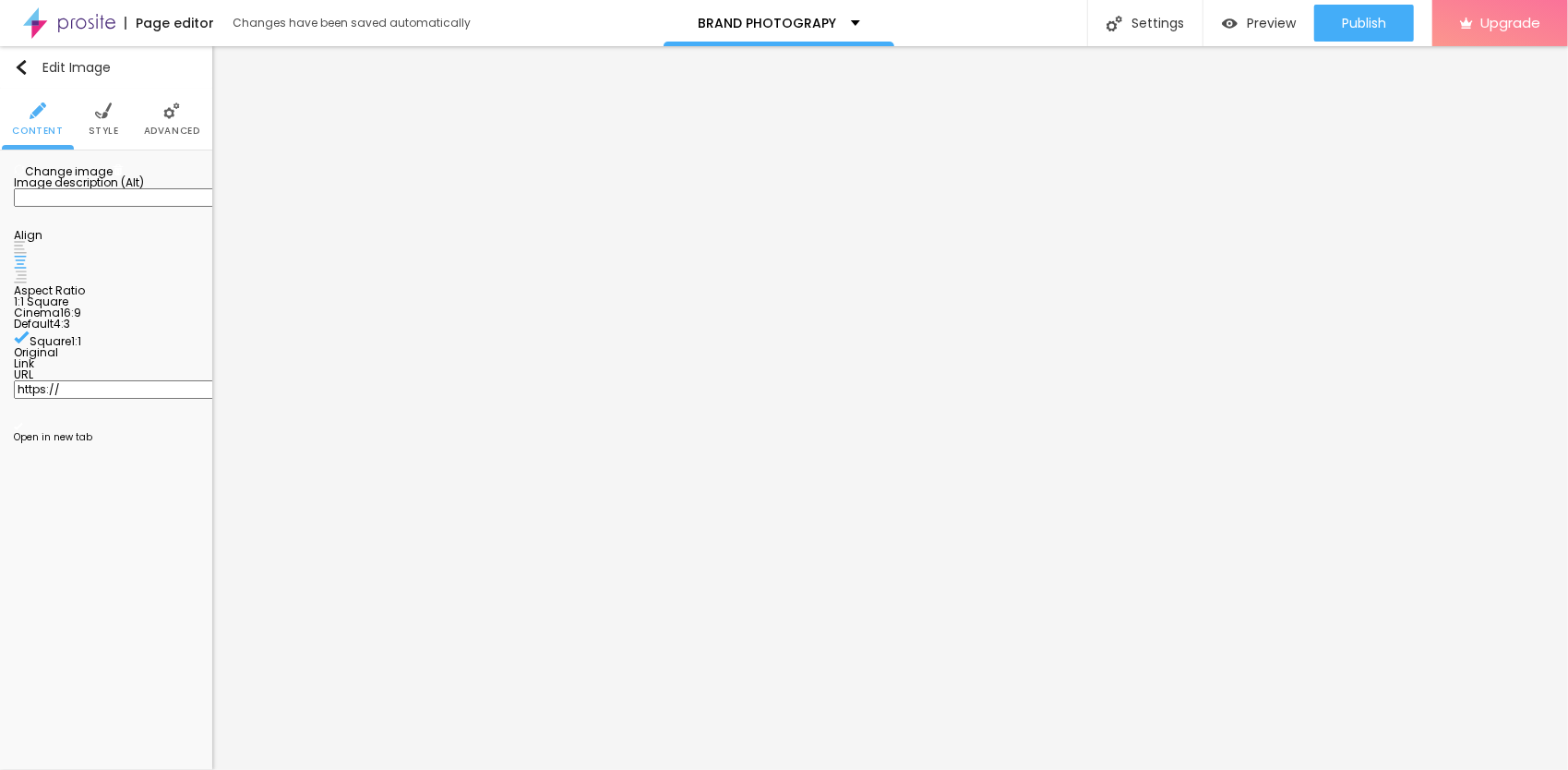 drag, startPoint x: 192, startPoint y: 407, endPoint x: 196, endPoint y: 431, distance: 24.33105 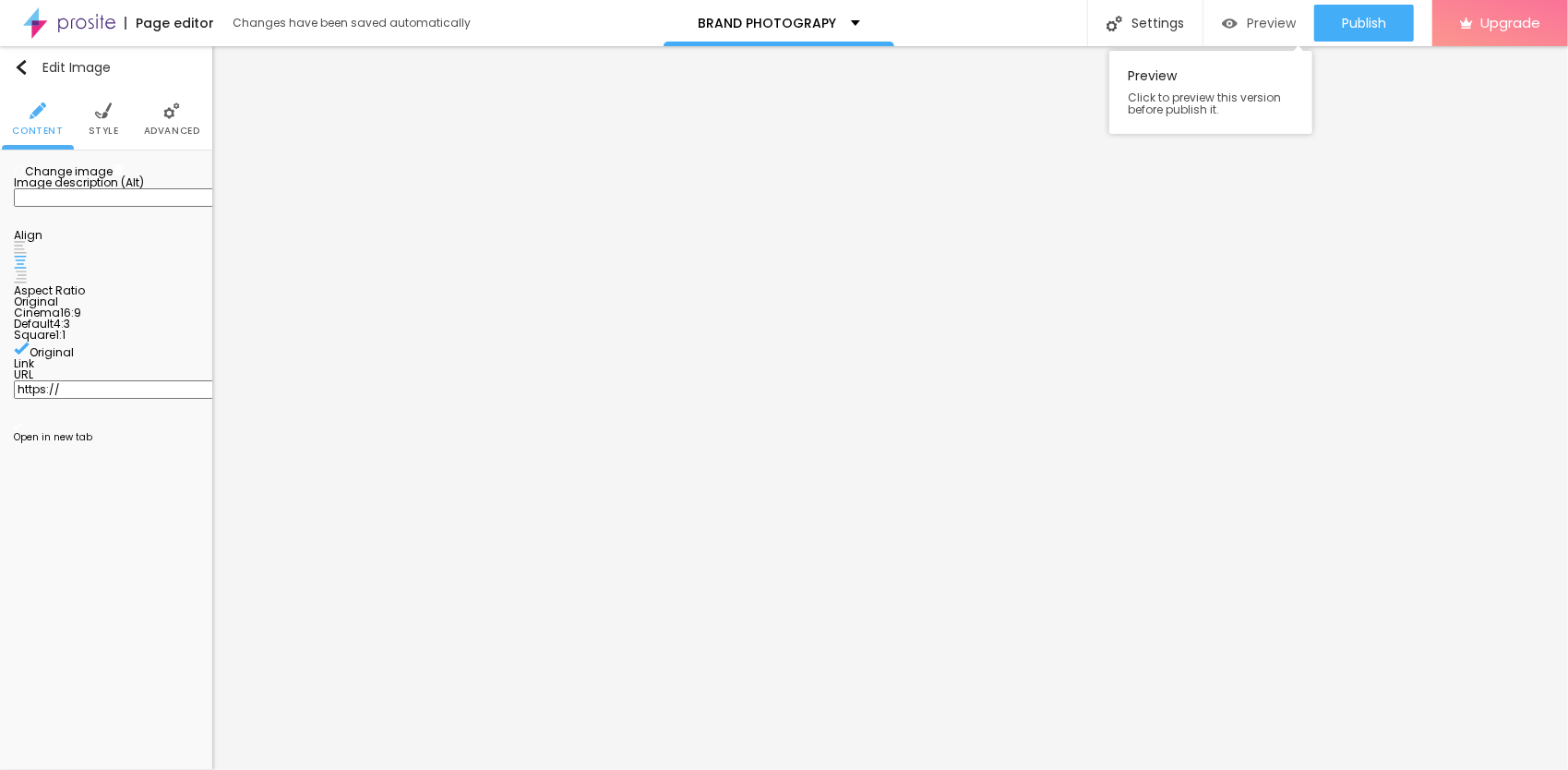 click on "Preview" at bounding box center [1271, 23] 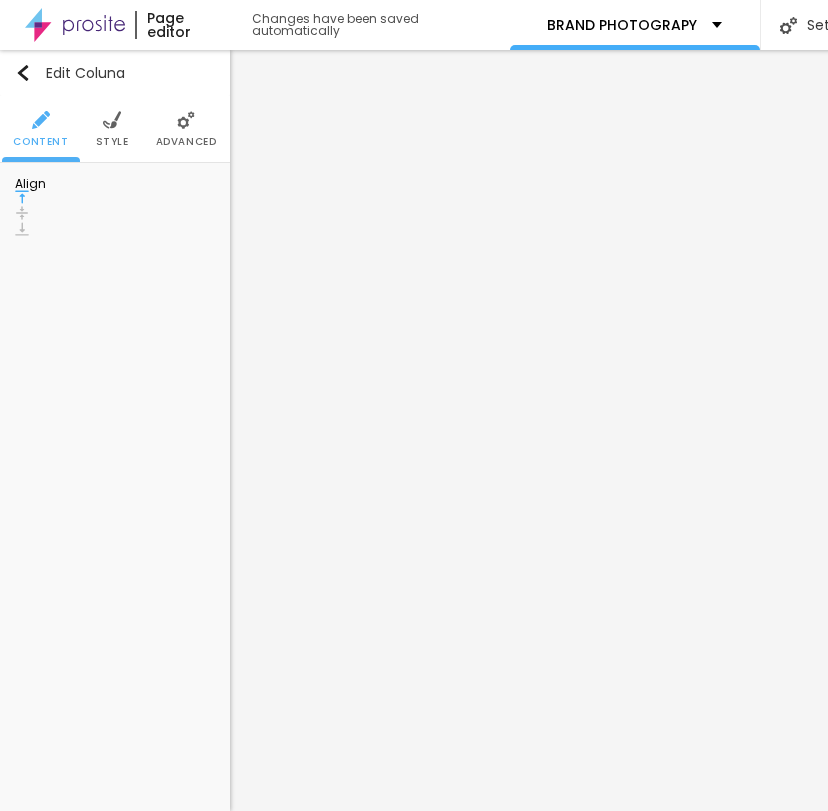 click on "Style" at bounding box center [112, 129] 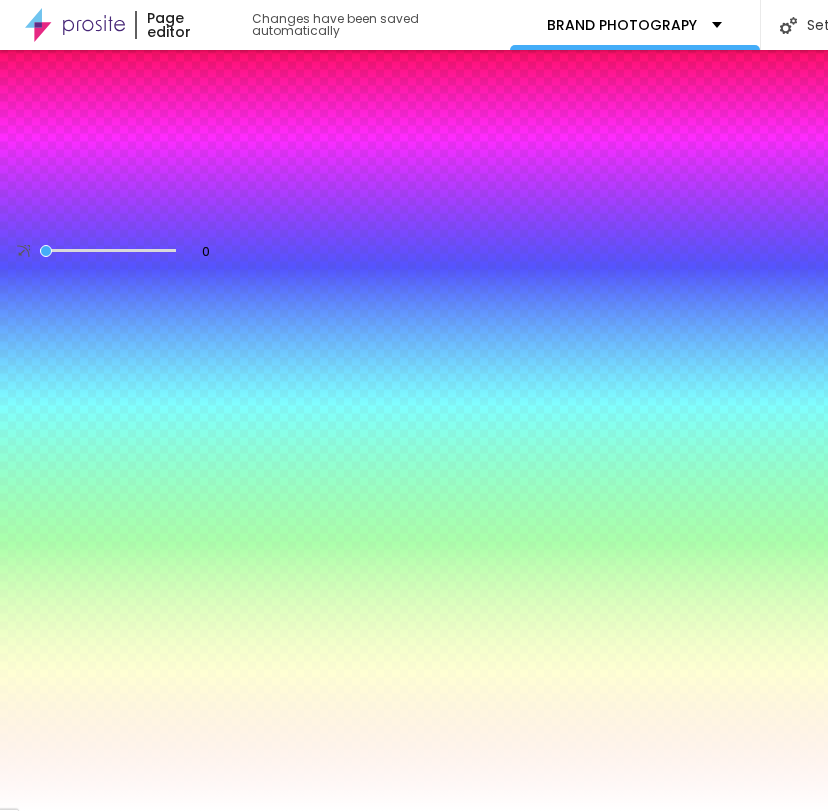 click on "#FFFFFF" at bounding box center [135, 223] 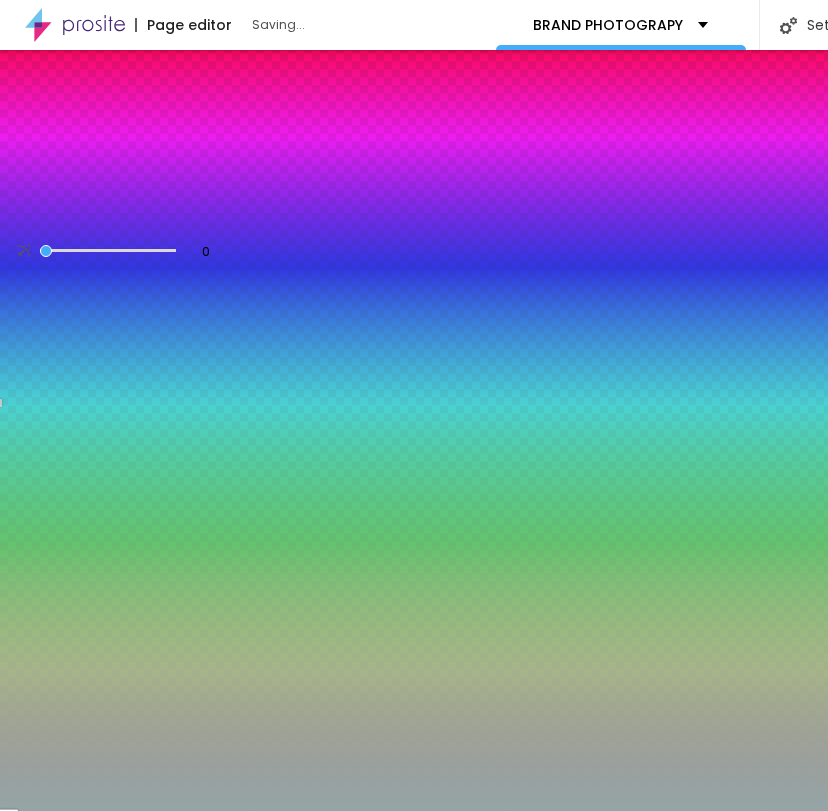 click at bounding box center (115, 213) 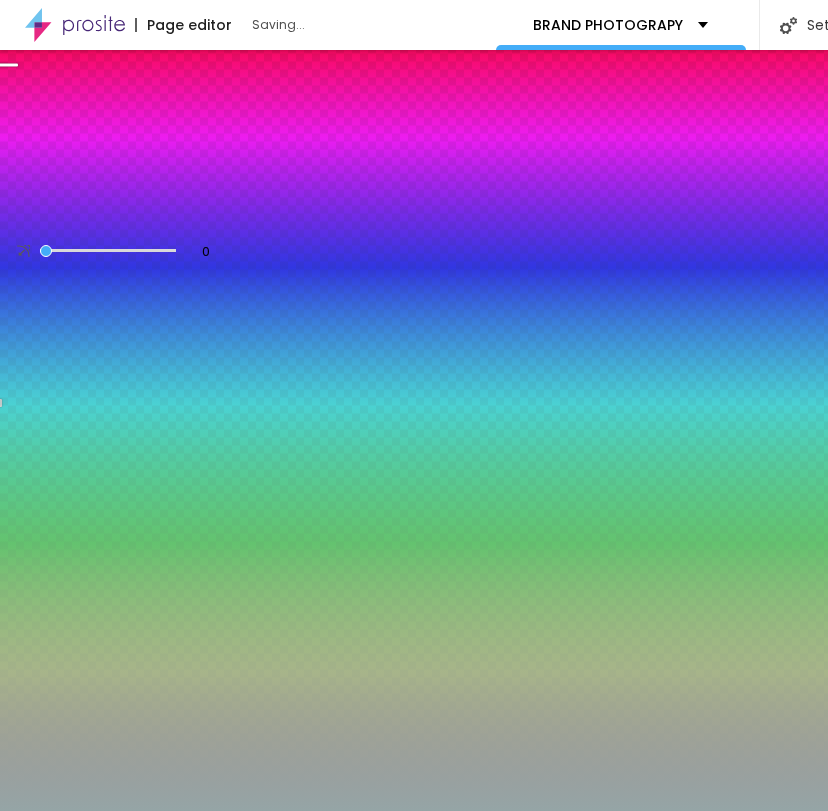 click at bounding box center [414, 405] 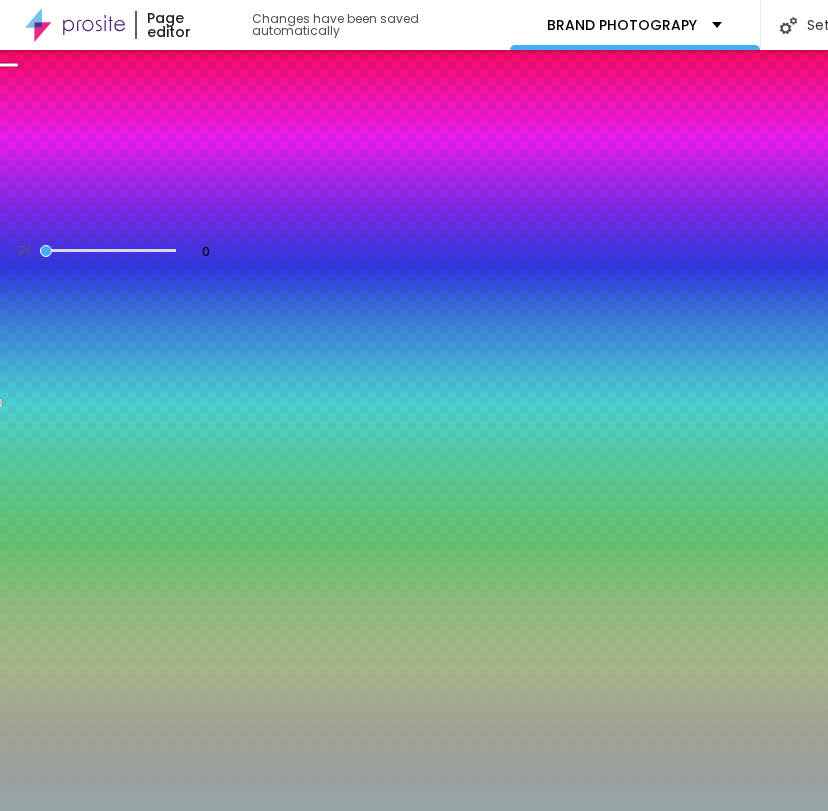 click on "Background Color Reset to default #95A5A6 0 Border radius" at bounding box center [115, 225] 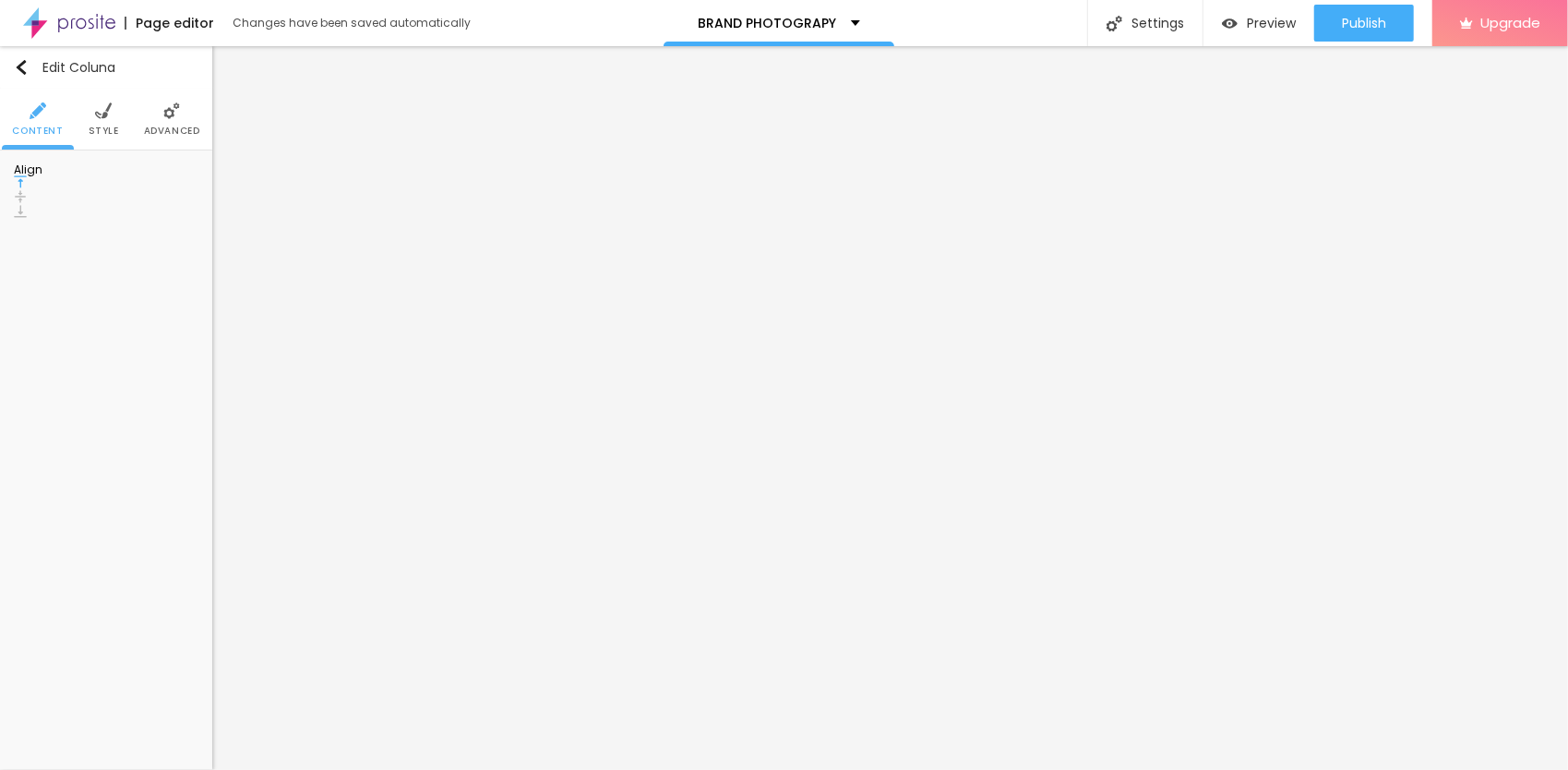 click on "Style" at bounding box center [103, 119] 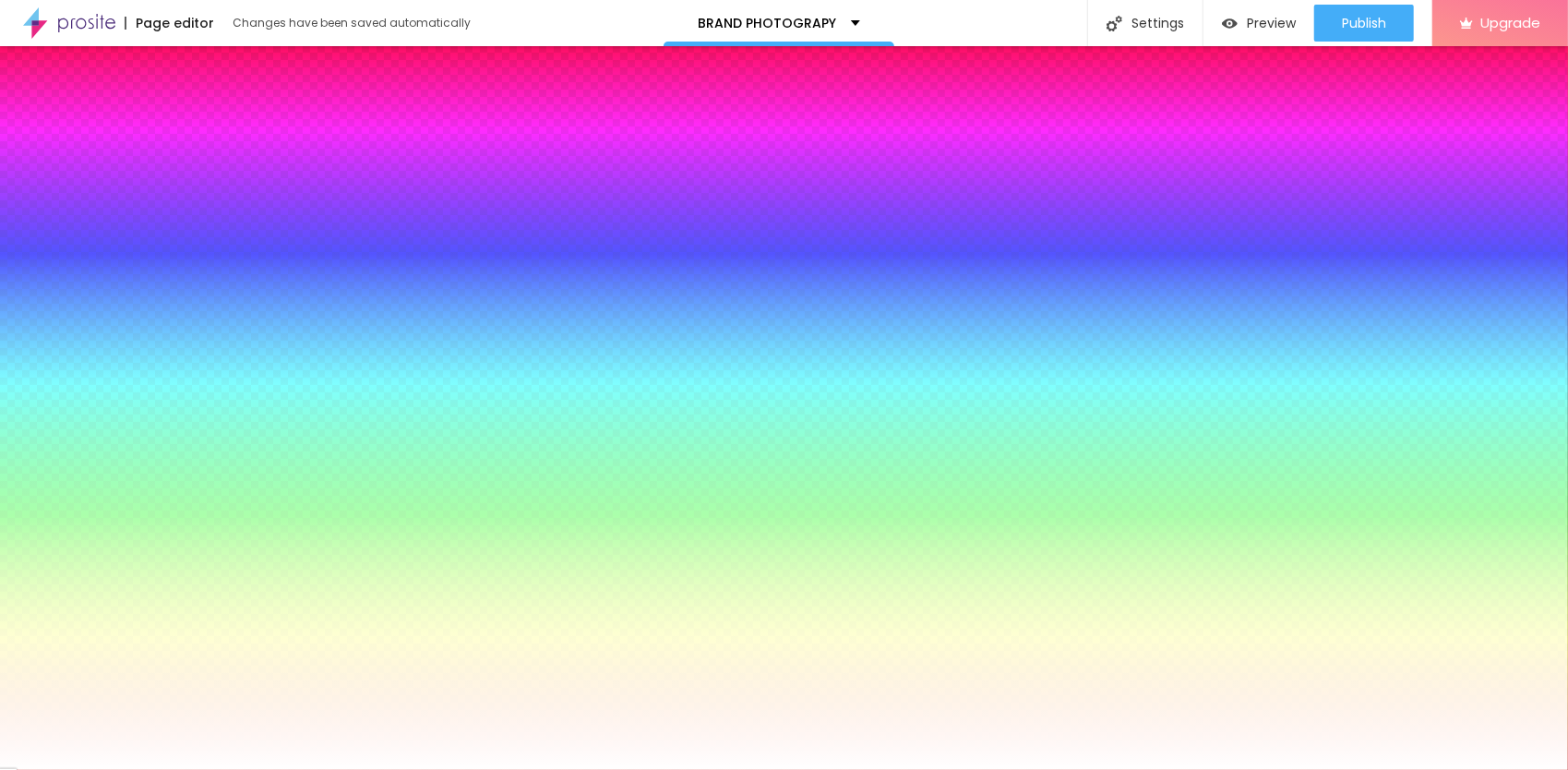 click on "Advanced" at bounding box center [172, 131] 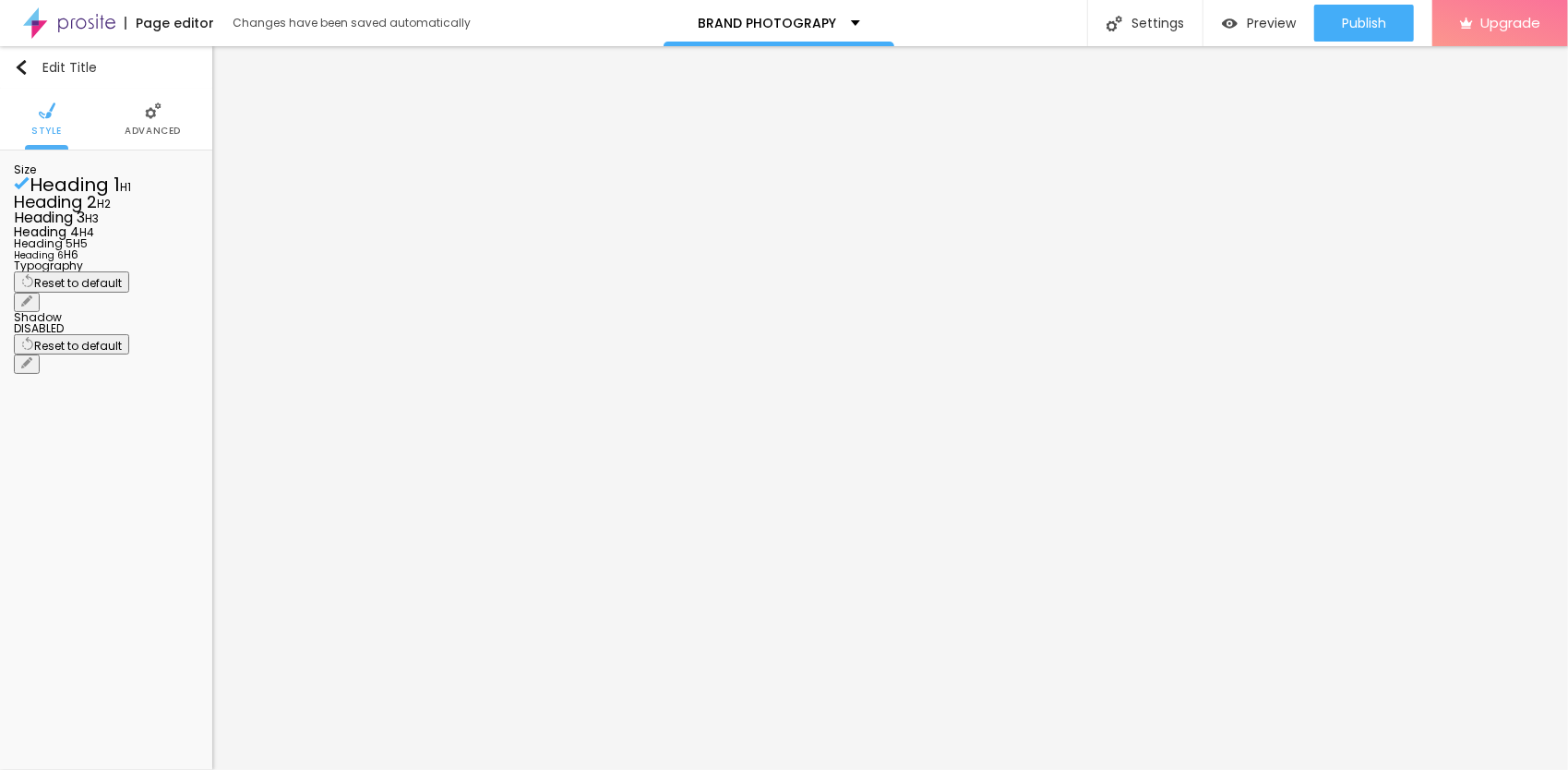 click at bounding box center (27, 302) 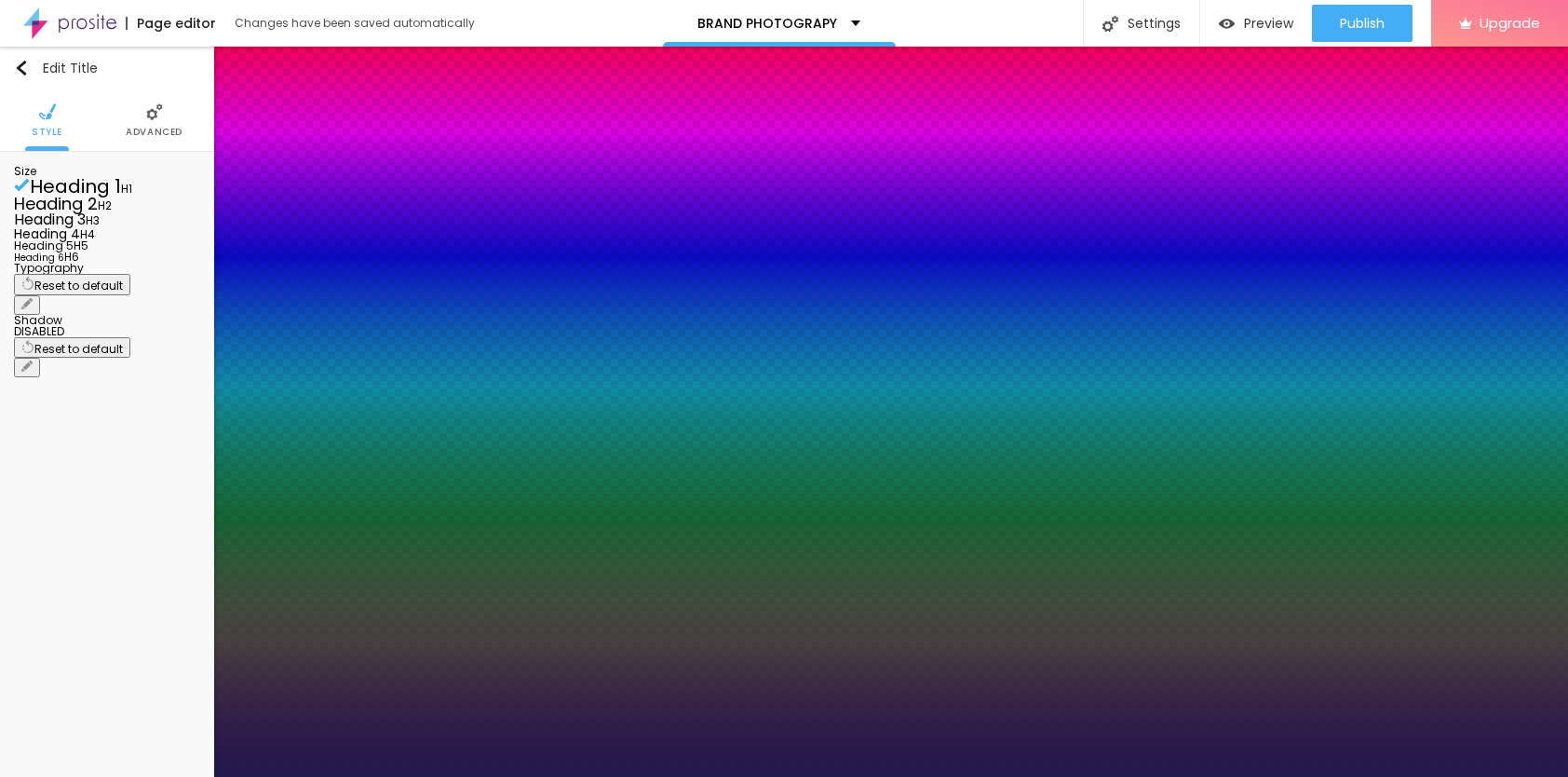 click at bounding box center (784, 777) 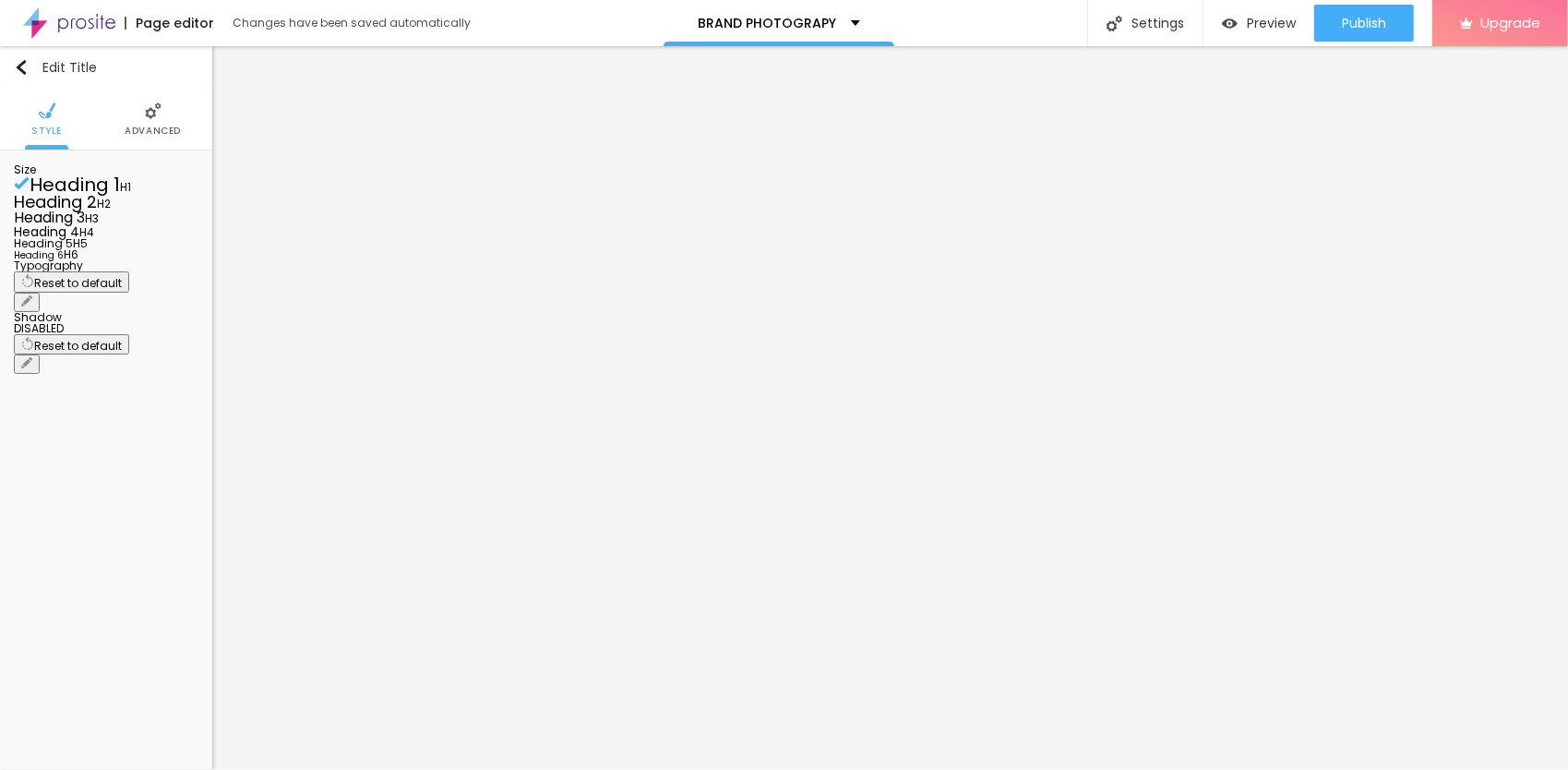 click 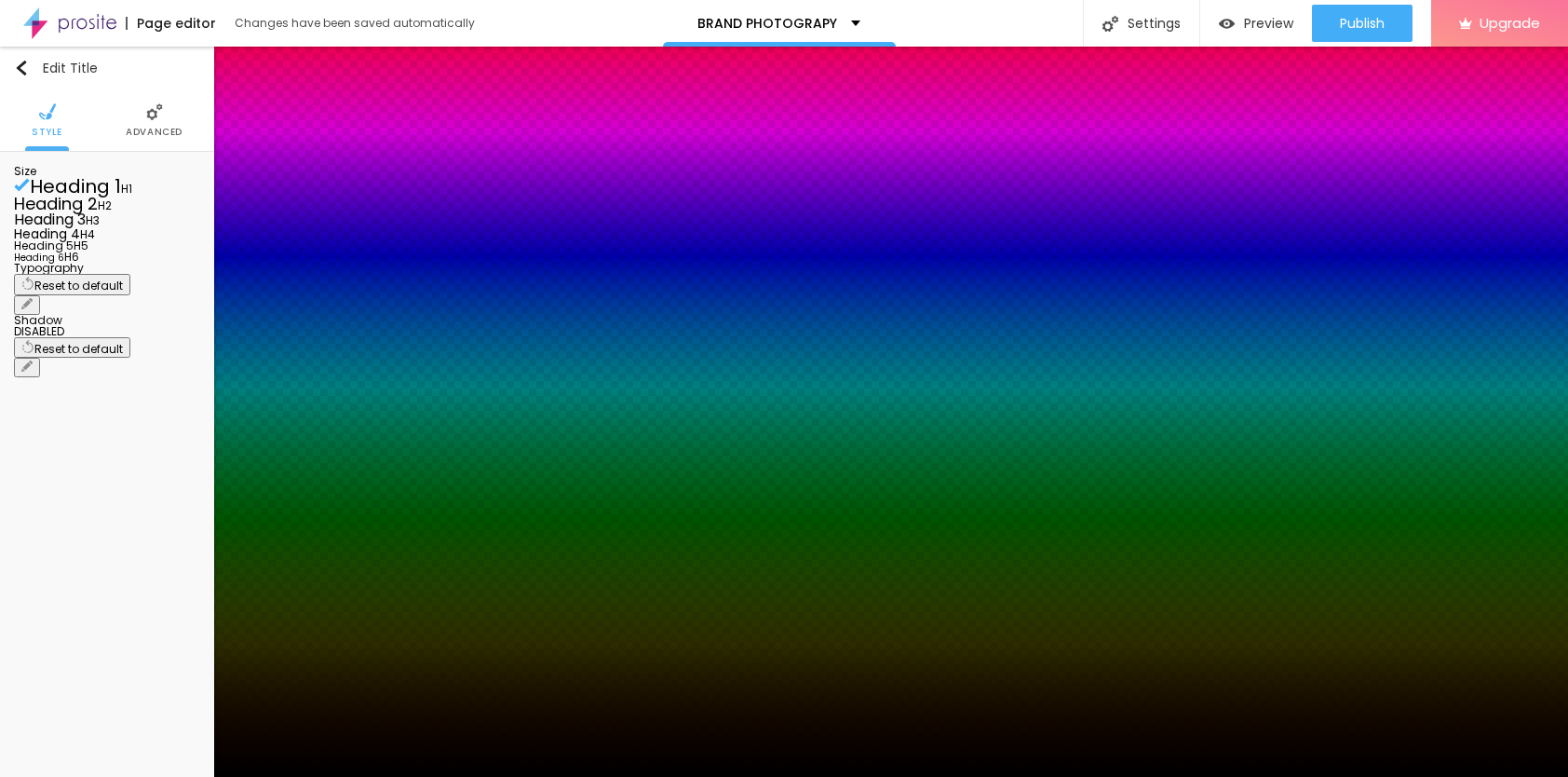 click at bounding box center (784, 777) 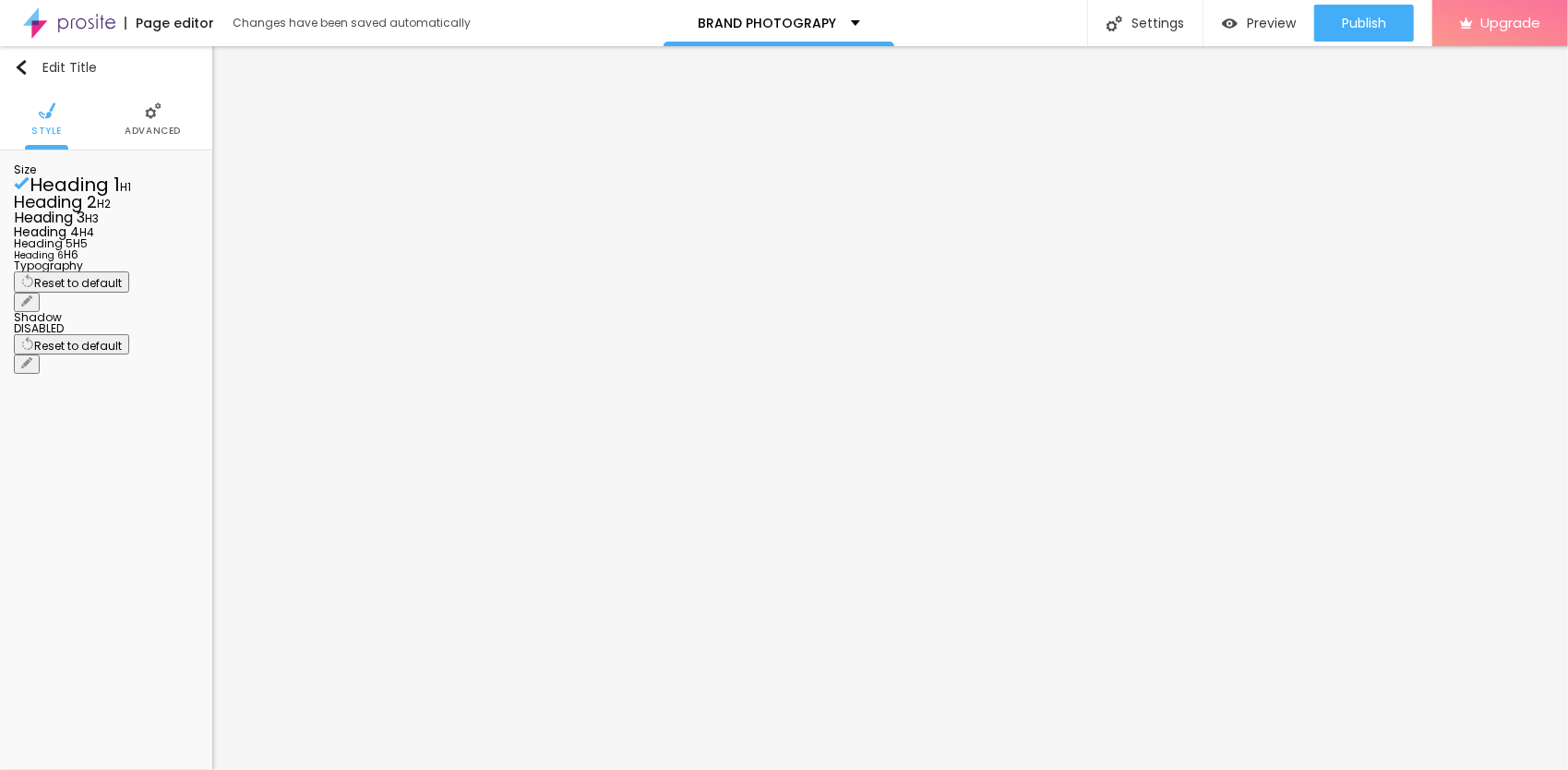 click at bounding box center (27, 302) 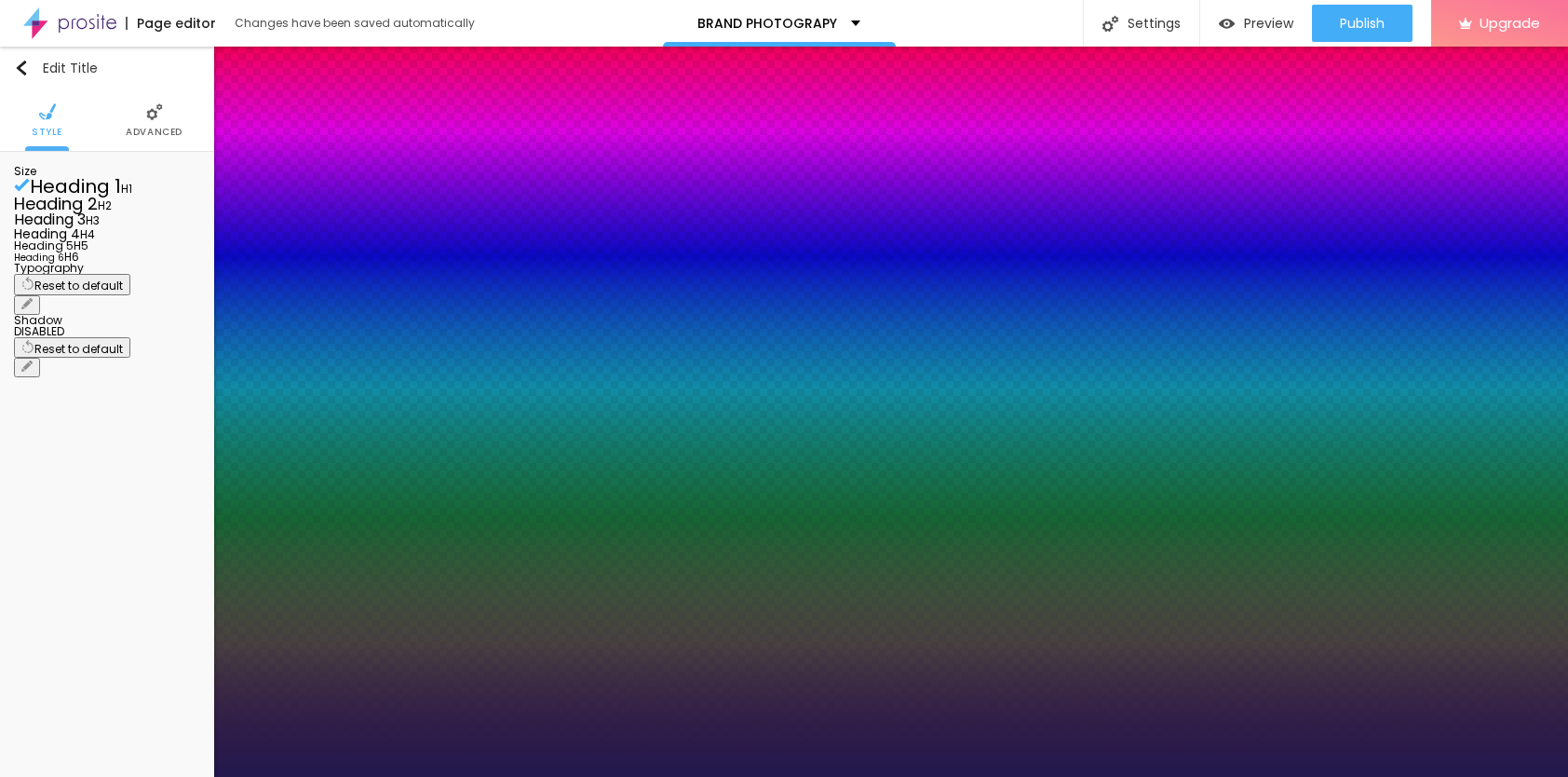 click at bounding box center (60, 2386) 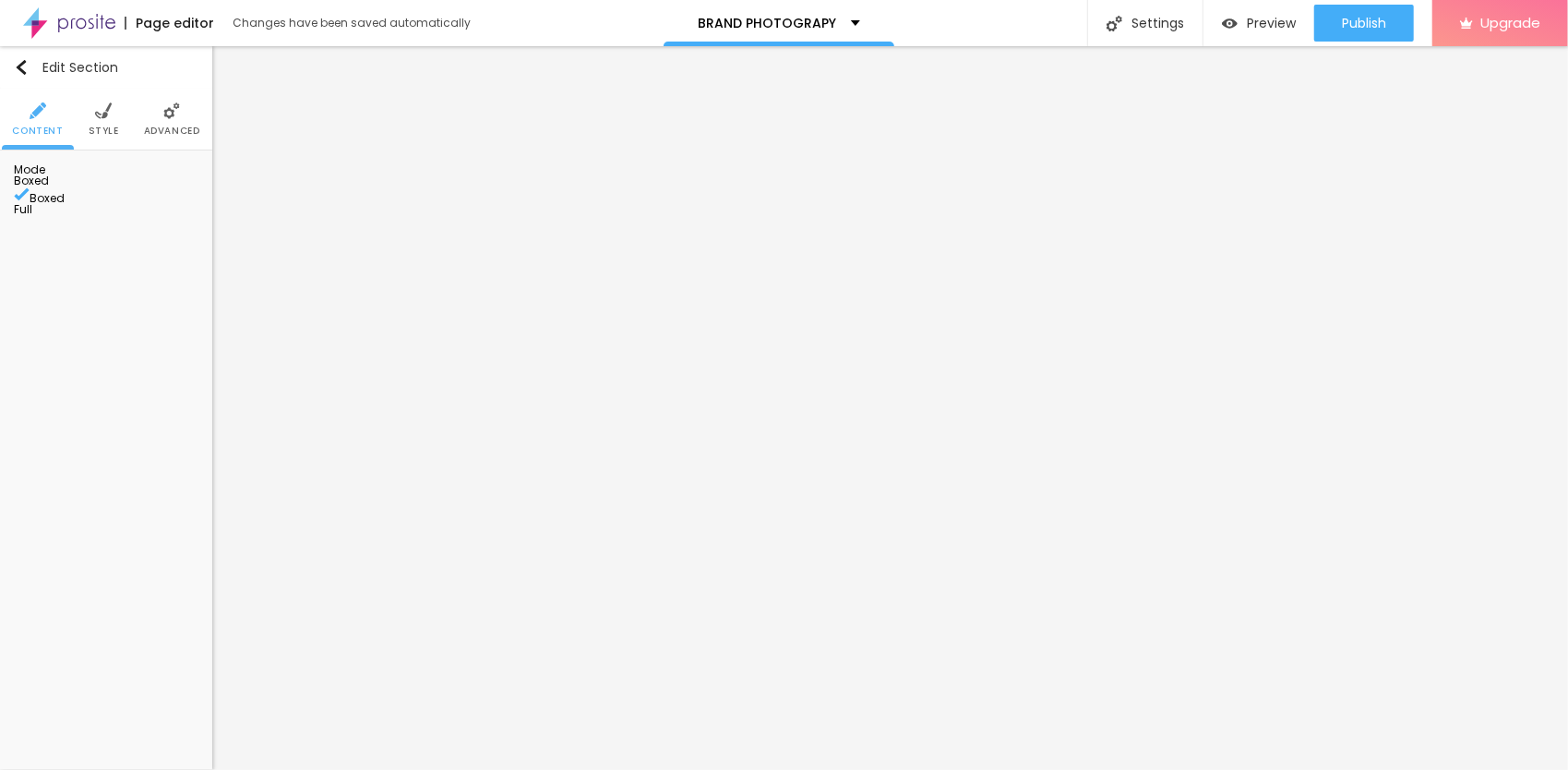 click on "Style" at bounding box center (103, 131) 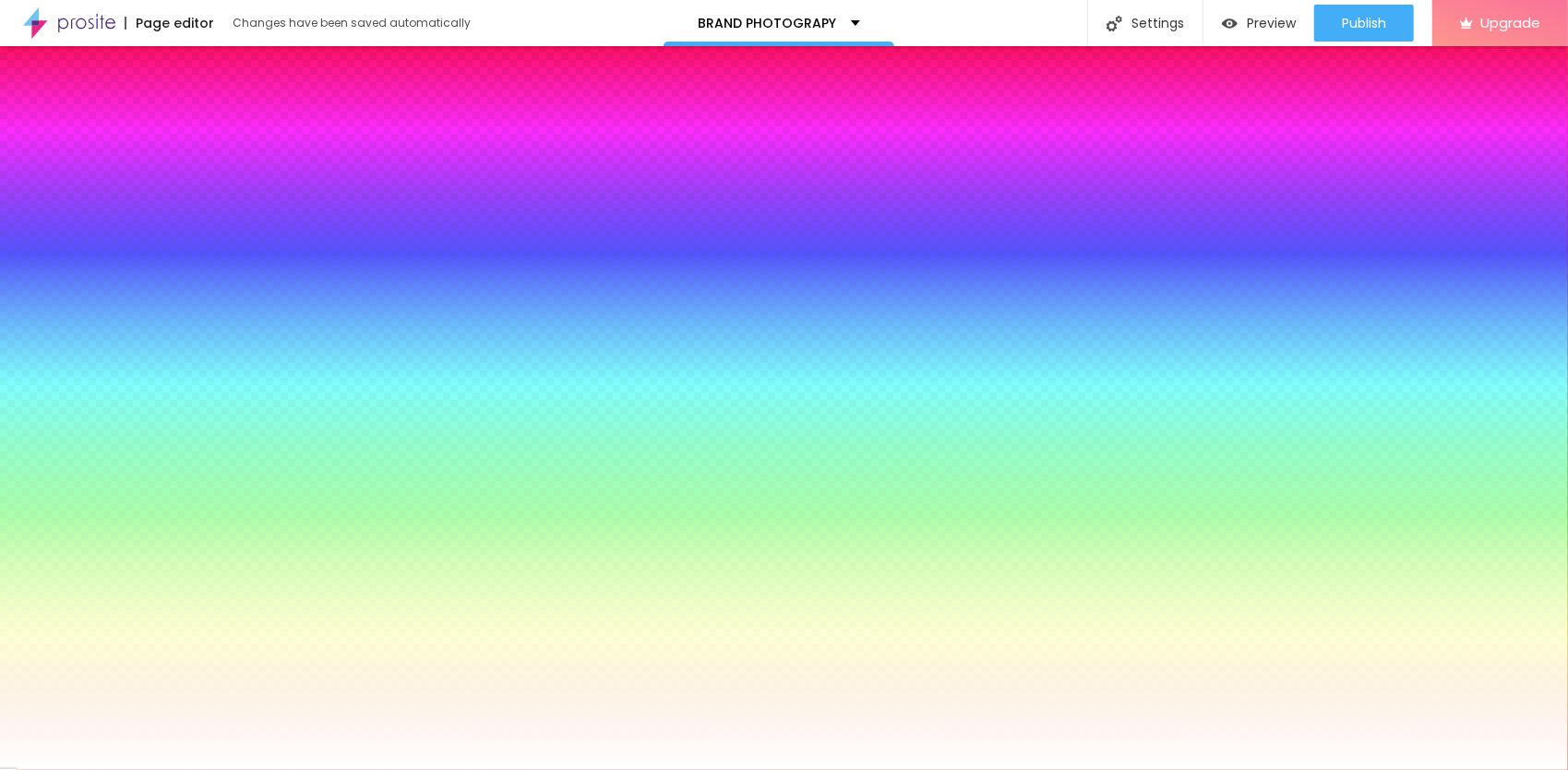click at bounding box center (106, 271) 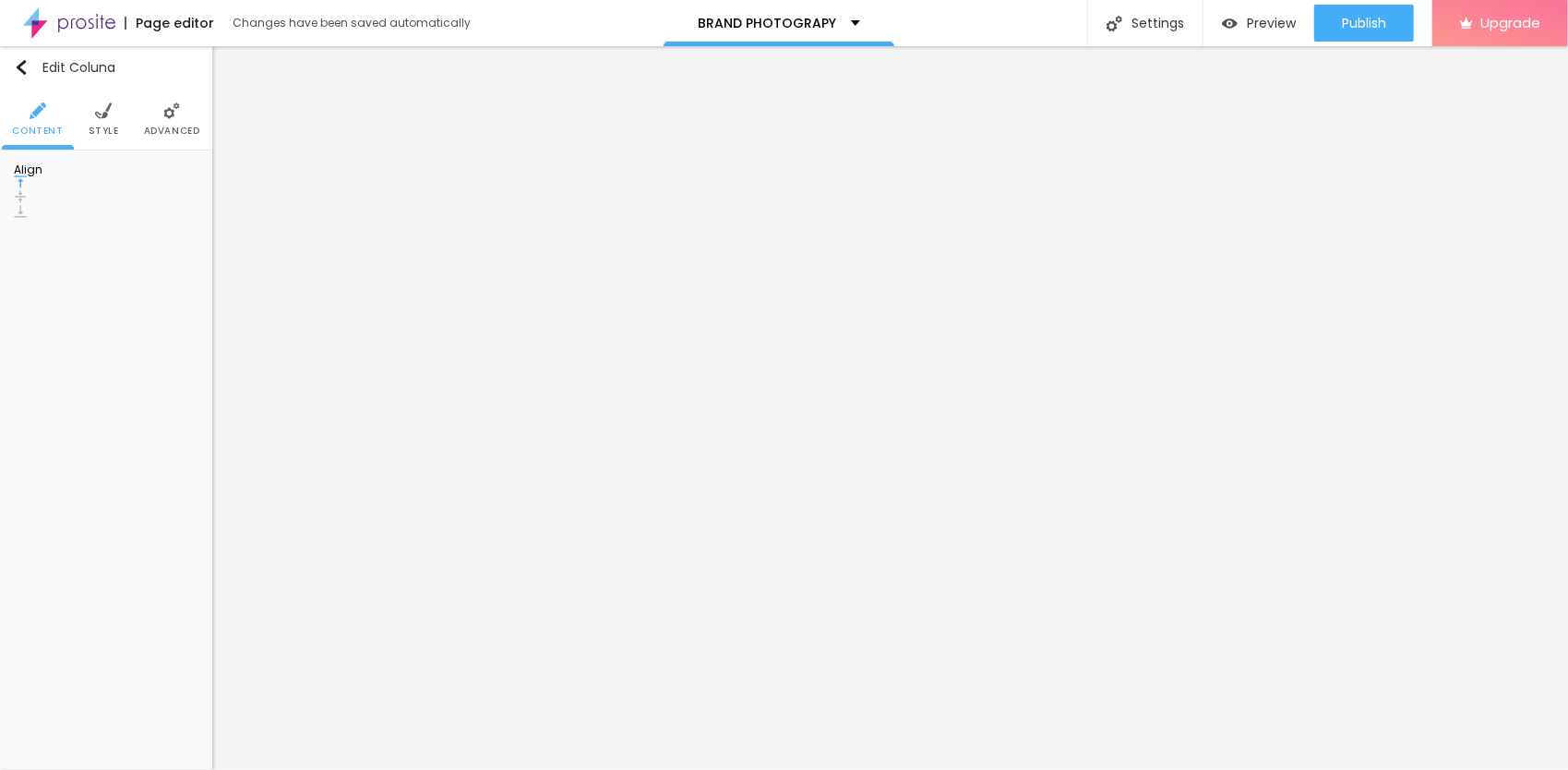 click on "Content Style Advanced" at bounding box center (106, 119) 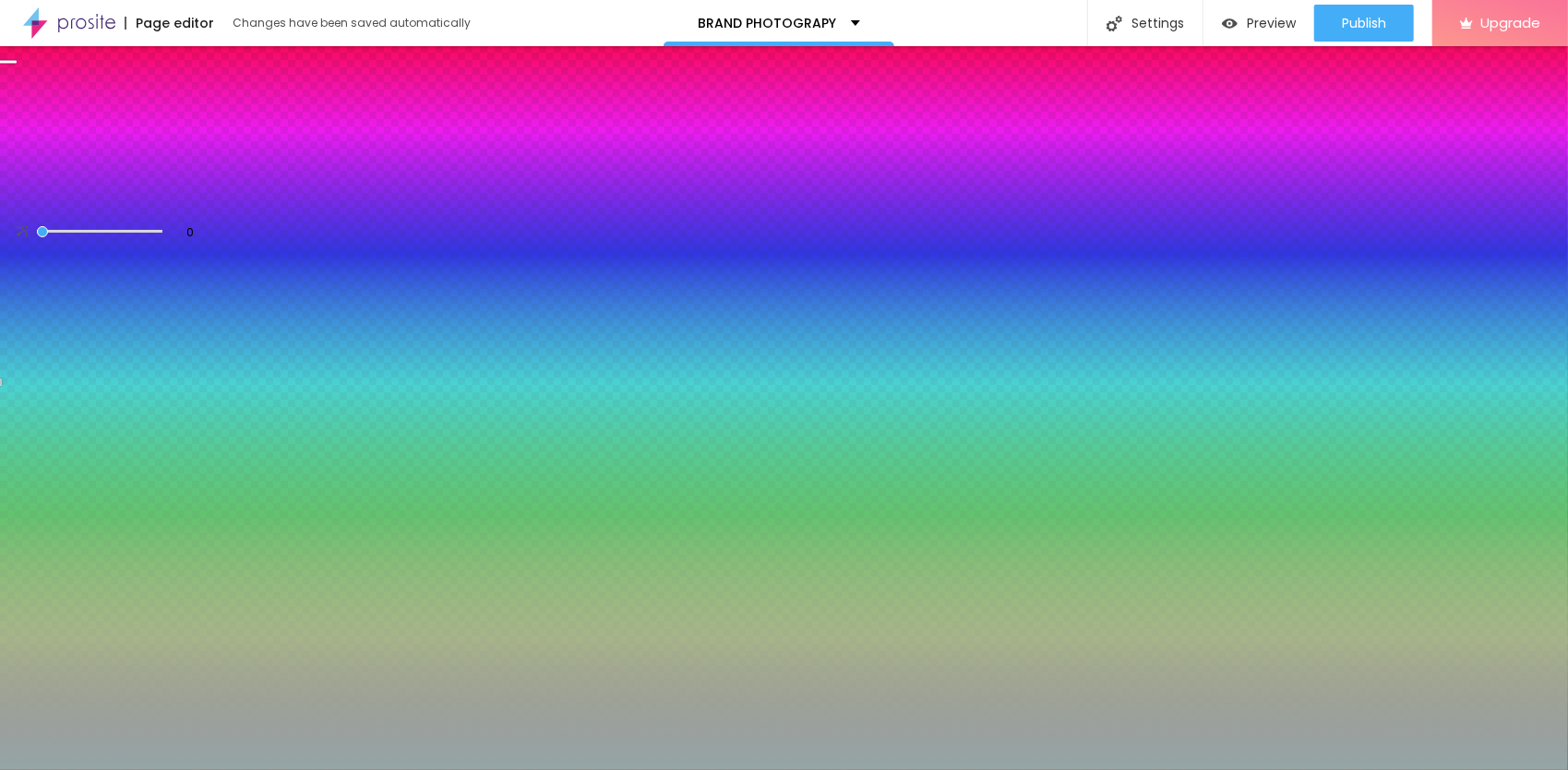 click on "#95A5A6" at bounding box center [125, 206] 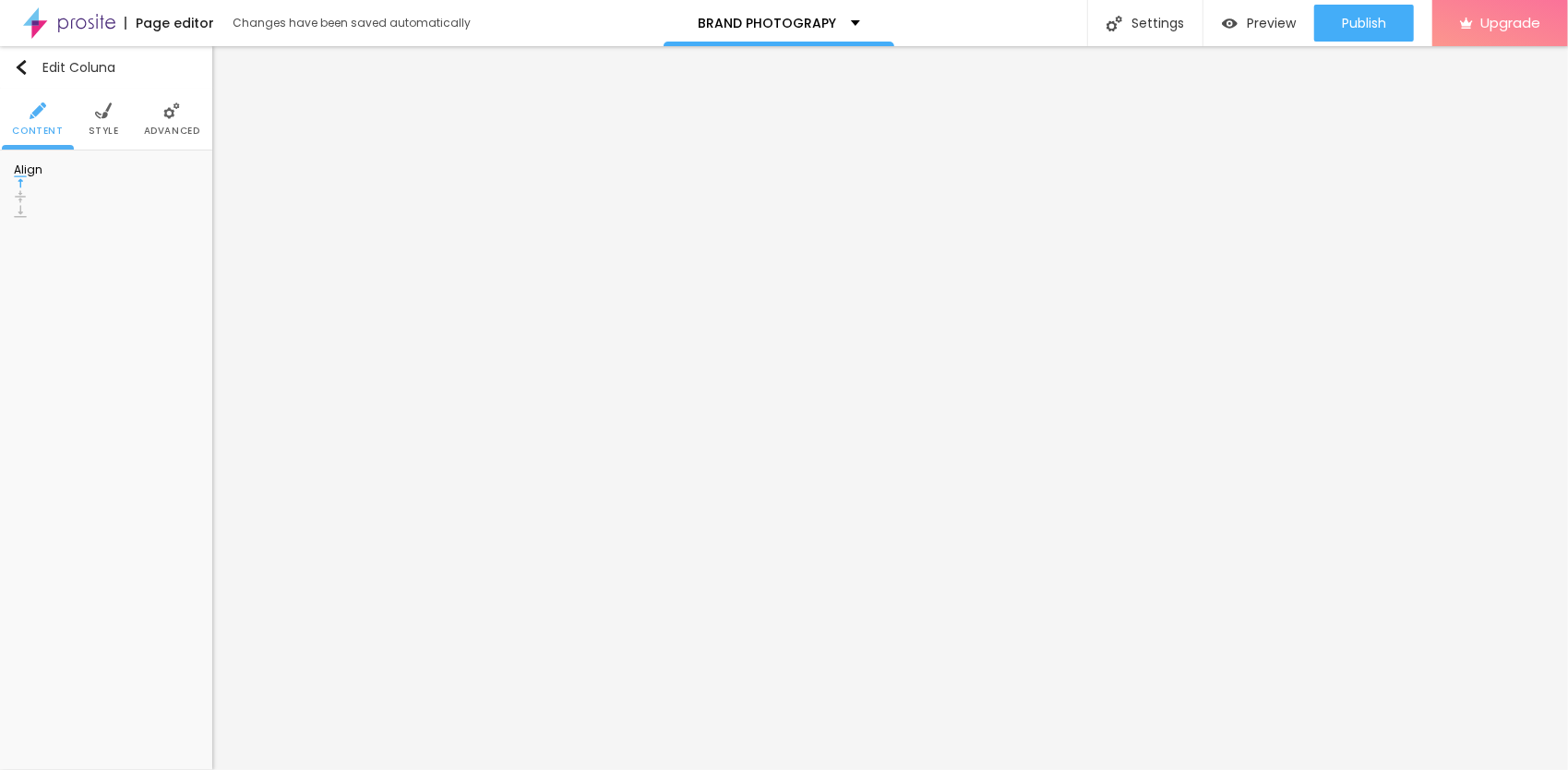 click on "Style" at bounding box center [103, 119] 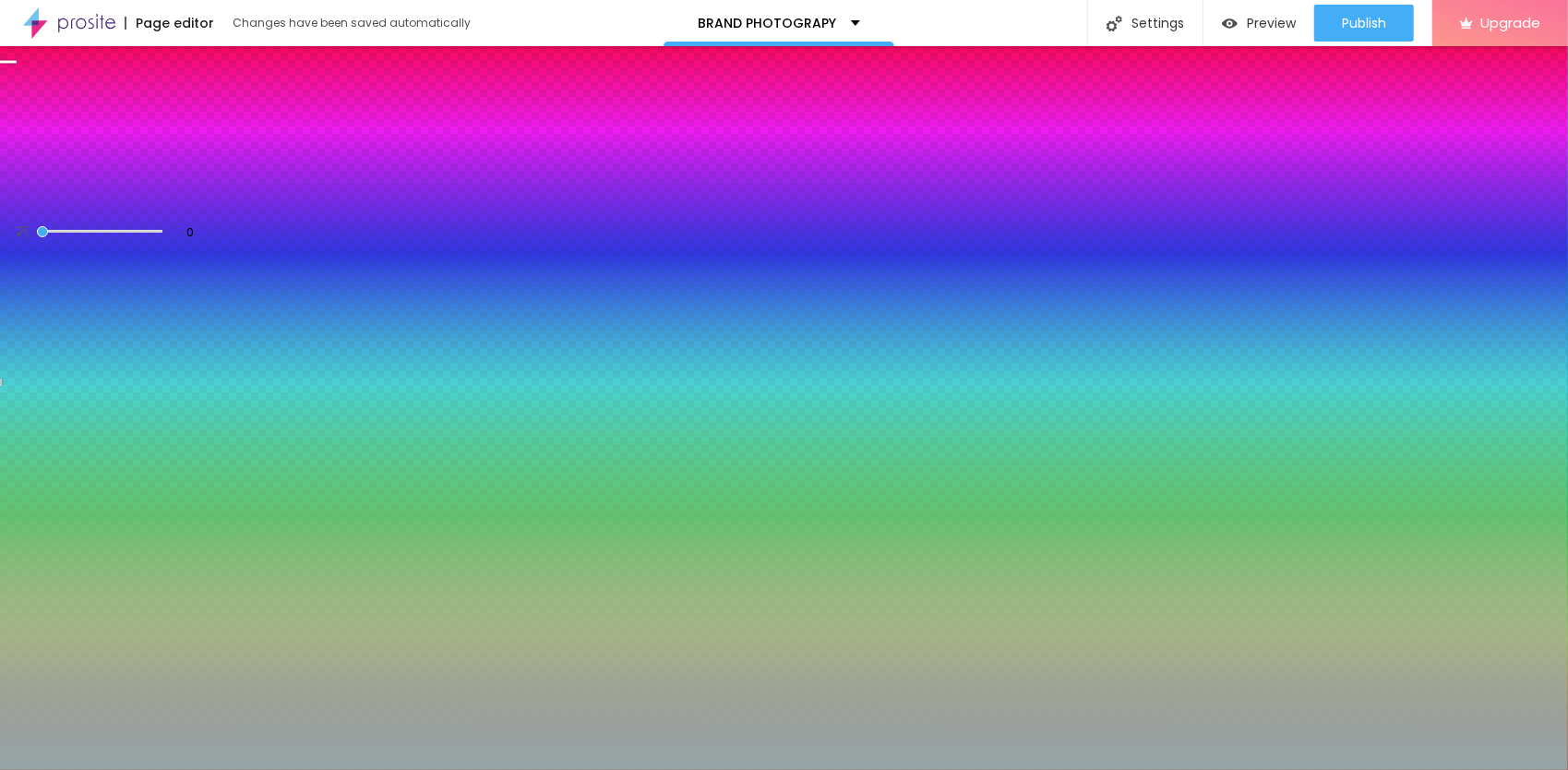 click on "#95A5A6" at bounding box center [125, 206] 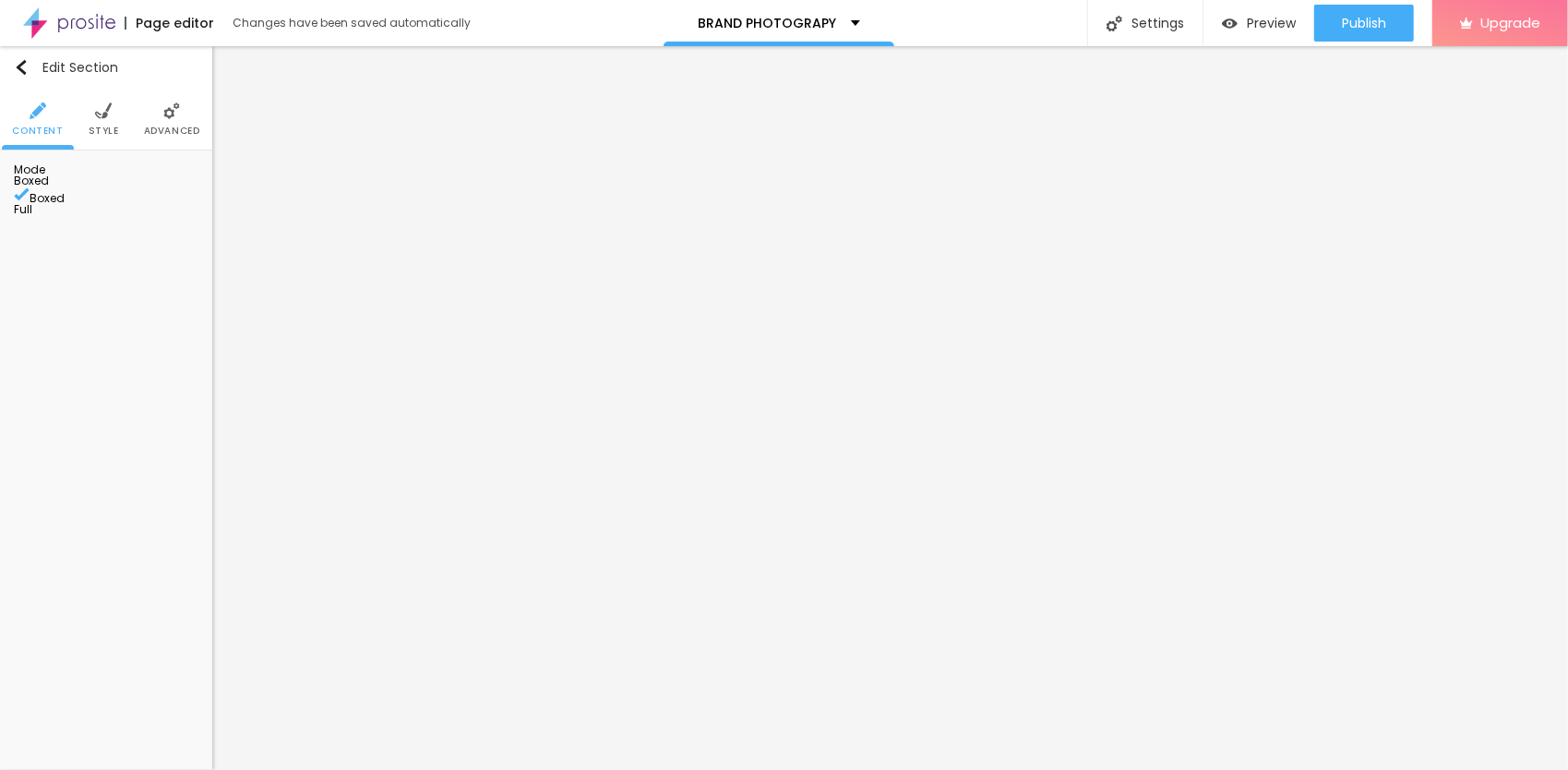 click at bounding box center (103, 111) 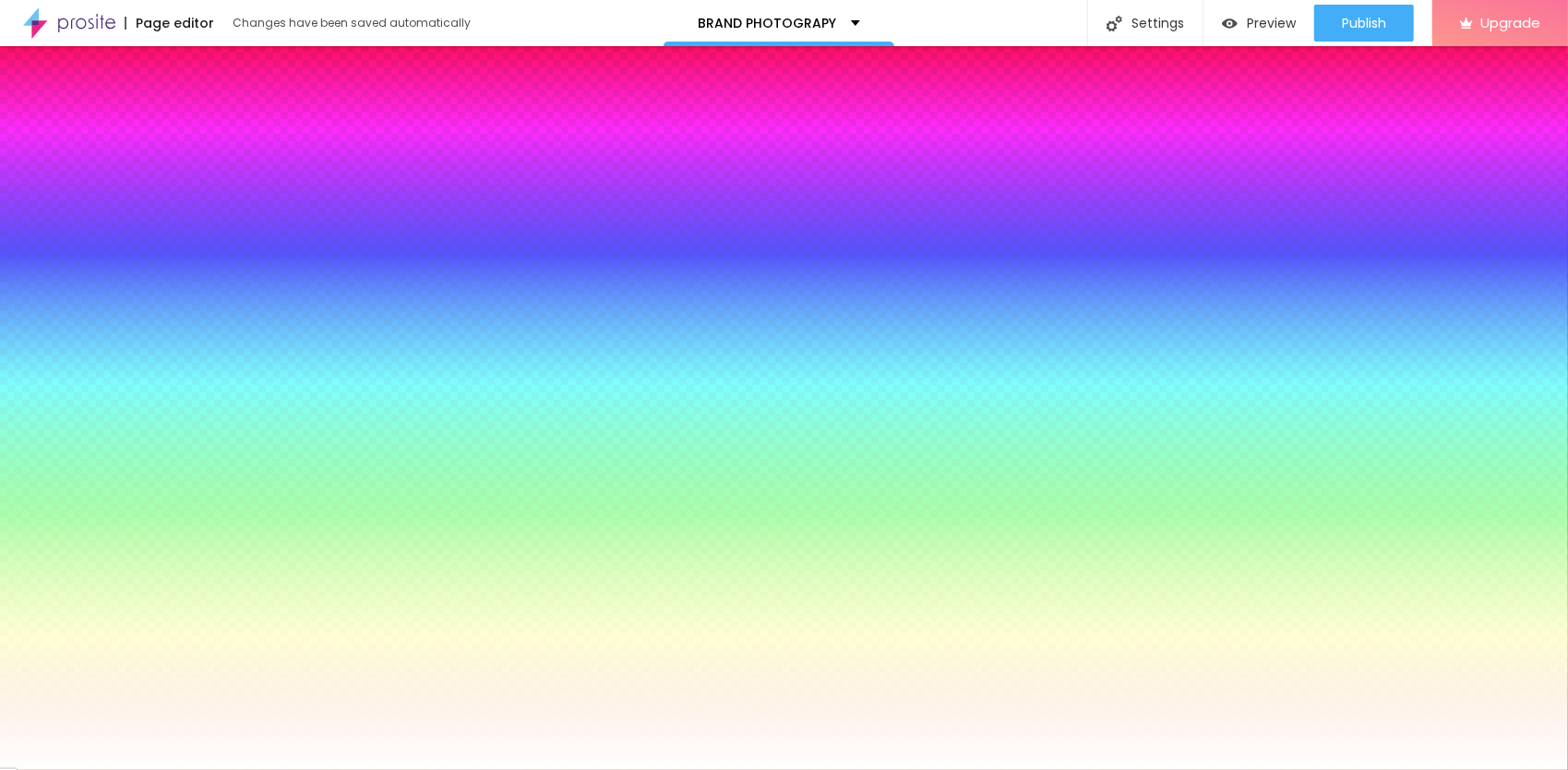 click on "#FFFFFF" at bounding box center [125, 281] 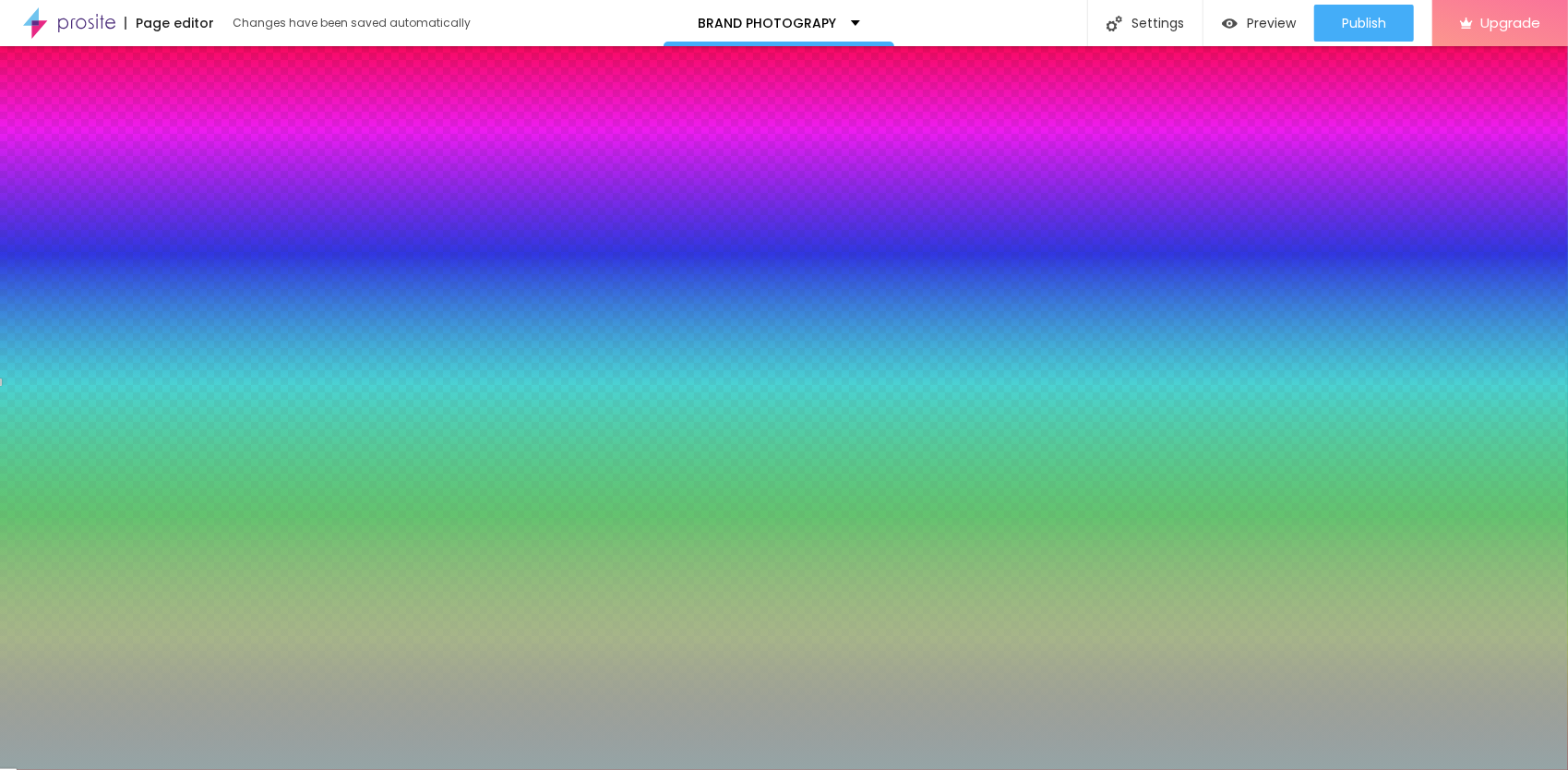 click at bounding box center (106, 271) 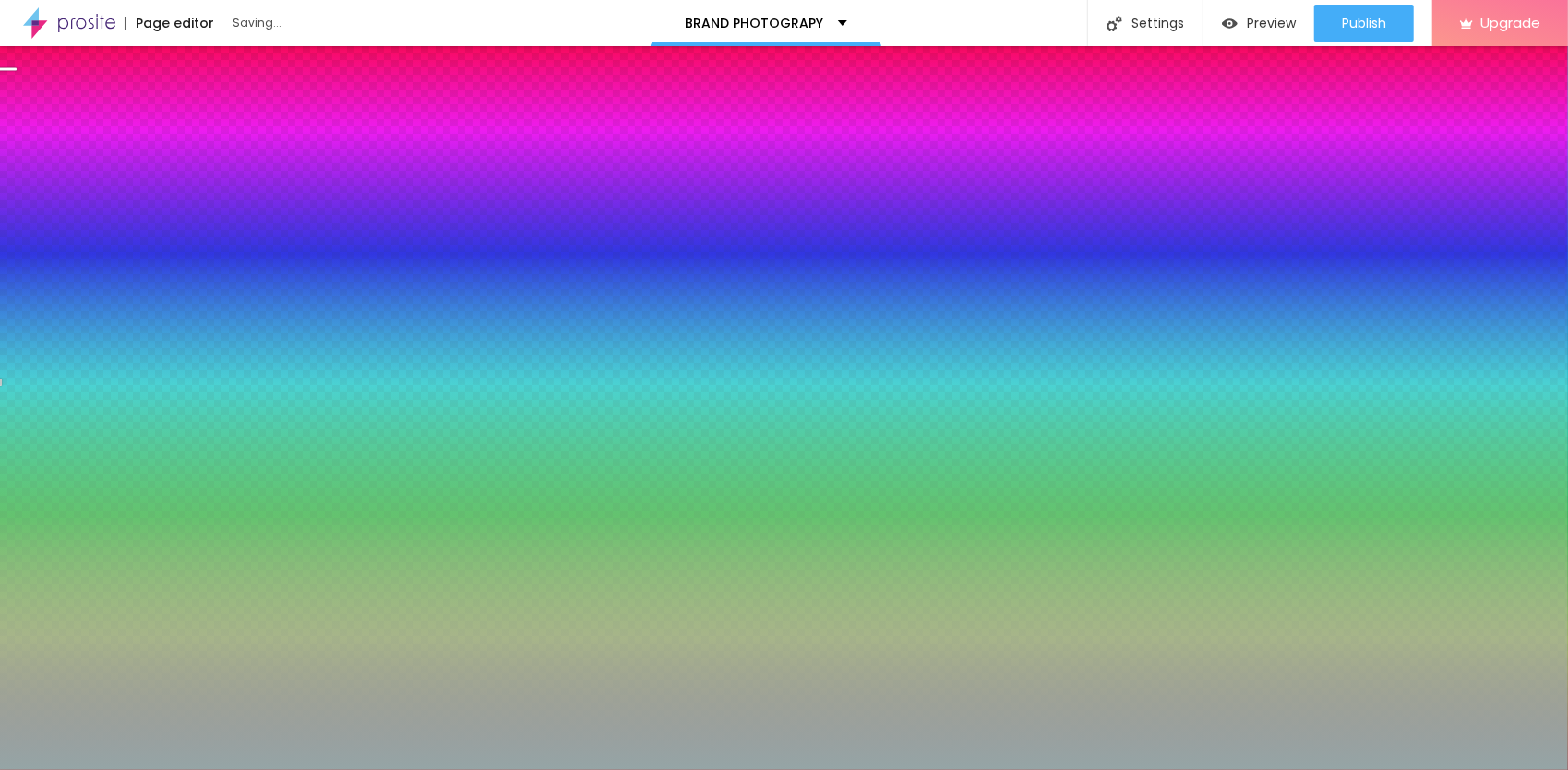 click at bounding box center [784, 385] 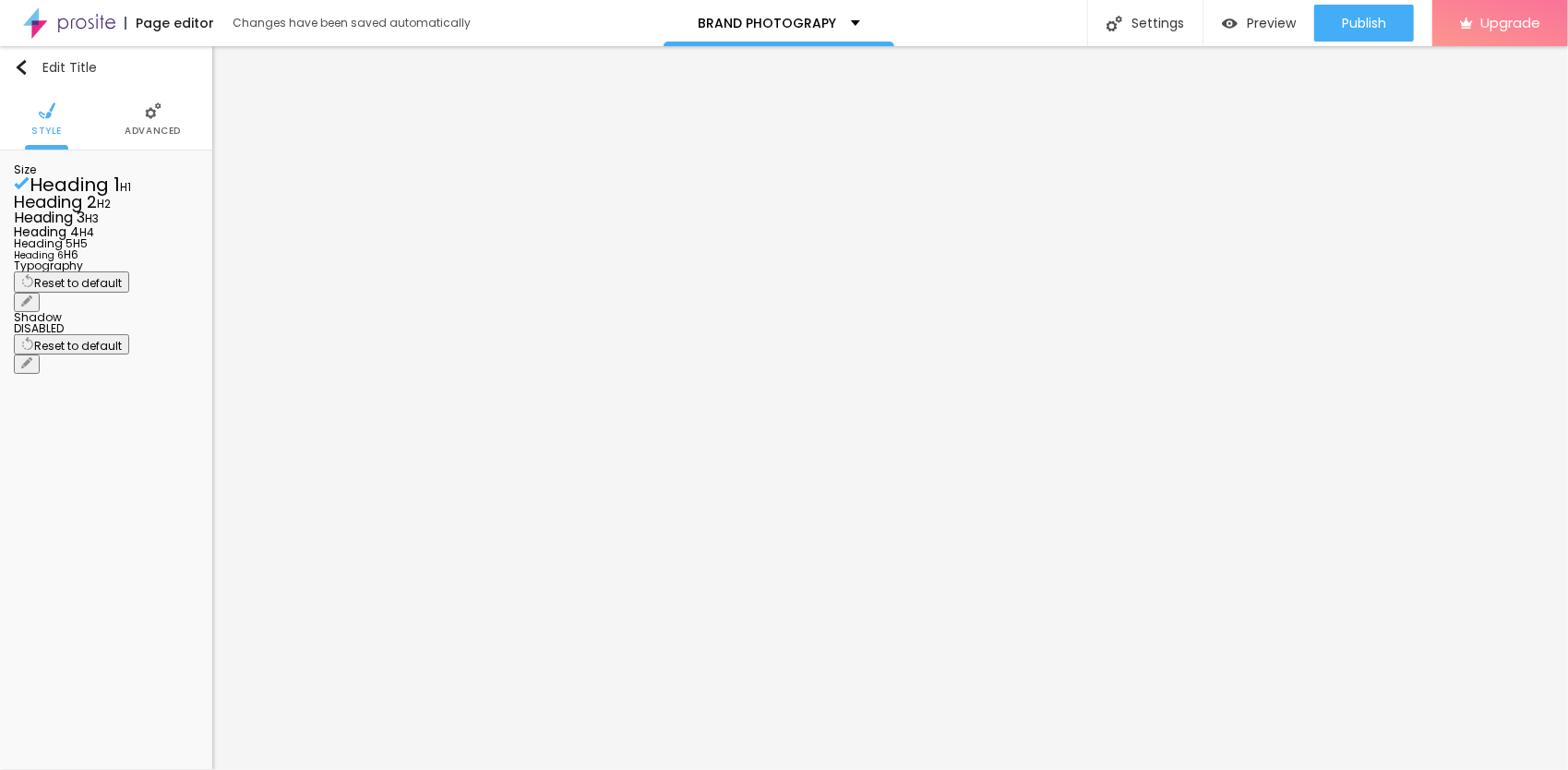 click 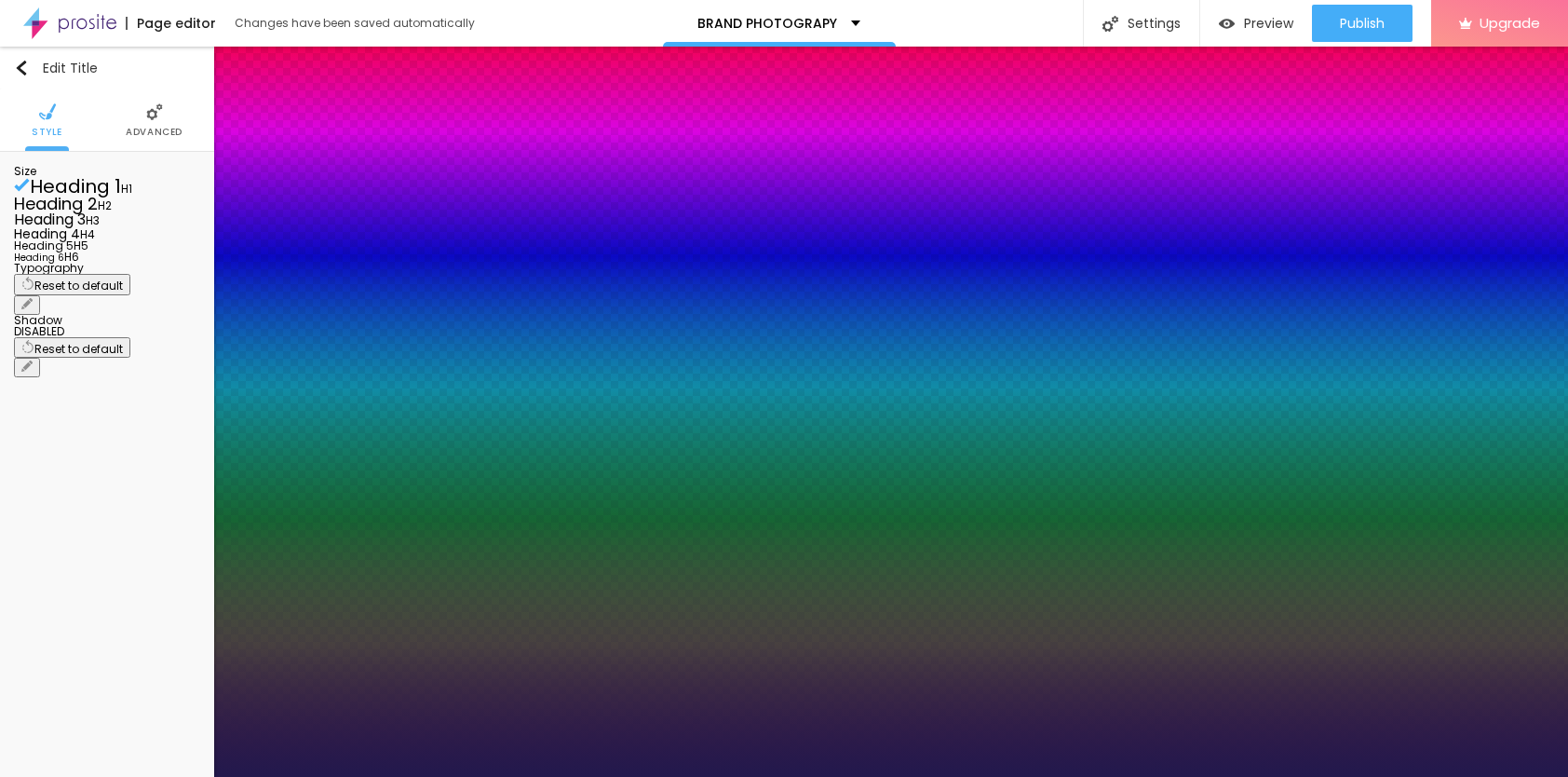 click on "Aa" at bounding box center [7, 7345] 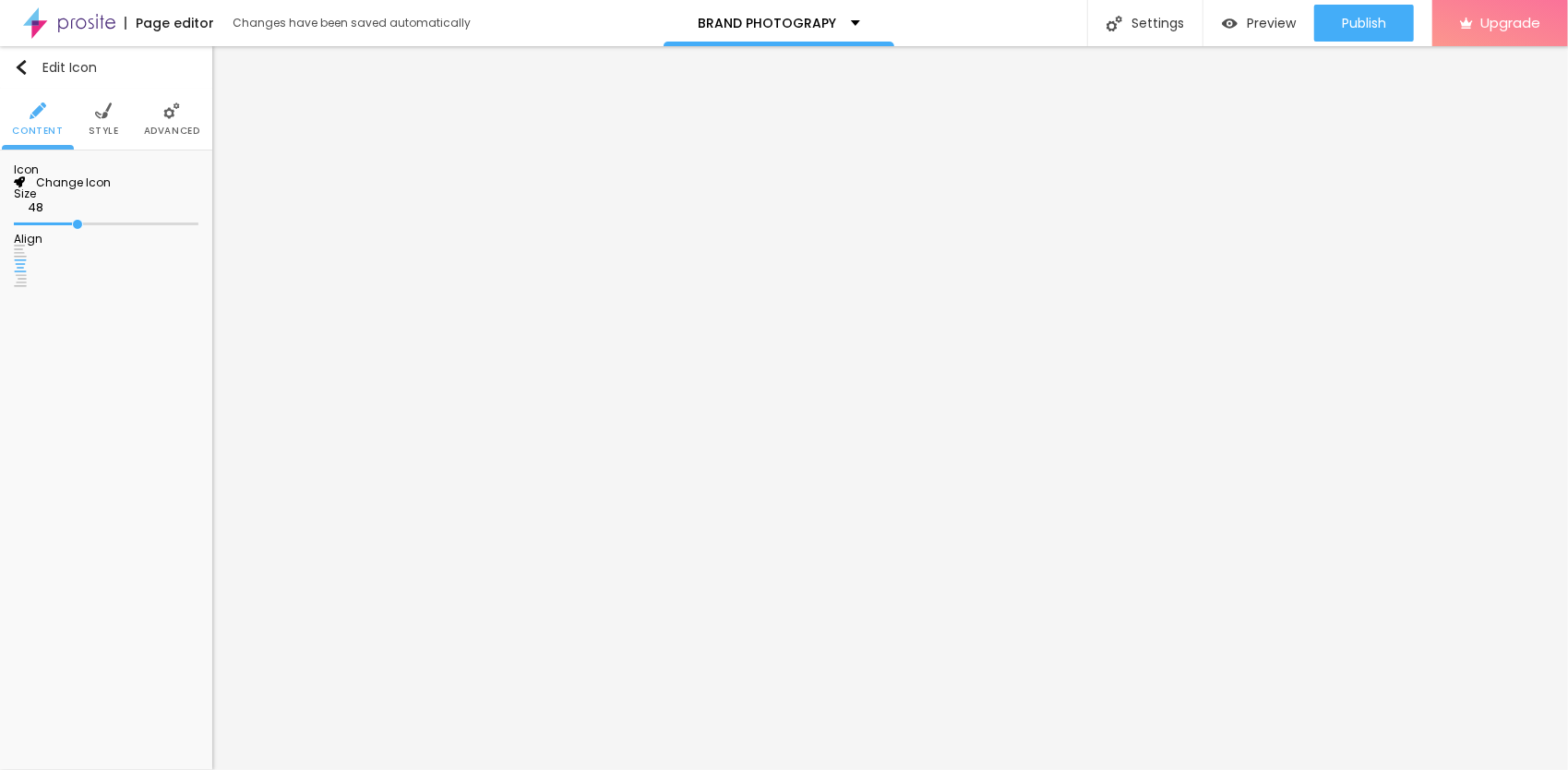 click at bounding box center (19, 183) 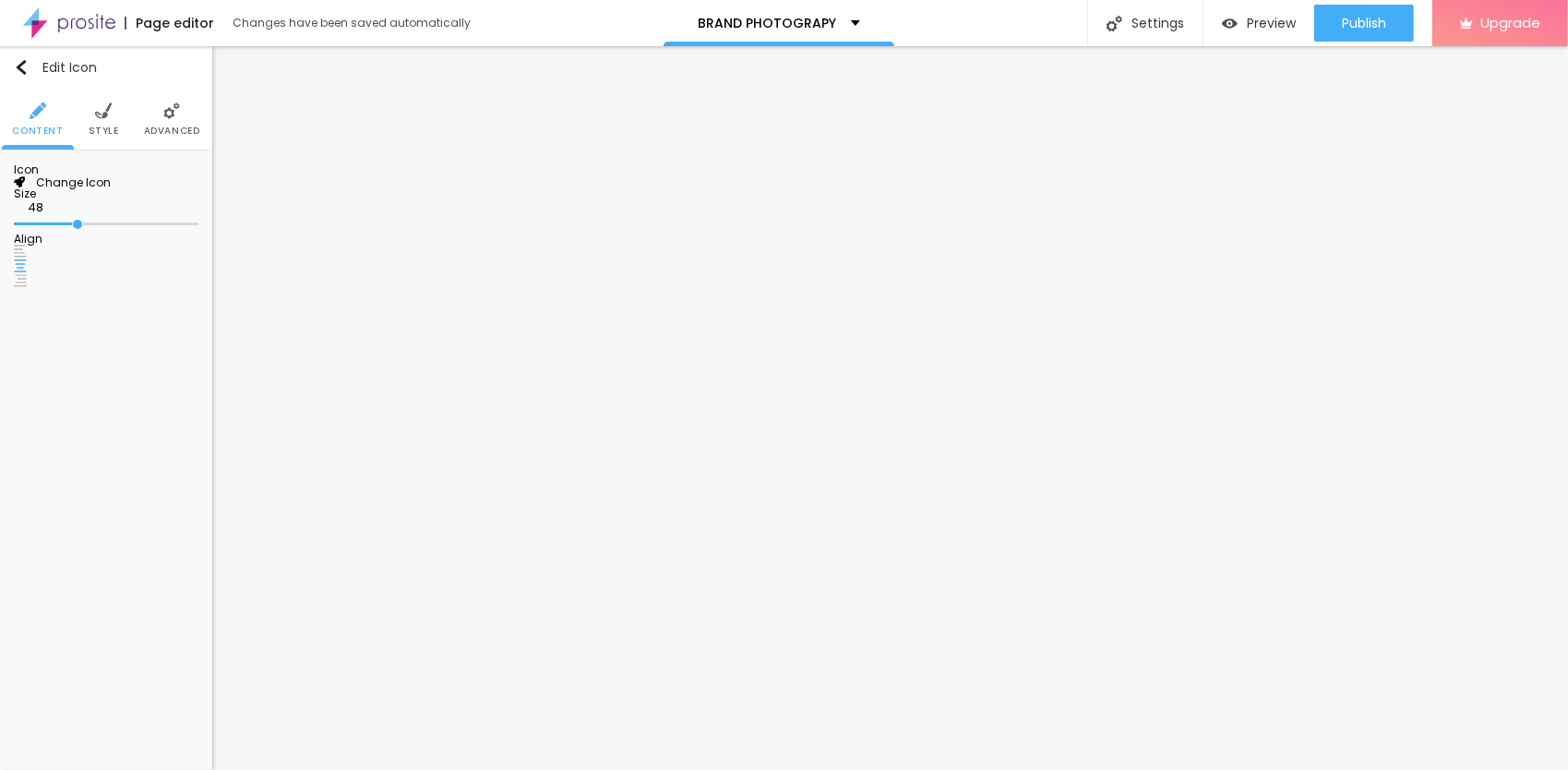 scroll, scrollTop: 15, scrollLeft: 15, axis: both 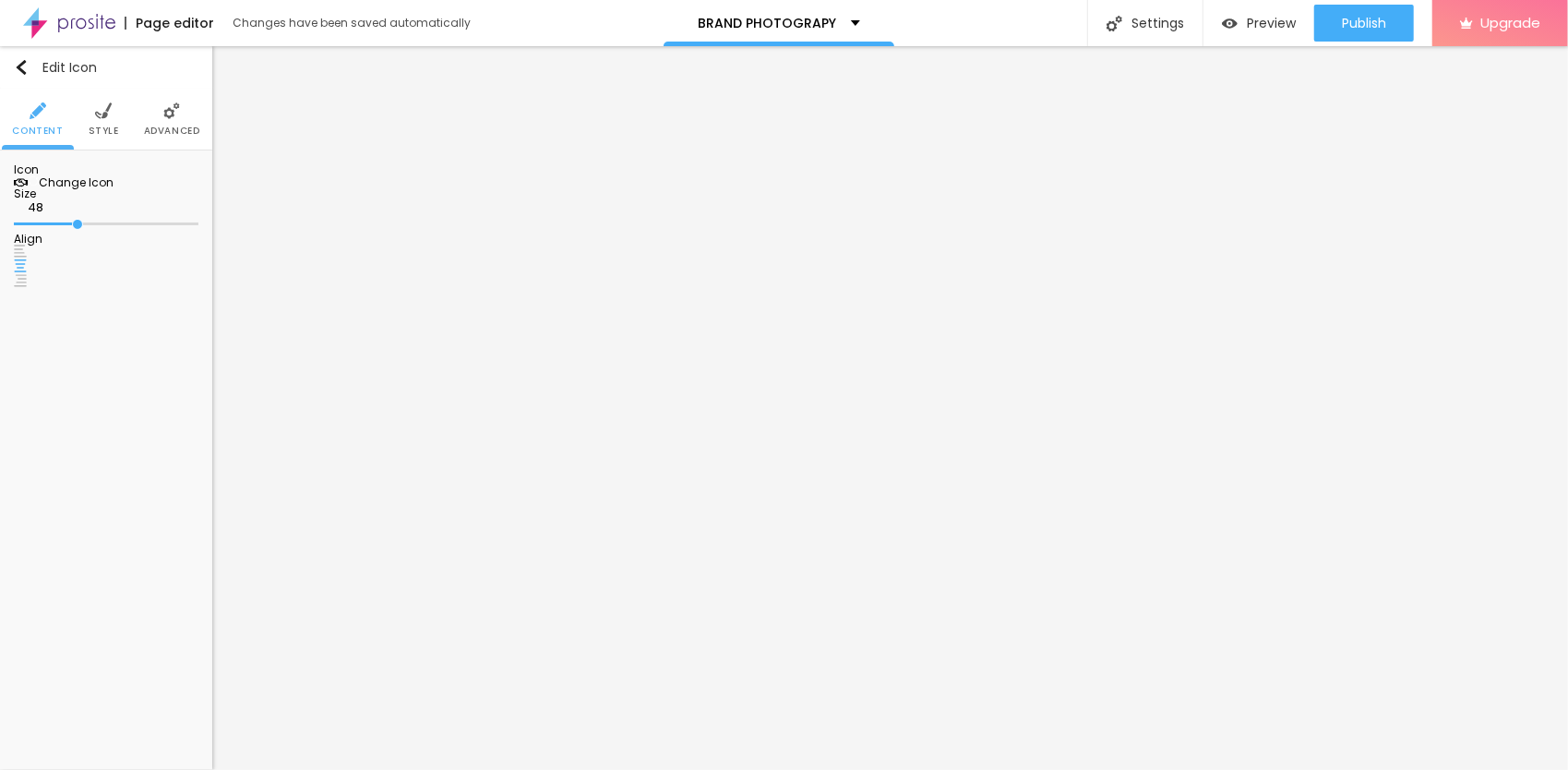 click on "Style" at bounding box center [103, 119] 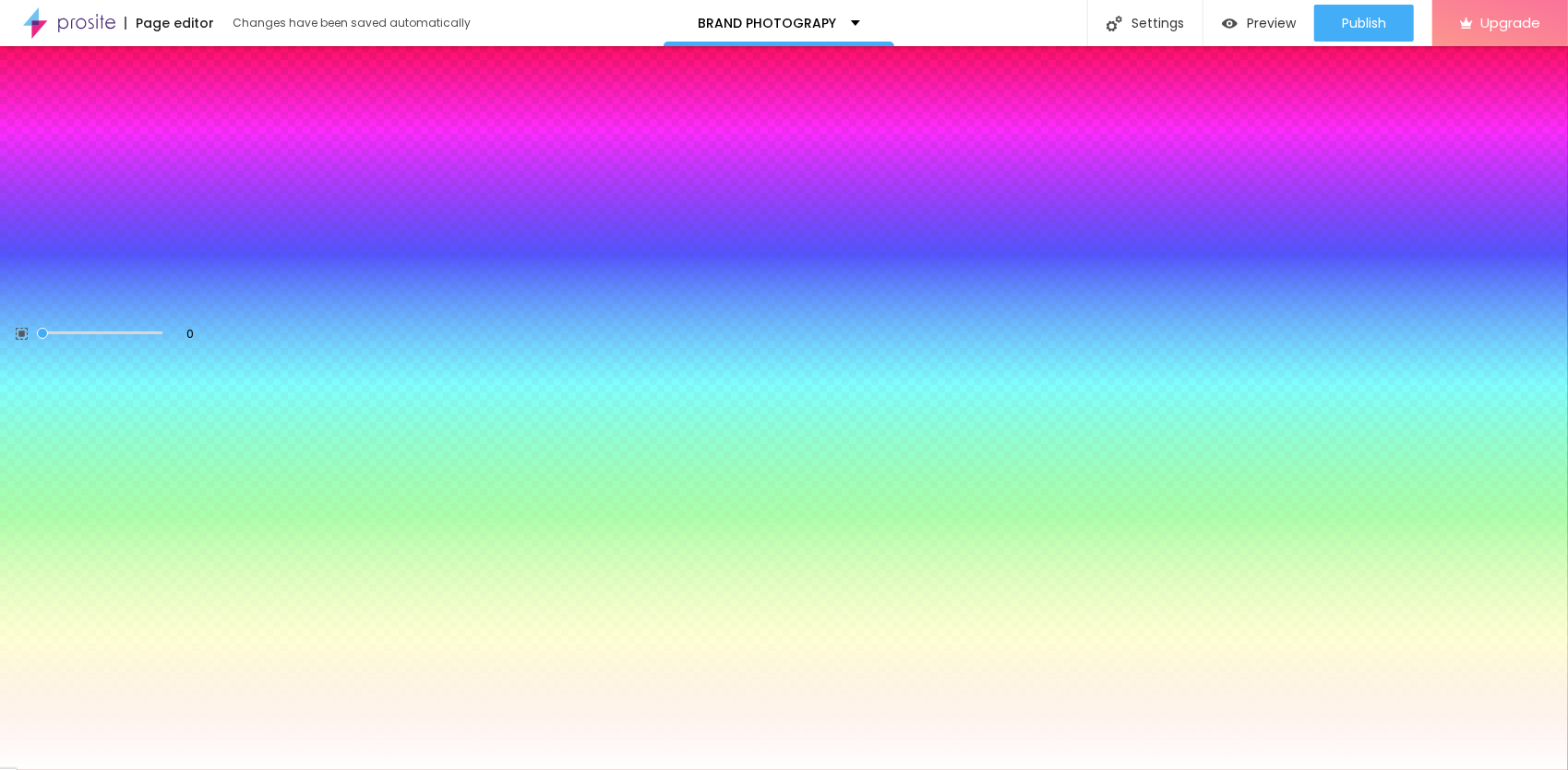 click on "#000000" at bounding box center (125, 206) 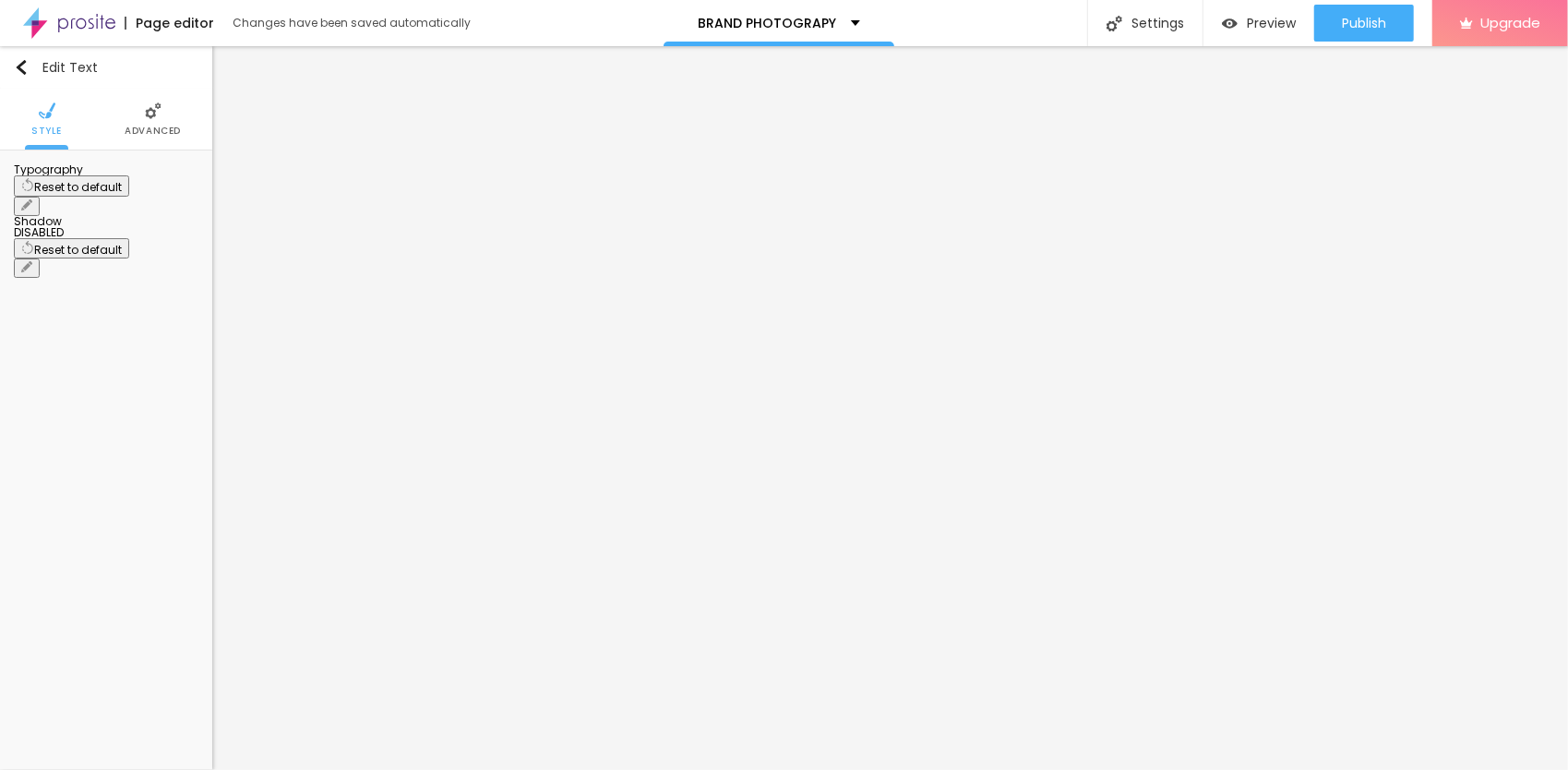 click on "Advanced" at bounding box center (152, 131) 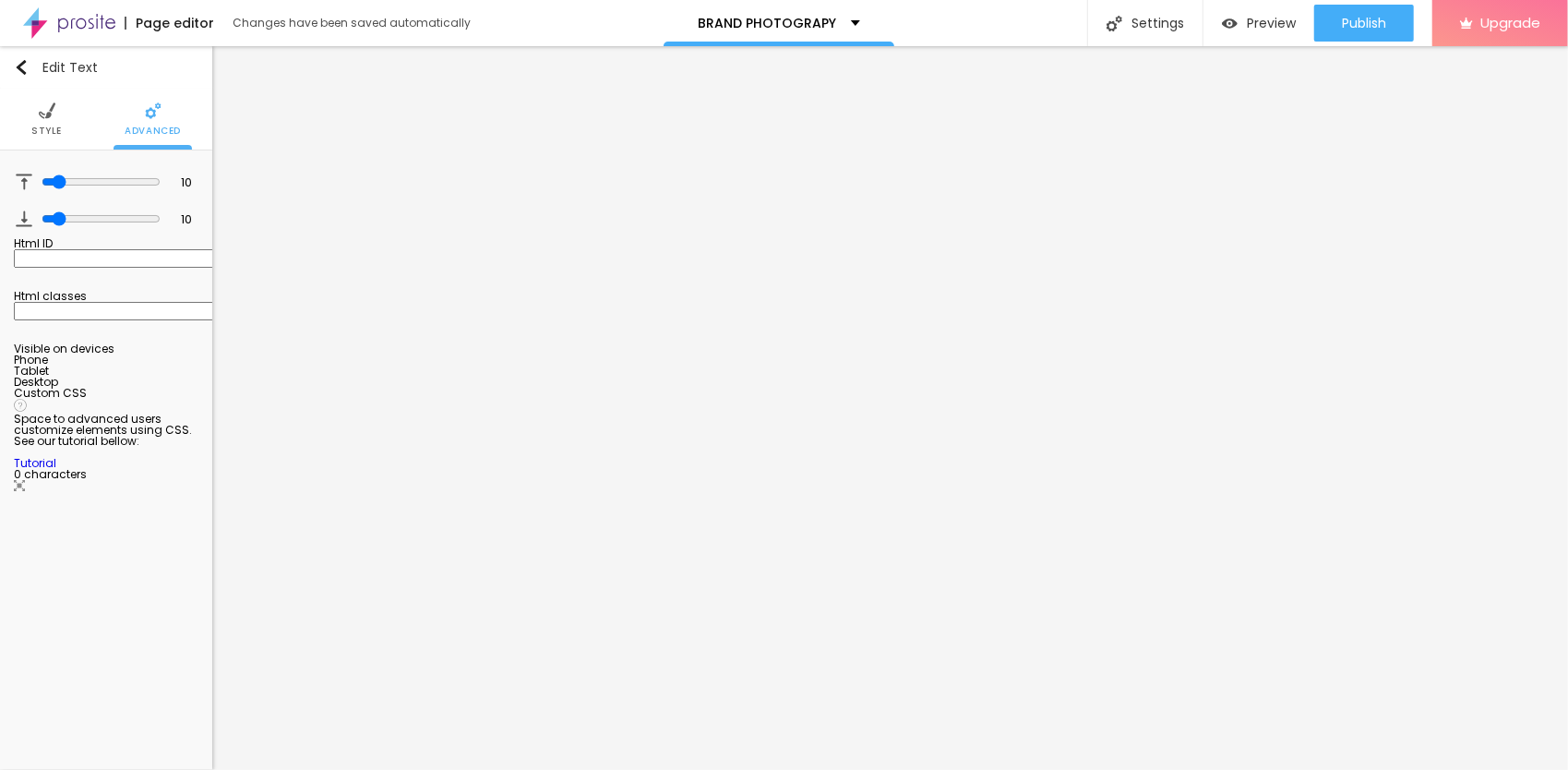 click on "Style" at bounding box center [46, 119] 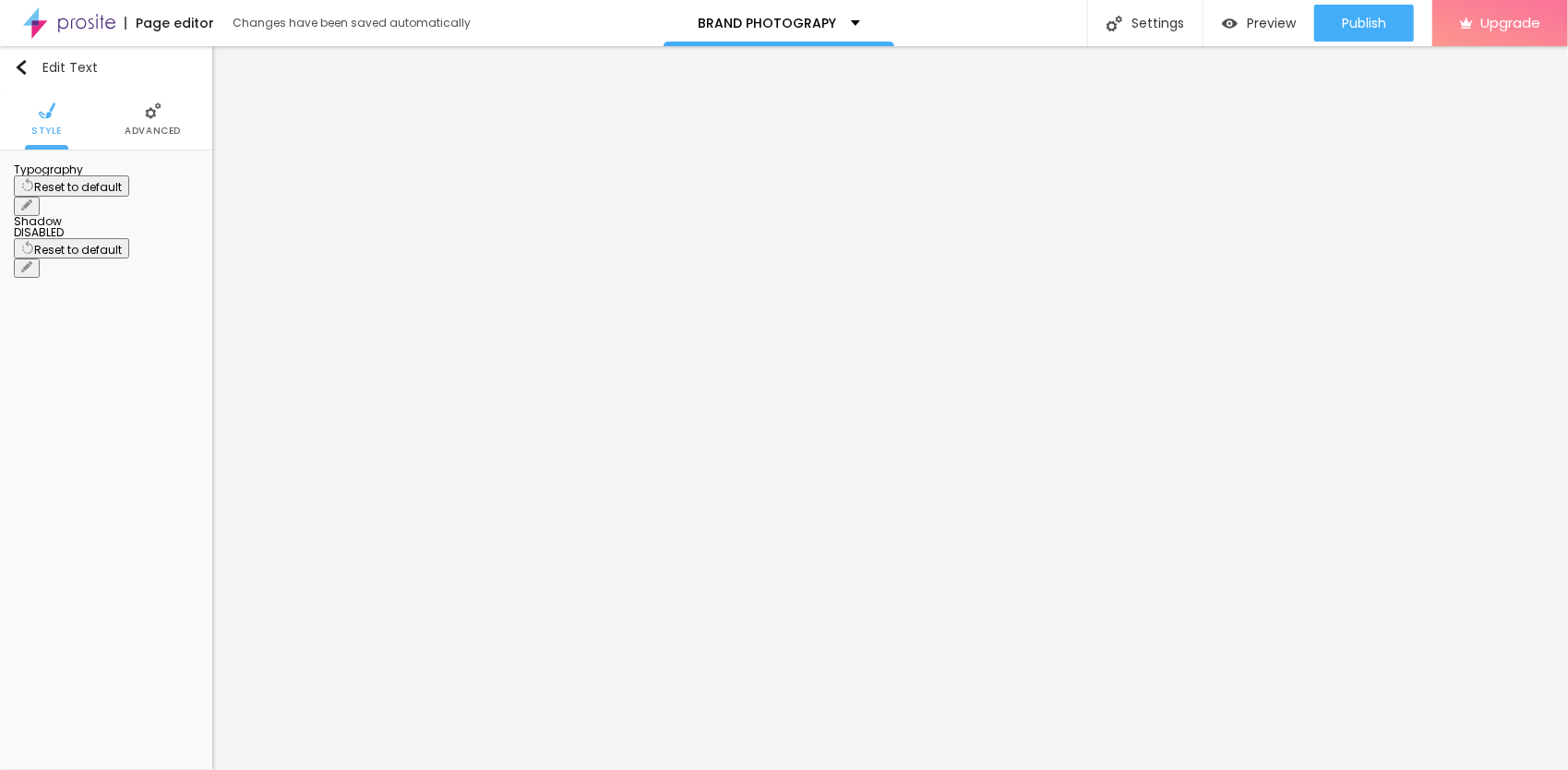 click 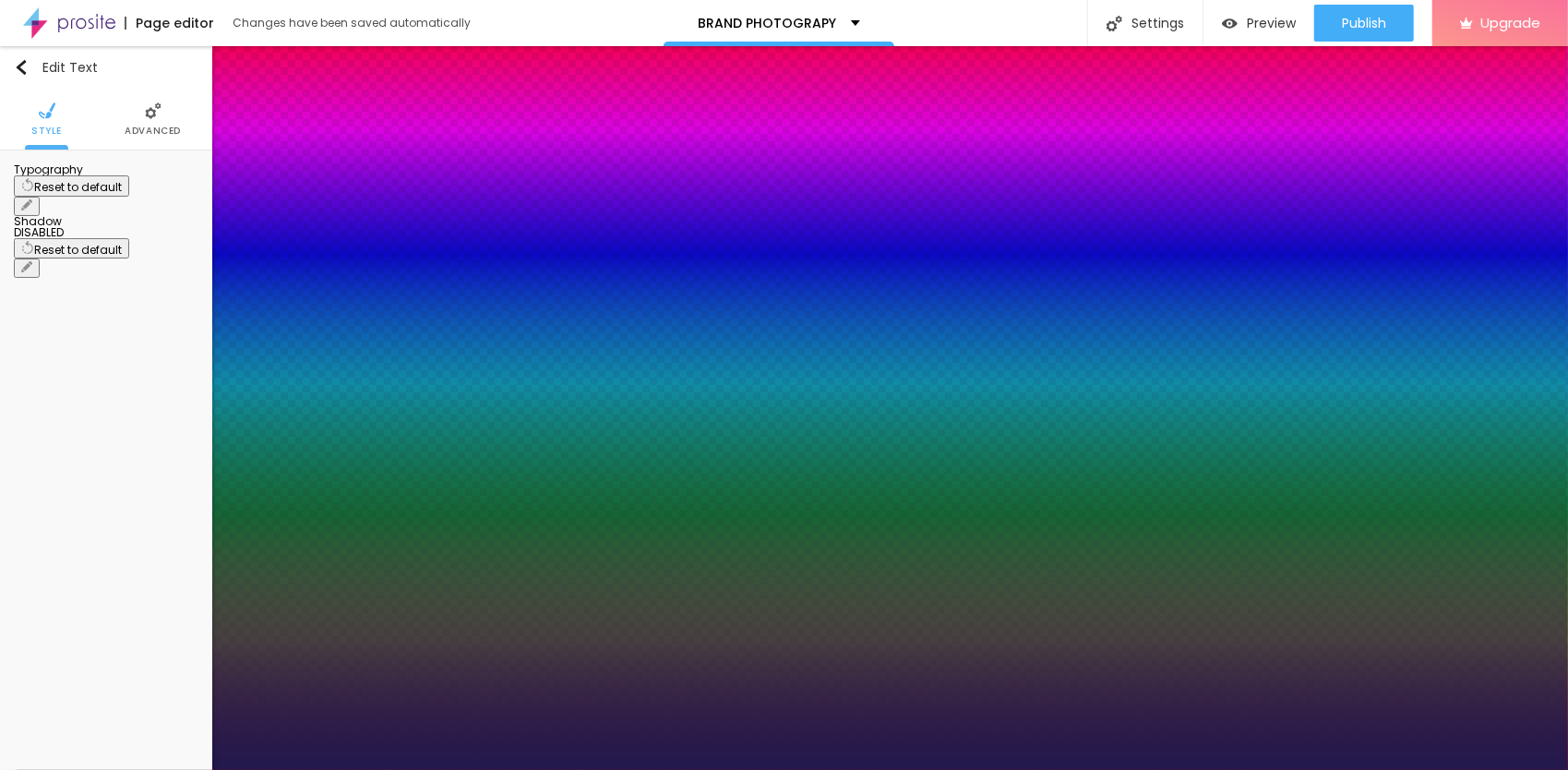 click on "Aa" at bounding box center [7, 7334] 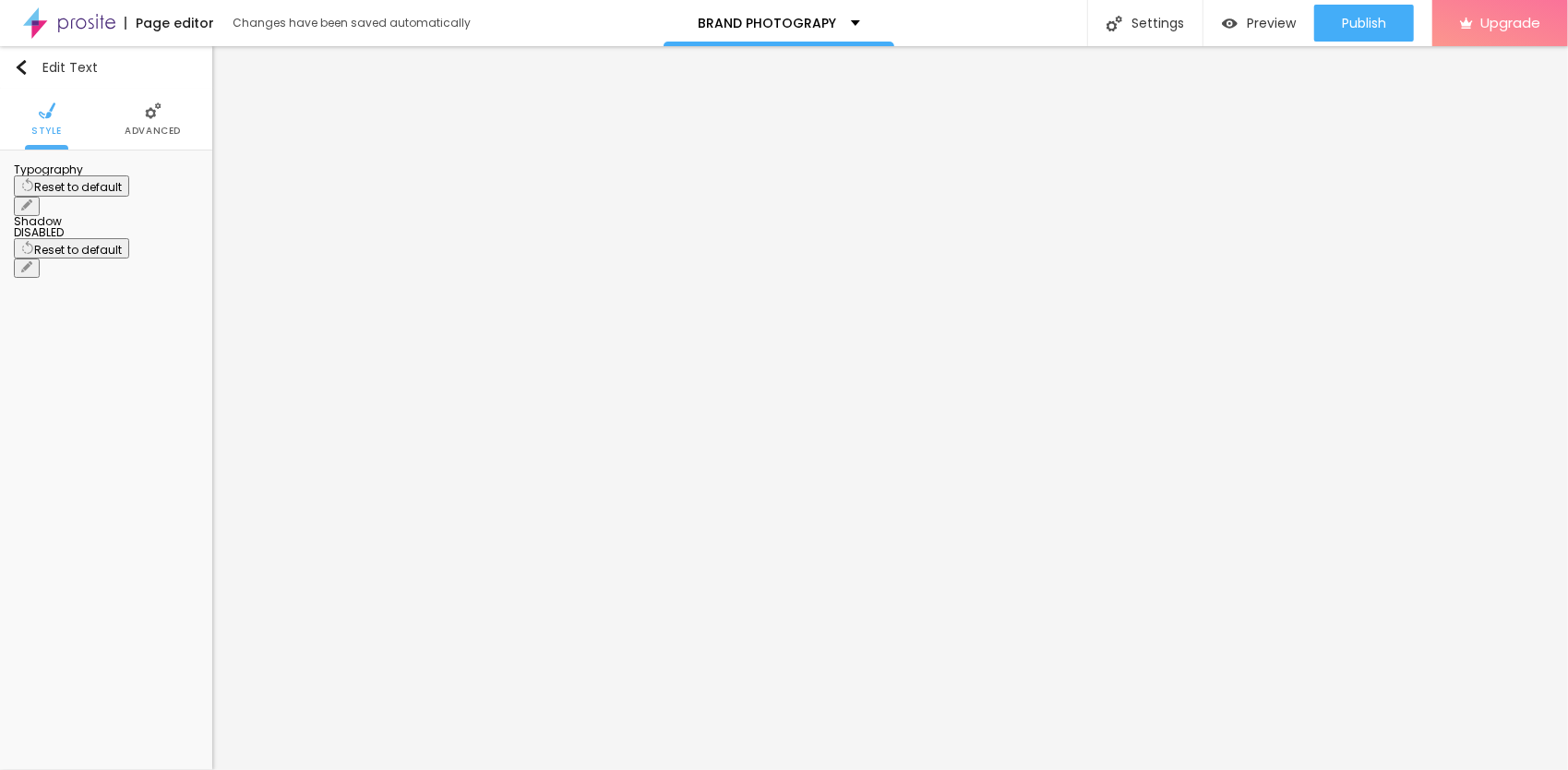 click at bounding box center [27, 206] 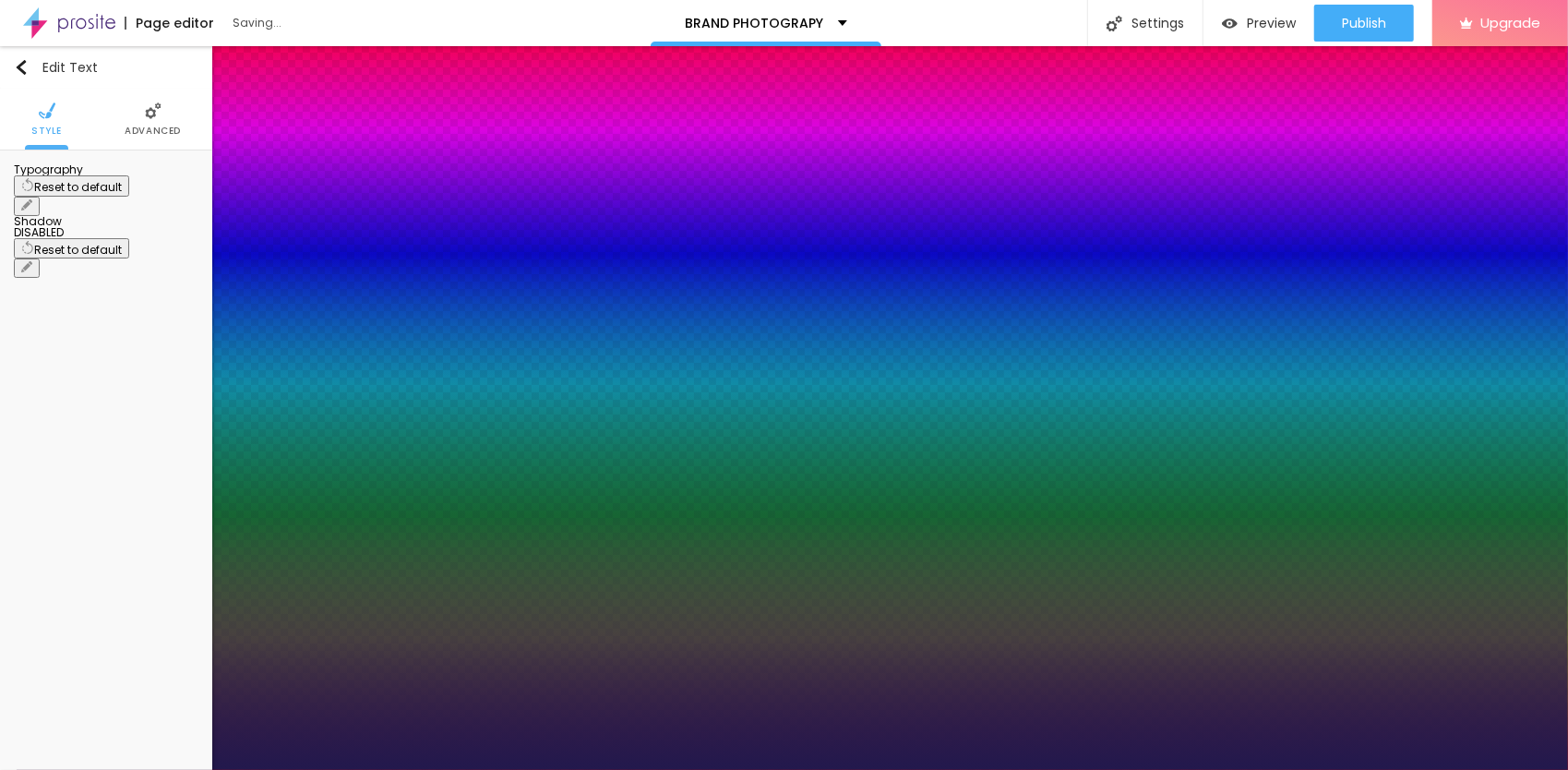 click at bounding box center (59, 2378) 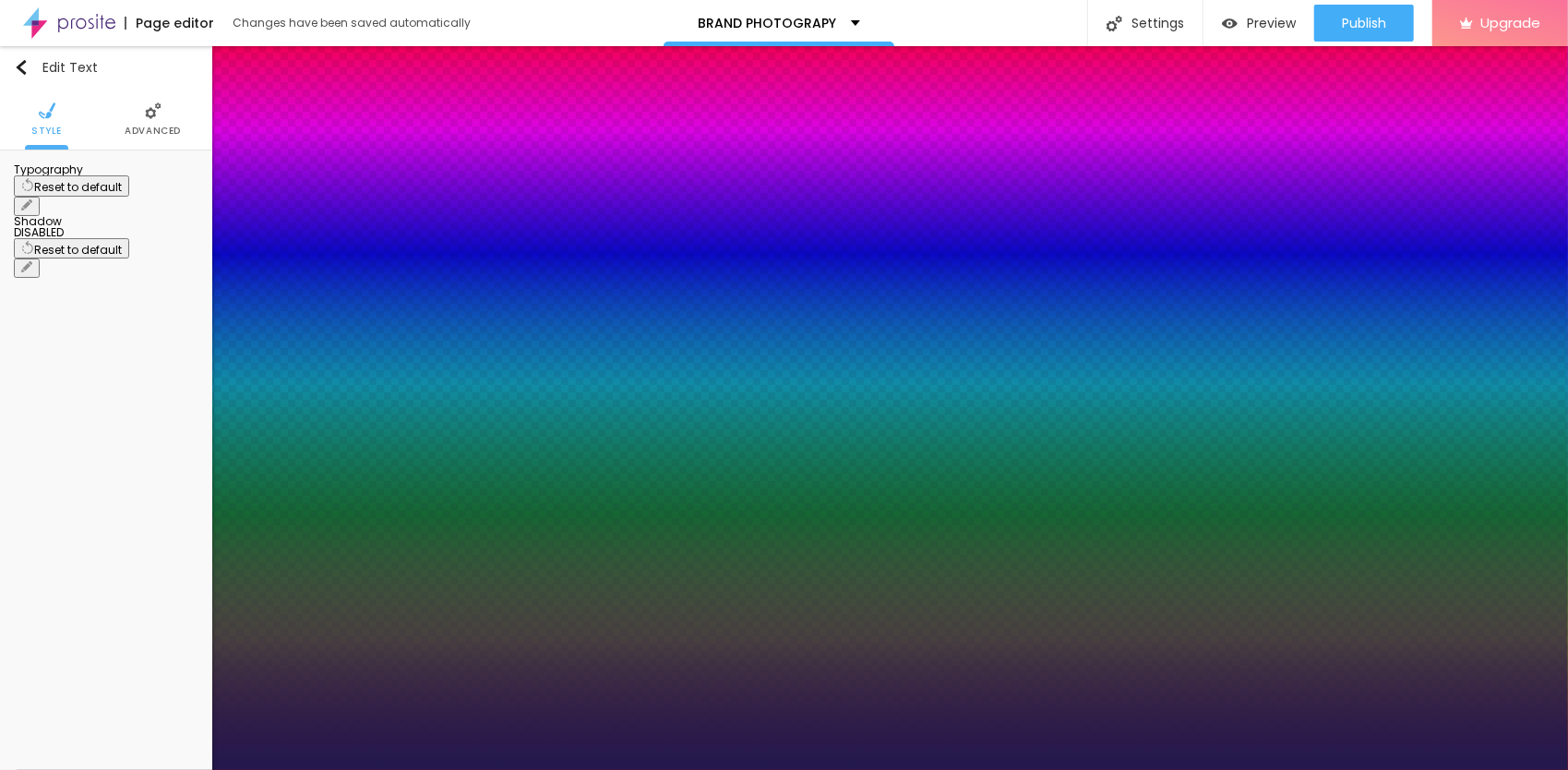 click on "Aa" at bounding box center [7, 7334] 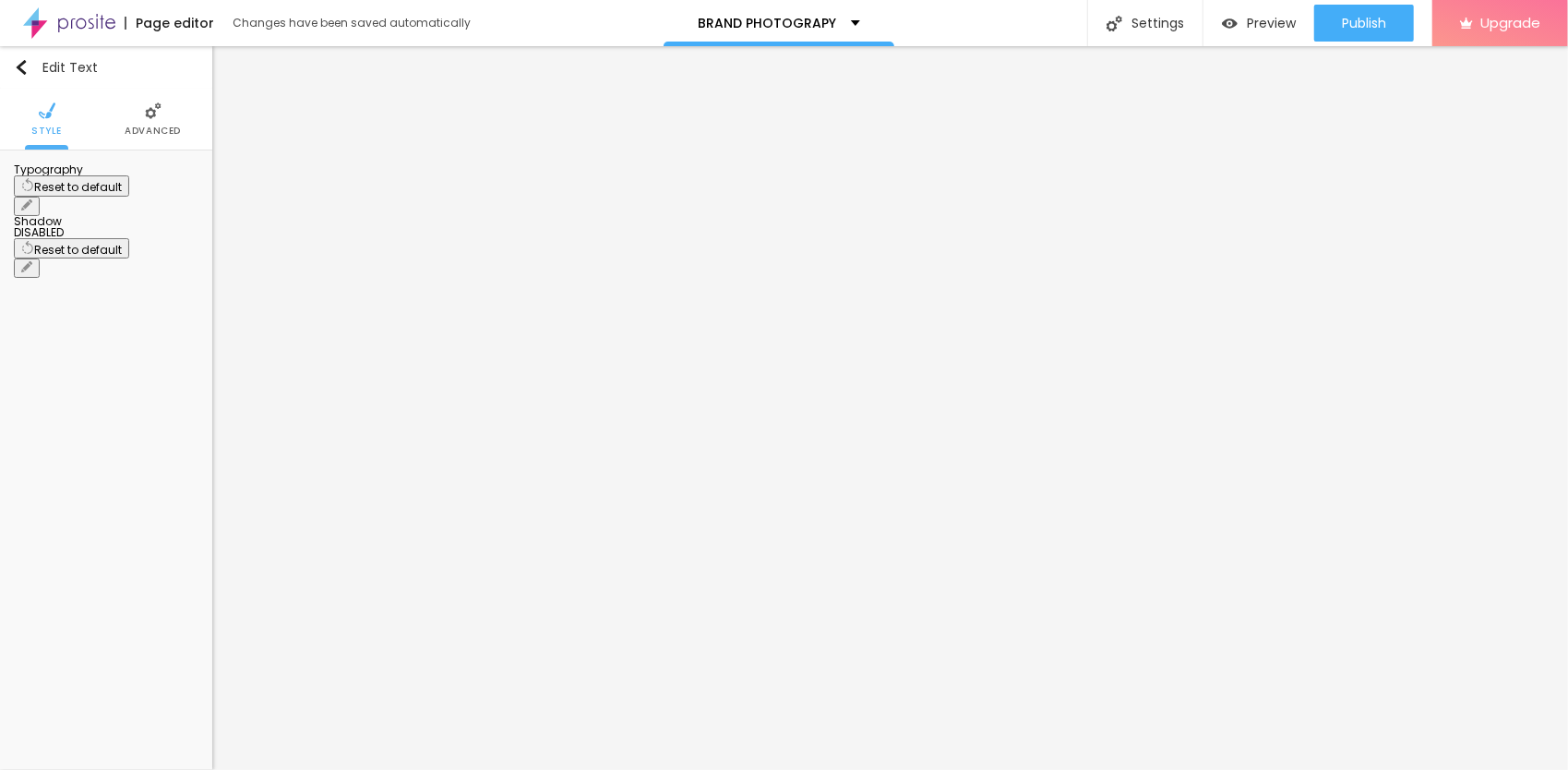 click on "Advanced" at bounding box center (152, 131) 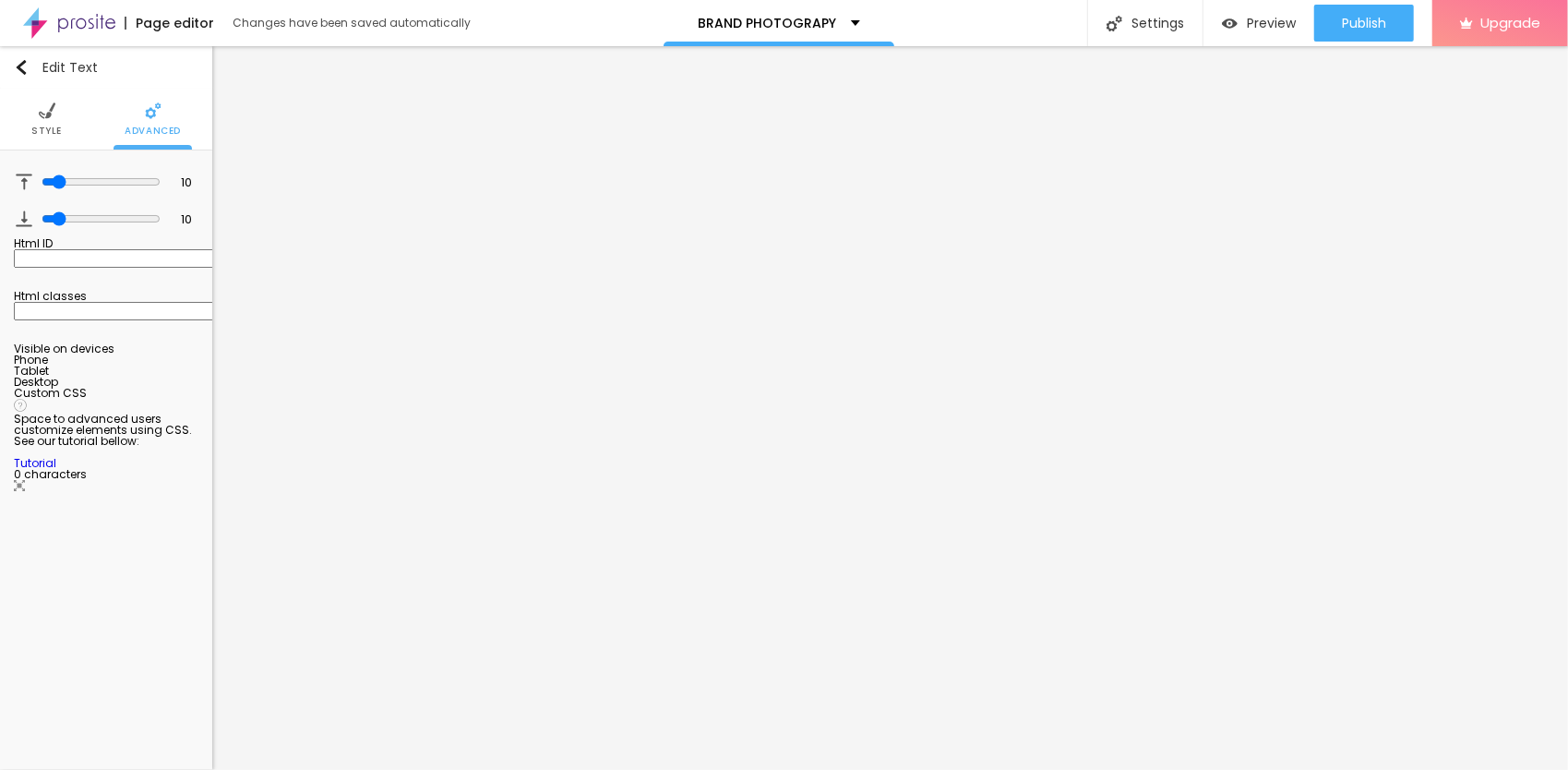 click on "Style" at bounding box center [46, 119] 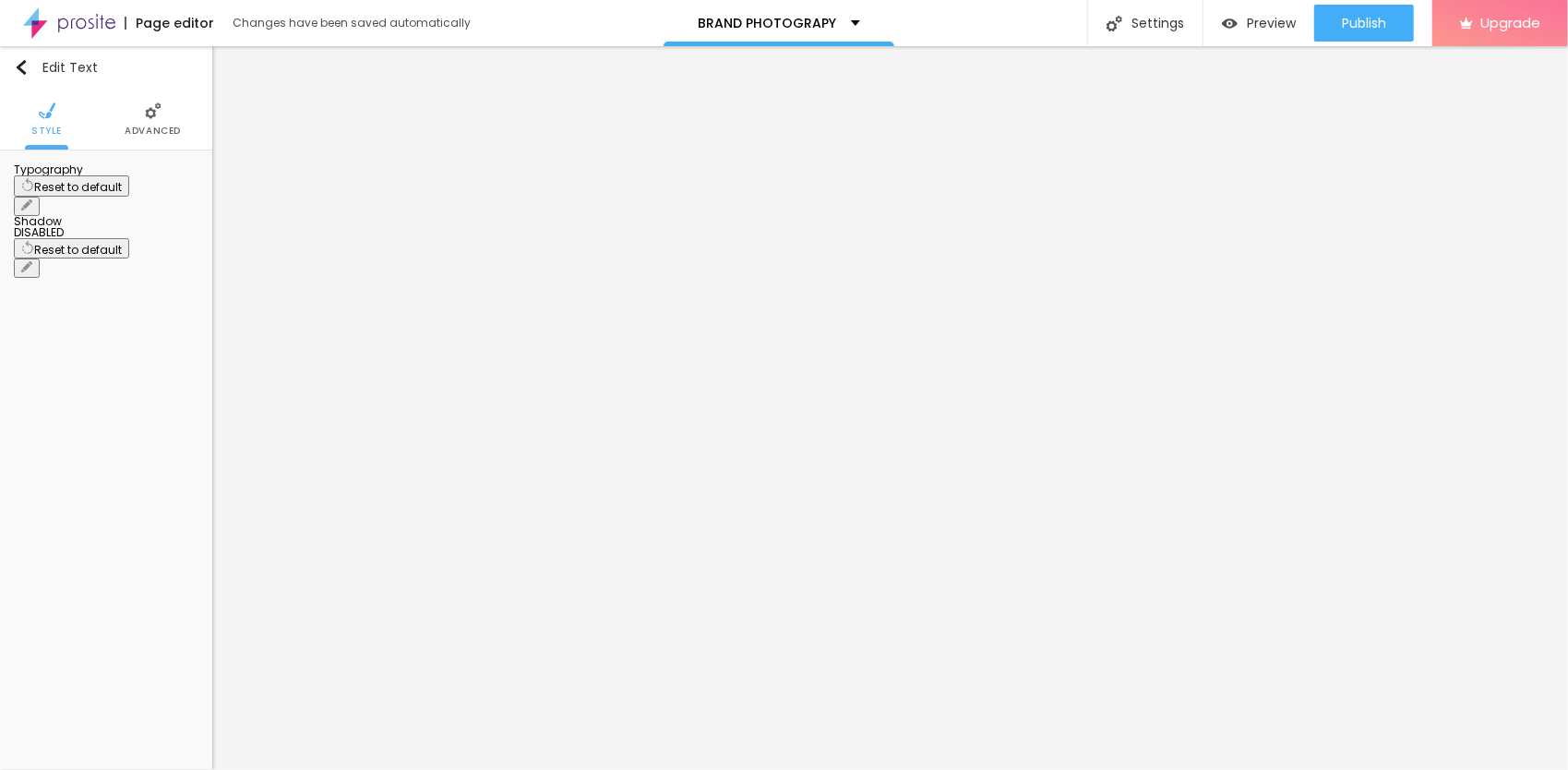 click at bounding box center [27, 206] 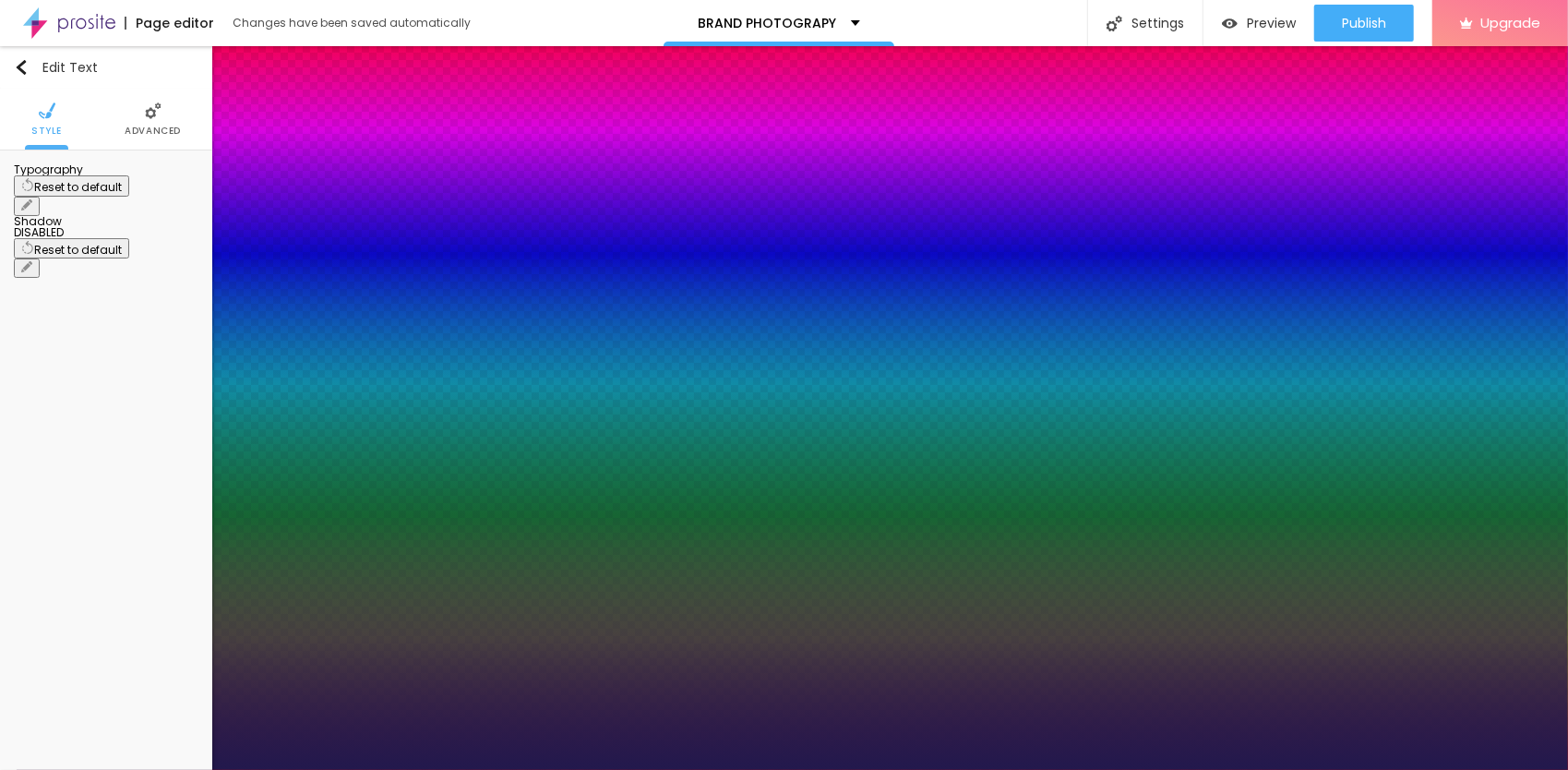 click on "aa" at bounding box center [8, 7345] 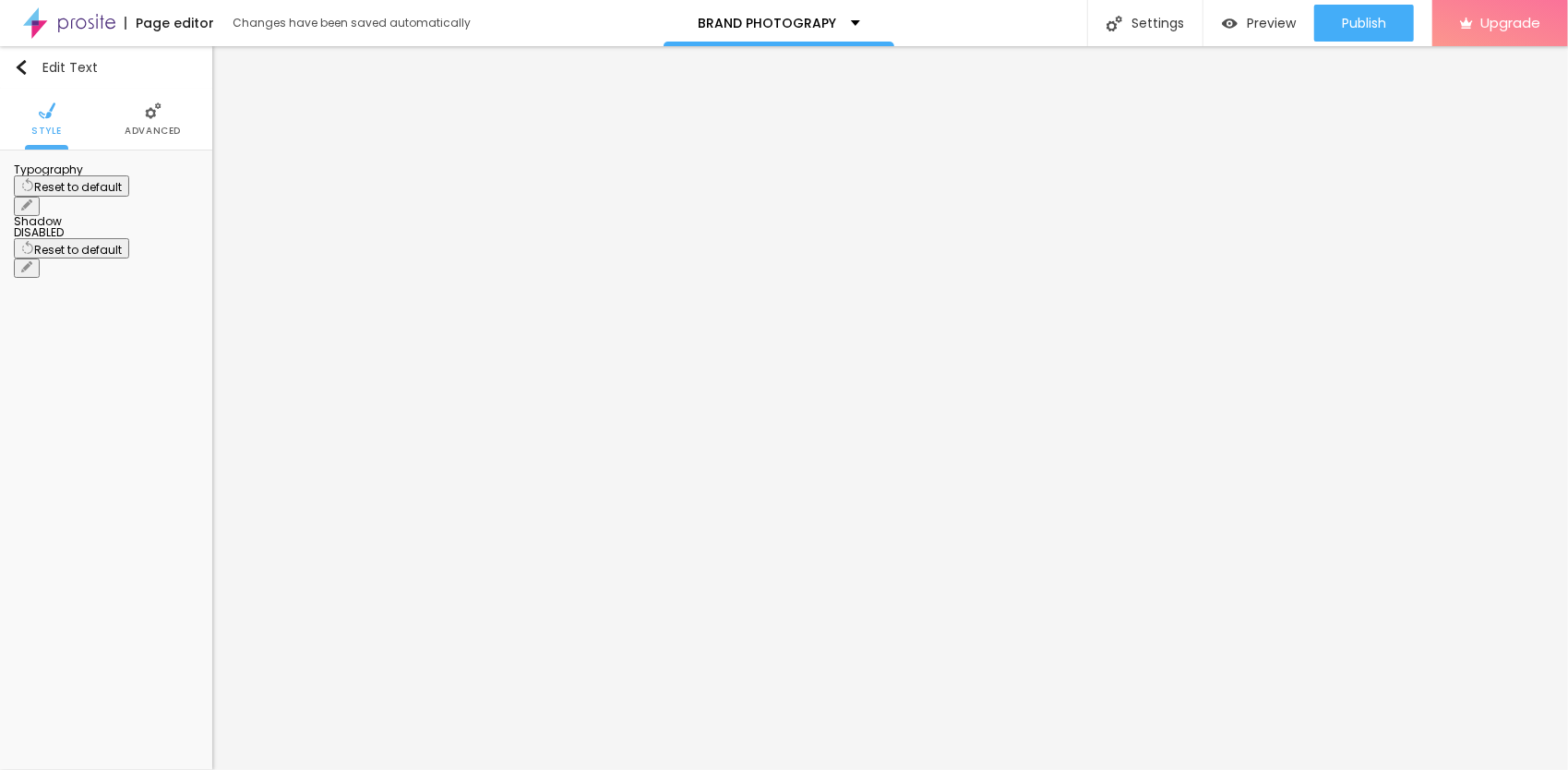 click at bounding box center [27, 206] 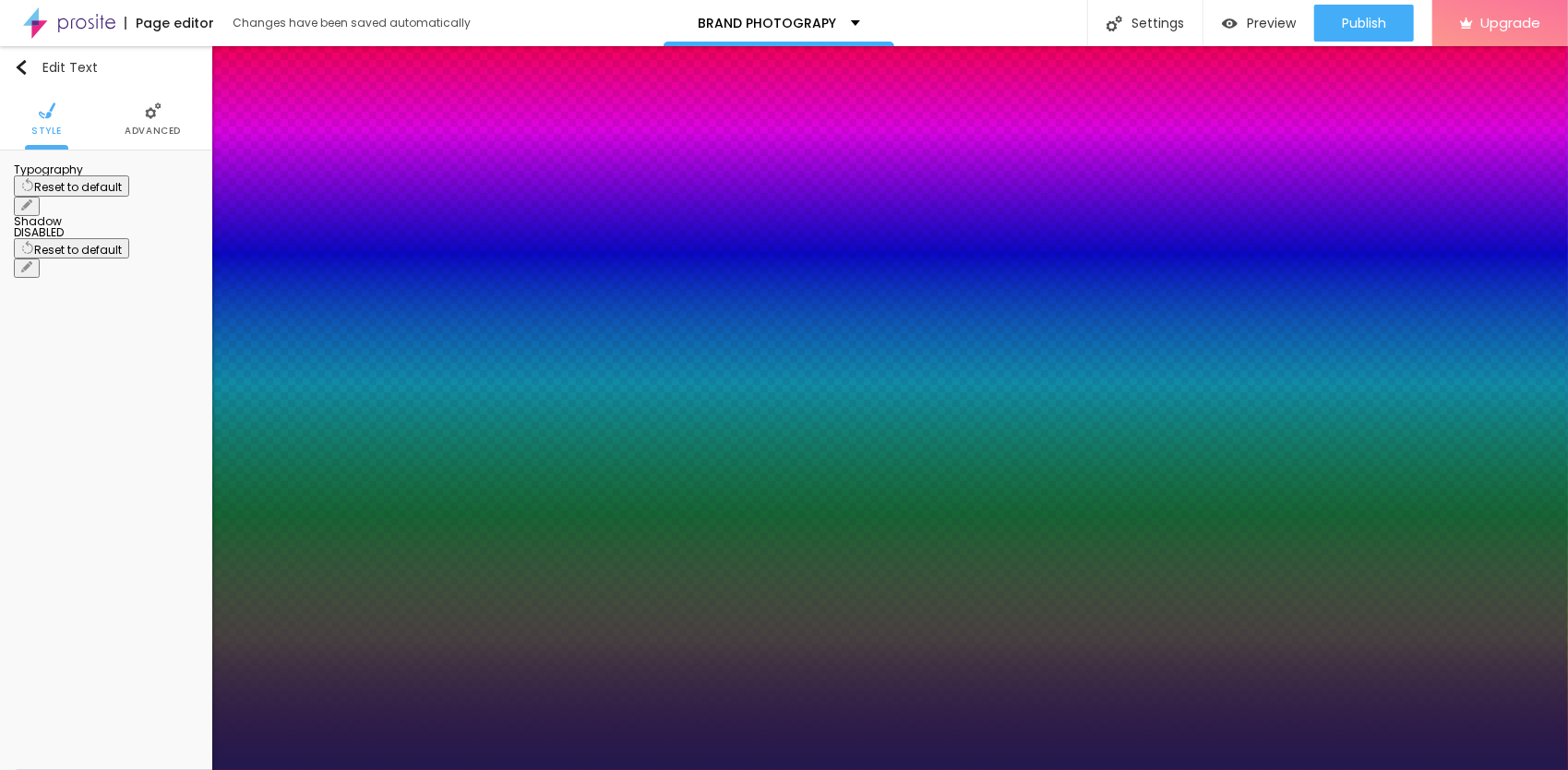 click at bounding box center (5, 7311) 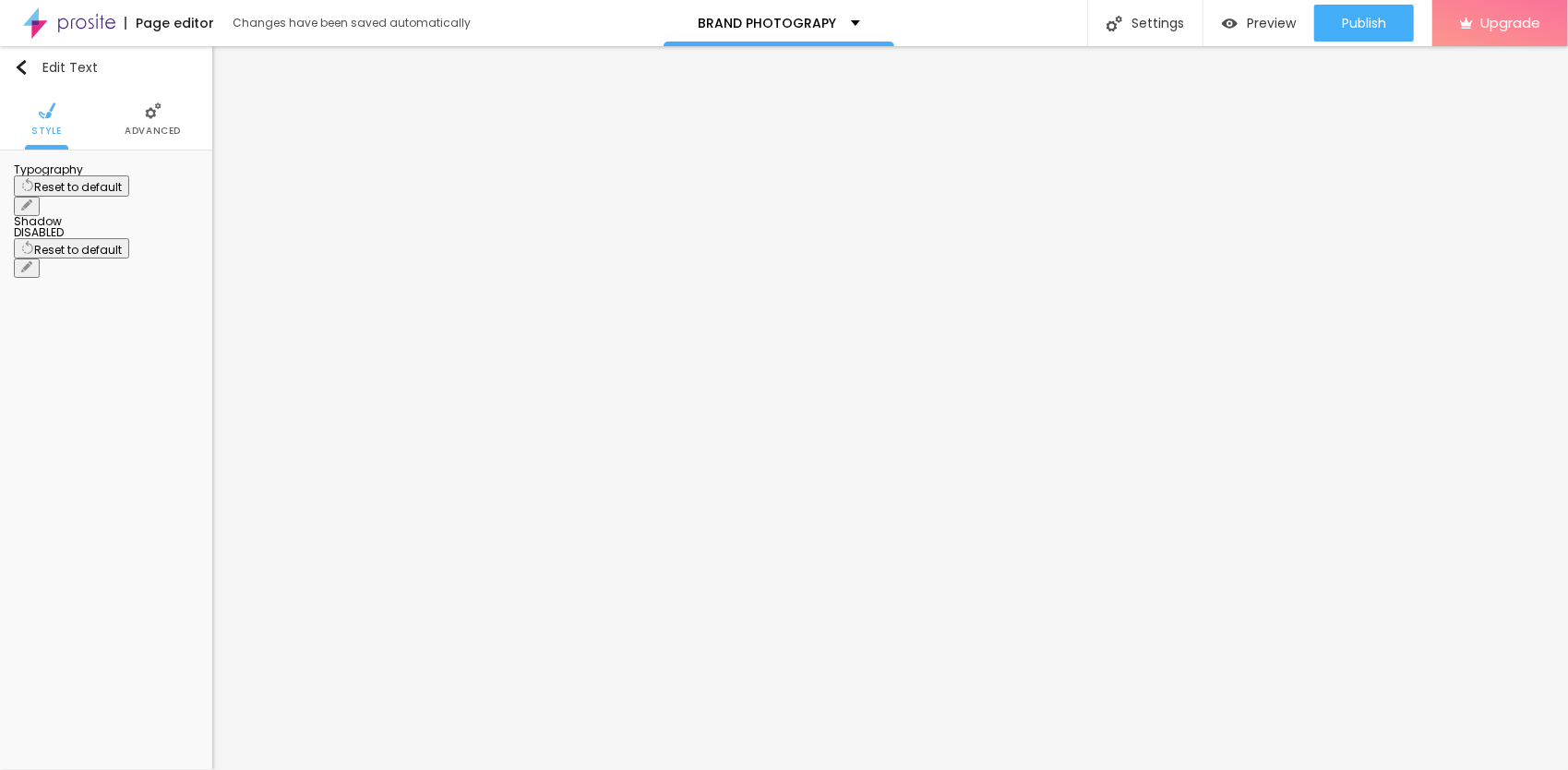 click on "Advanced" at bounding box center [152, 119] 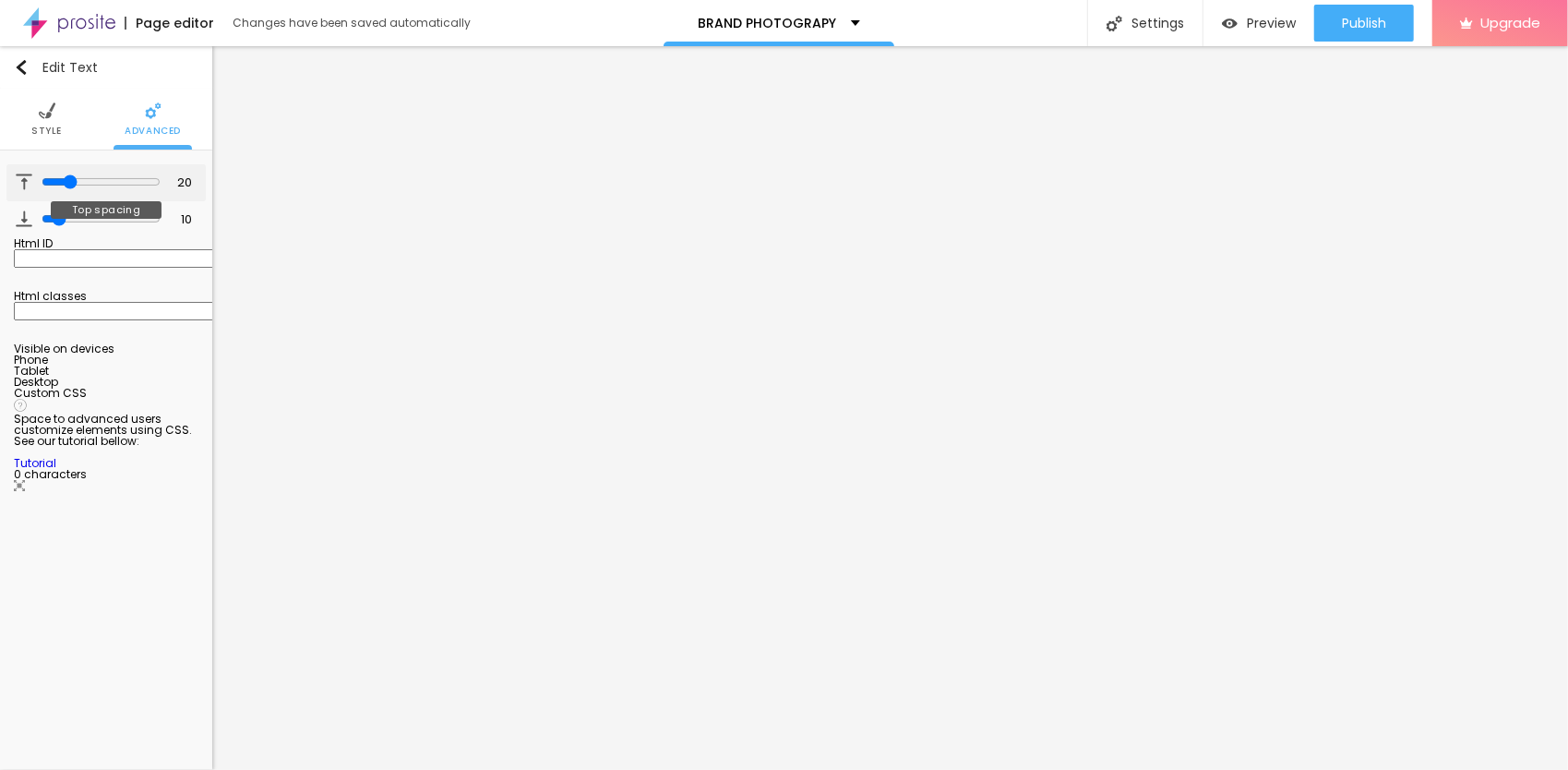 drag, startPoint x: 52, startPoint y: 183, endPoint x: 66, endPoint y: 180, distance: 14.317821 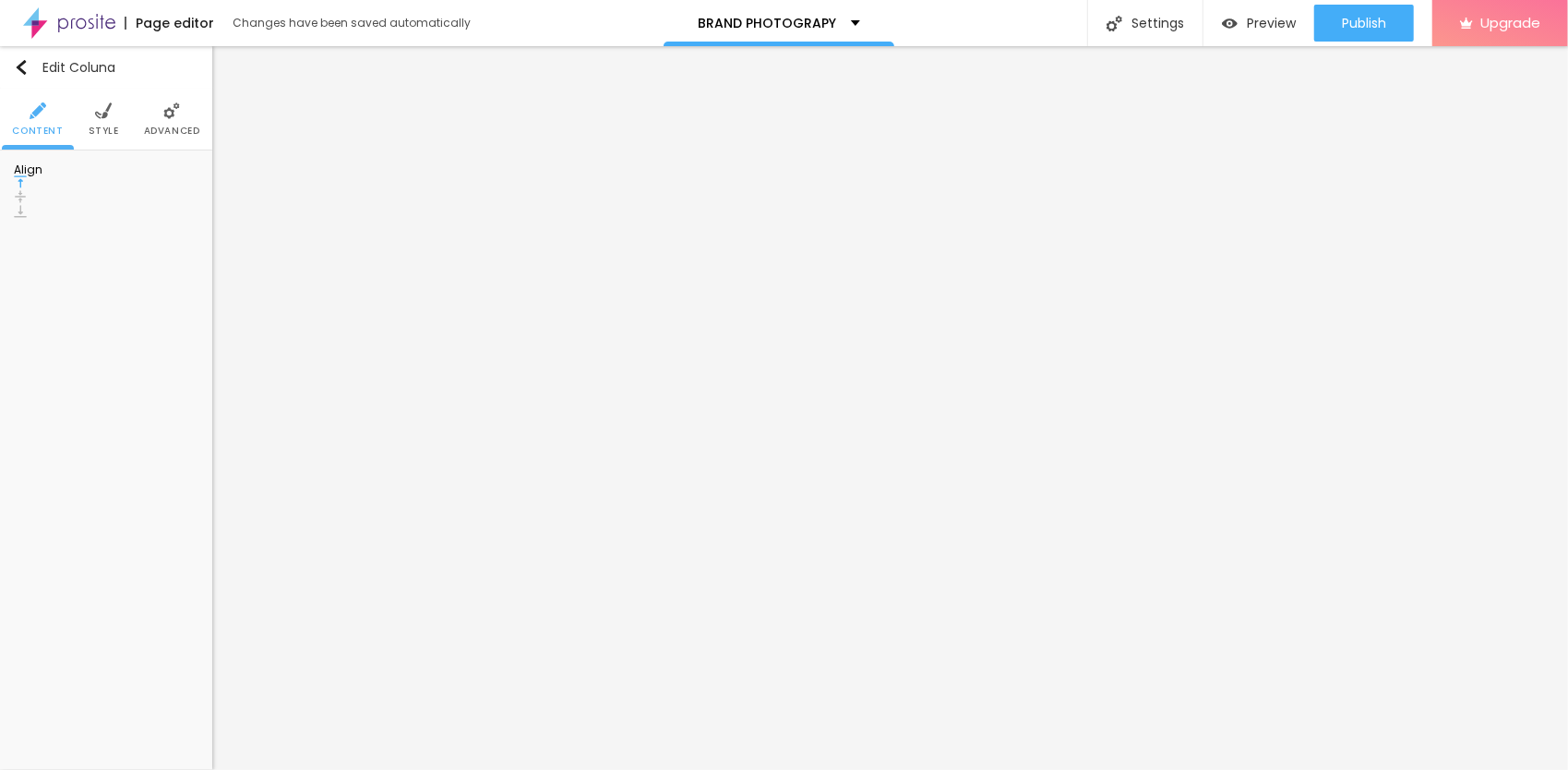 click at bounding box center (103, 111) 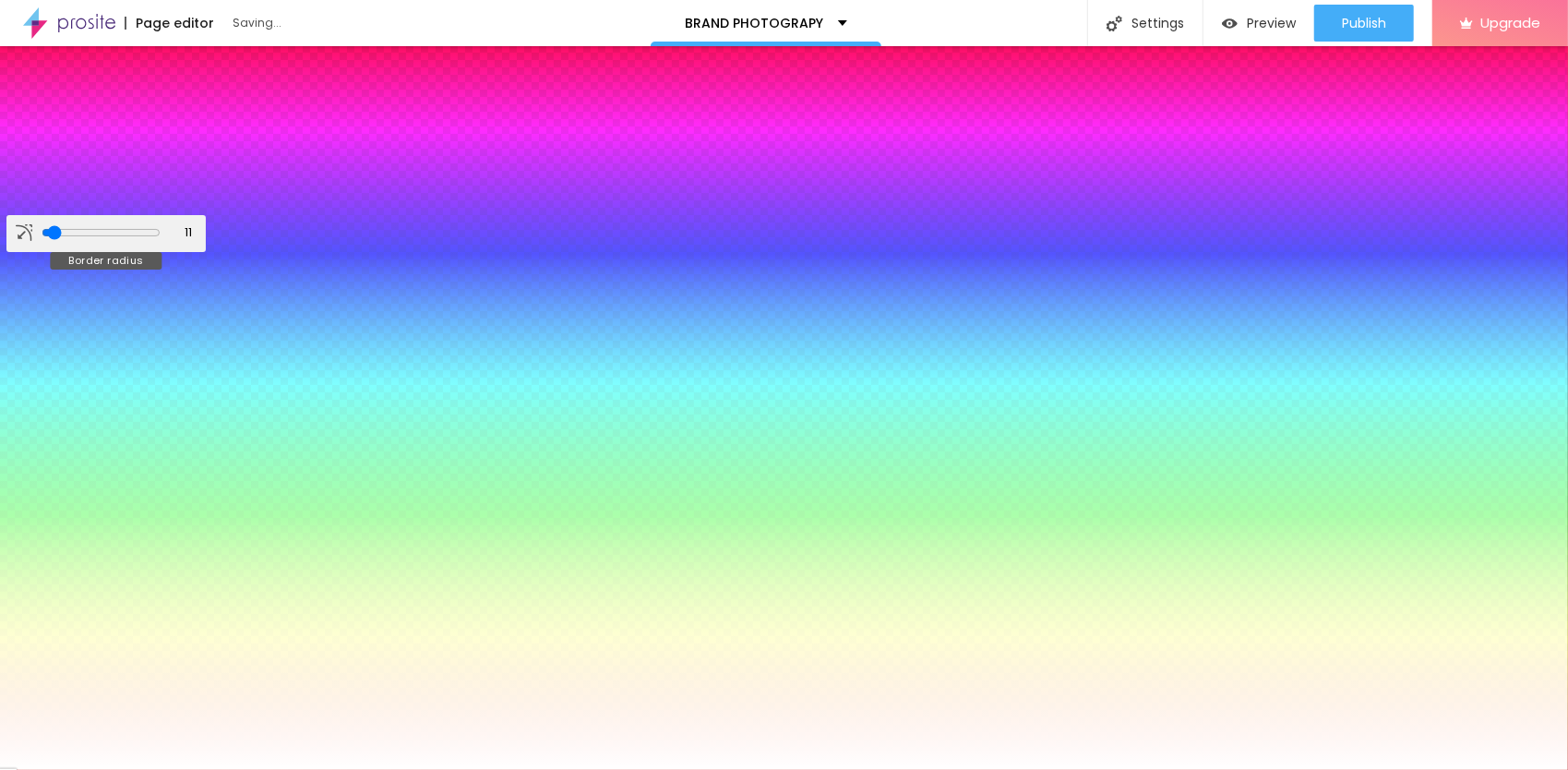 click at bounding box center [101, 233] 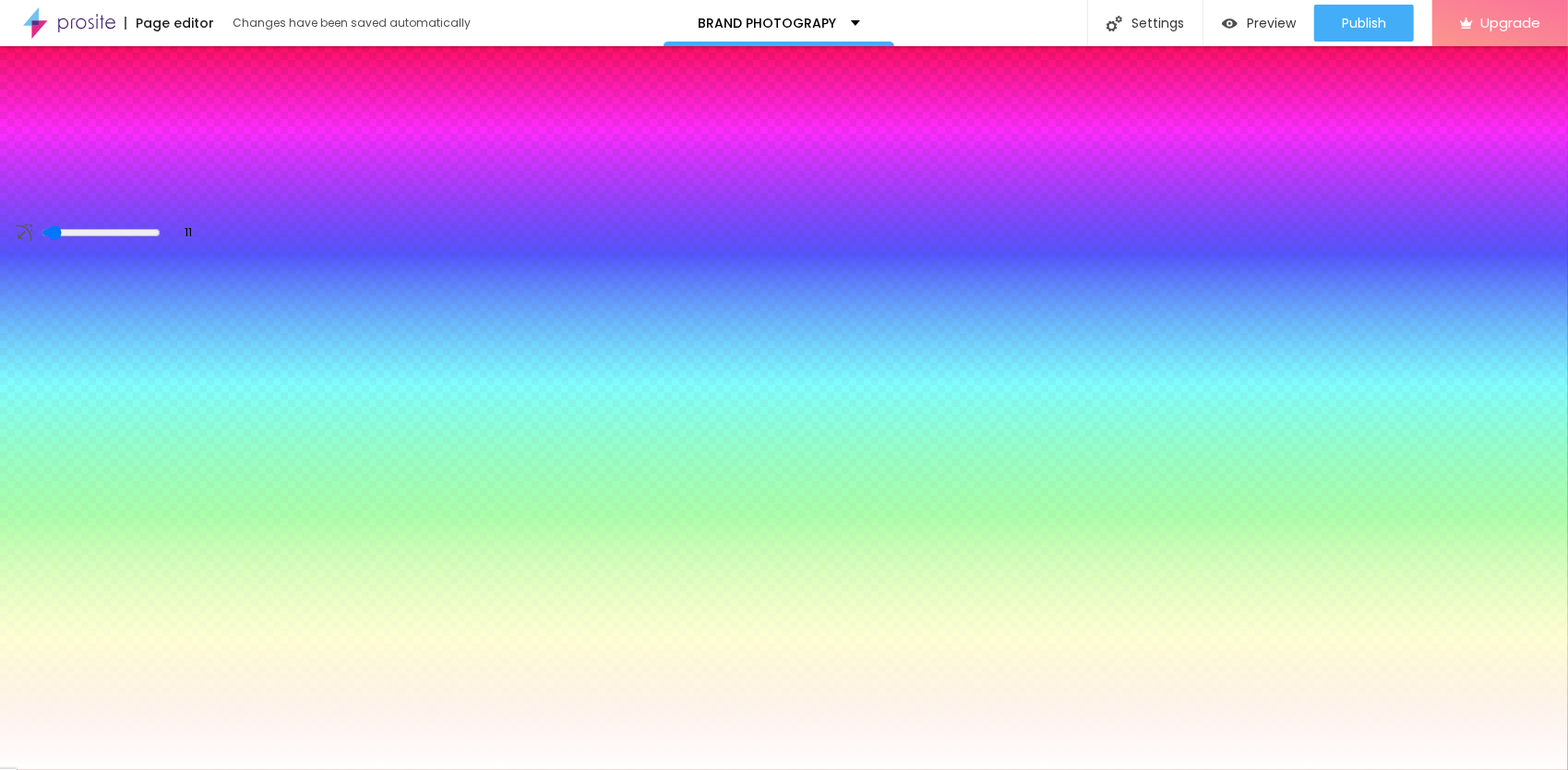 click on "Advanced" at bounding box center (172, 131) 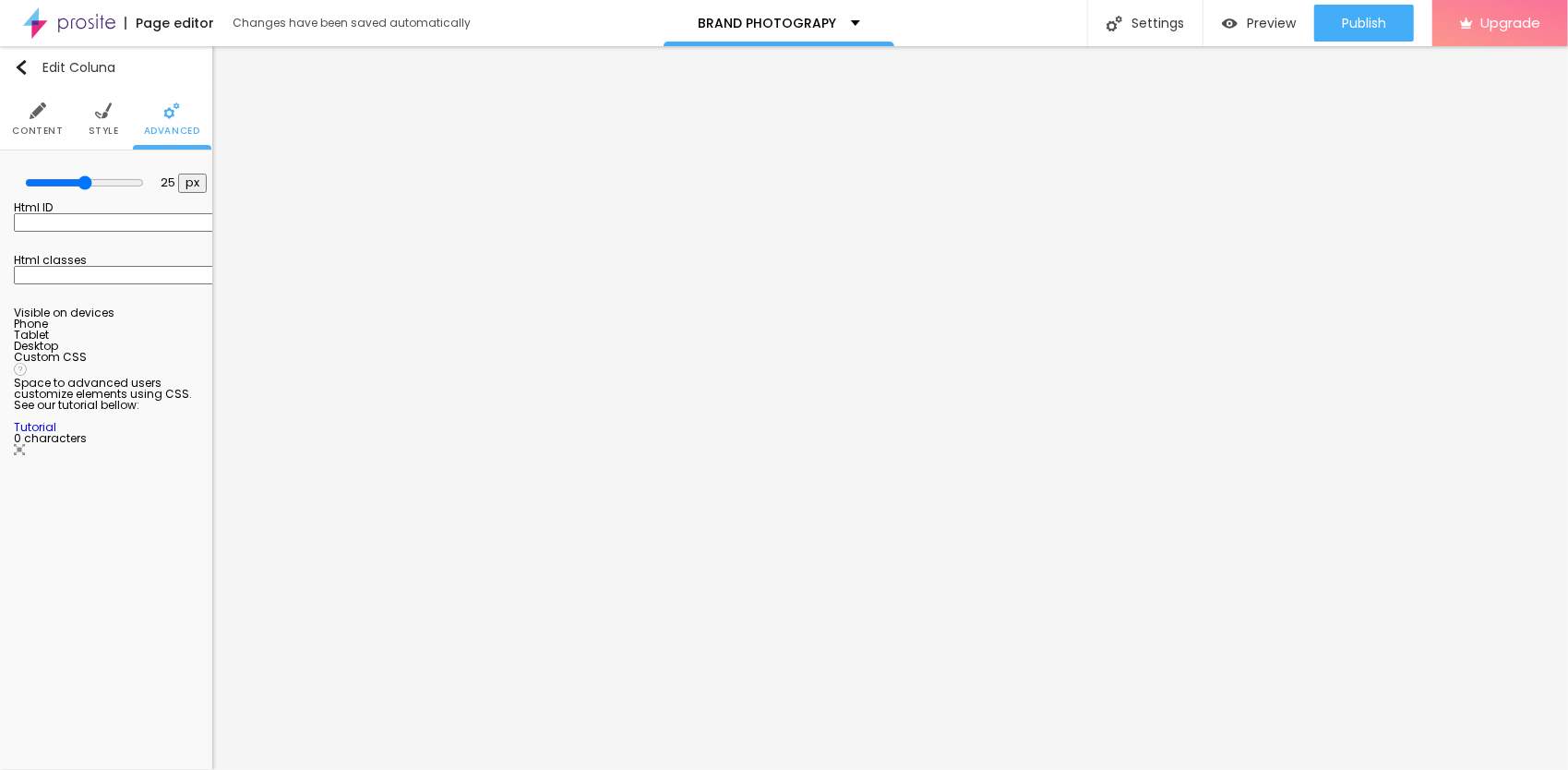 click on "Content" at bounding box center [37, 131] 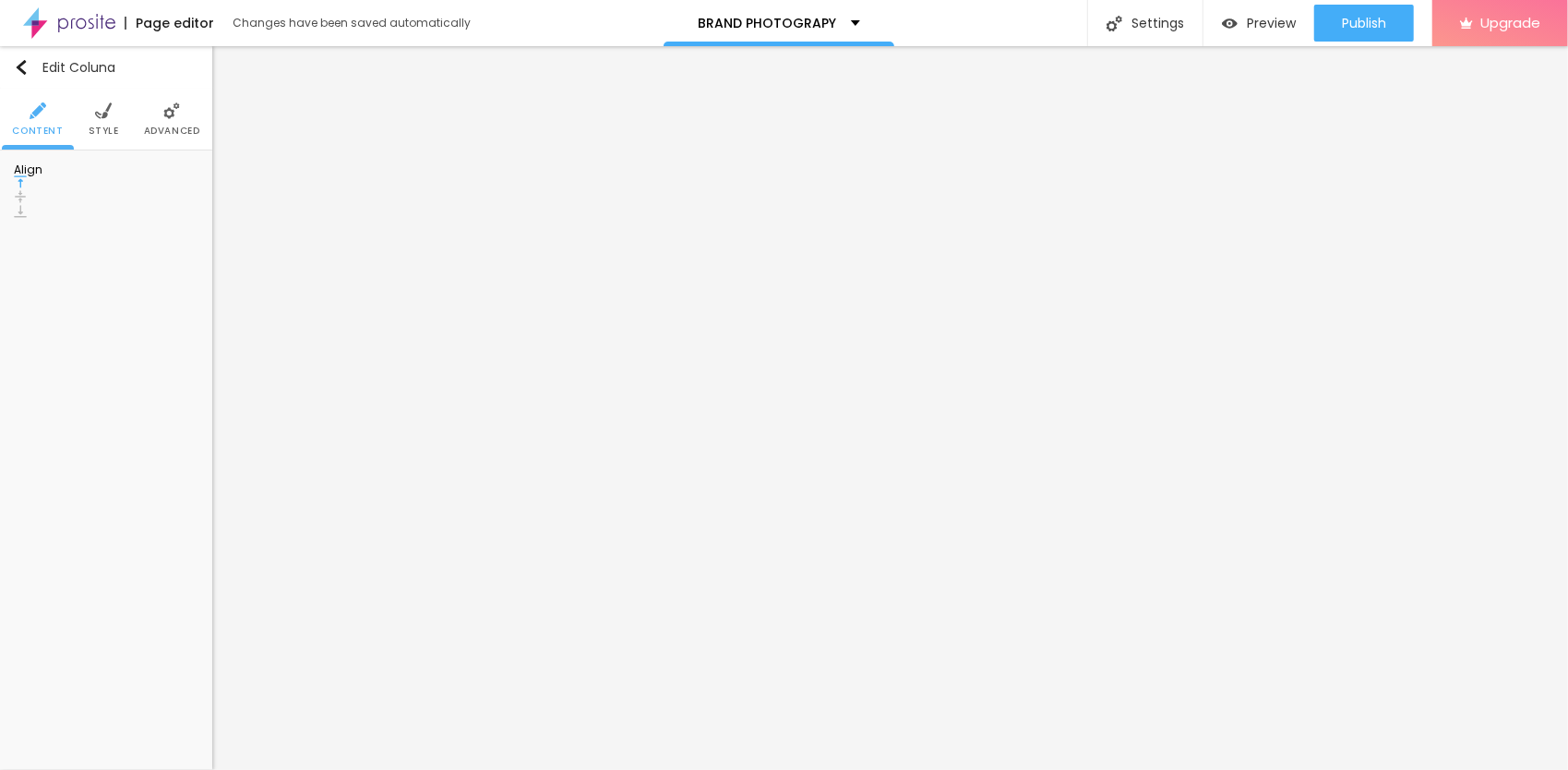 click at bounding box center [20, 197] 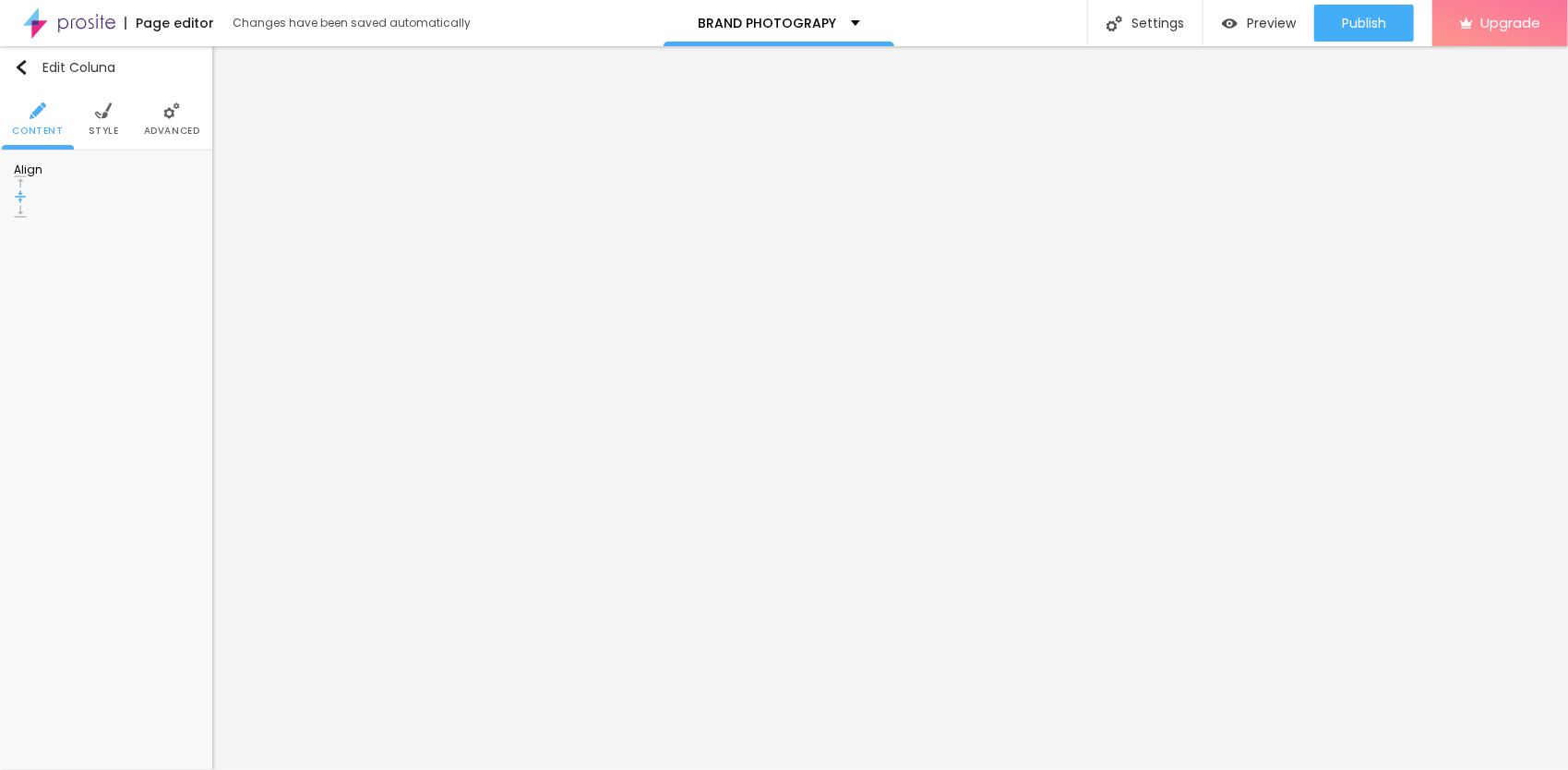 click on "Advanced" at bounding box center [172, 119] 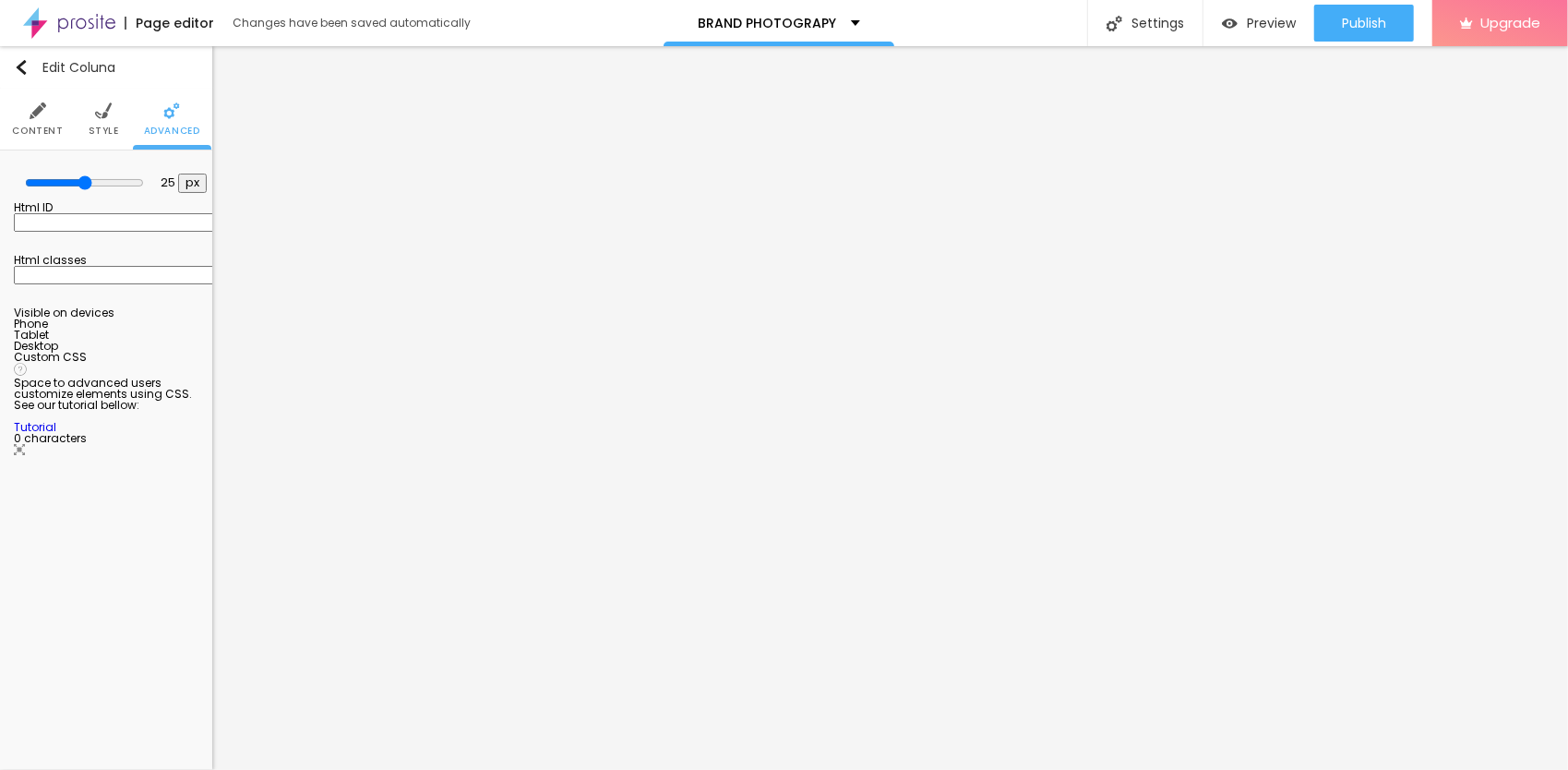 click on "Style" at bounding box center [103, 119] 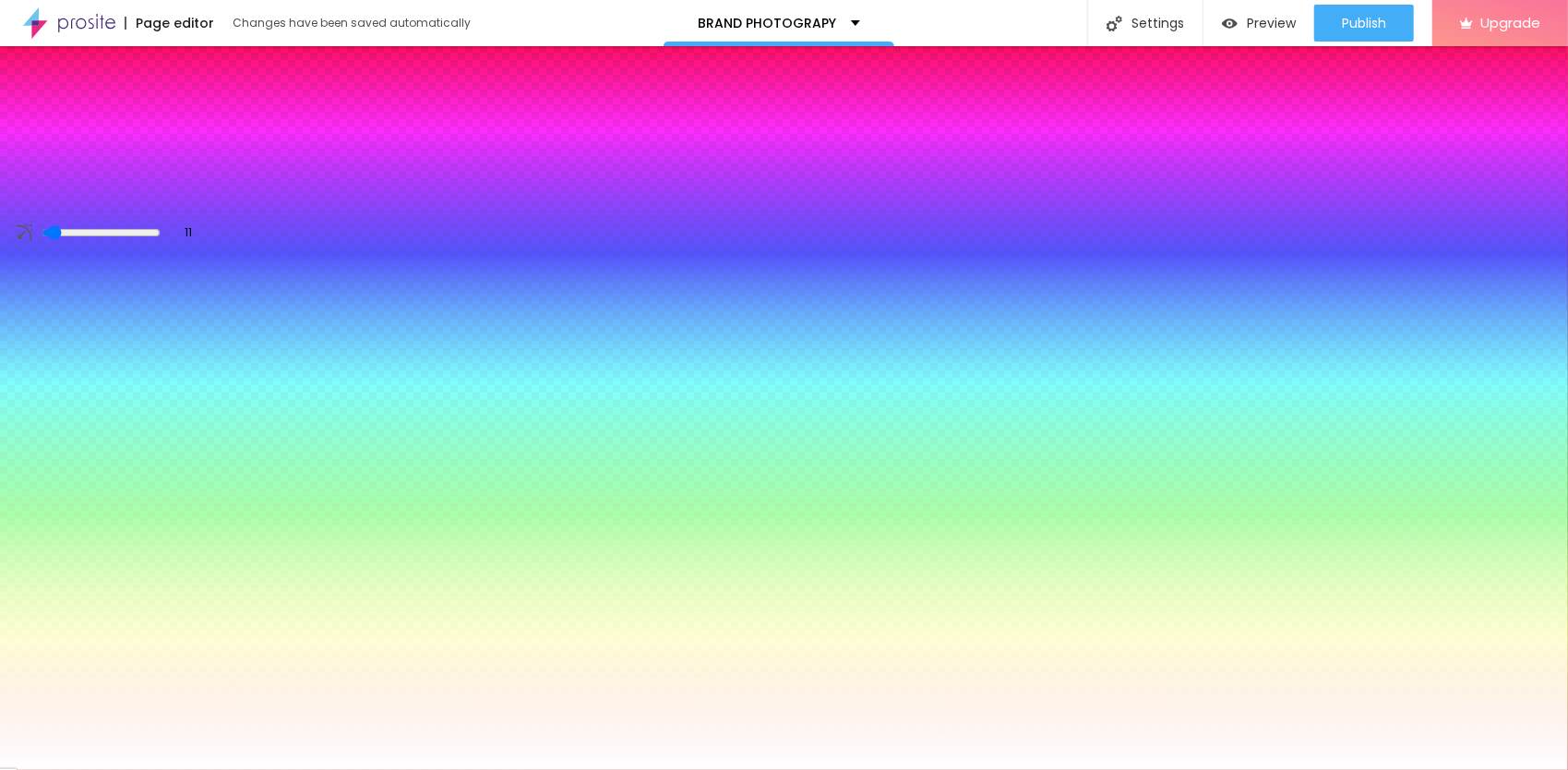 click at bounding box center (106, 197) 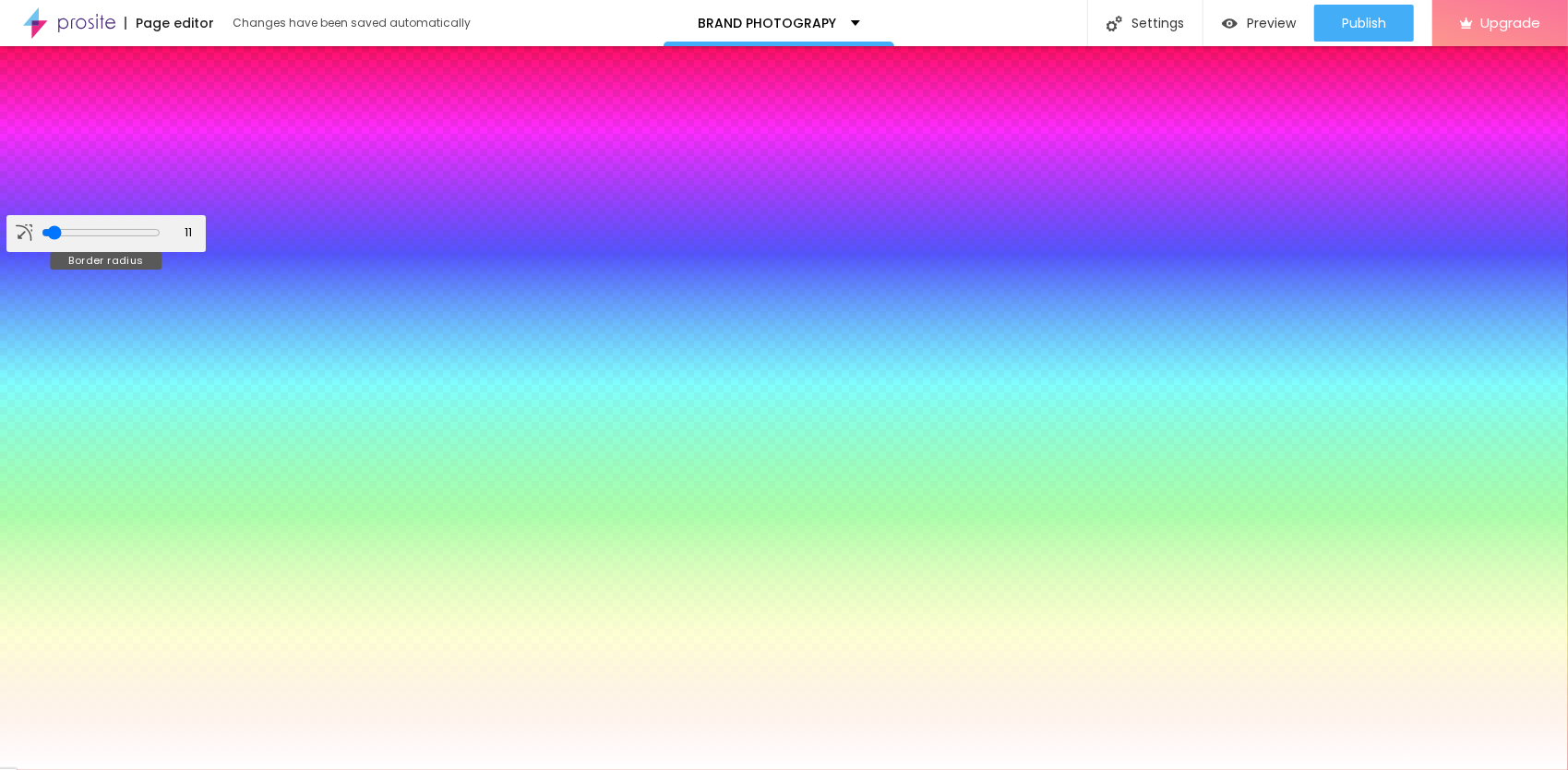 drag, startPoint x: 0, startPoint y: 187, endPoint x: 48, endPoint y: 223, distance: 60 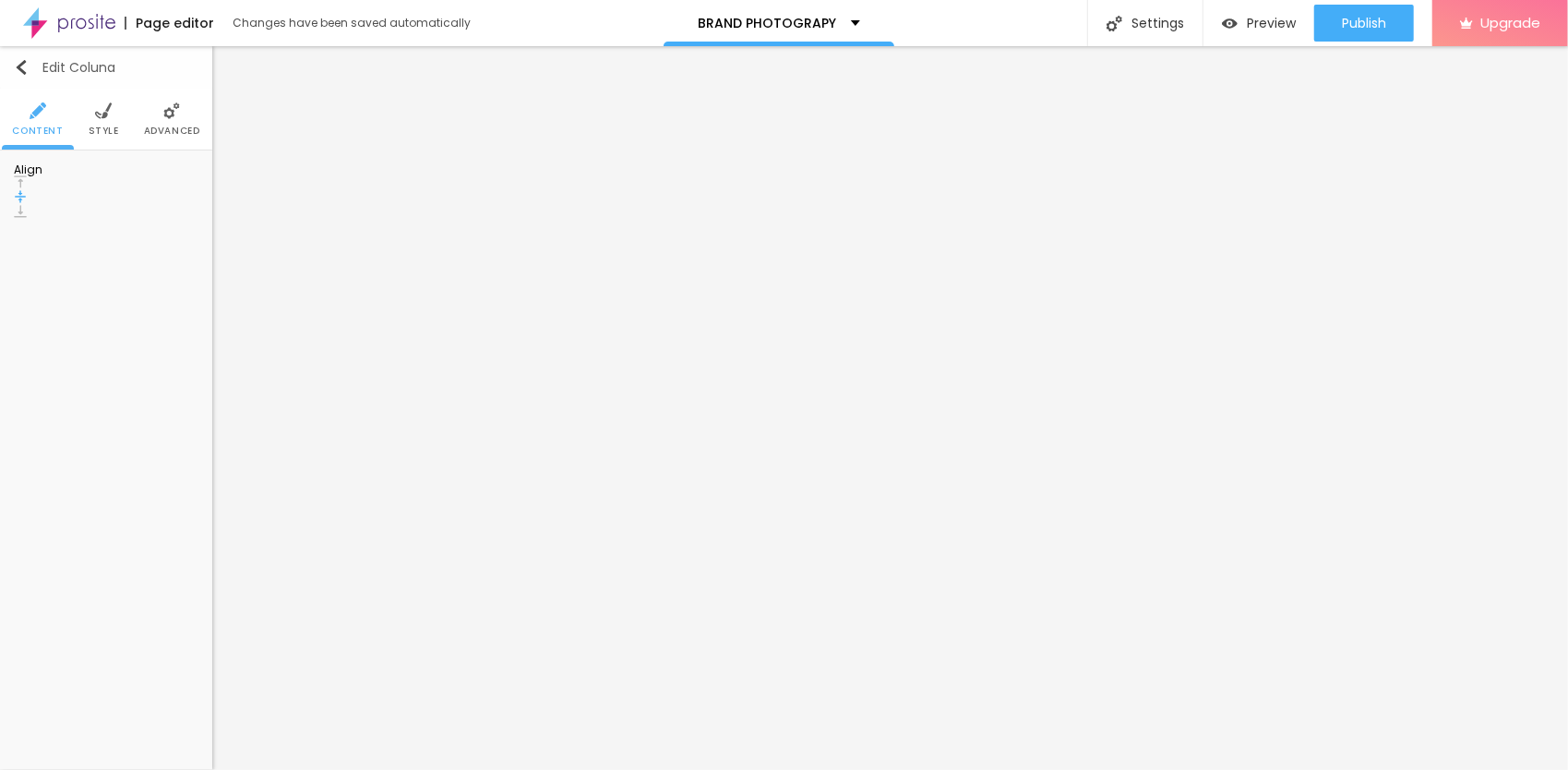 click on "Edit Coluna" at bounding box center (65, 67) 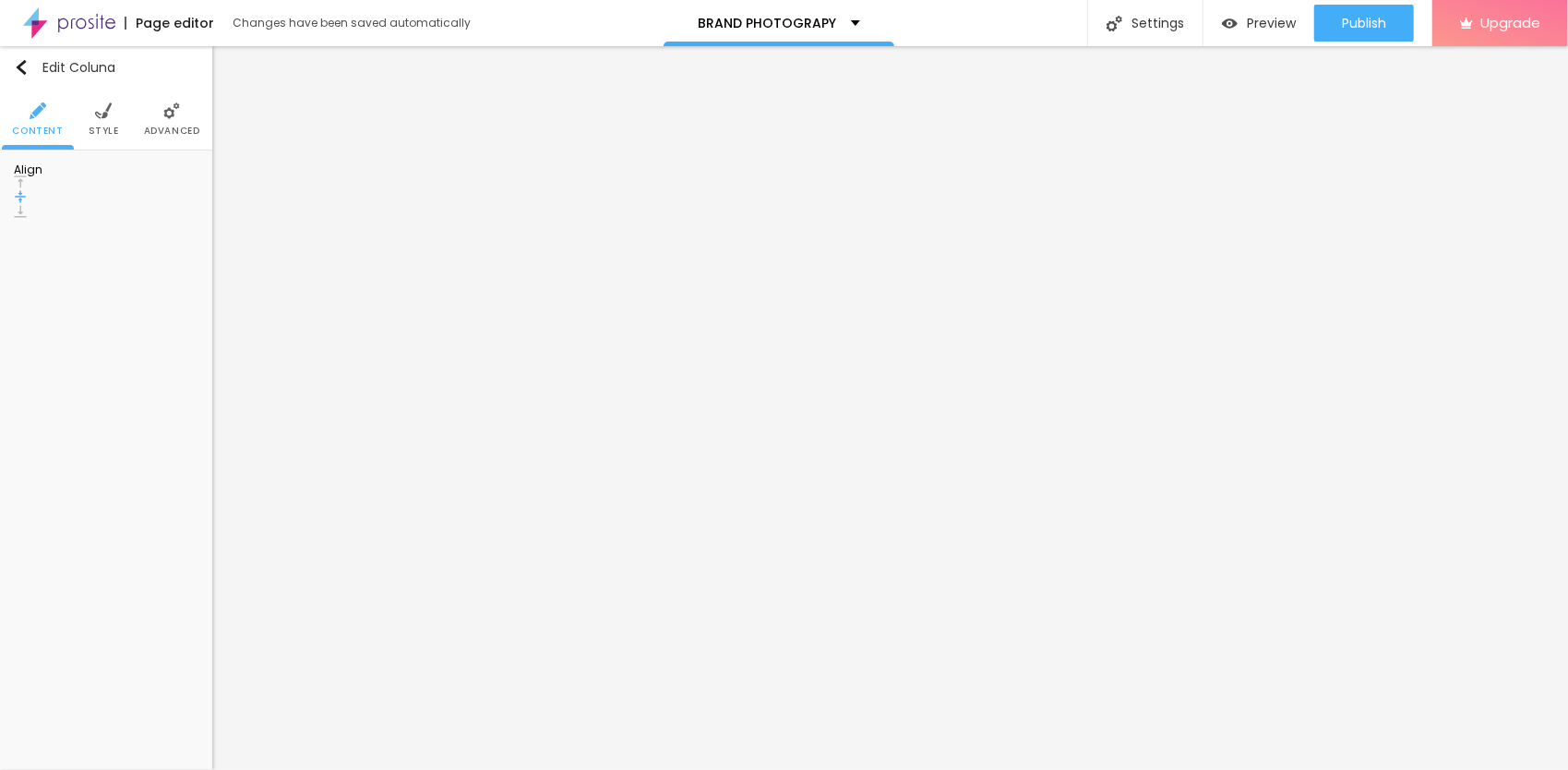 scroll, scrollTop: 0, scrollLeft: 0, axis: both 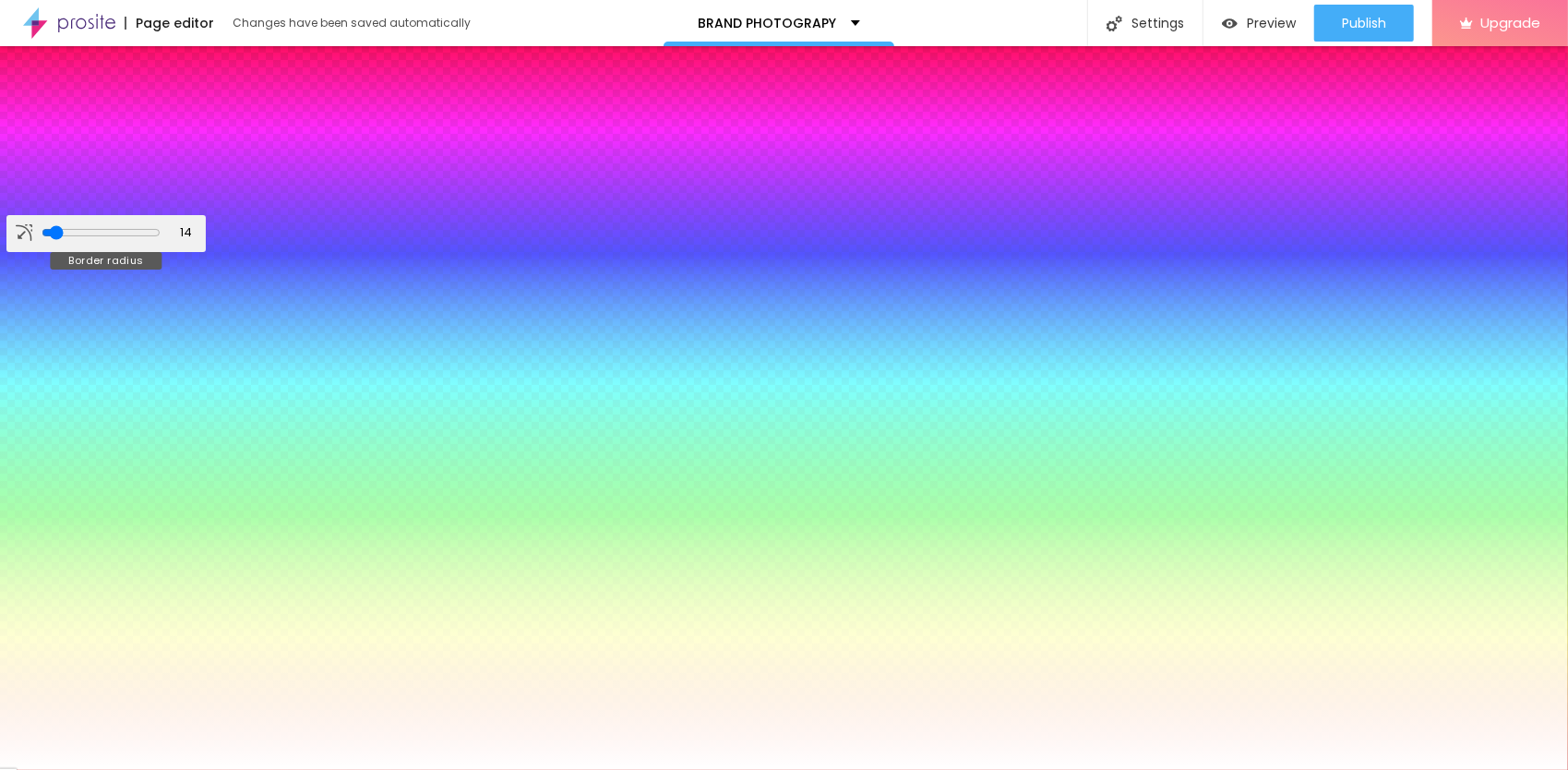 click at bounding box center [101, 233] 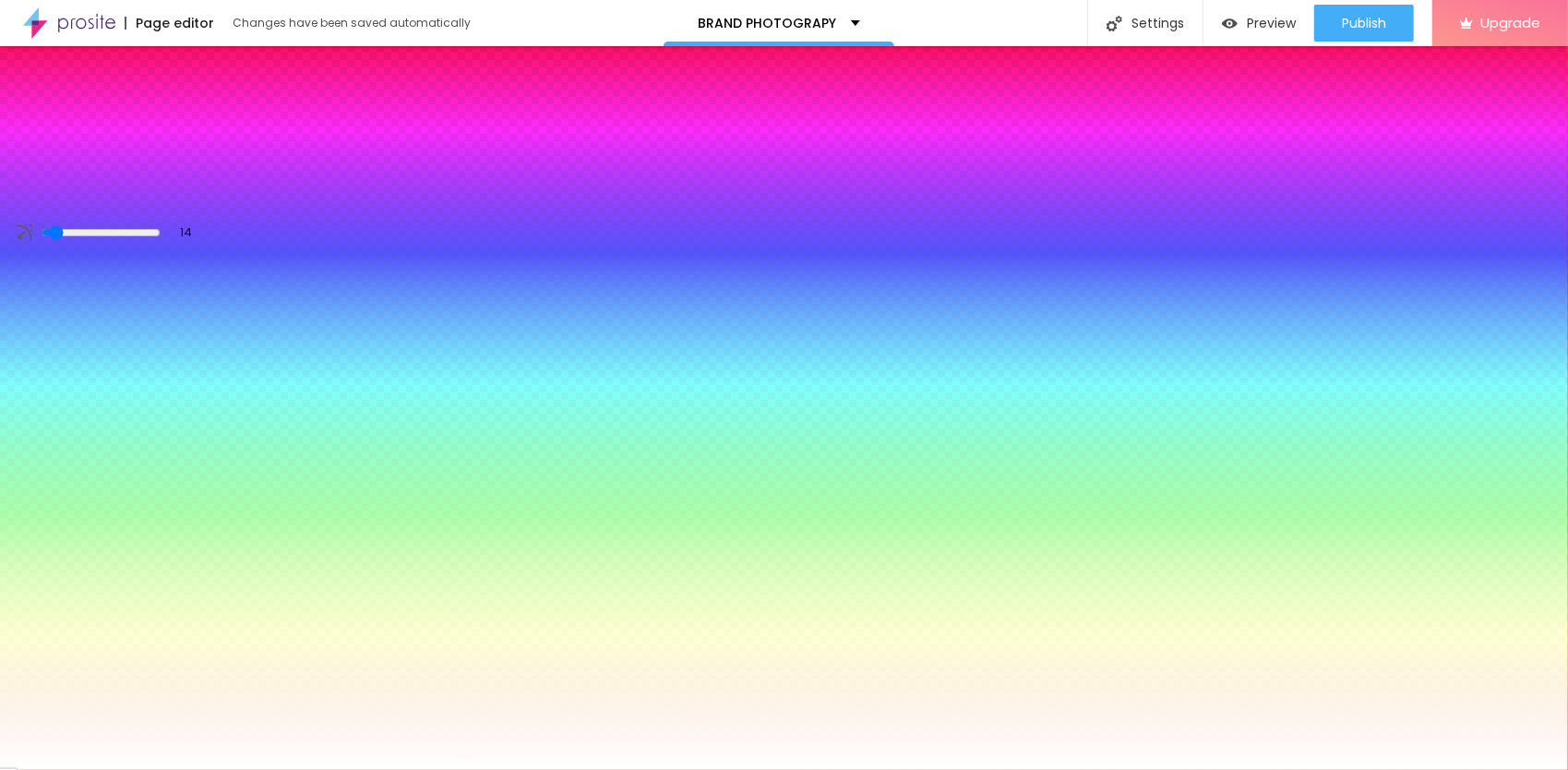 click on "#FFFFFF" at bounding box center [125, 206] 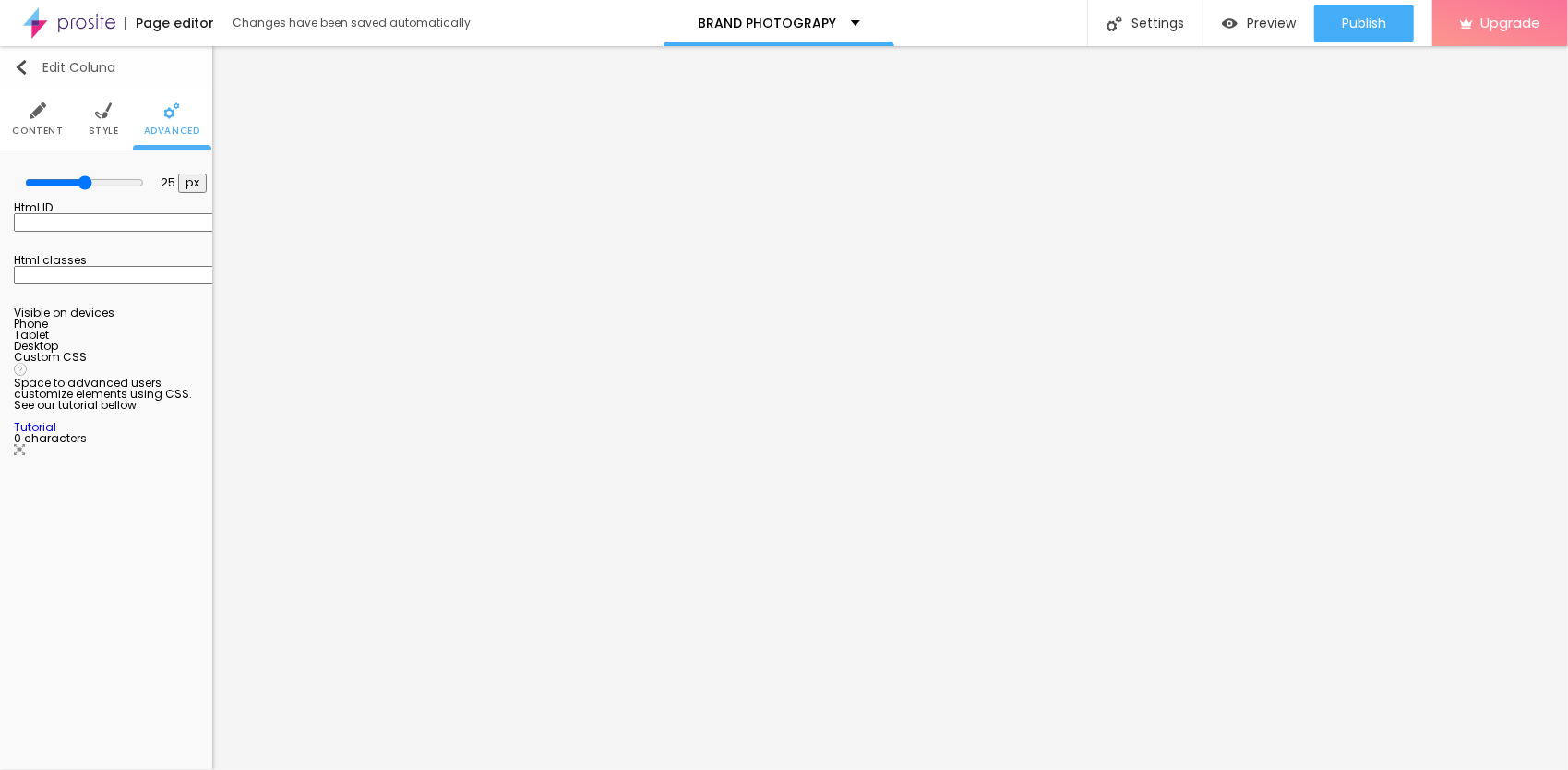 click at bounding box center [21, 67] 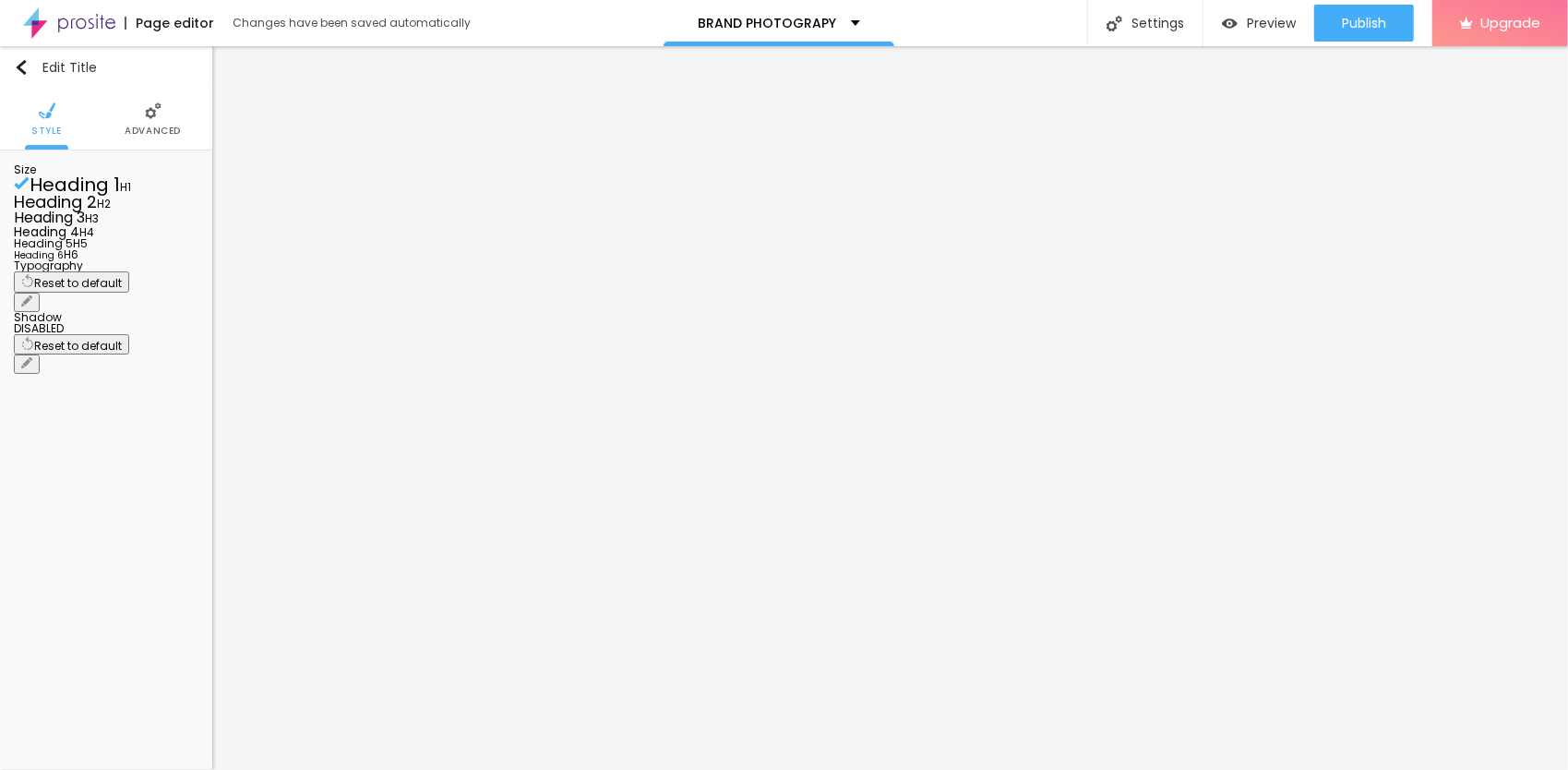 click at bounding box center (27, 302) 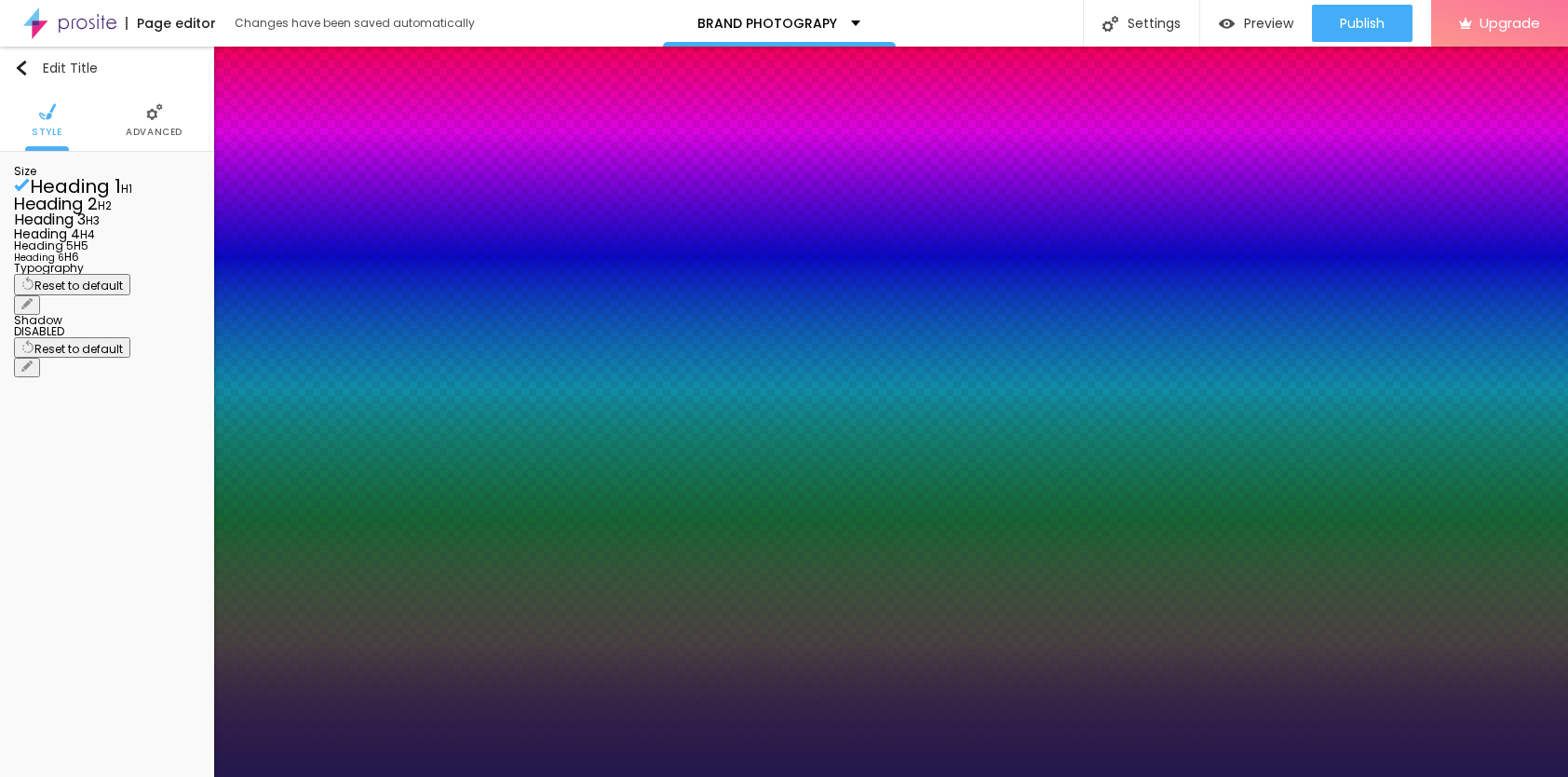 click on "aa" at bounding box center (8, 7356) 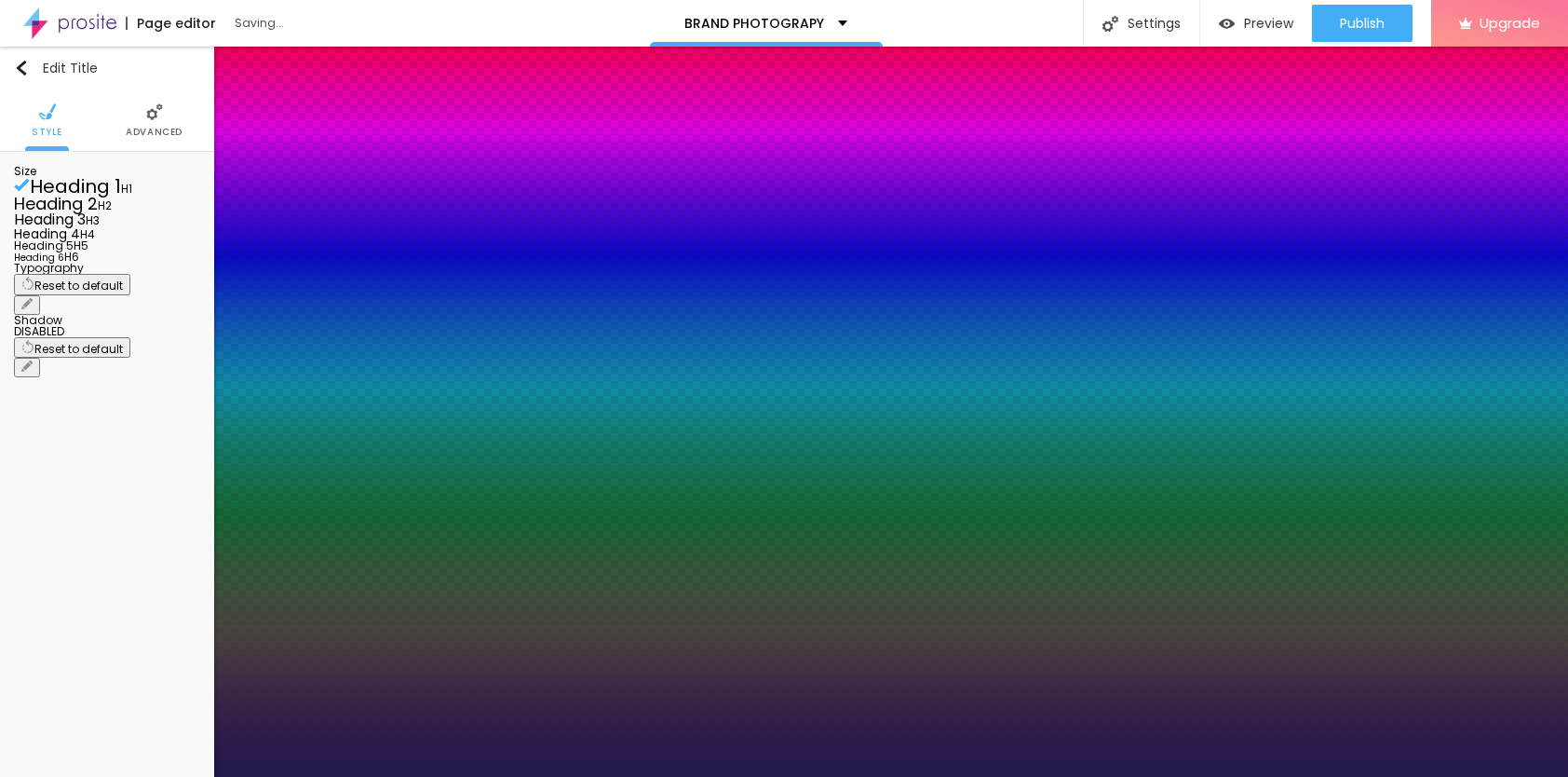 click on "Aa" at bounding box center [784, 7346] 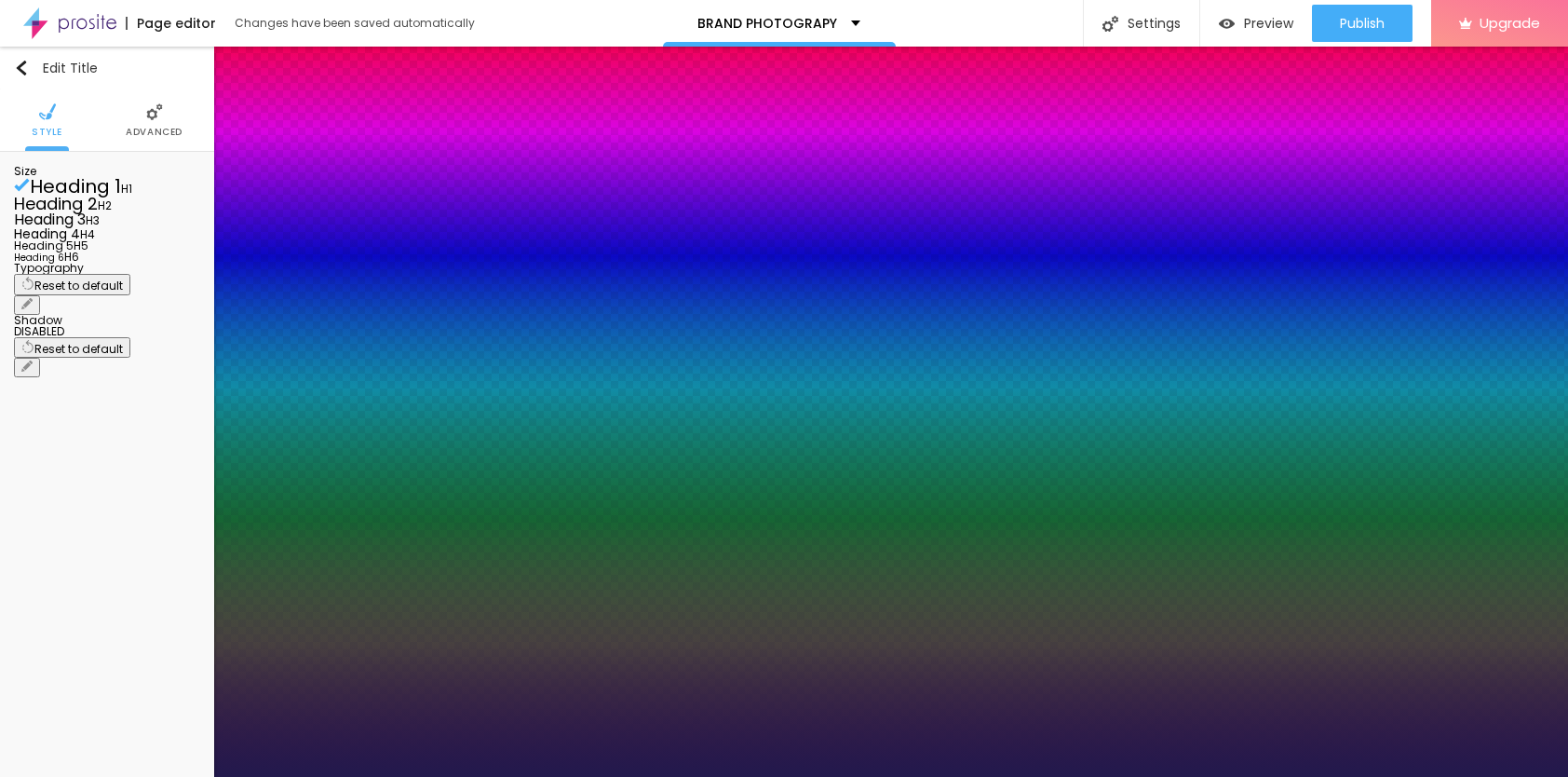 click at bounding box center [784, 777] 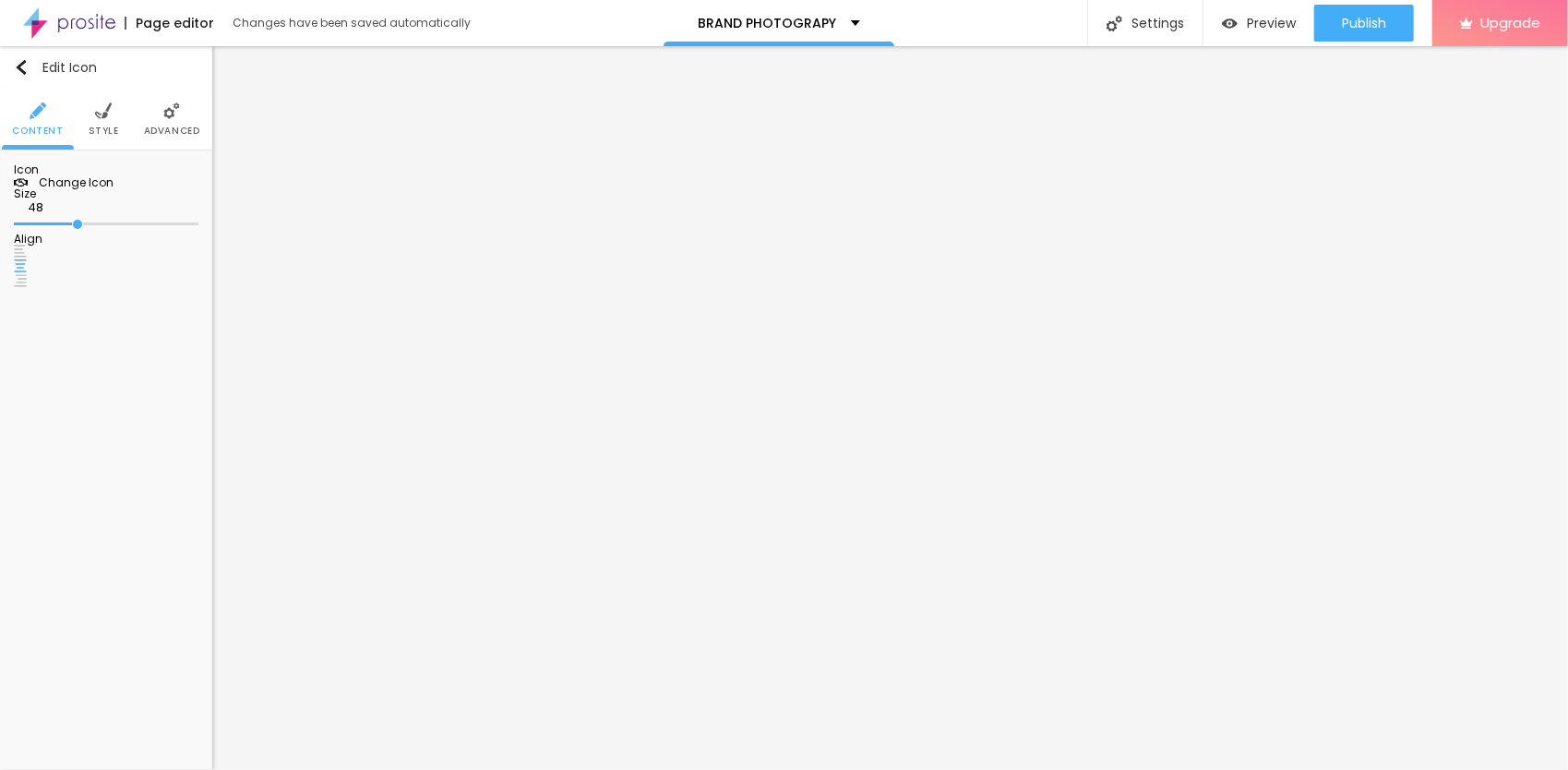 click on "Style" at bounding box center (103, 131) 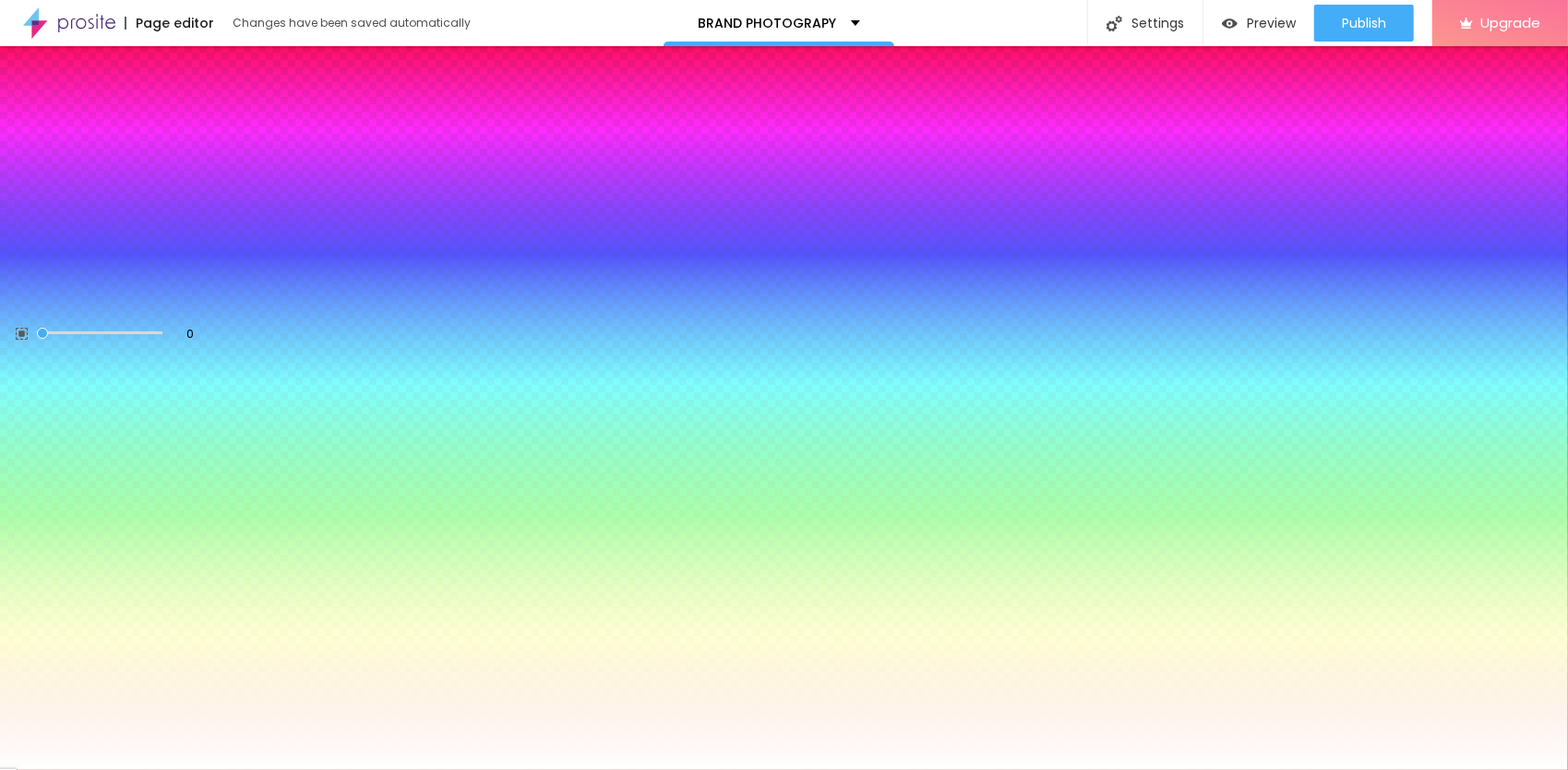 click at bounding box center (106, 197) 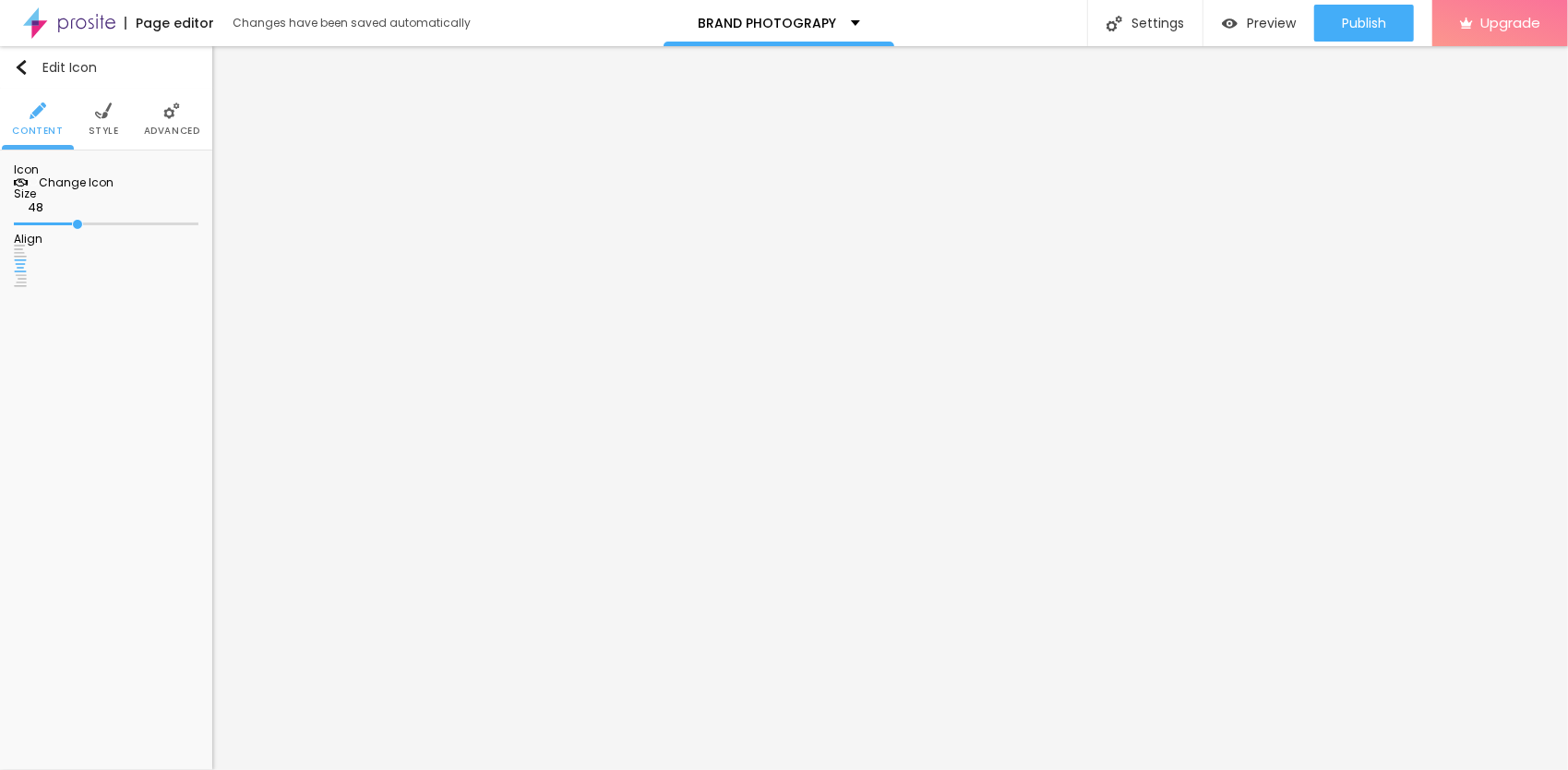 click on "Change Icon" at bounding box center [70, 182] 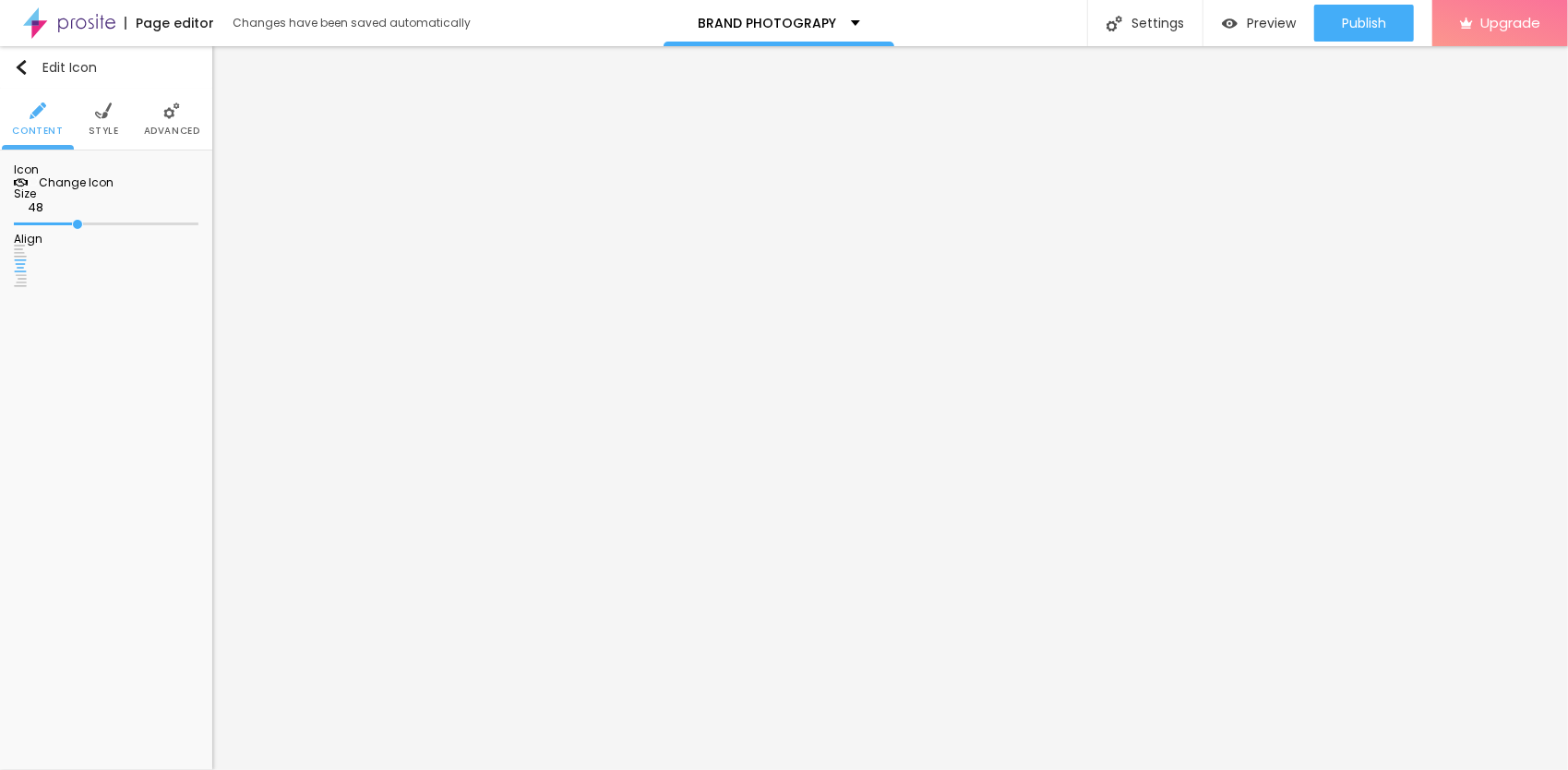 scroll, scrollTop: 15, scrollLeft: 15, axis: both 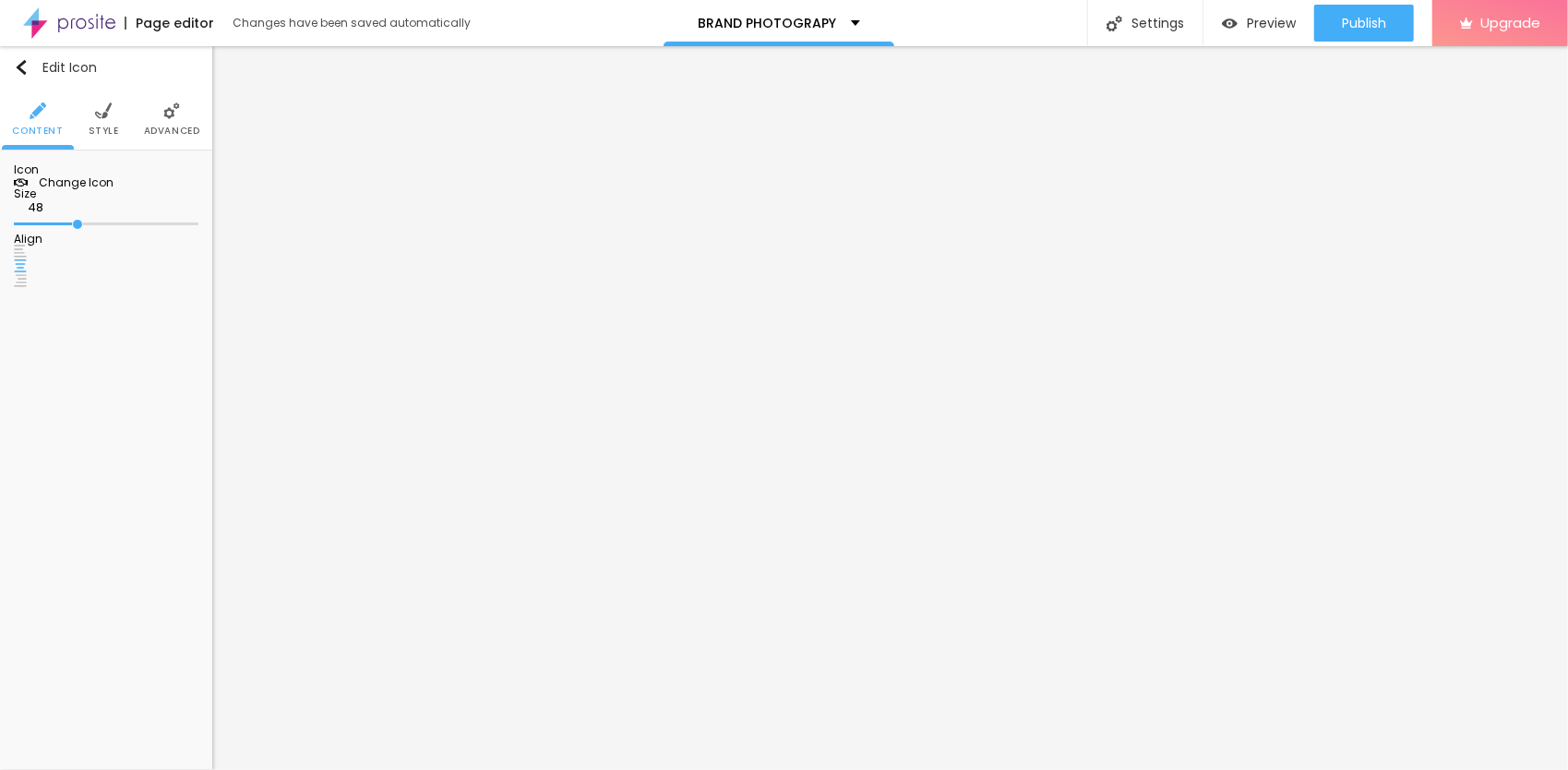 click on "Change Icon" at bounding box center [70, 182] 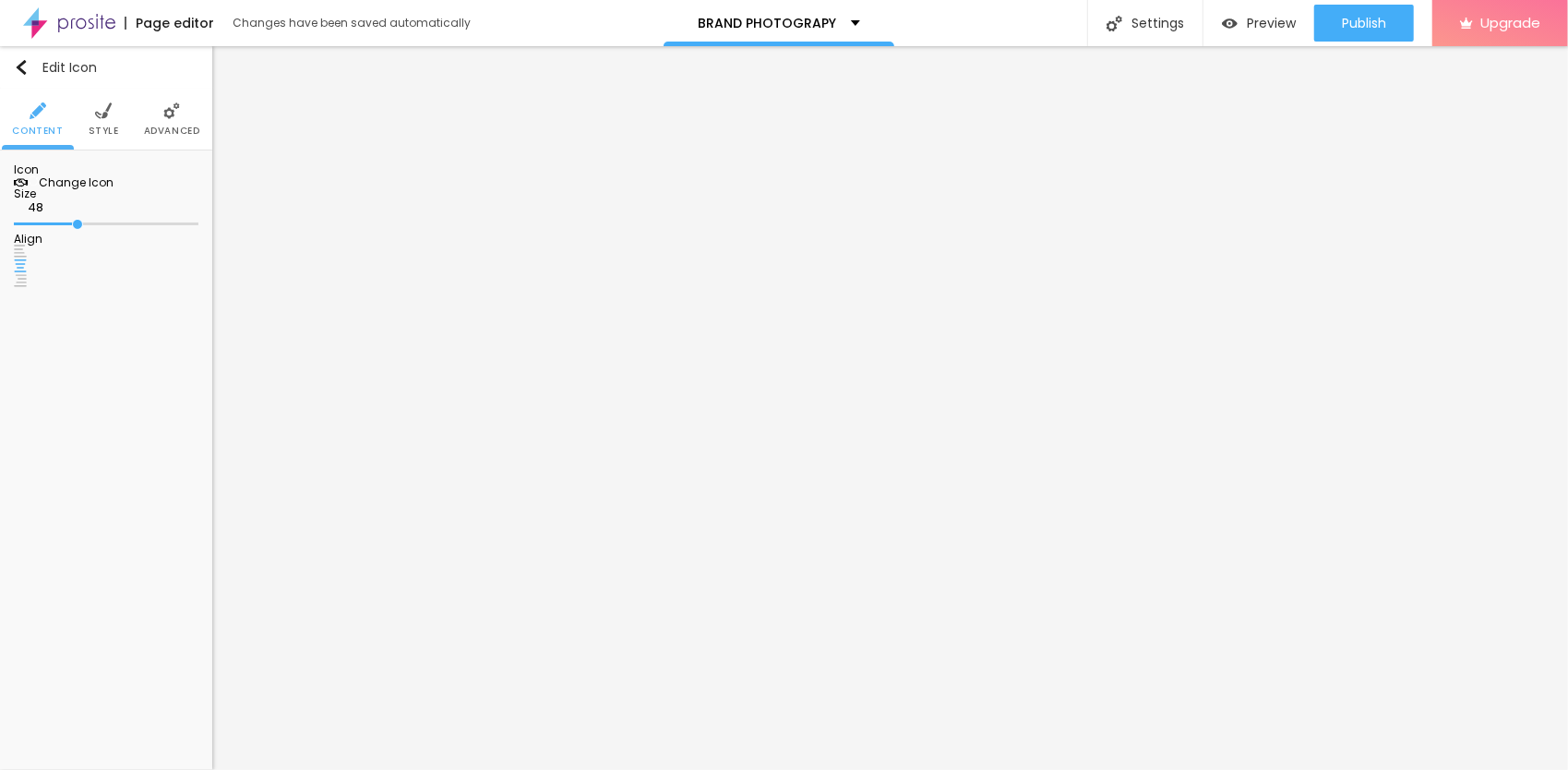 scroll, scrollTop: 15, scrollLeft: 15, axis: both 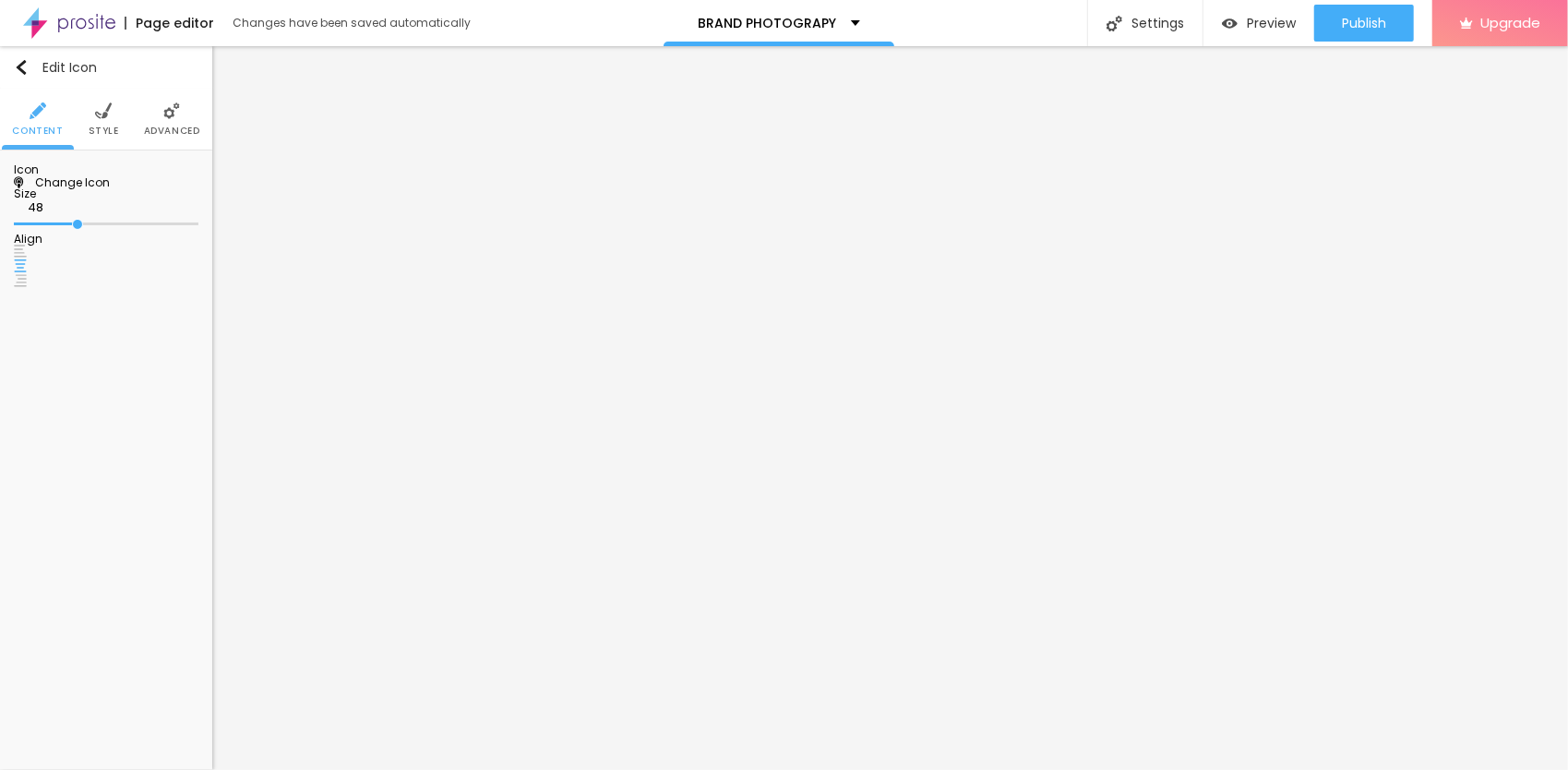 click on "Change Icon" at bounding box center [66, 182] 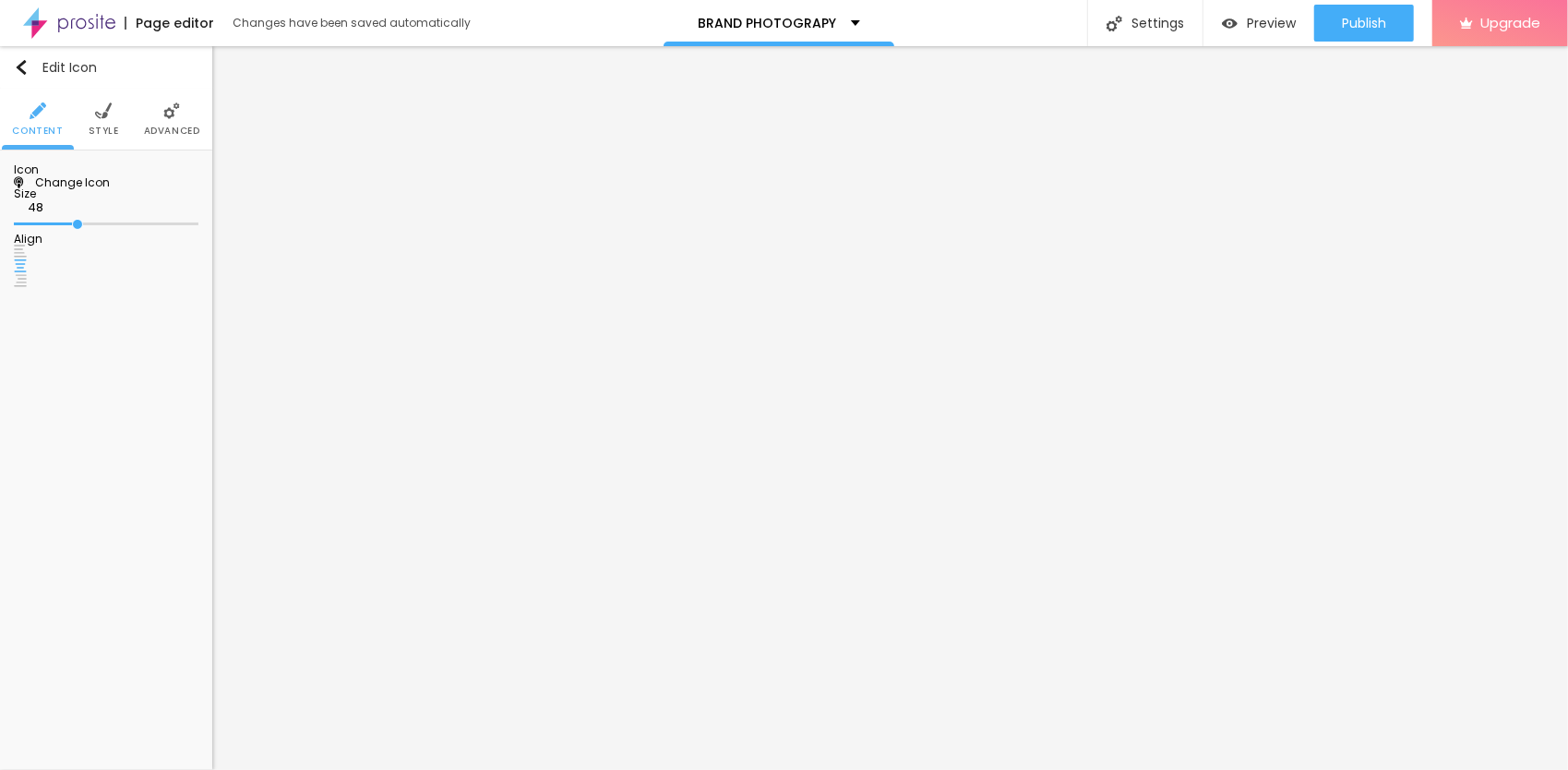 scroll, scrollTop: 15, scrollLeft: 15, axis: both 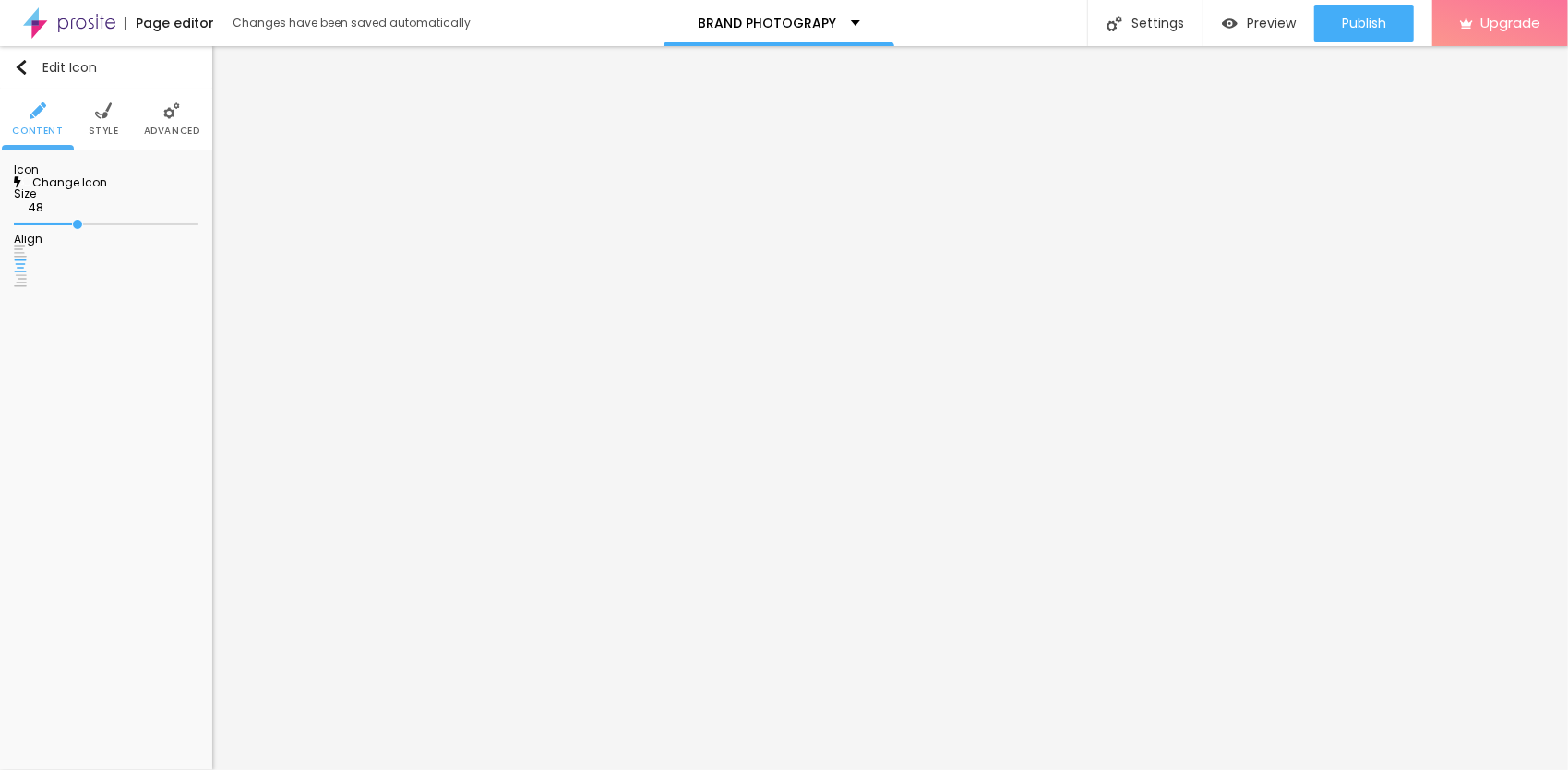 click at bounding box center (103, 111) 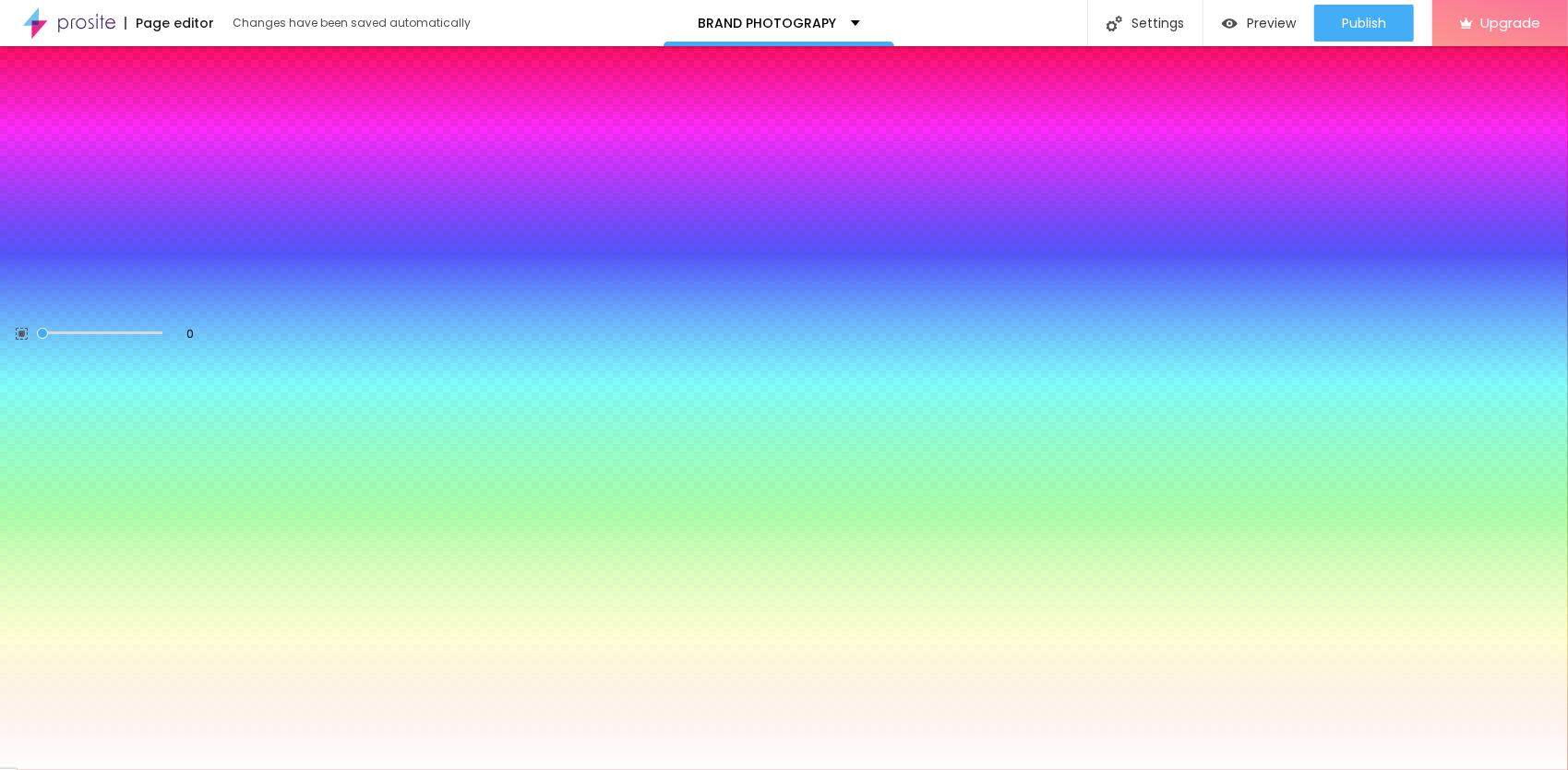 click on "#FF6B35" at bounding box center (125, 206) 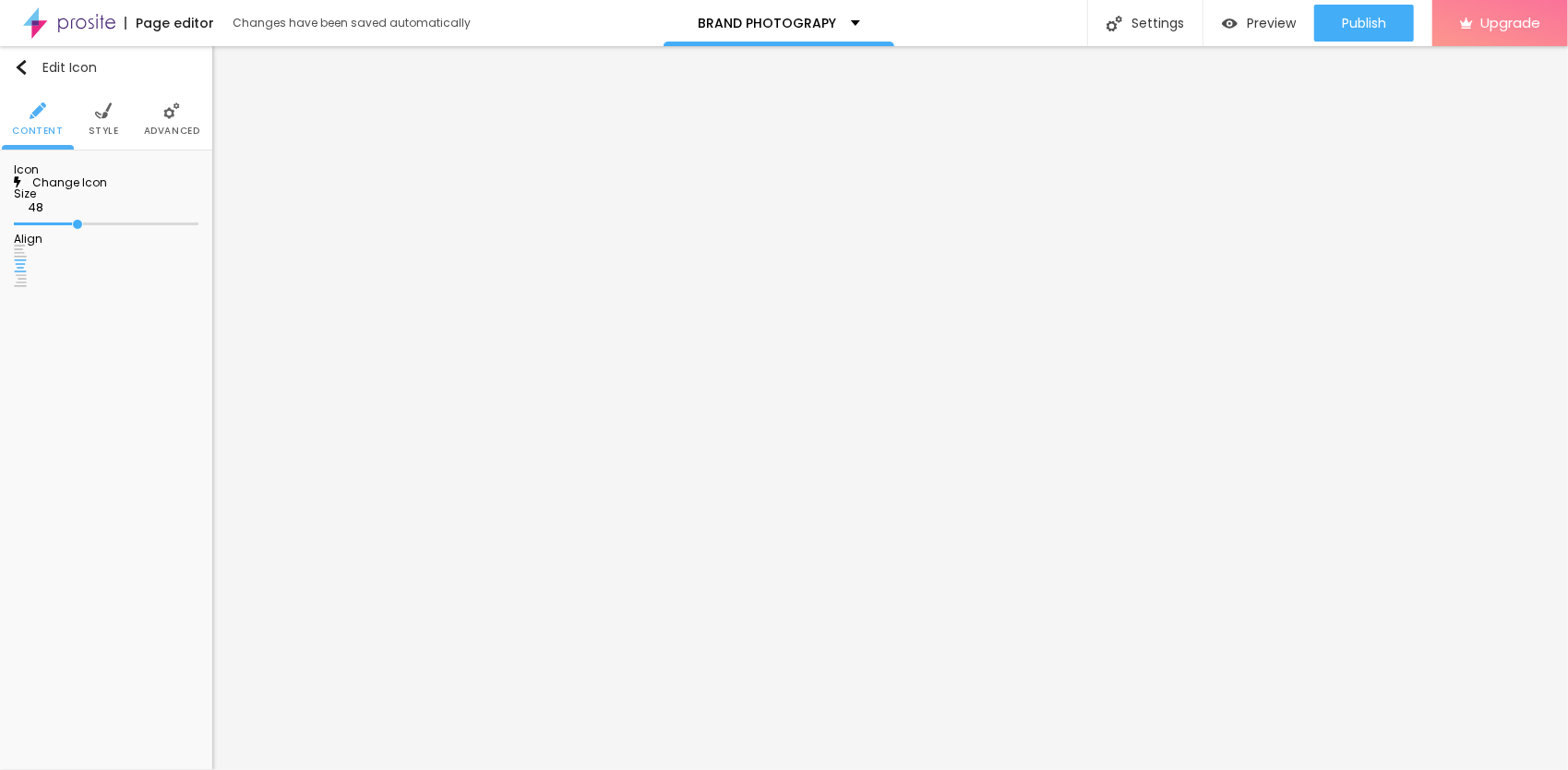 click on "Style" at bounding box center [103, 119] 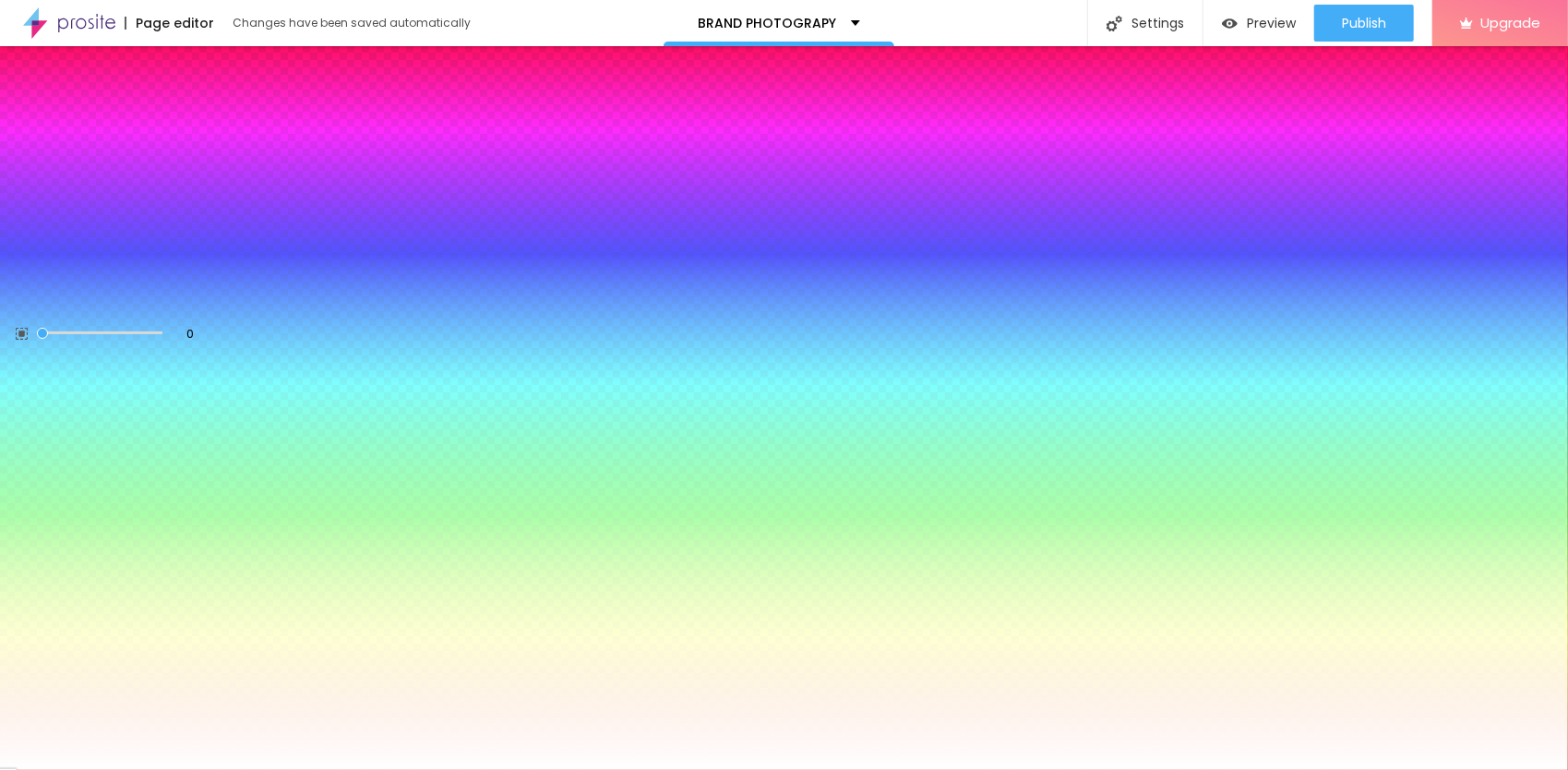 click on "#2196F3" at bounding box center [125, 206] 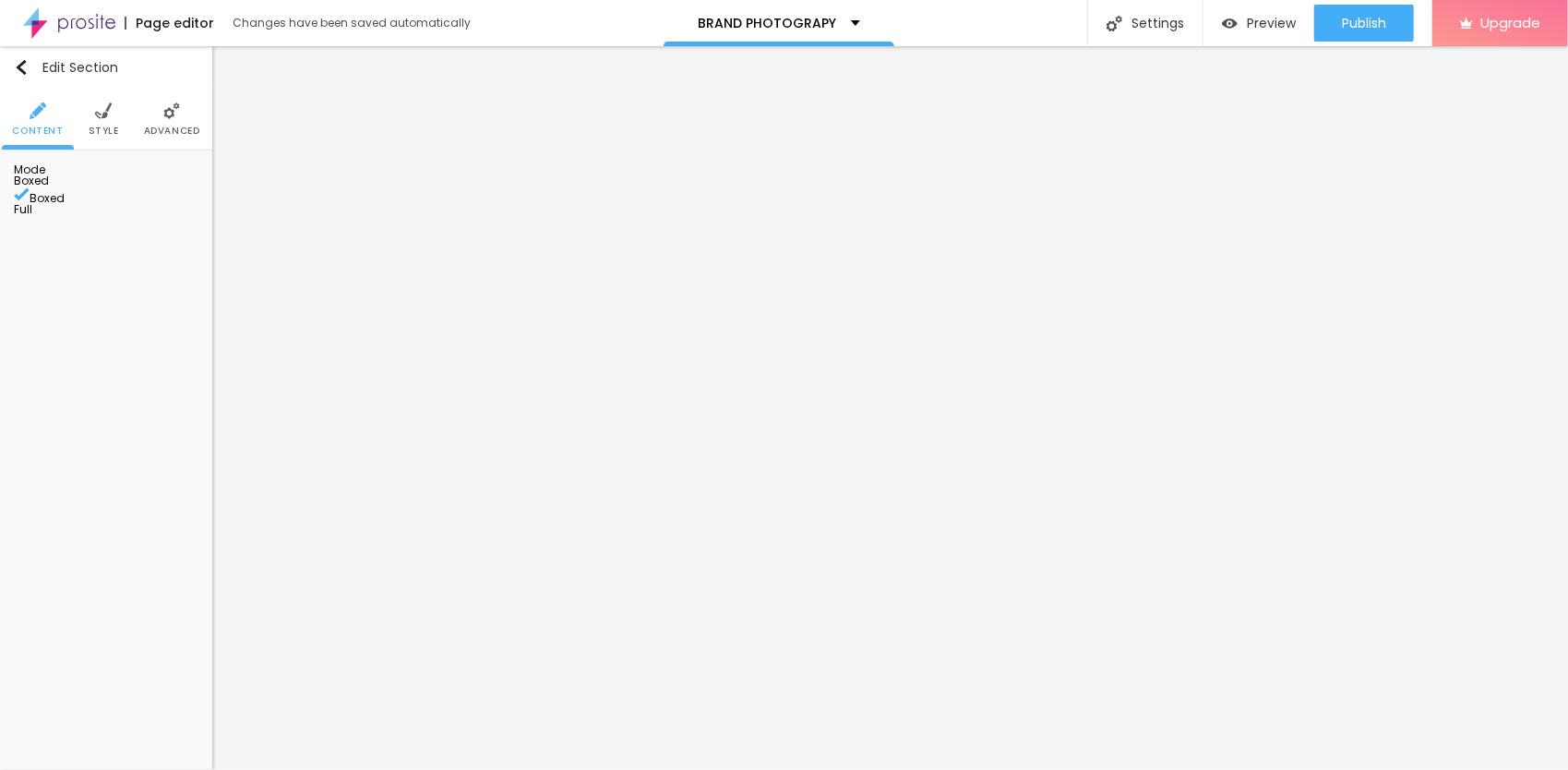 click at bounding box center [103, 111] 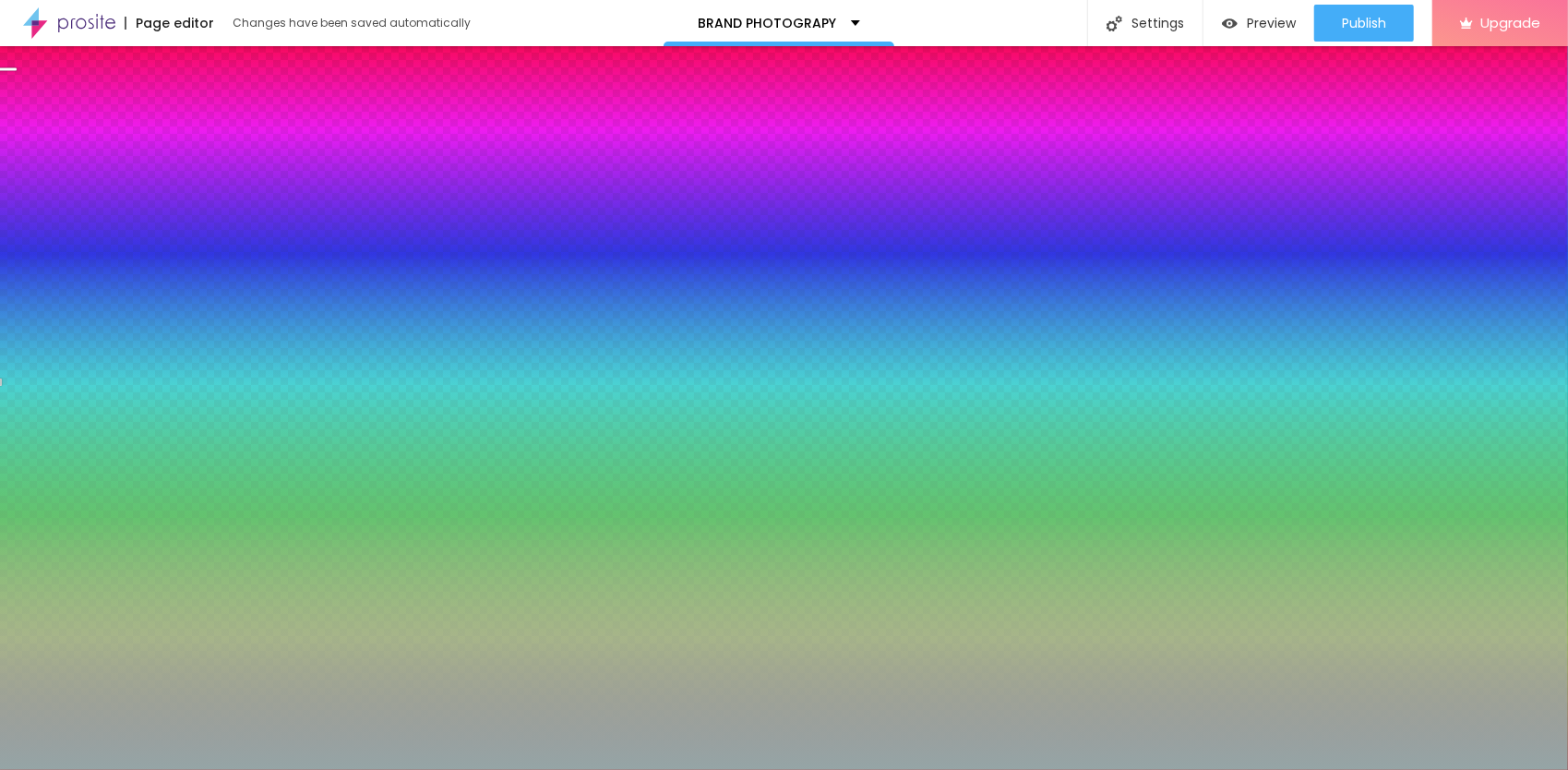 click at bounding box center (106, 271) 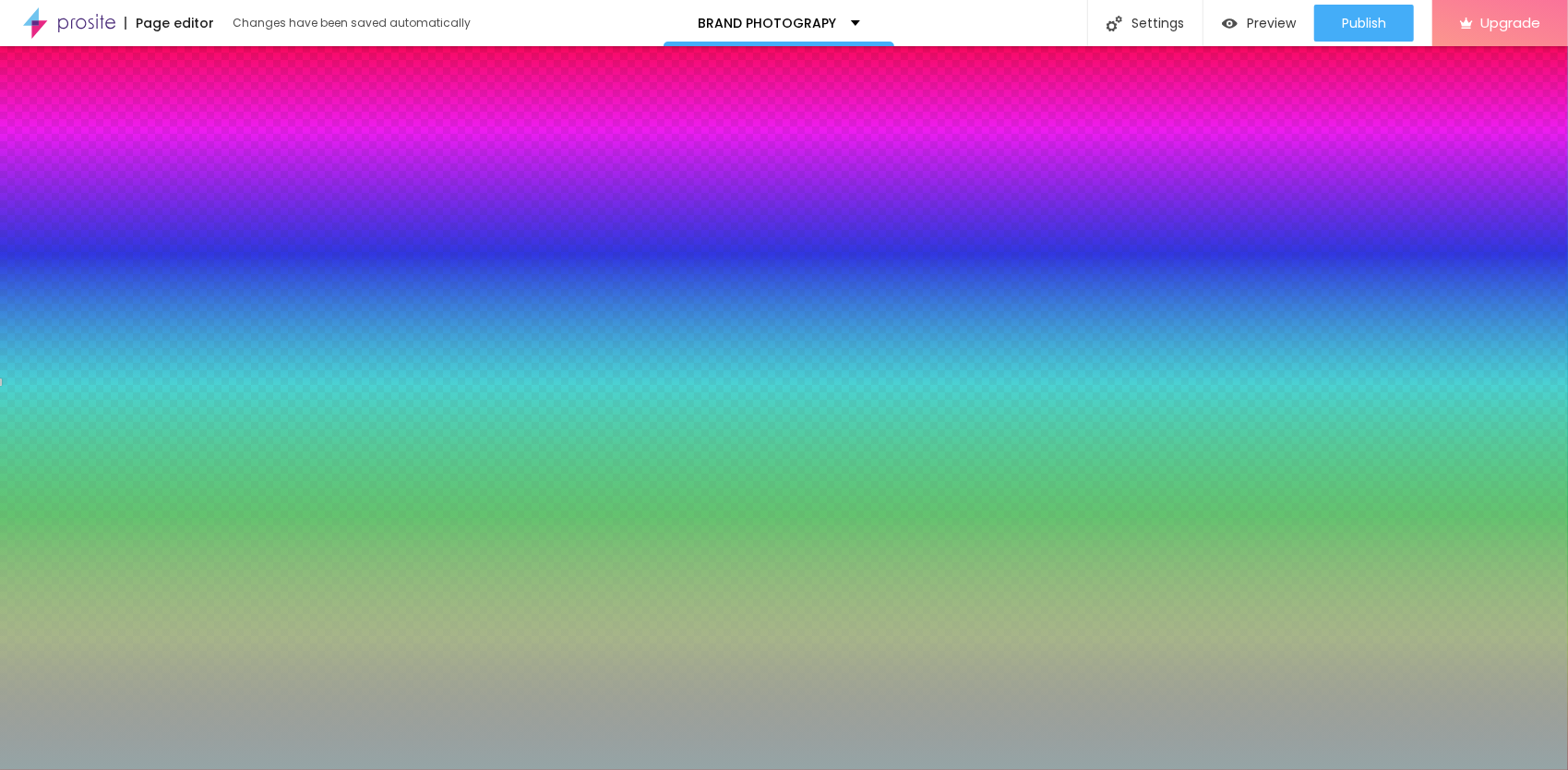 drag, startPoint x: 188, startPoint y: 374, endPoint x: 206, endPoint y: 342, distance: 36.71512 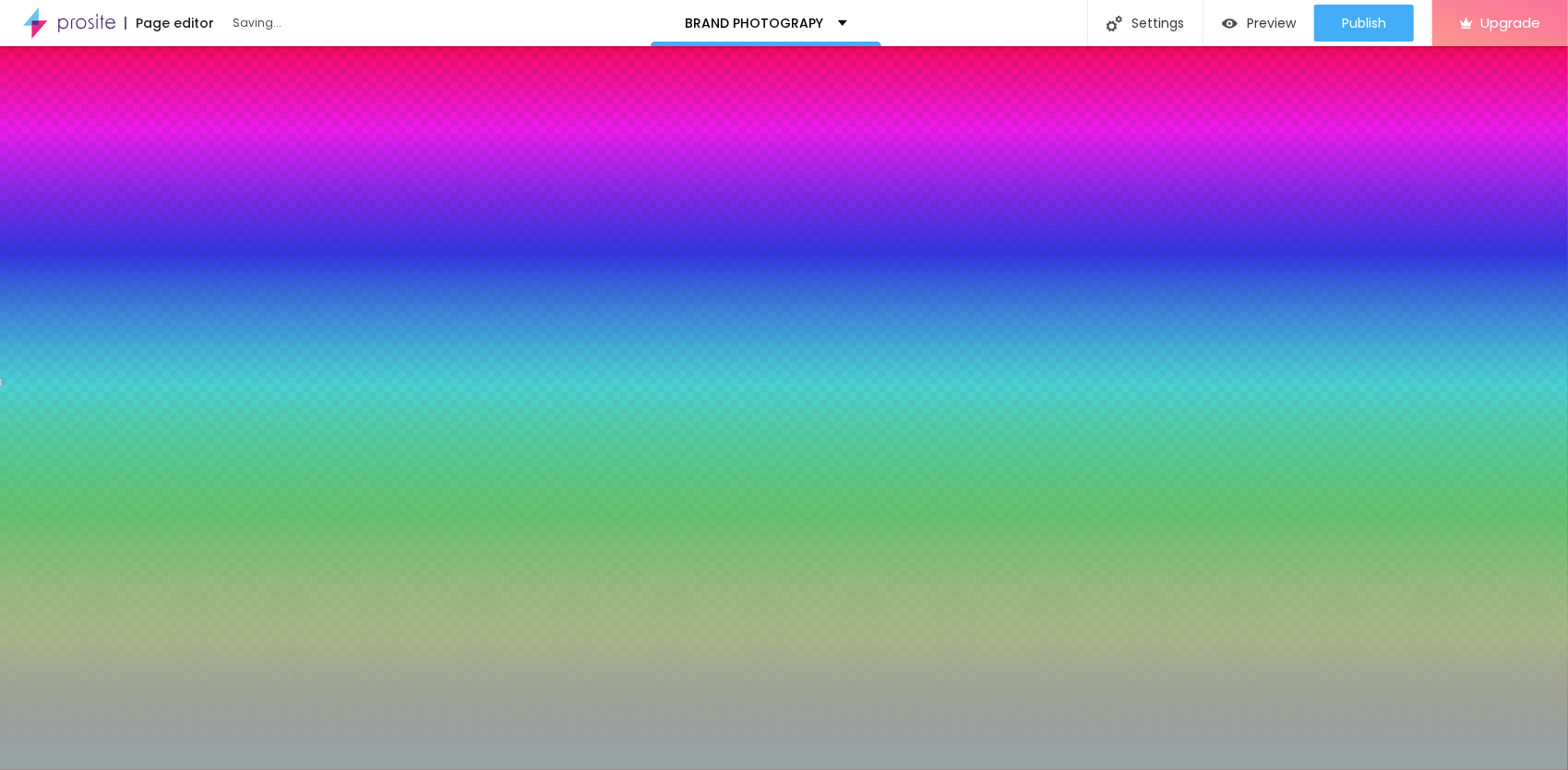 click 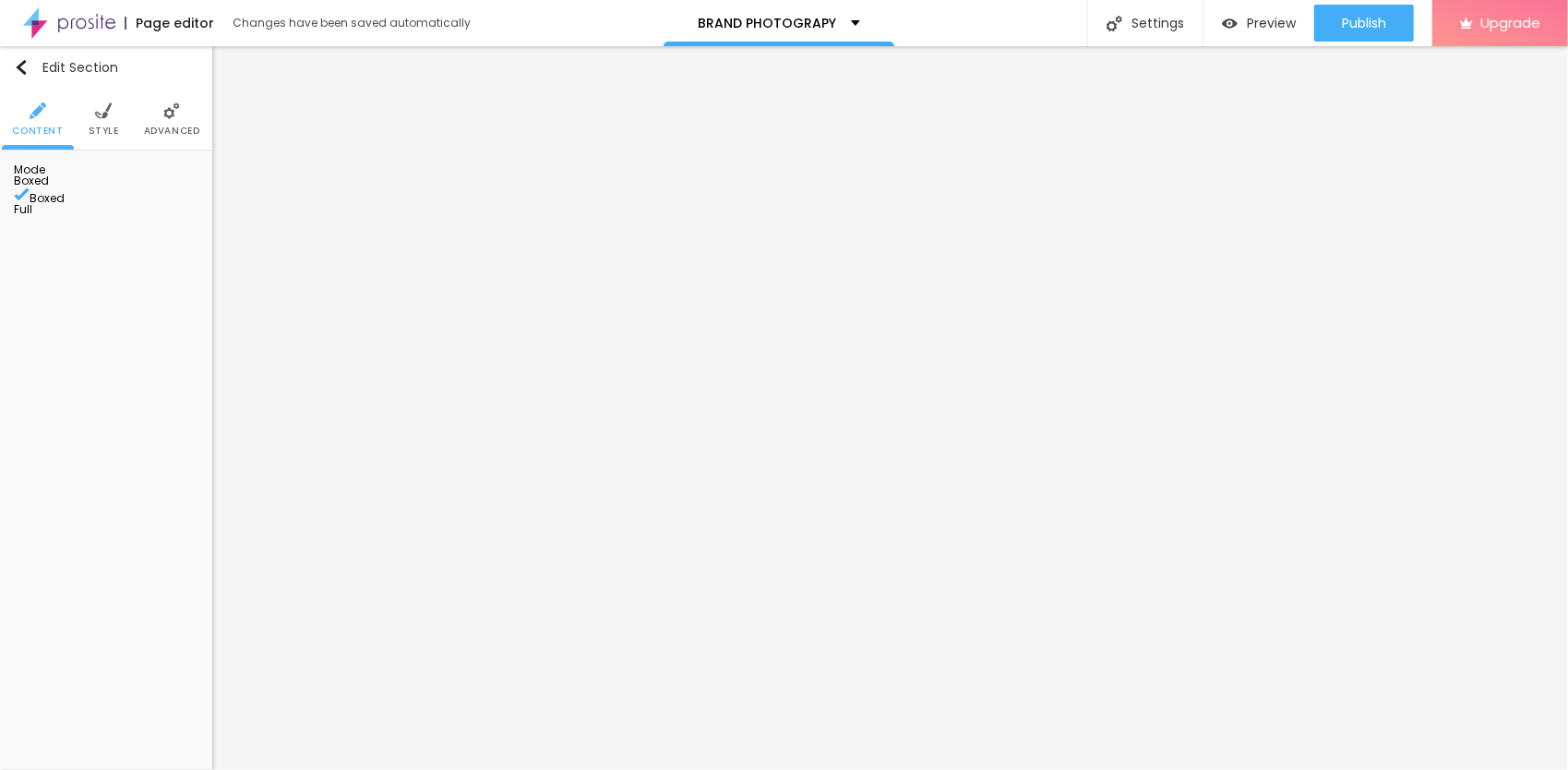click on "Style" at bounding box center [103, 131] 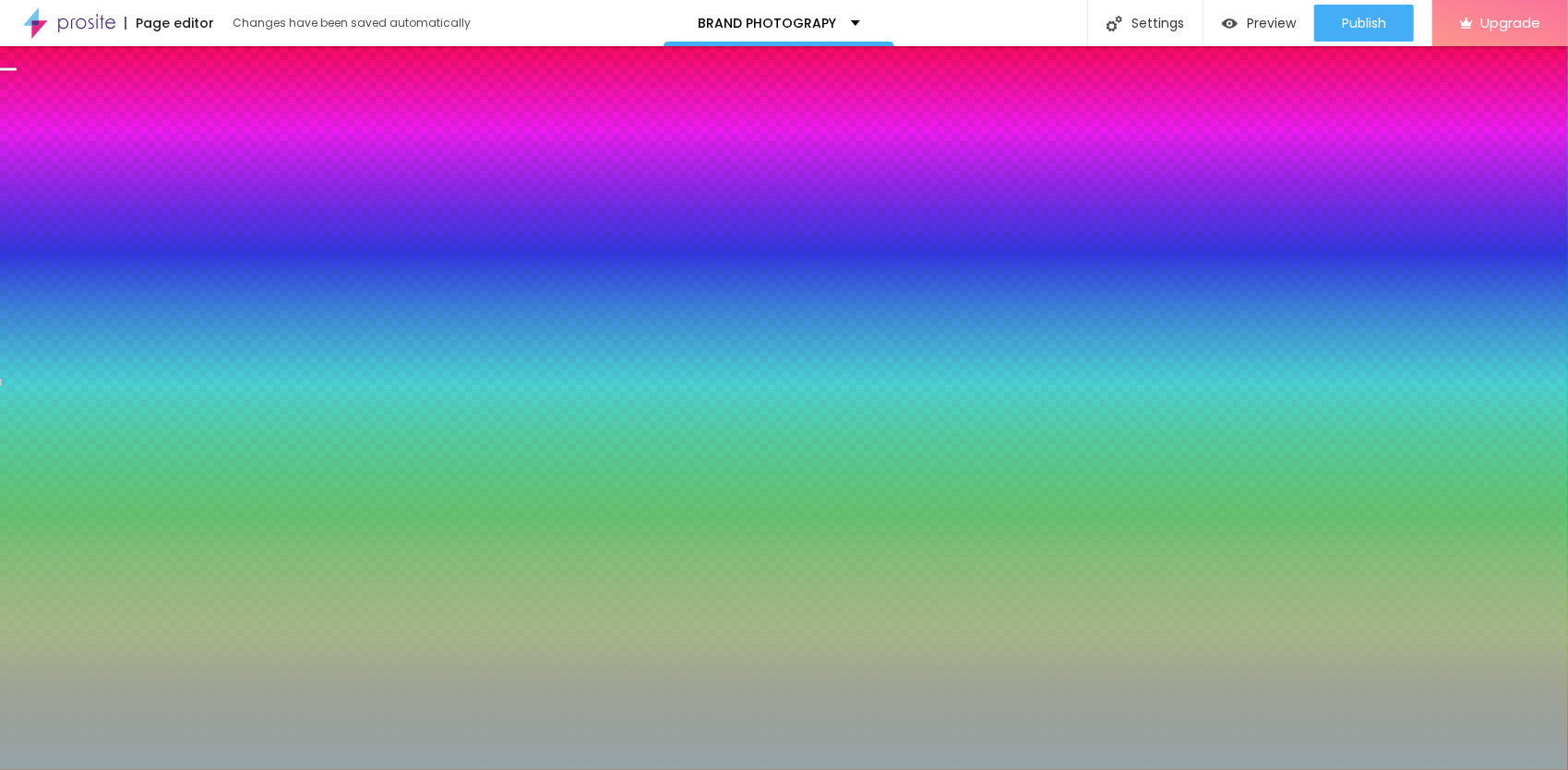 click on "#95A5A6" at bounding box center (125, 281) 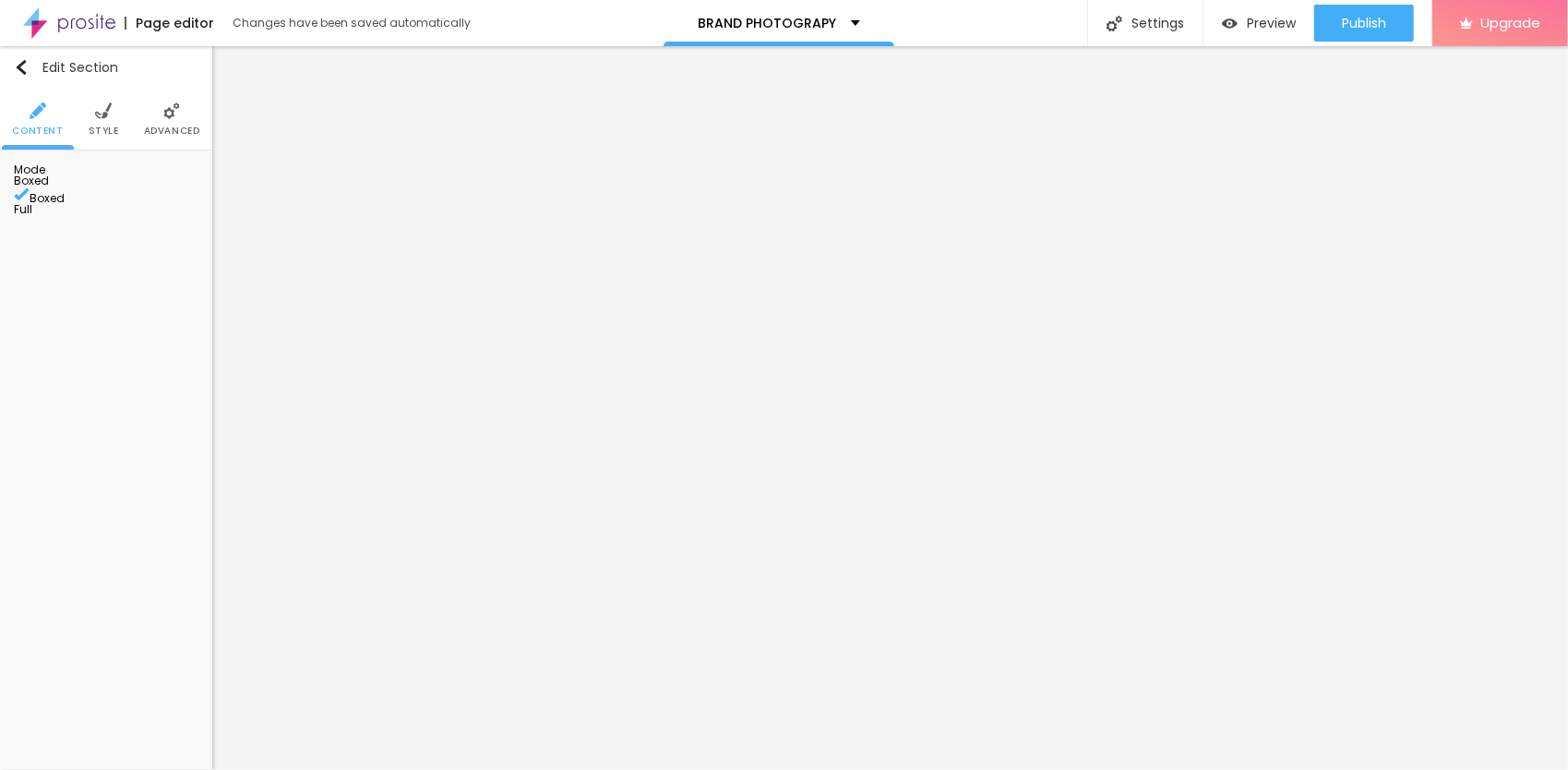 click on "Style" at bounding box center (103, 131) 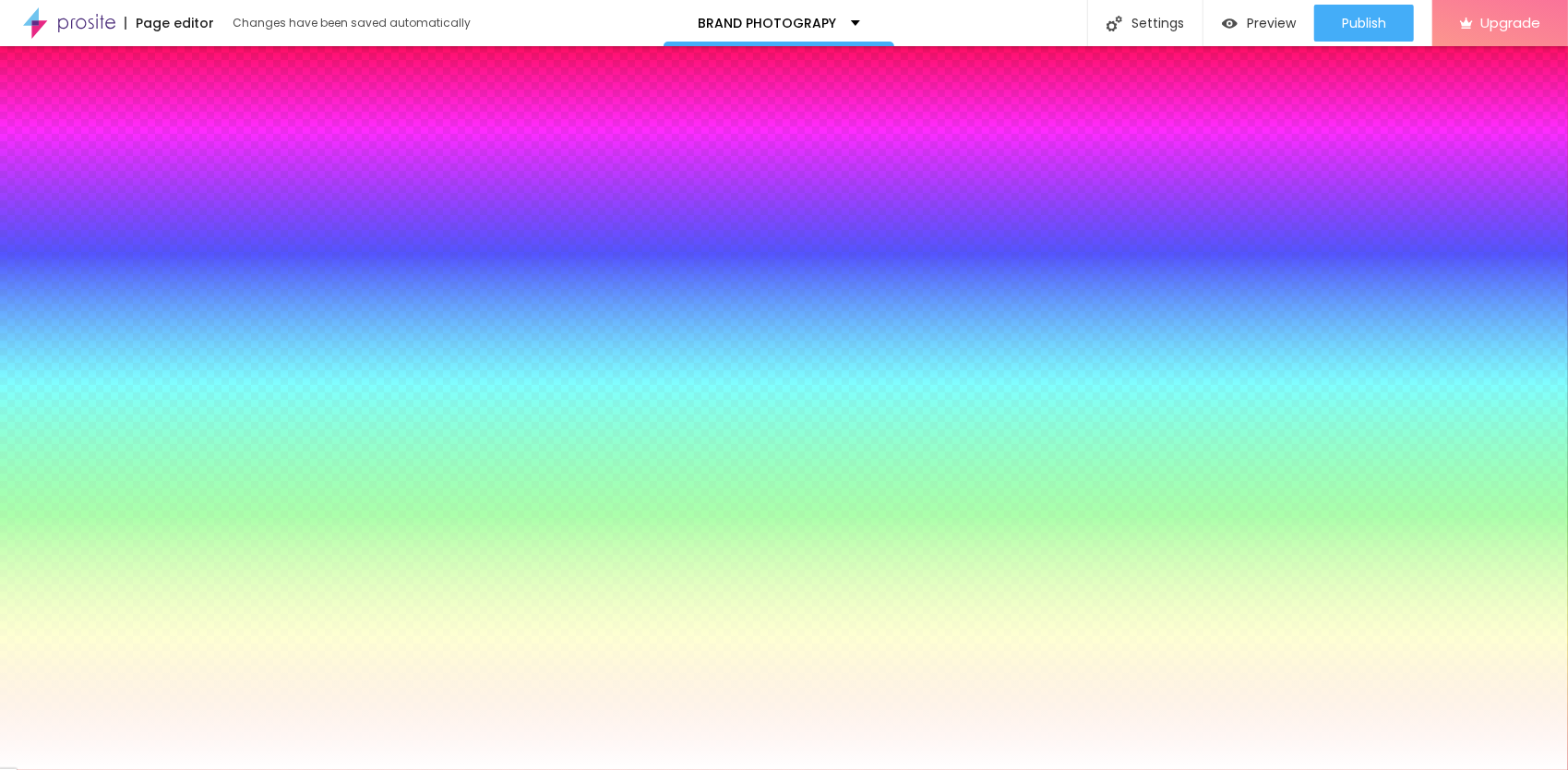 click on "#FFFFFF" at bounding box center [125, 281] 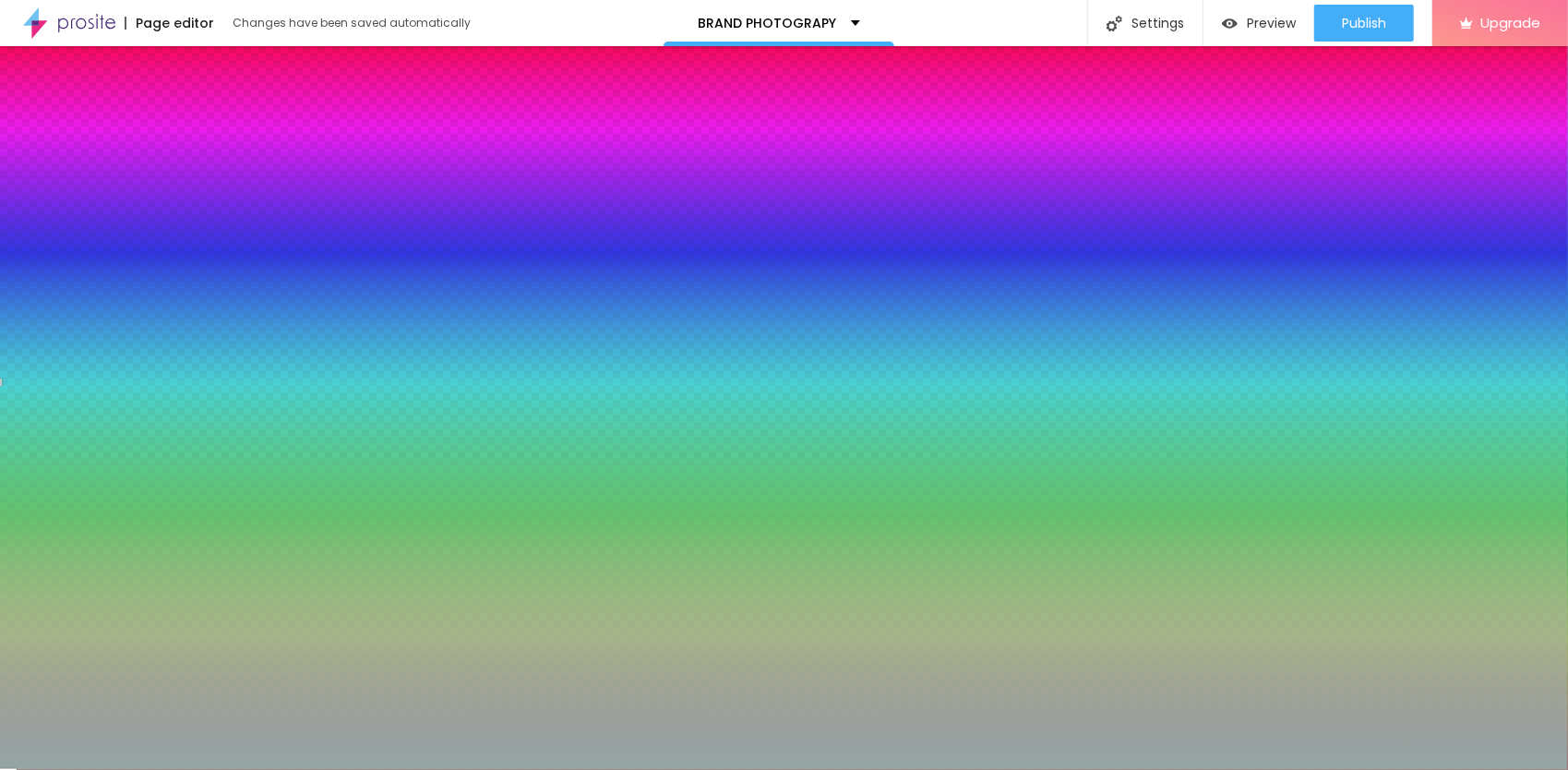 click at bounding box center [106, 271] 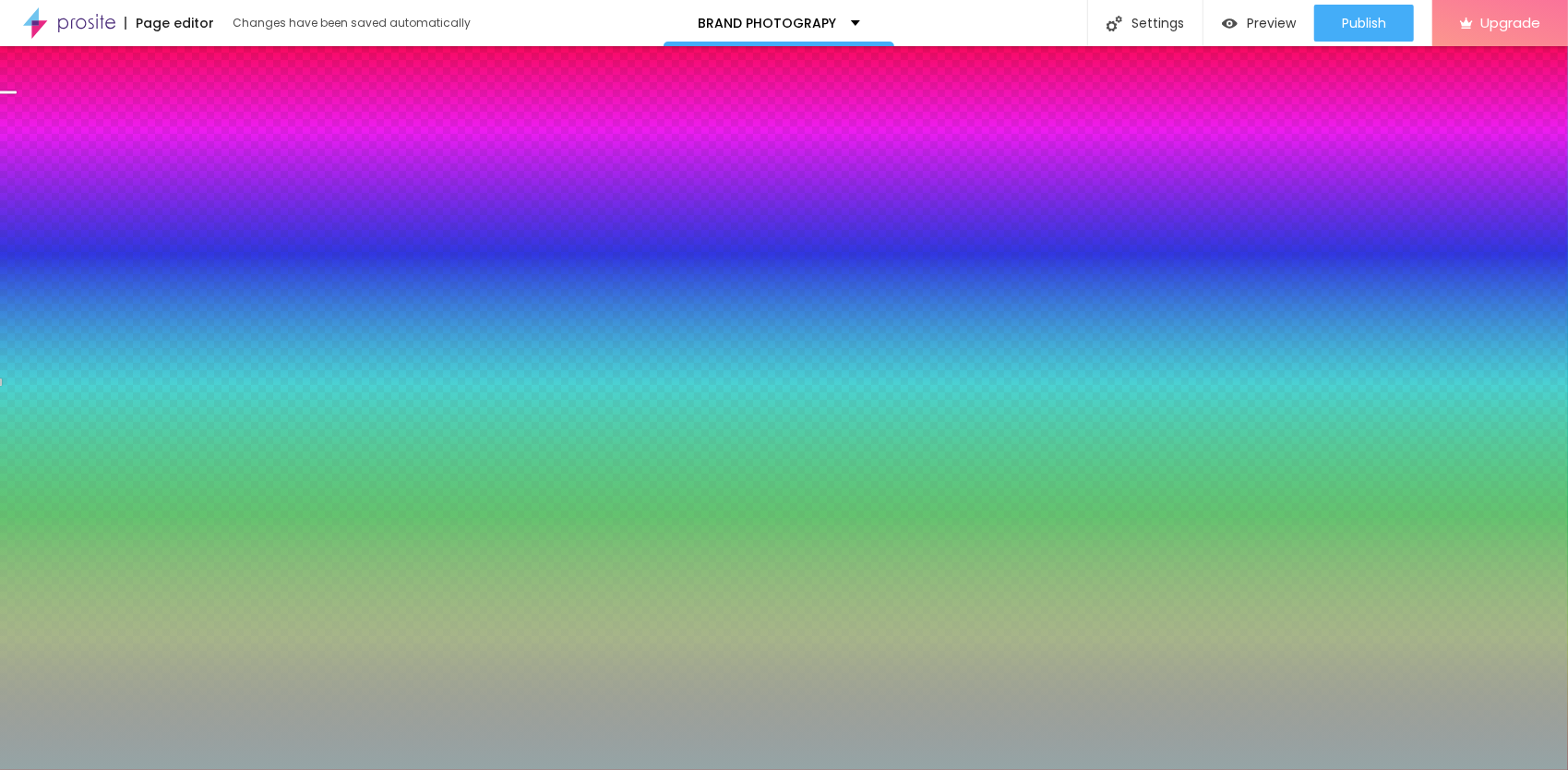 drag, startPoint x: 190, startPoint y: 383, endPoint x: 193, endPoint y: 374, distance: 9.486833 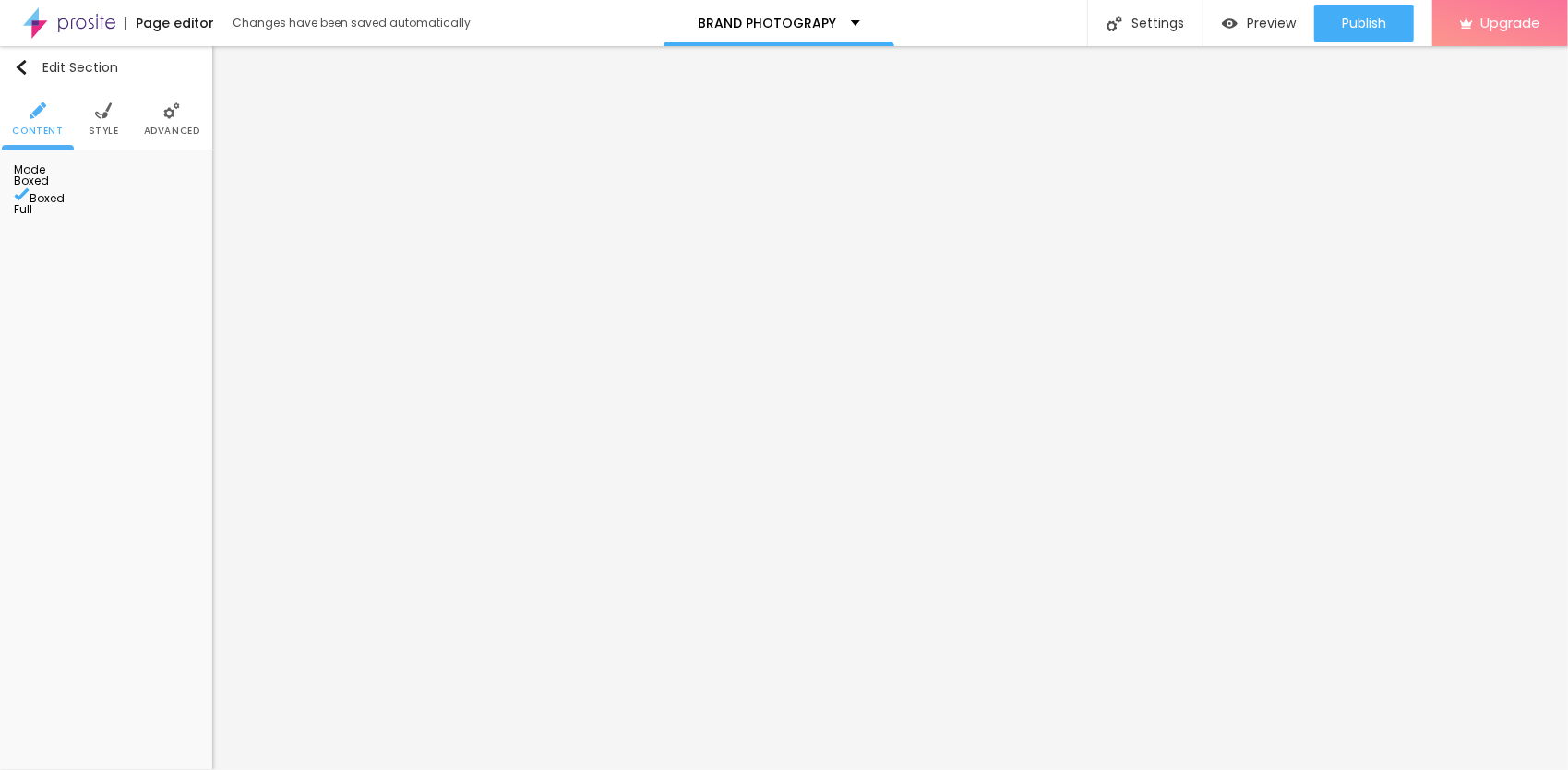click on "Style" at bounding box center (103, 131) 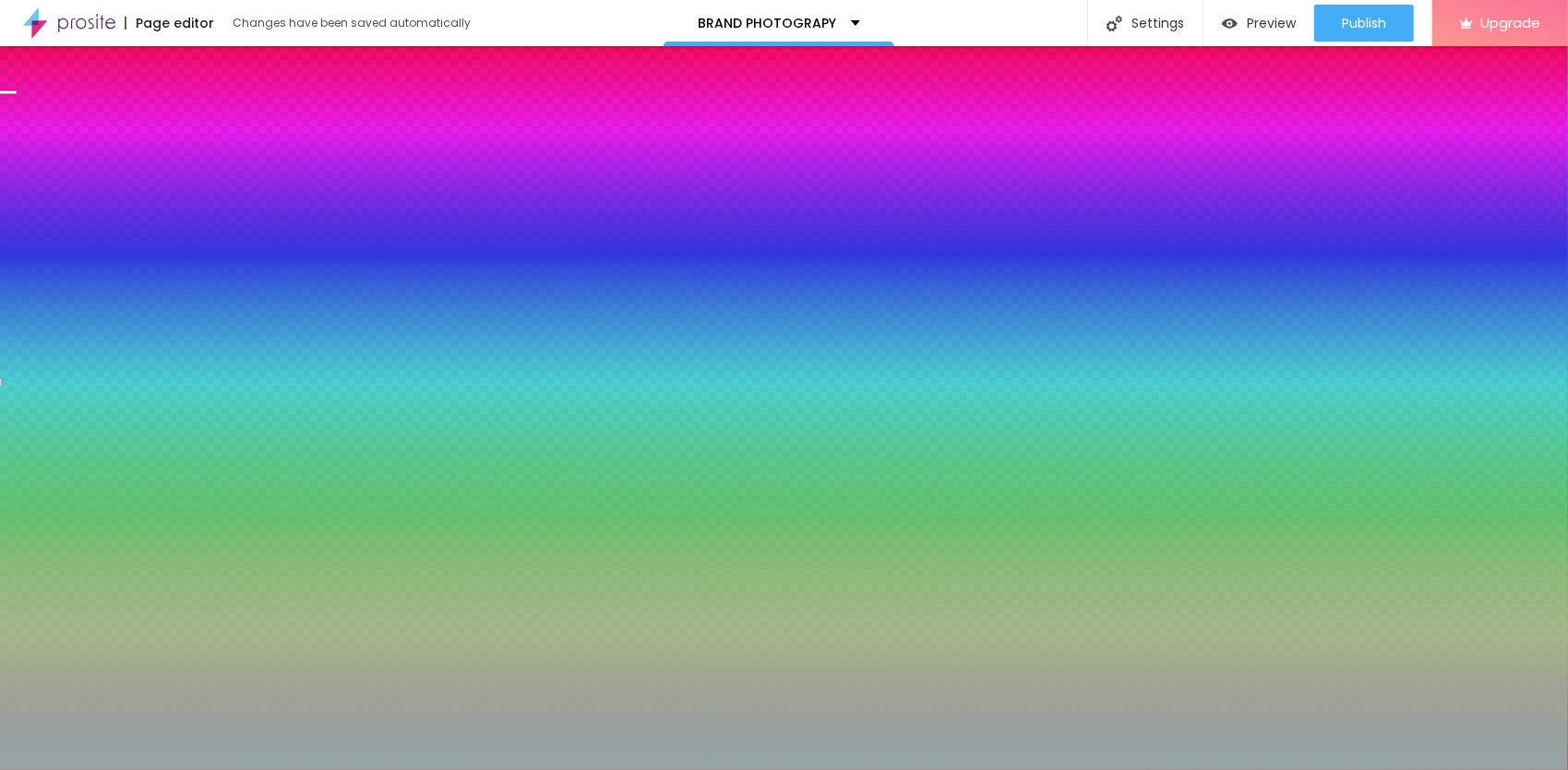 click at bounding box center (106, 271) 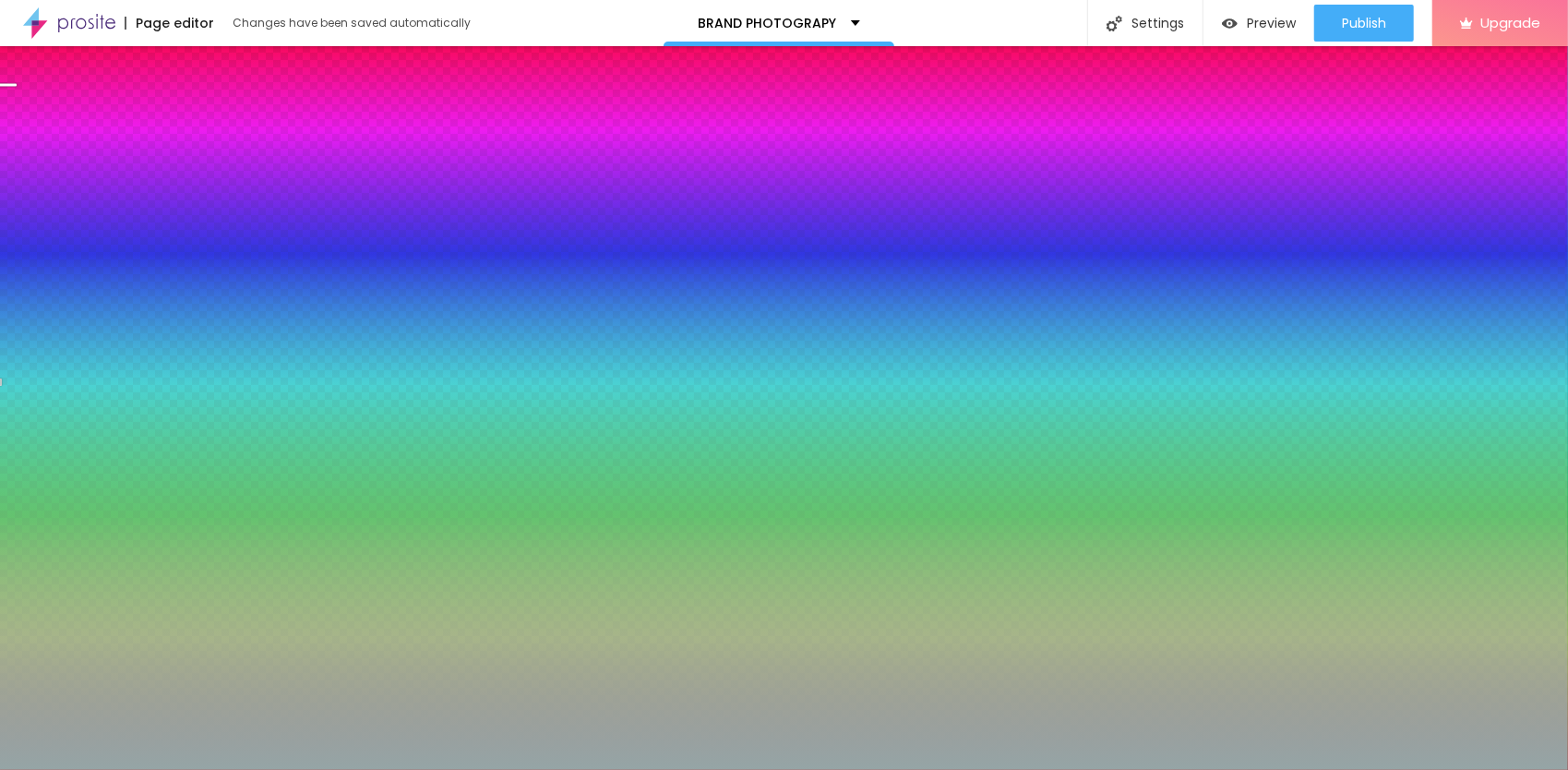 click at bounding box center (7, 84) 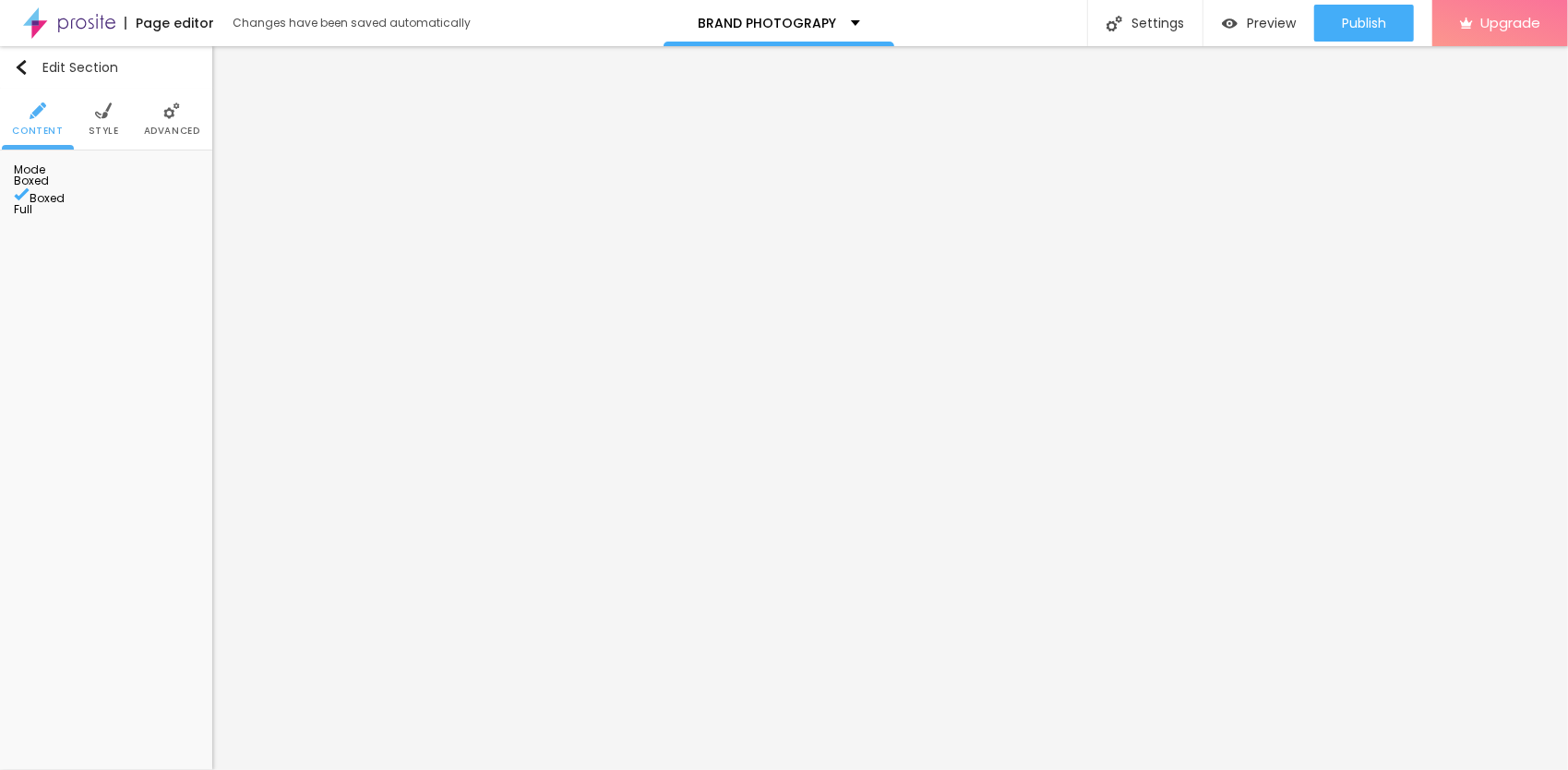 click on "Style" at bounding box center (103, 131) 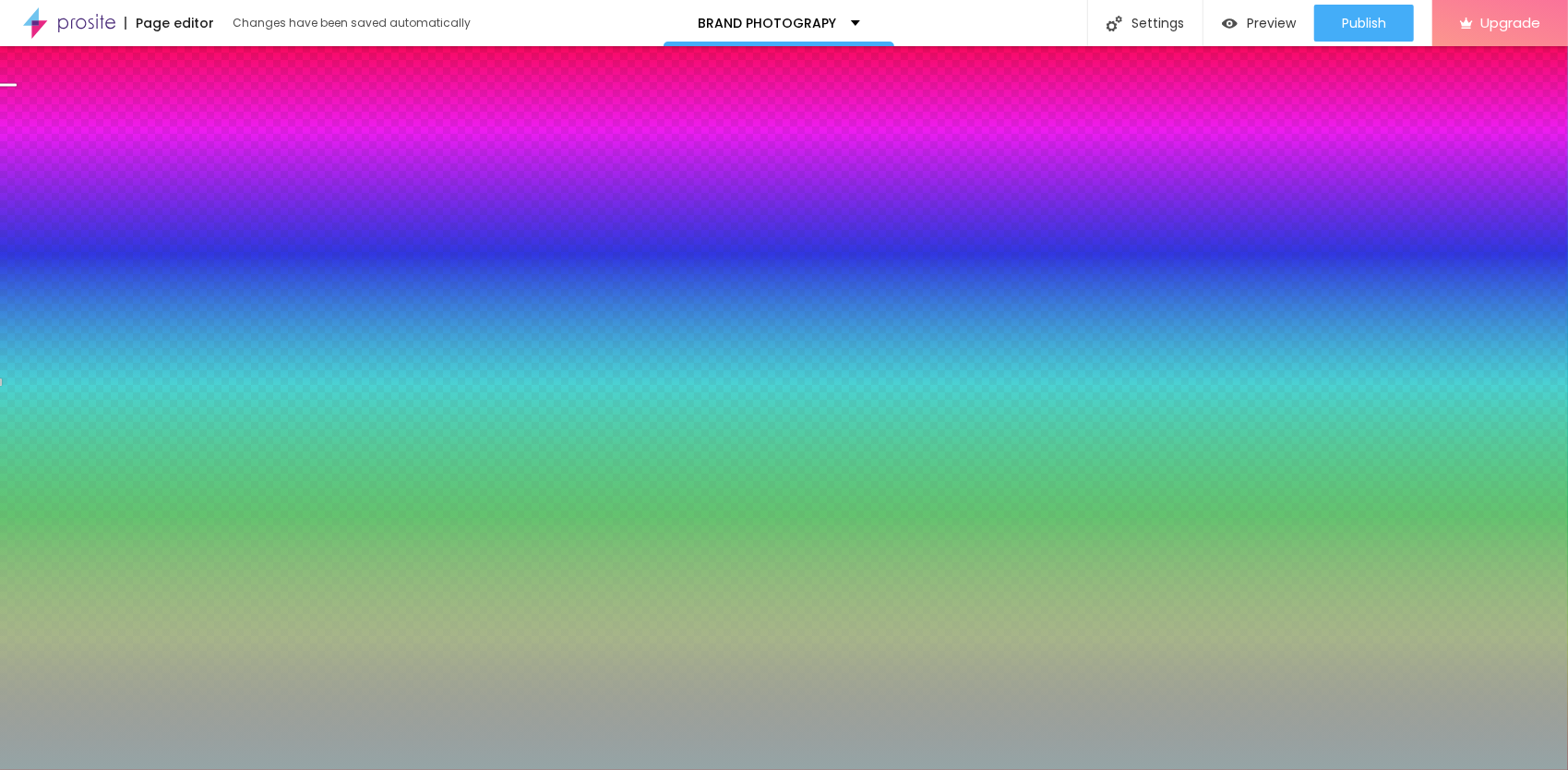 click at bounding box center [106, 271] 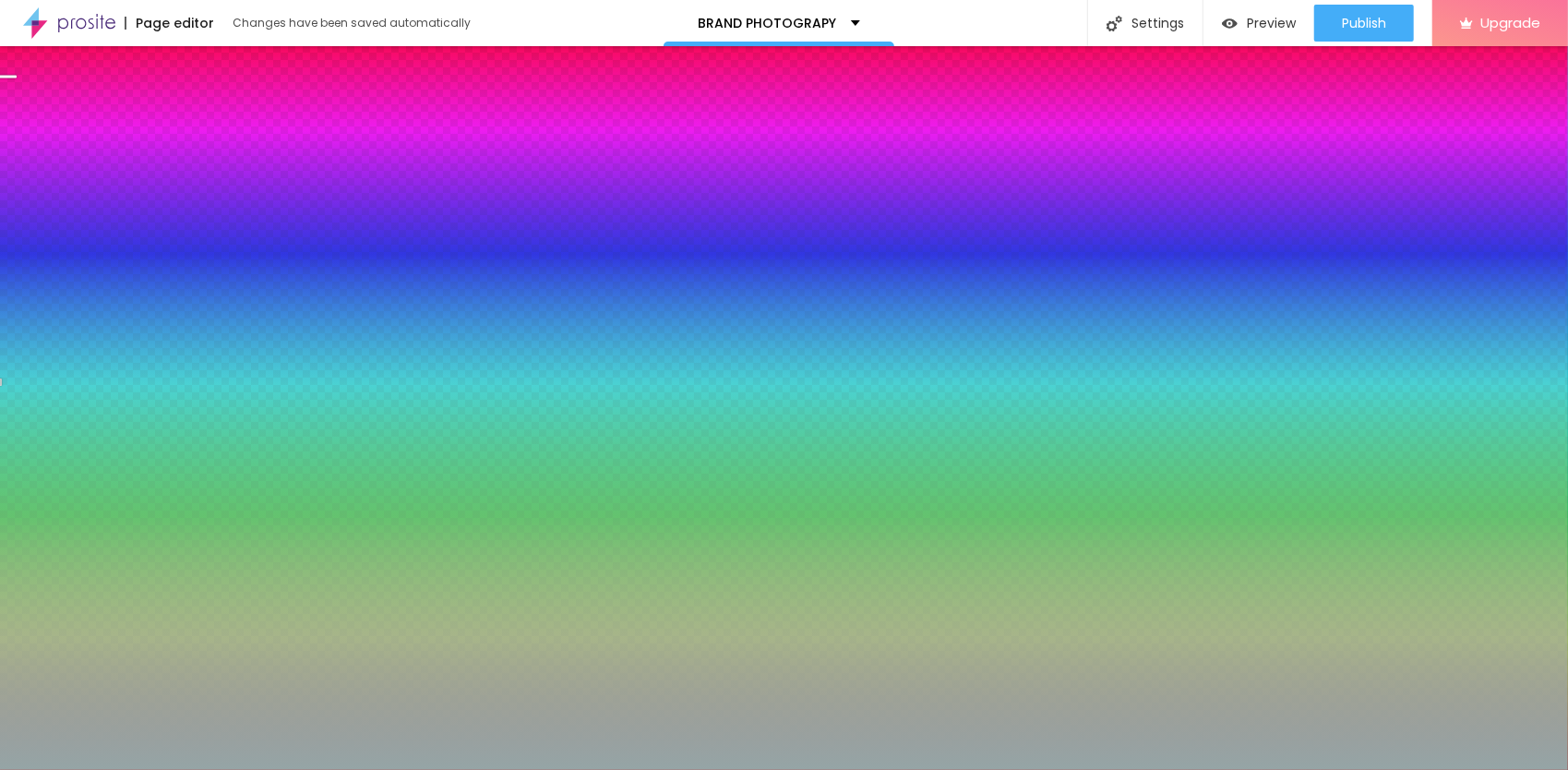 click at bounding box center (7, 77) 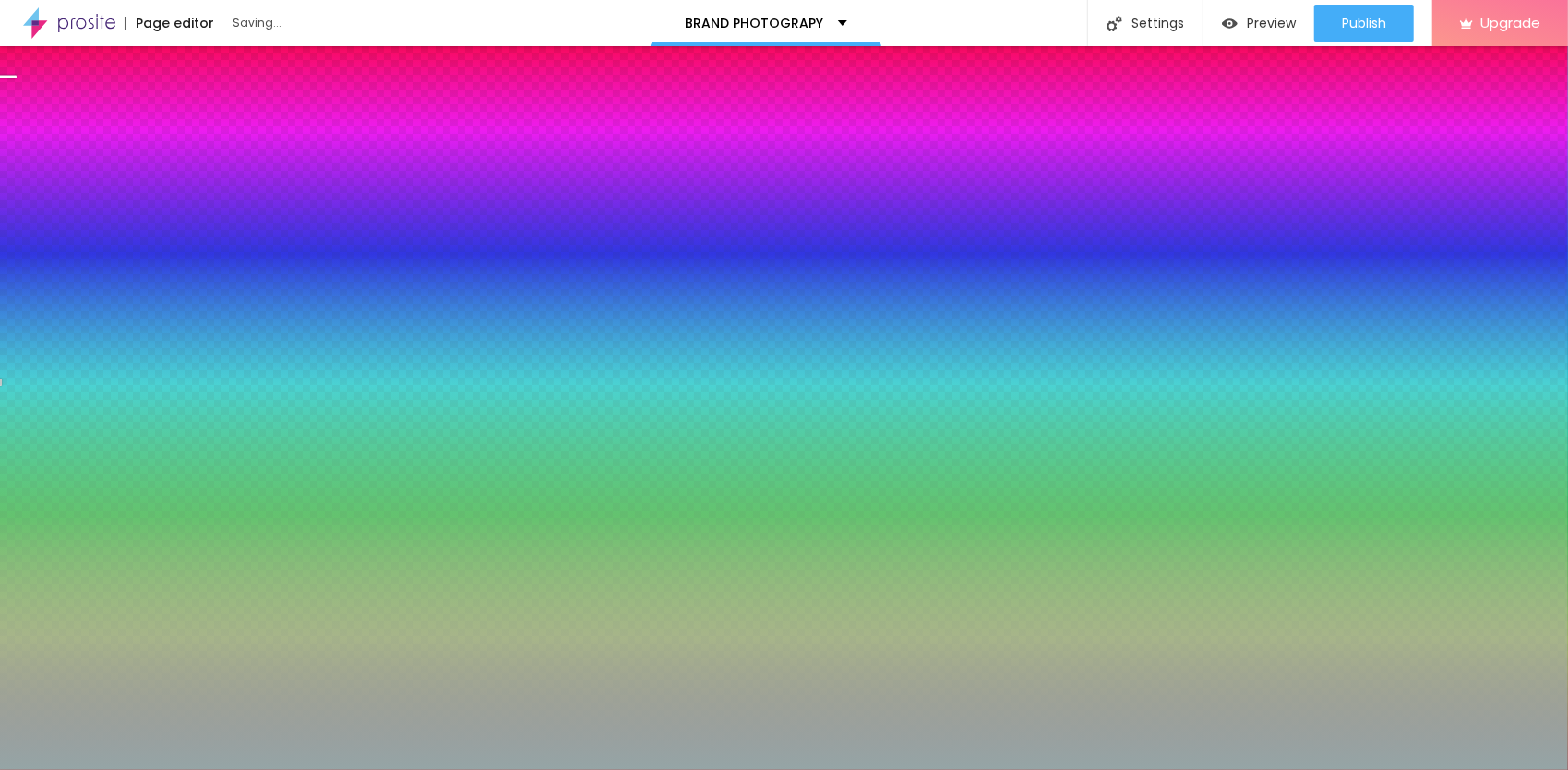 click on "Edit Section" at bounding box center (66, 67) 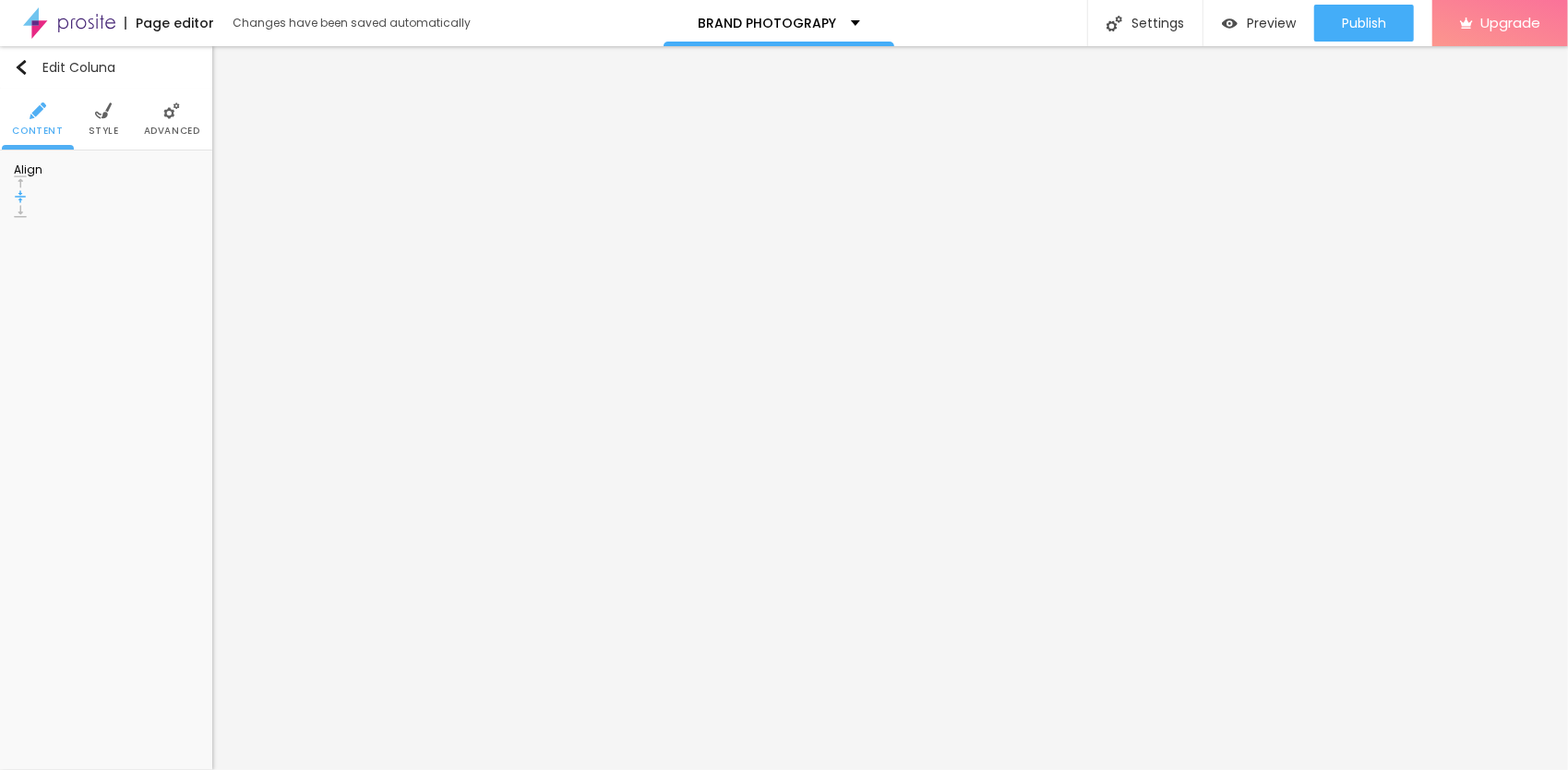 click on "Style" at bounding box center [103, 131] 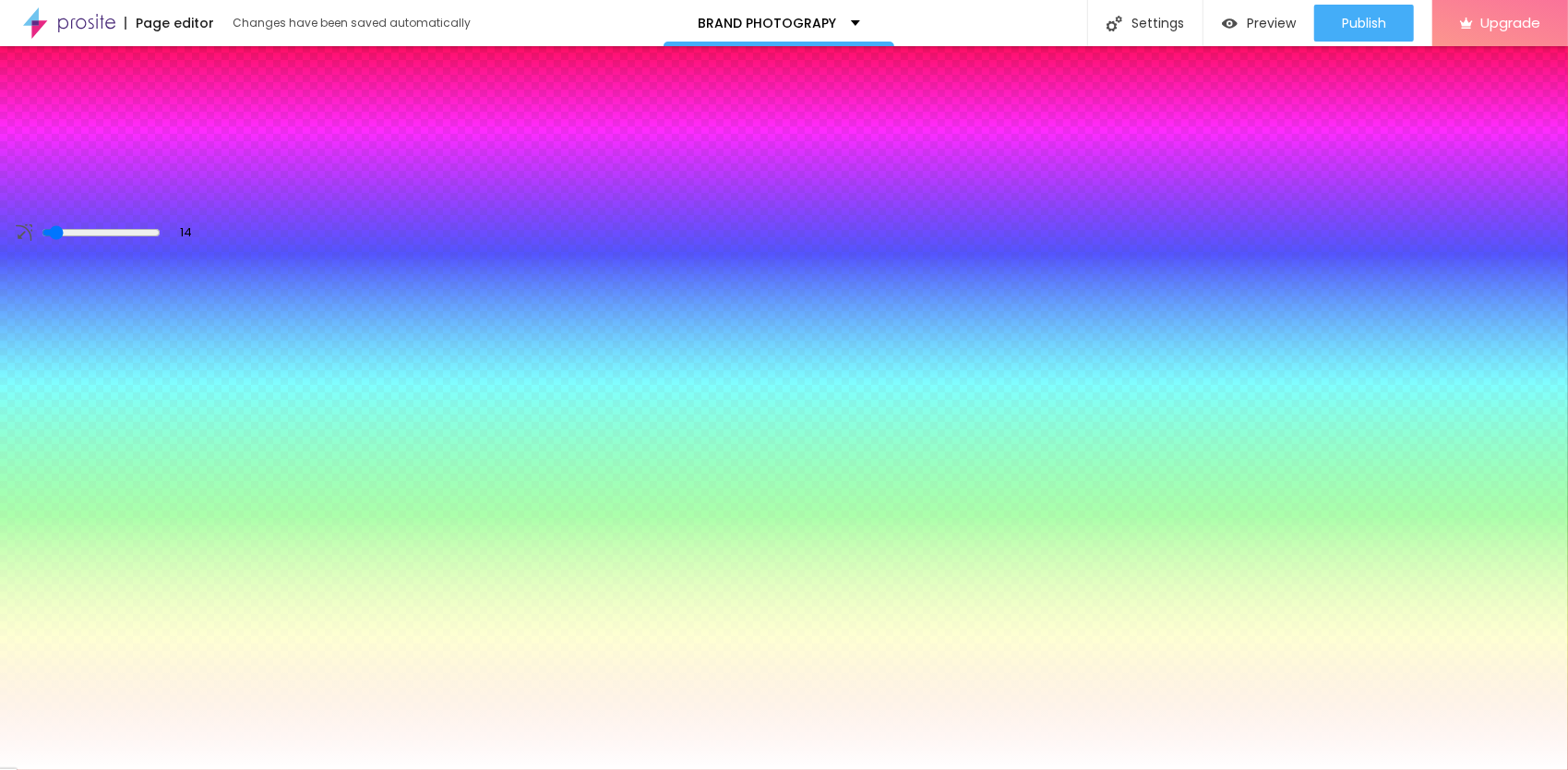 click at bounding box center [106, 197] 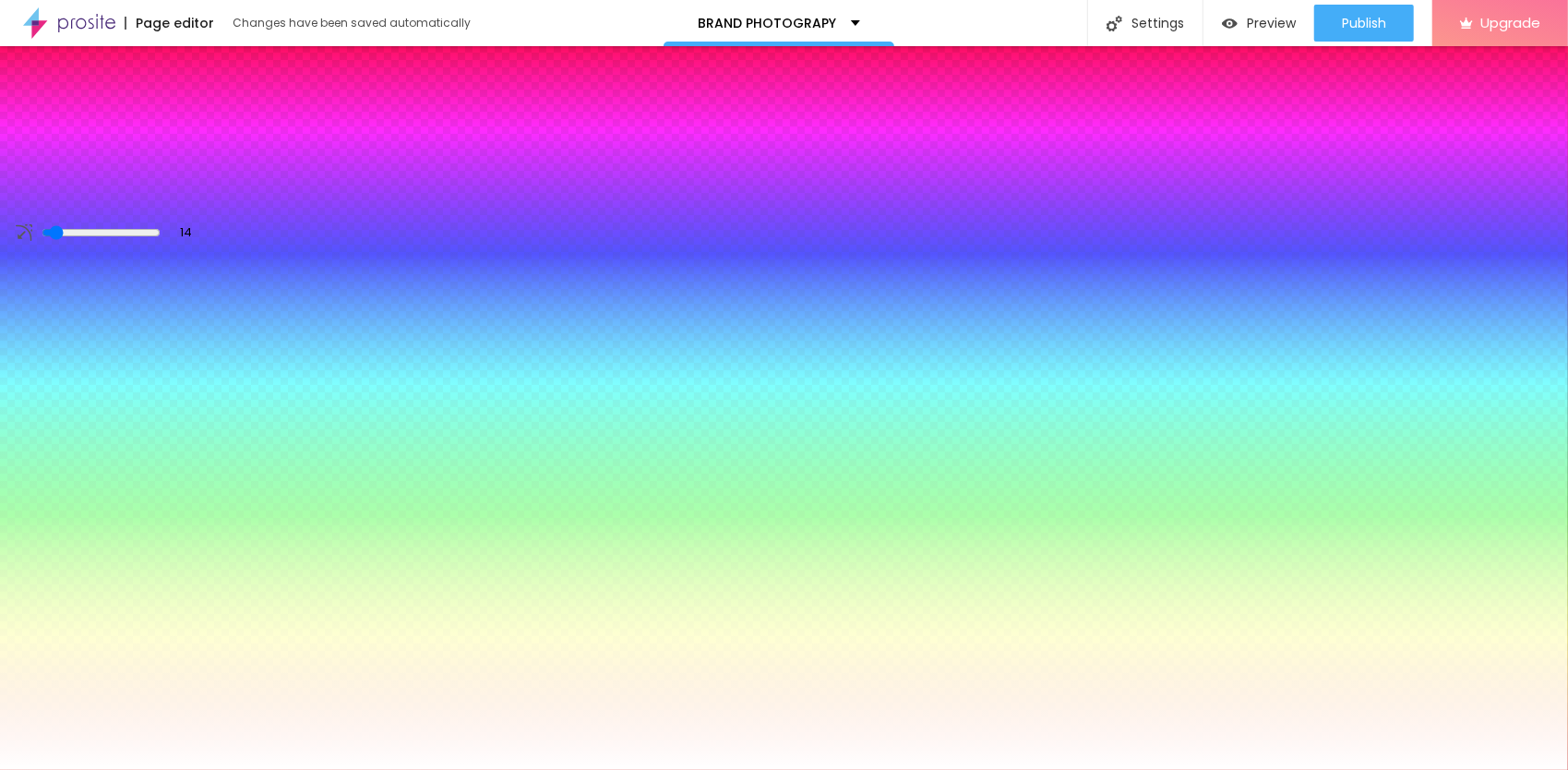 drag, startPoint x: 188, startPoint y: 345, endPoint x: 210, endPoint y: 186, distance: 160.5148 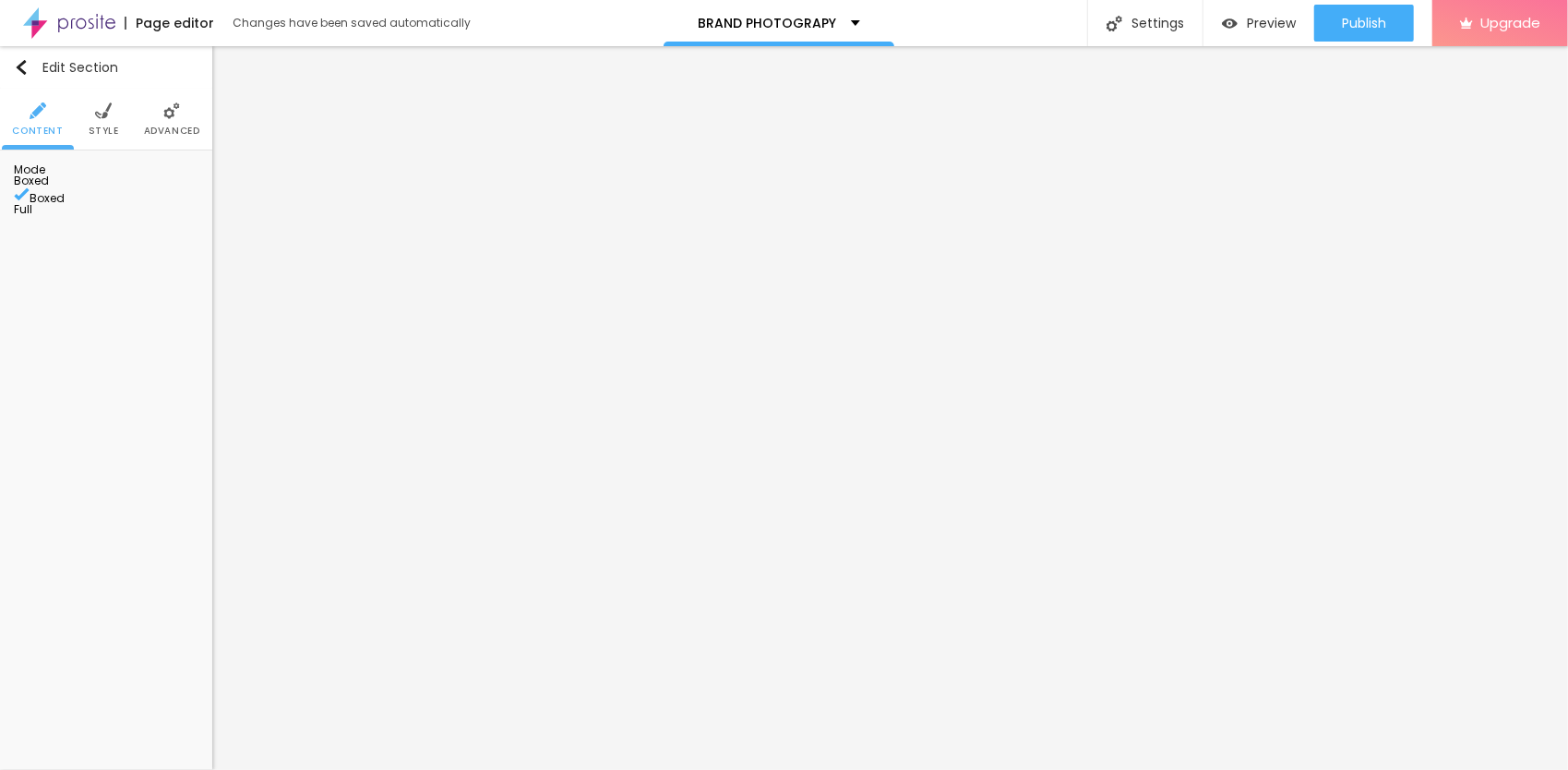 click at bounding box center (103, 111) 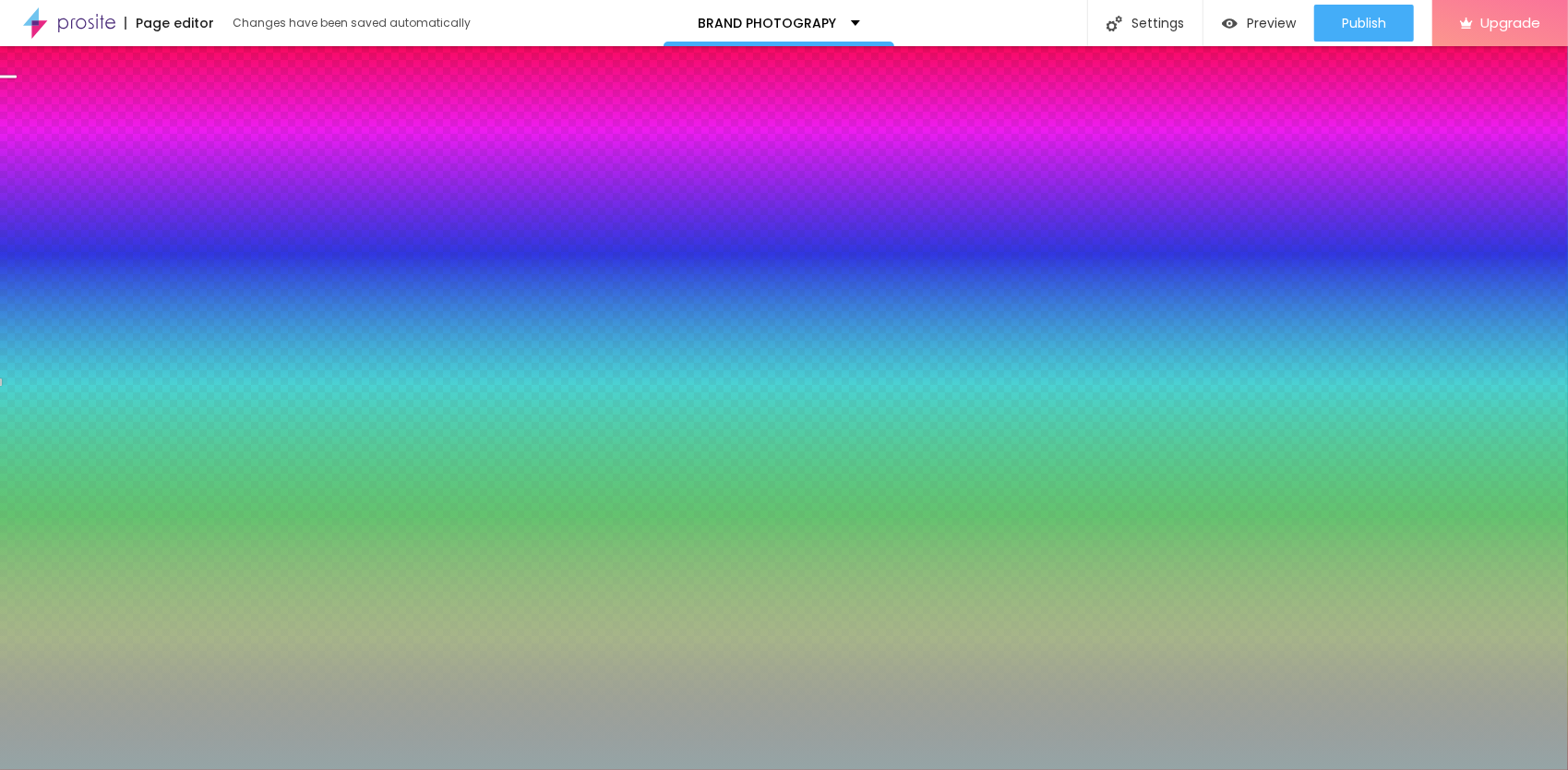 click 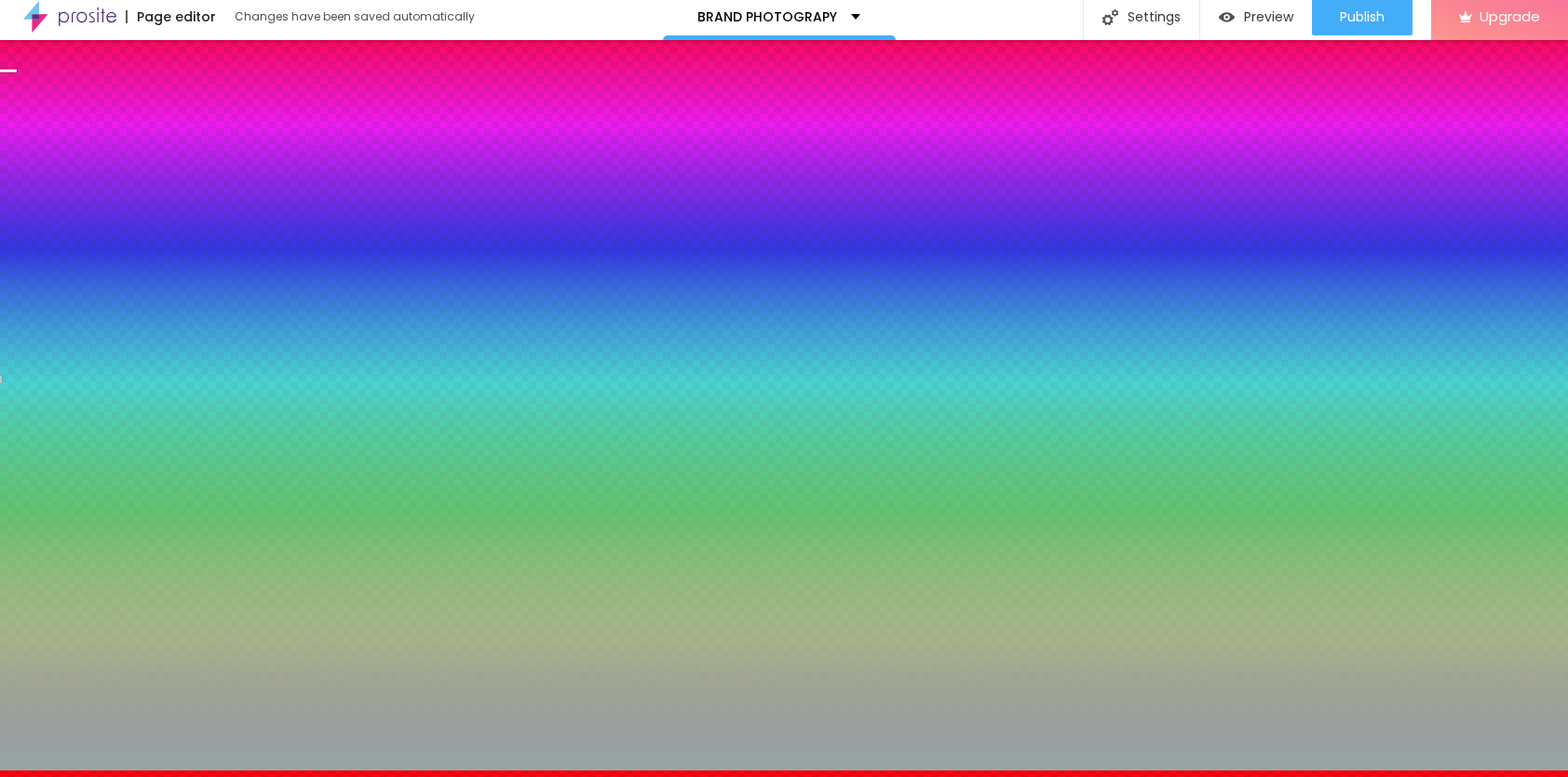 scroll, scrollTop: 7, scrollLeft: 0, axis: vertical 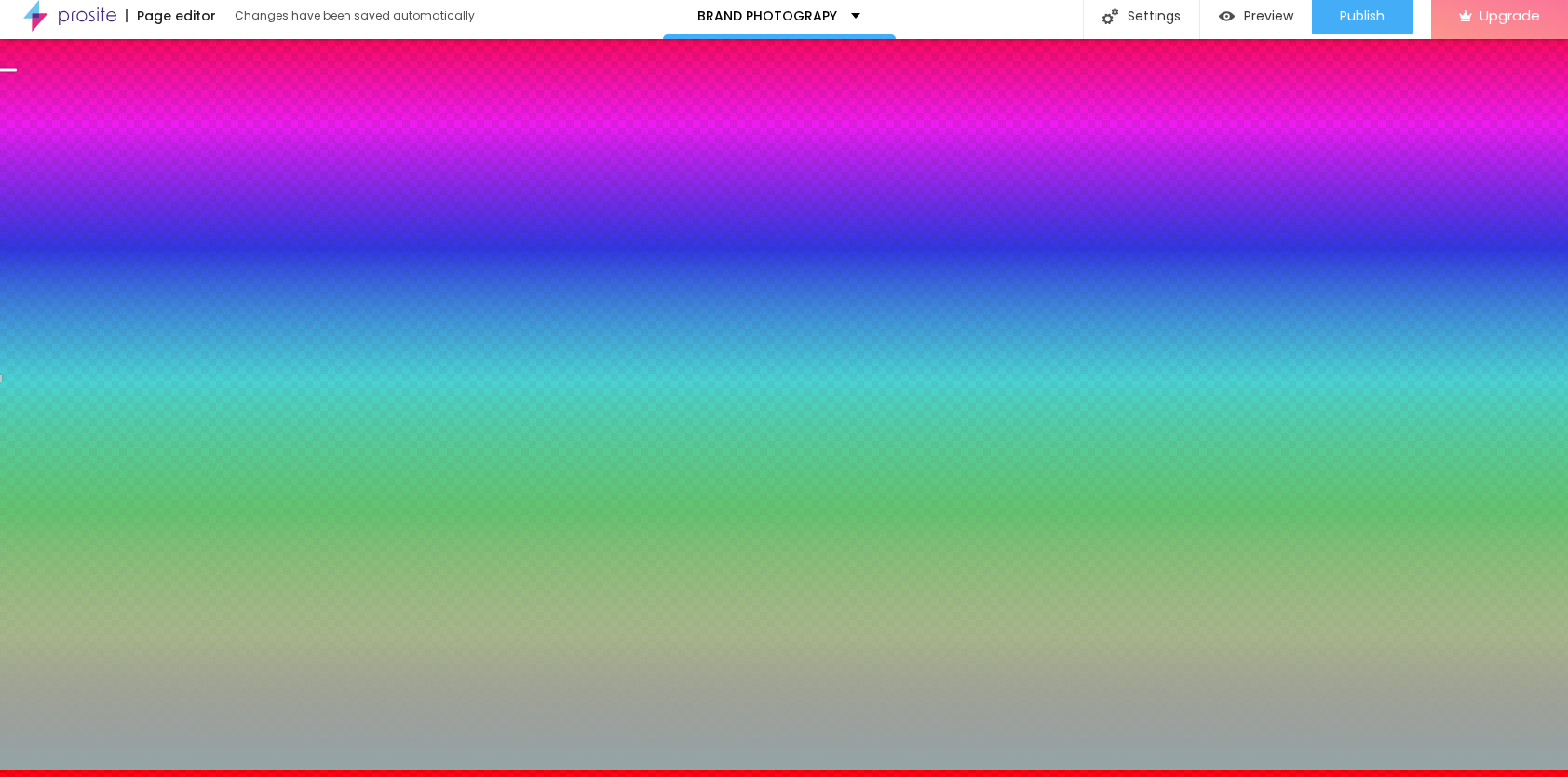 click at bounding box center [784, 1128] 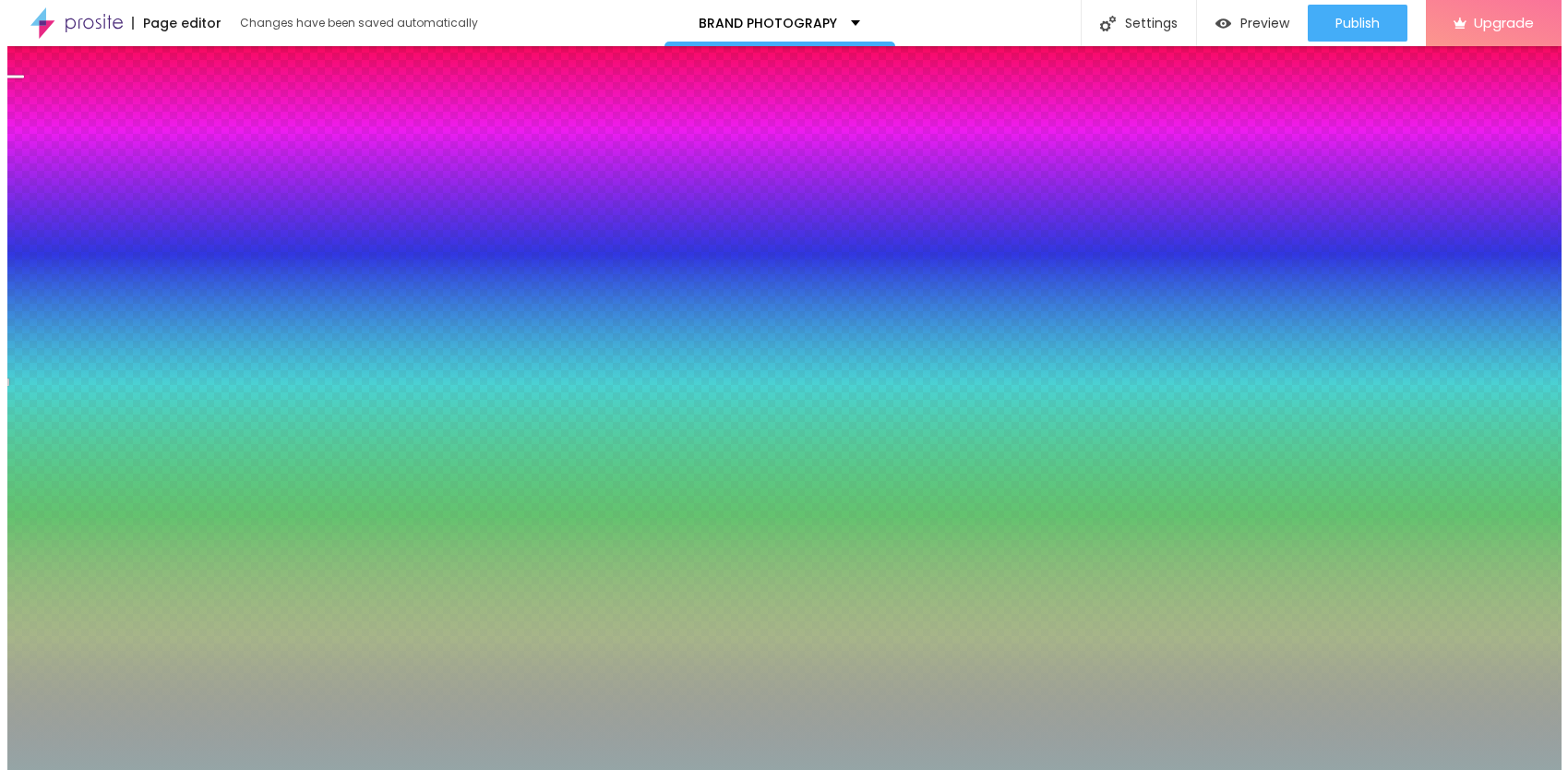 scroll, scrollTop: 0, scrollLeft: 0, axis: both 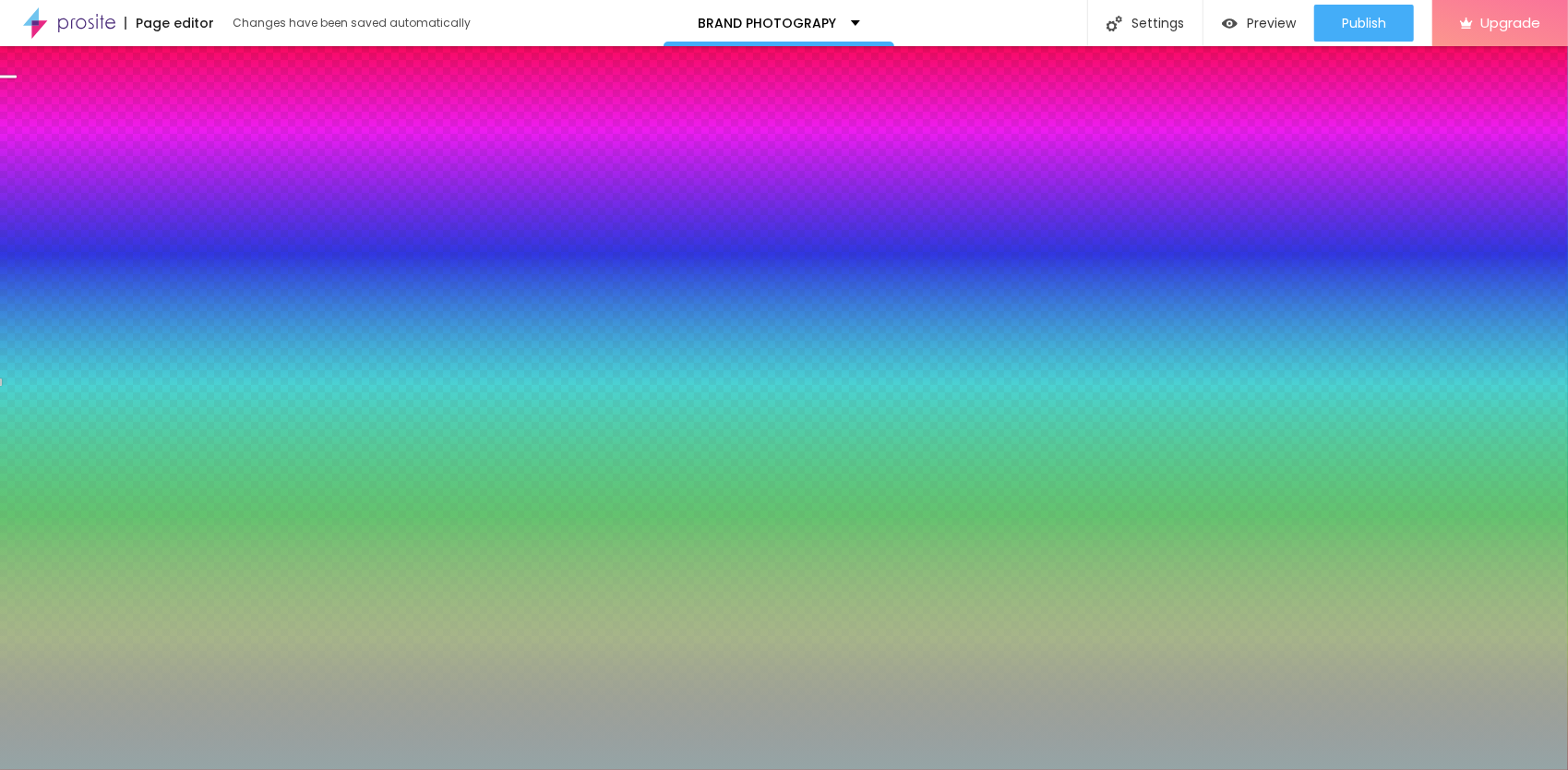 click on "Advanced" at bounding box center (172, 131) 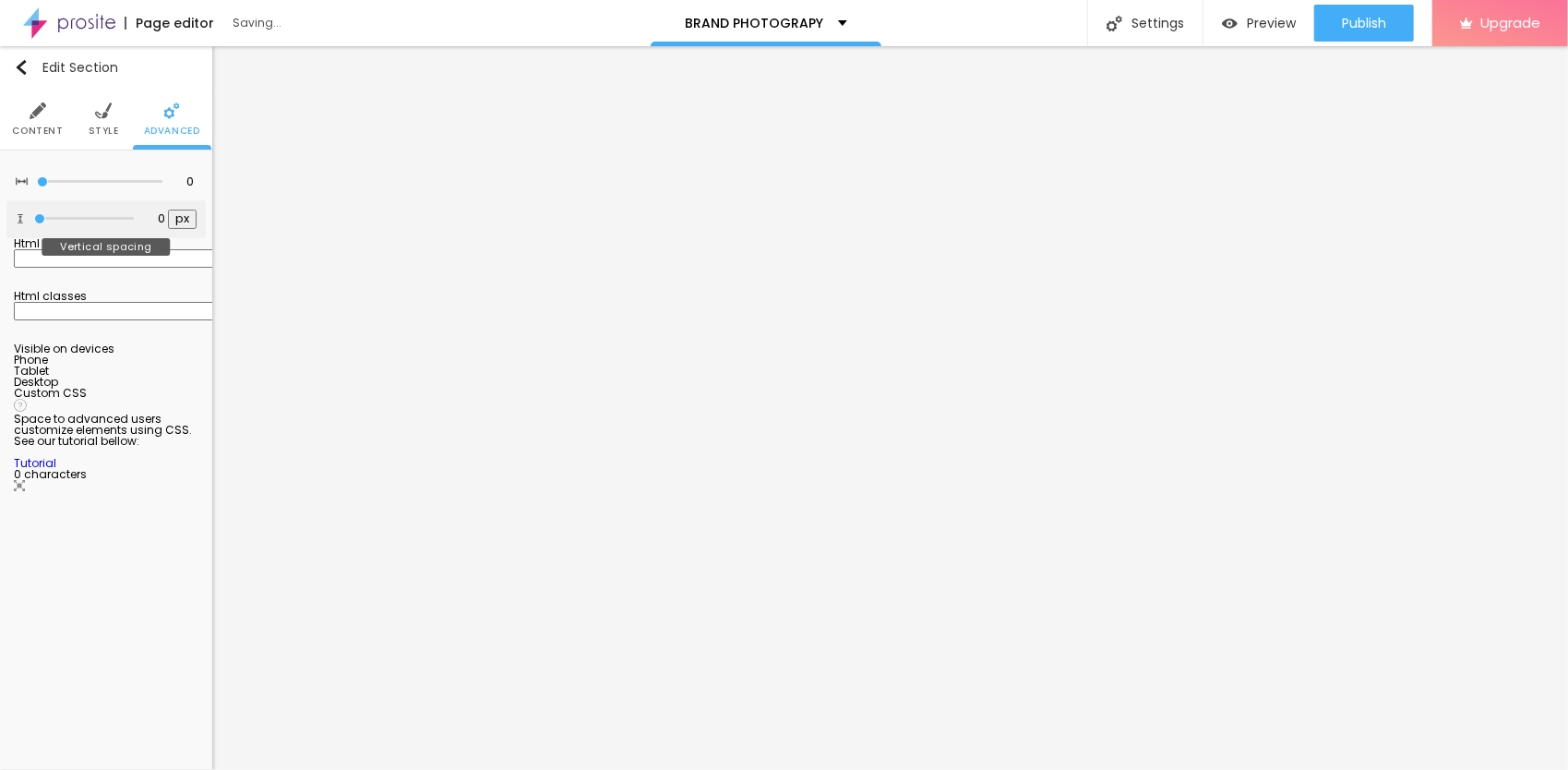 click at bounding box center (84, 219) 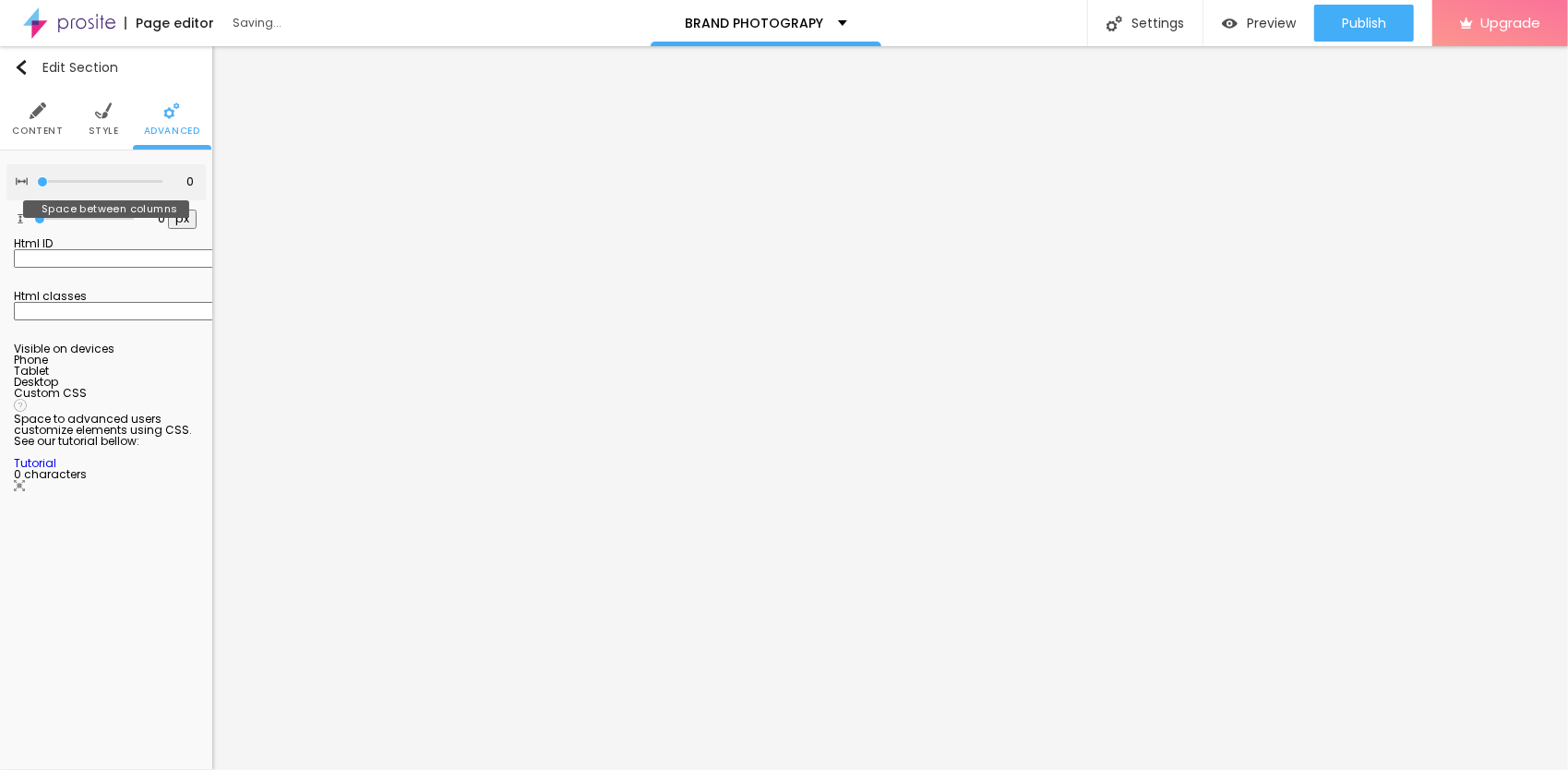 drag, startPoint x: 45, startPoint y: 175, endPoint x: 23, endPoint y: 166, distance: 24 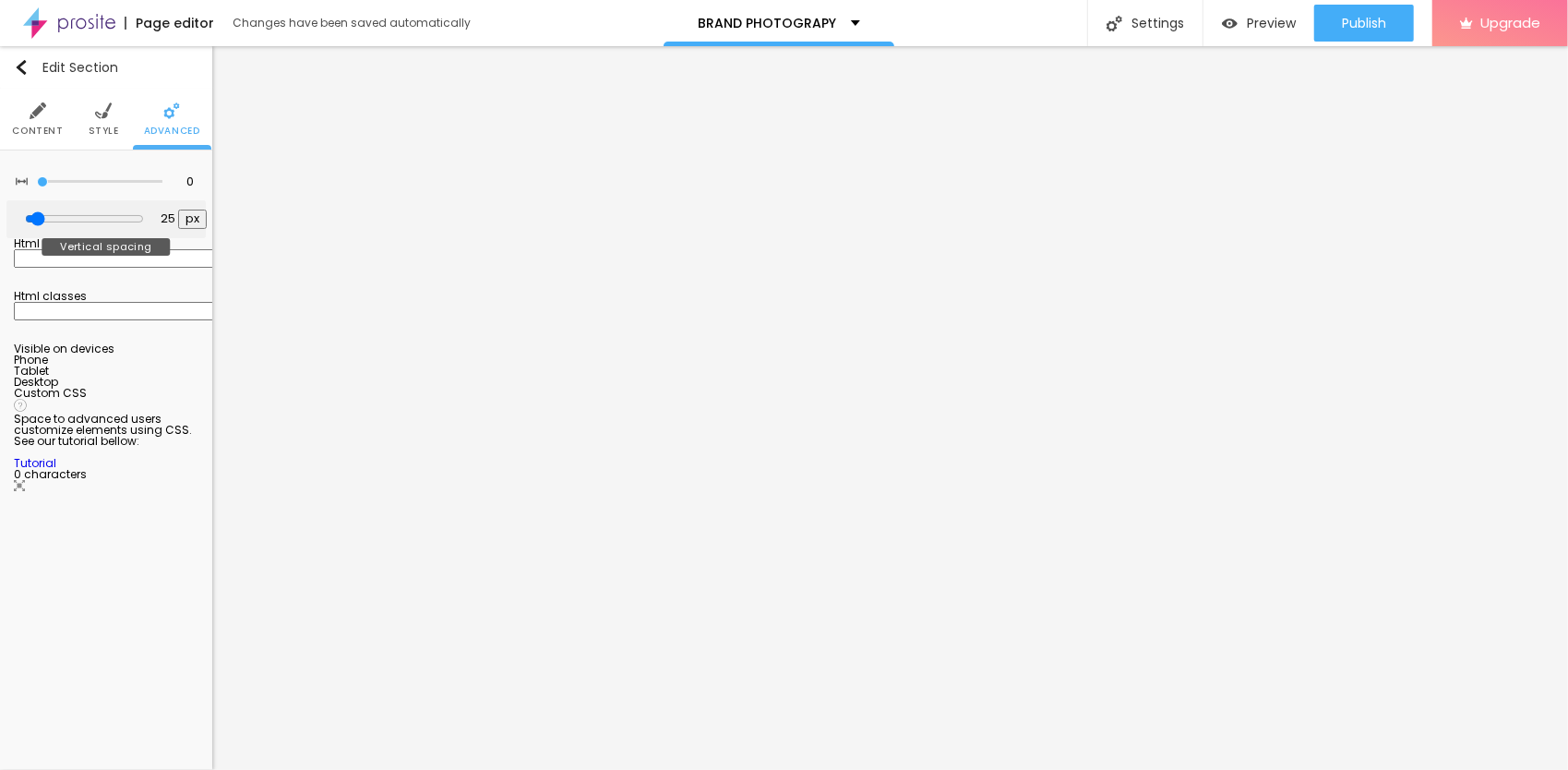 click at bounding box center (84, 219) 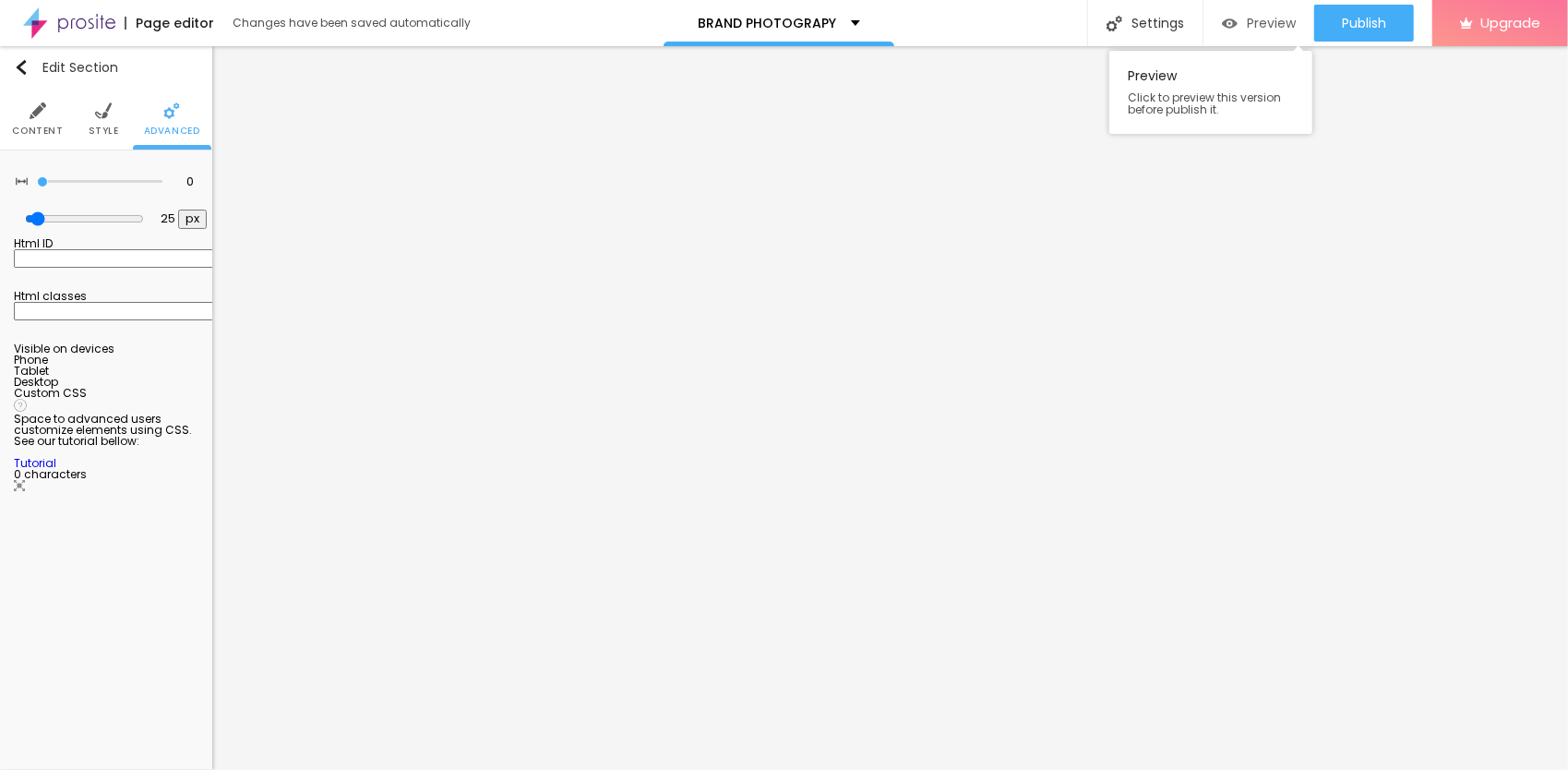 click on "Preview" at bounding box center (1271, 23) 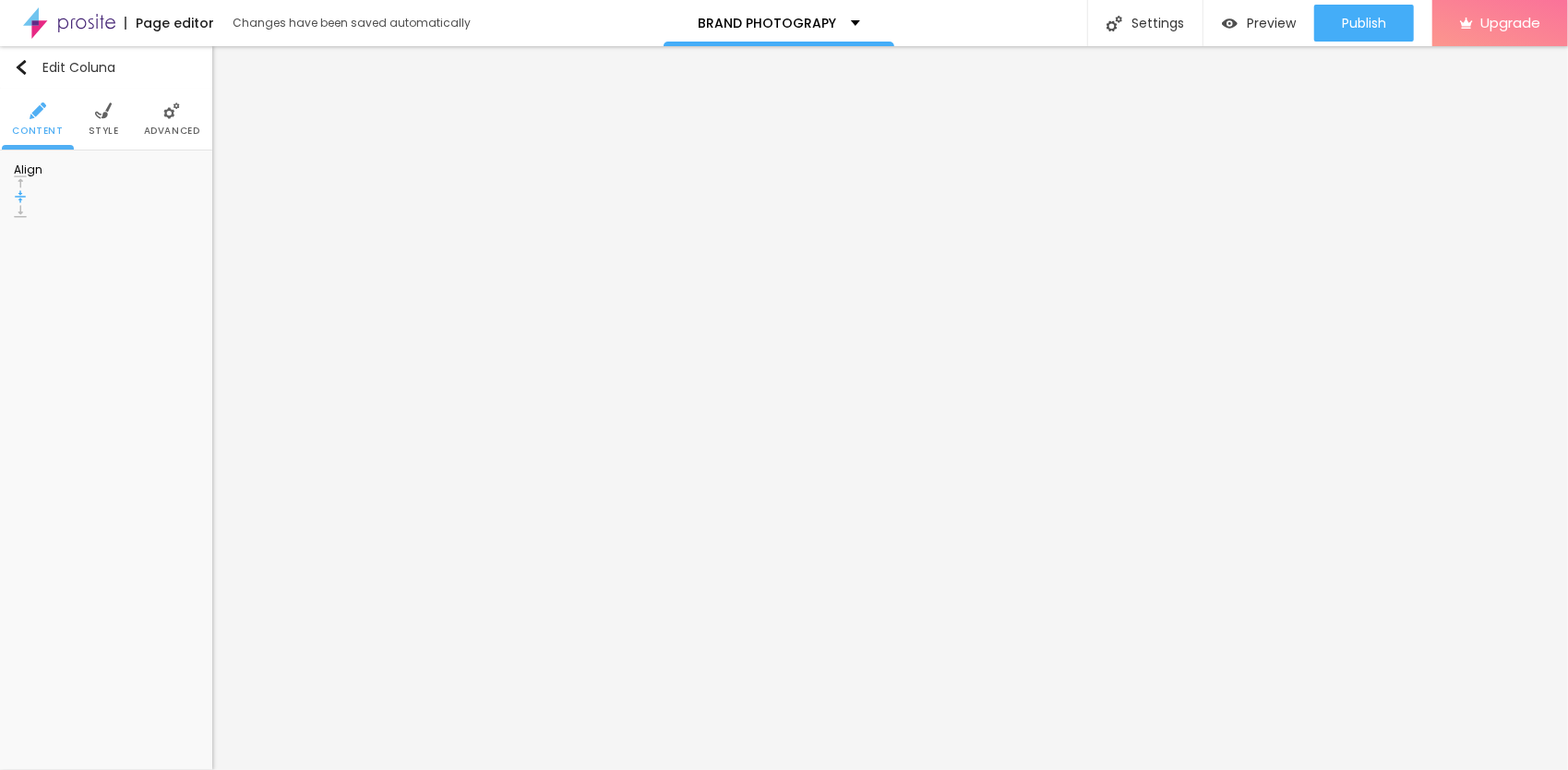 click on "Style" at bounding box center (103, 131) 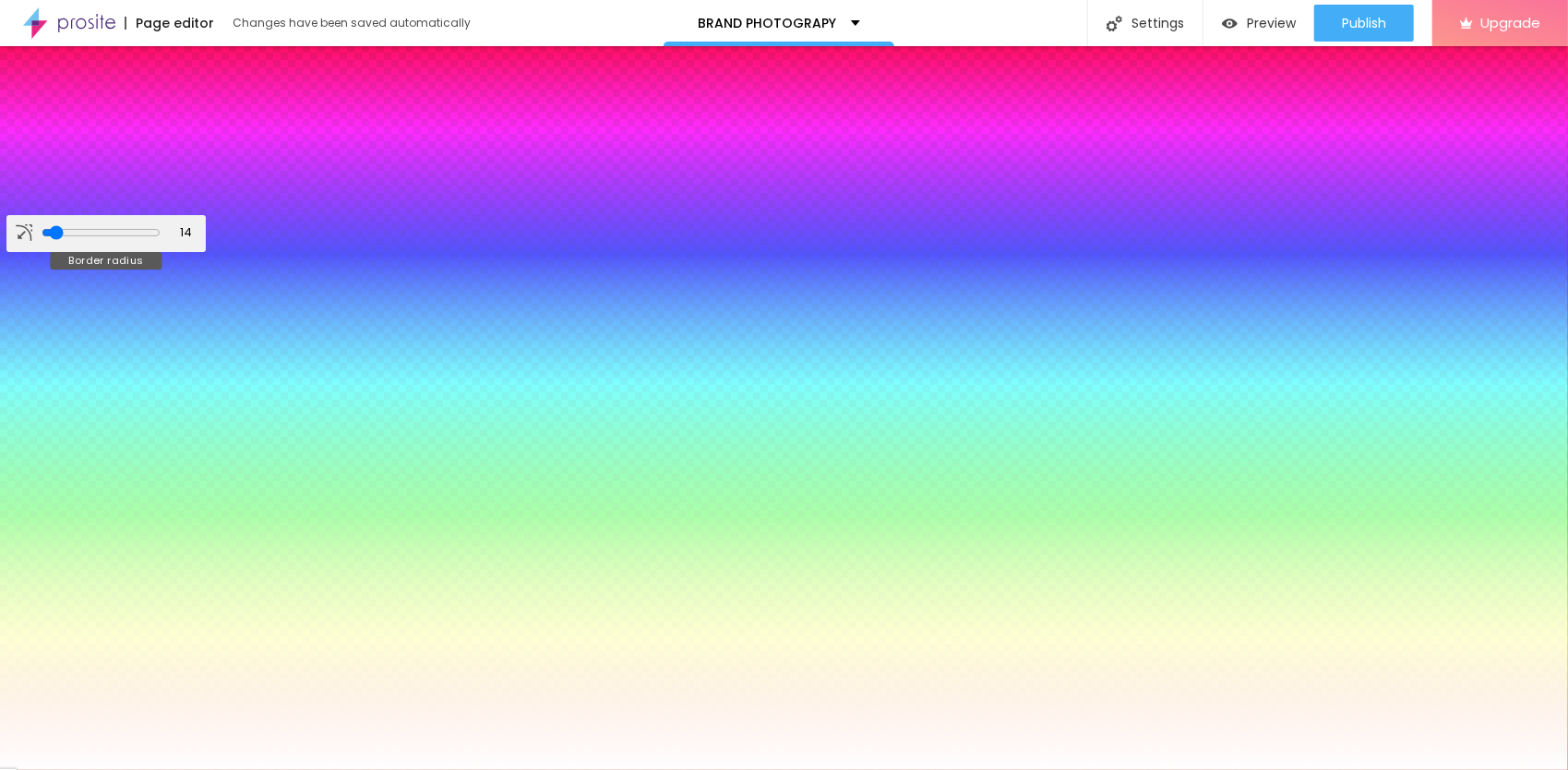 click at bounding box center [24, 233] 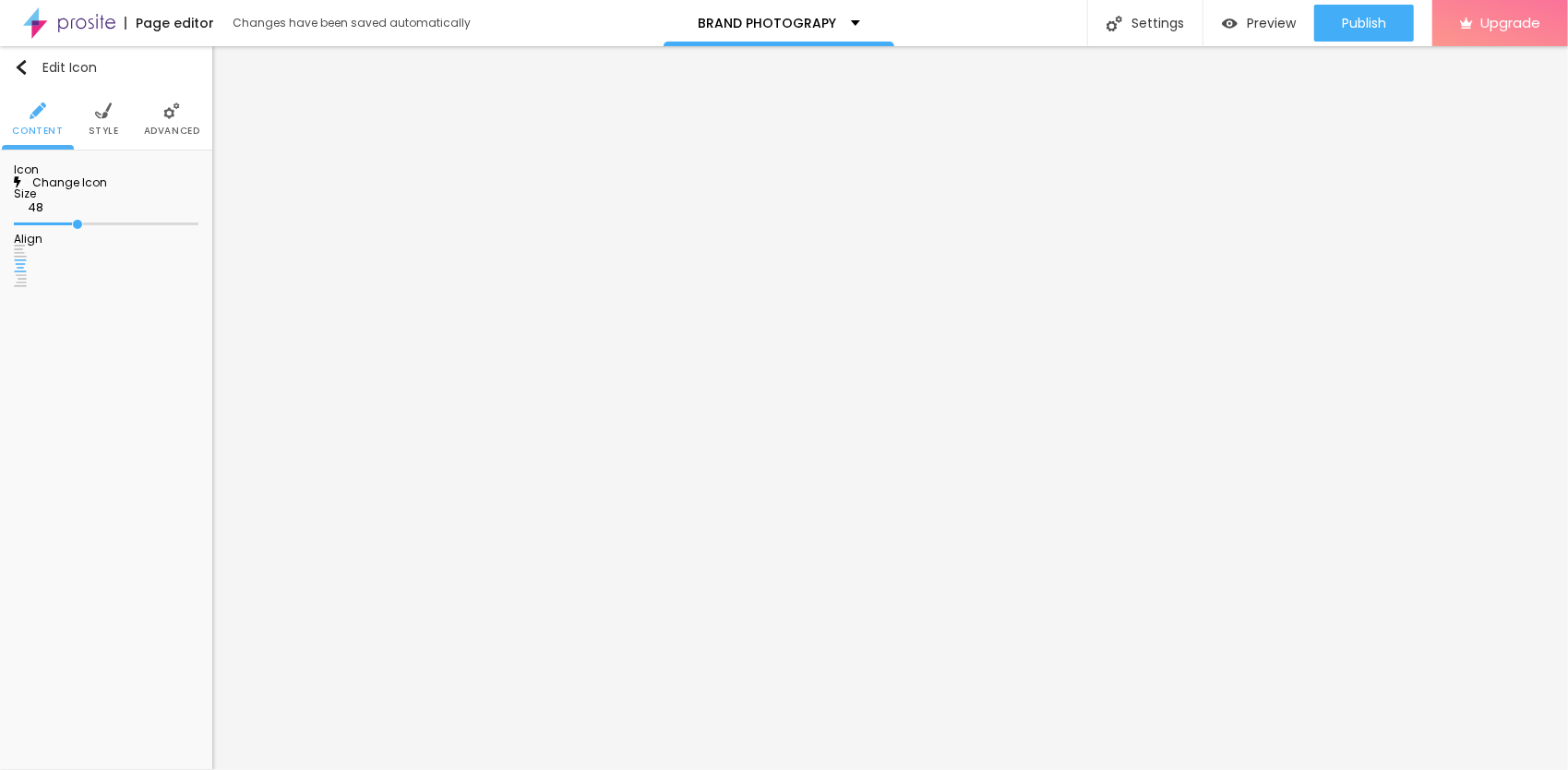 click on "Change Icon" at bounding box center (64, 182) 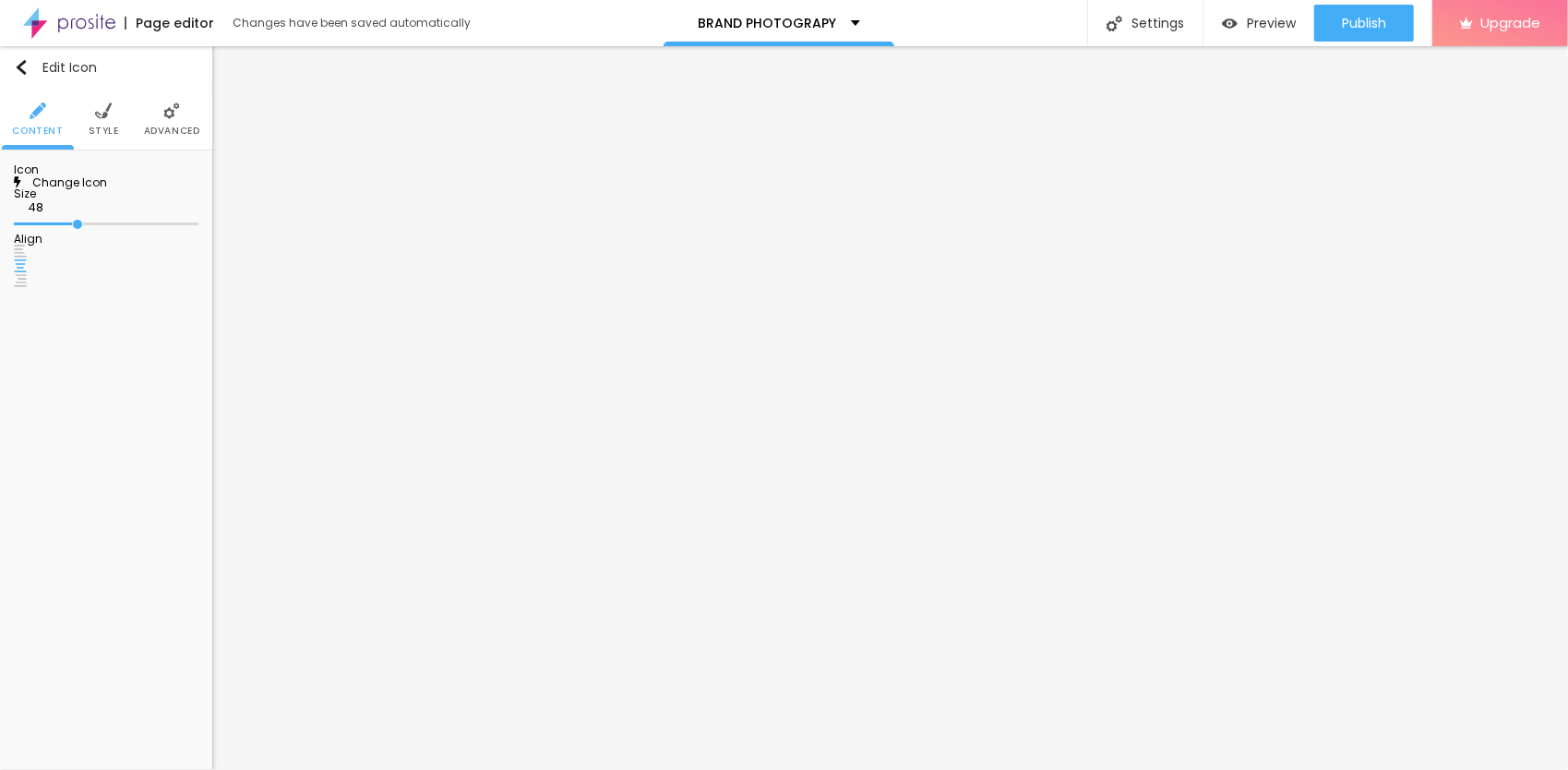 scroll, scrollTop: 15, scrollLeft: 15, axis: both 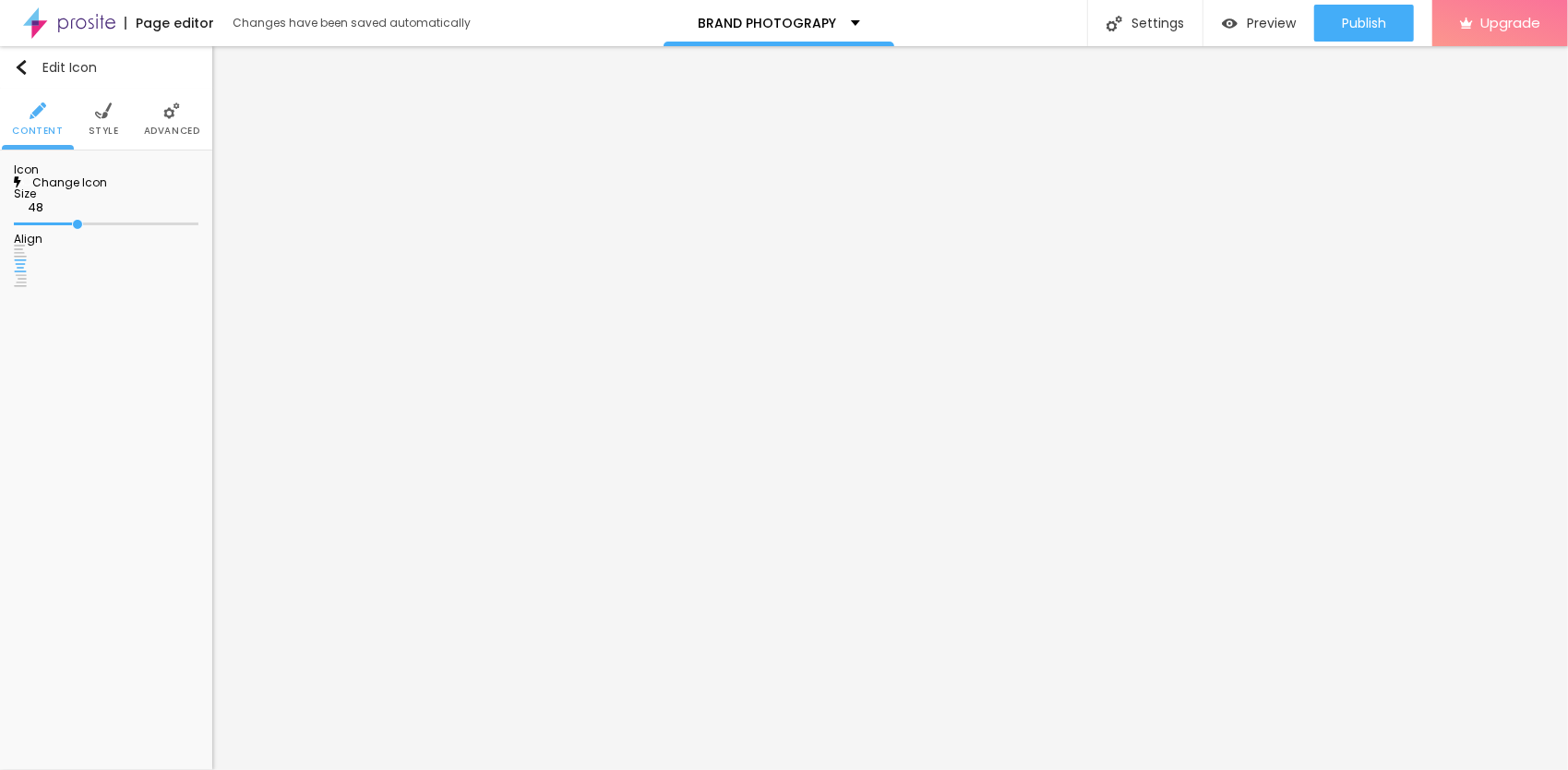click on "Style" at bounding box center (103, 131) 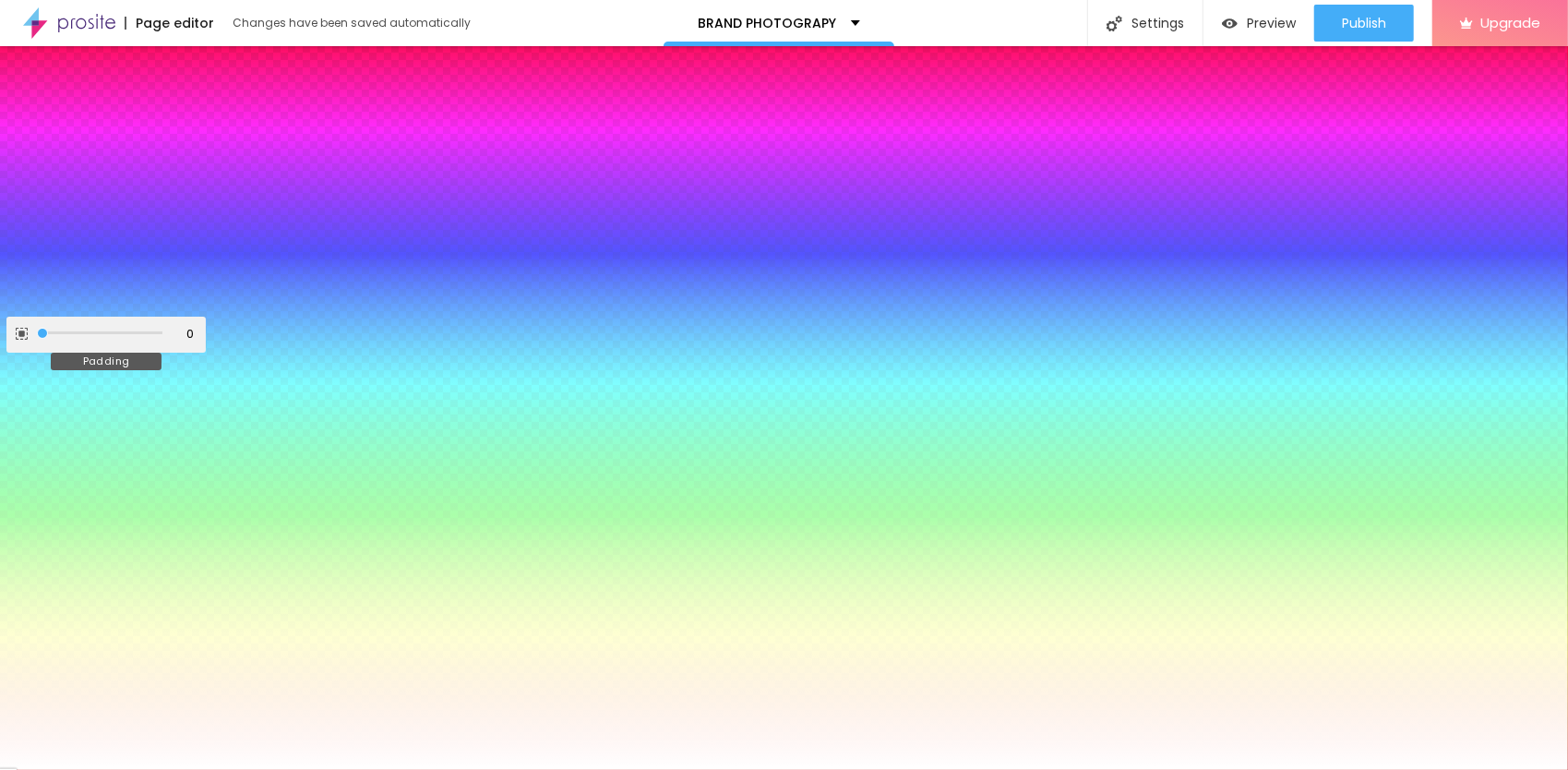 drag, startPoint x: 45, startPoint y: 311, endPoint x: 15, endPoint y: 310, distance: 30.01666 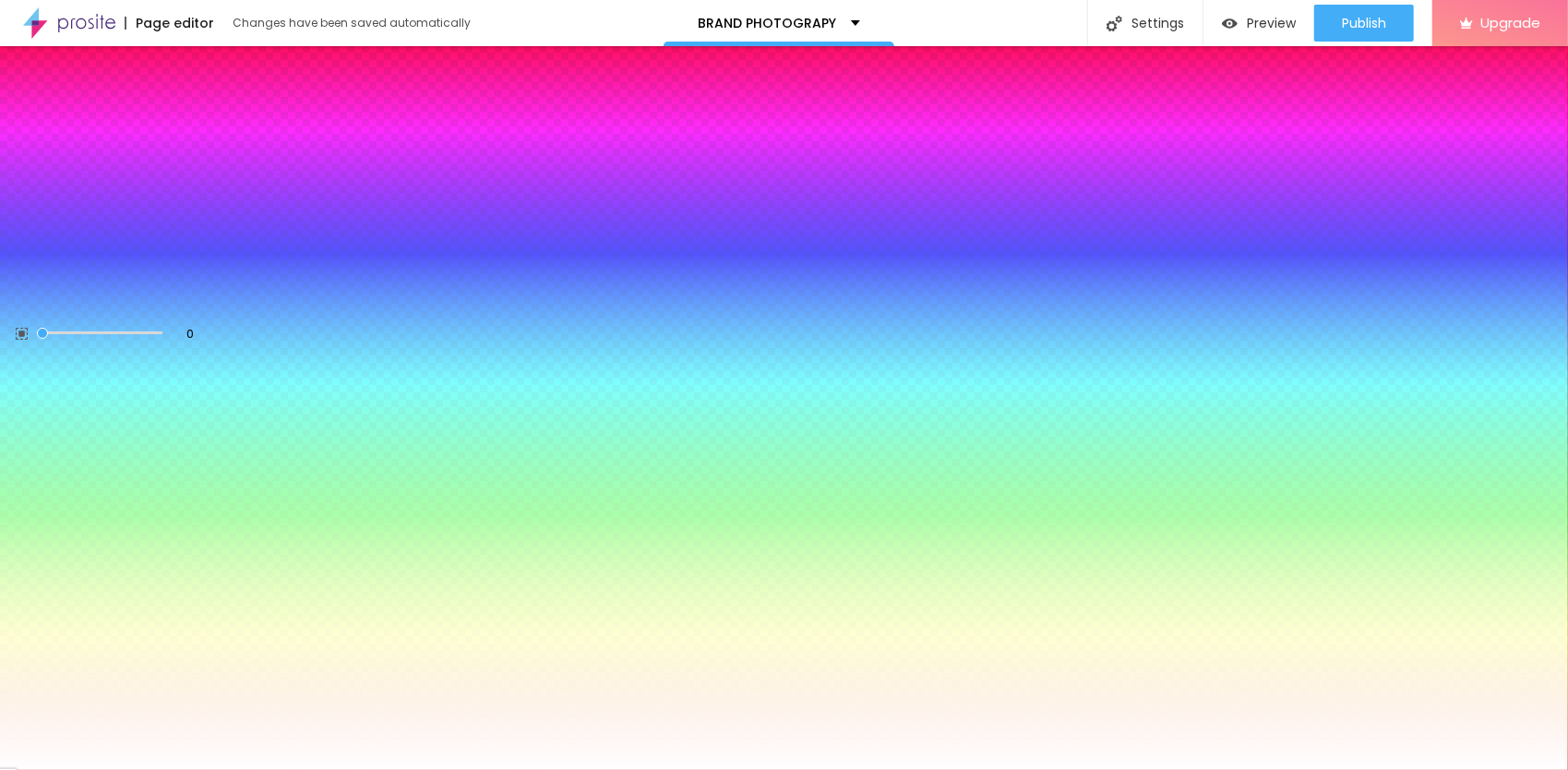 click on "Advanced" at bounding box center [172, 131] 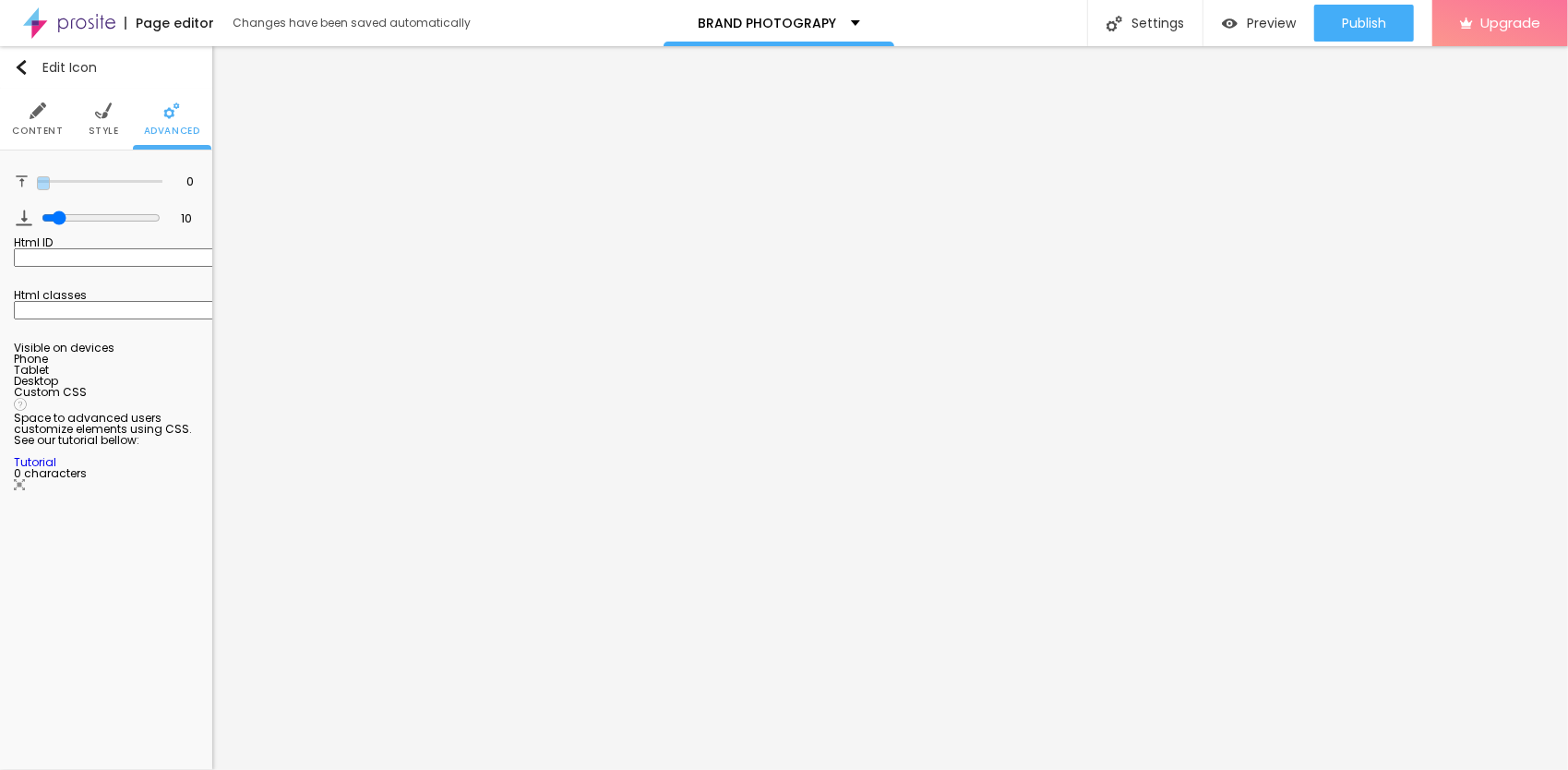 drag, startPoint x: 55, startPoint y: 181, endPoint x: 0, endPoint y: 183, distance: 55.036352 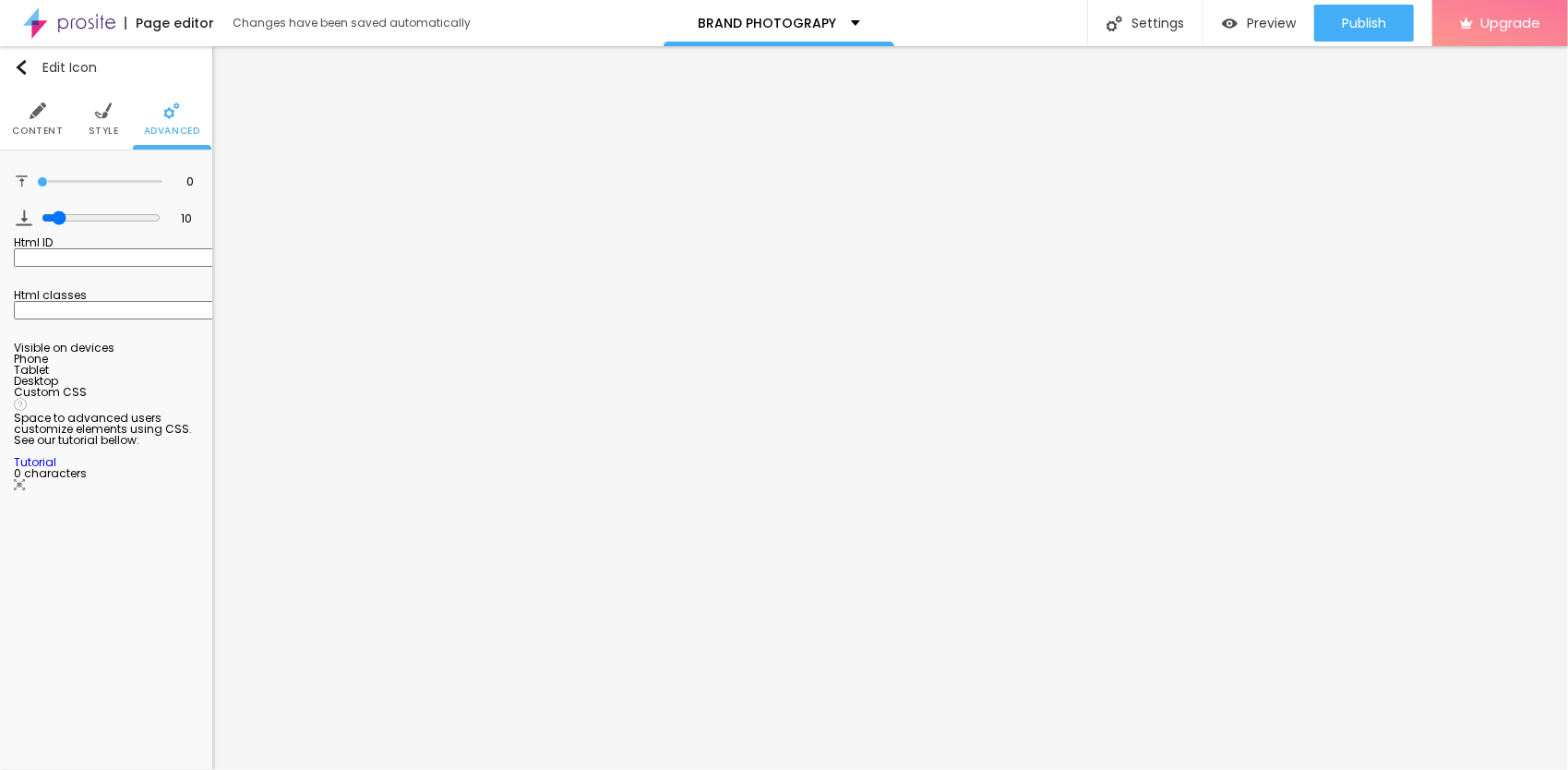 click at bounding box center [100, 182] 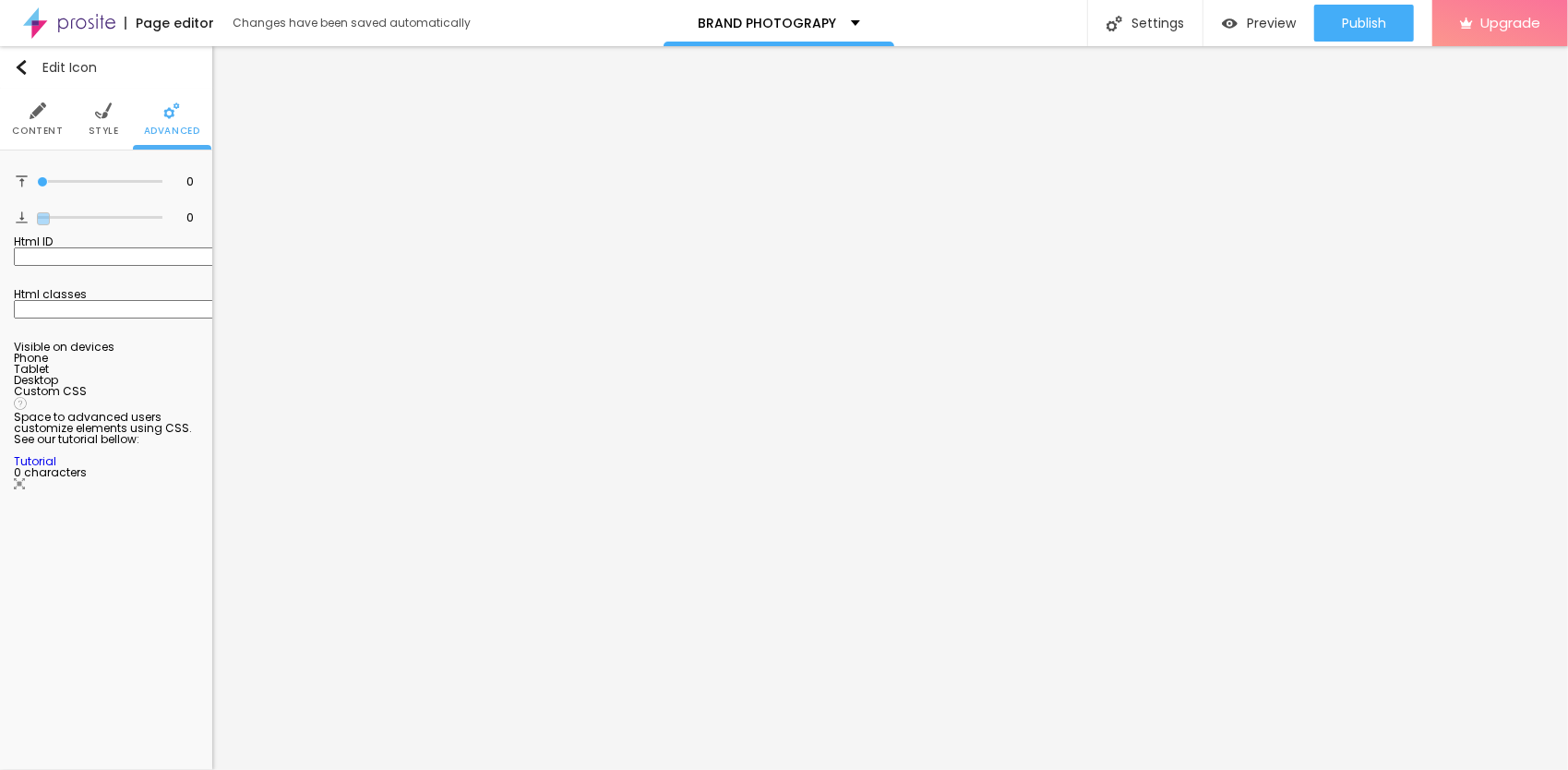 drag, startPoint x: 47, startPoint y: 217, endPoint x: 0, endPoint y: 211, distance: 47.381431 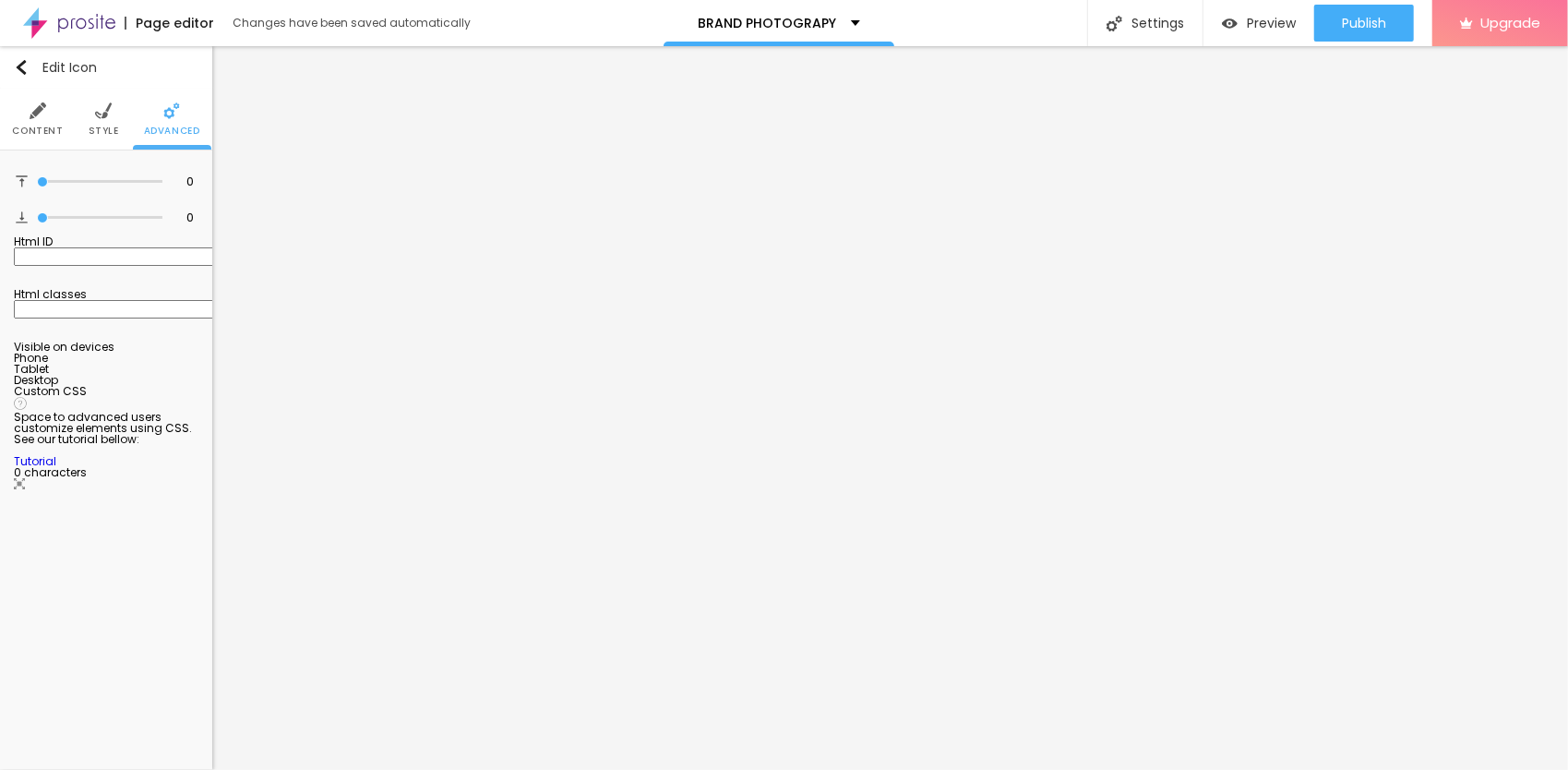 click at bounding box center [100, 218] 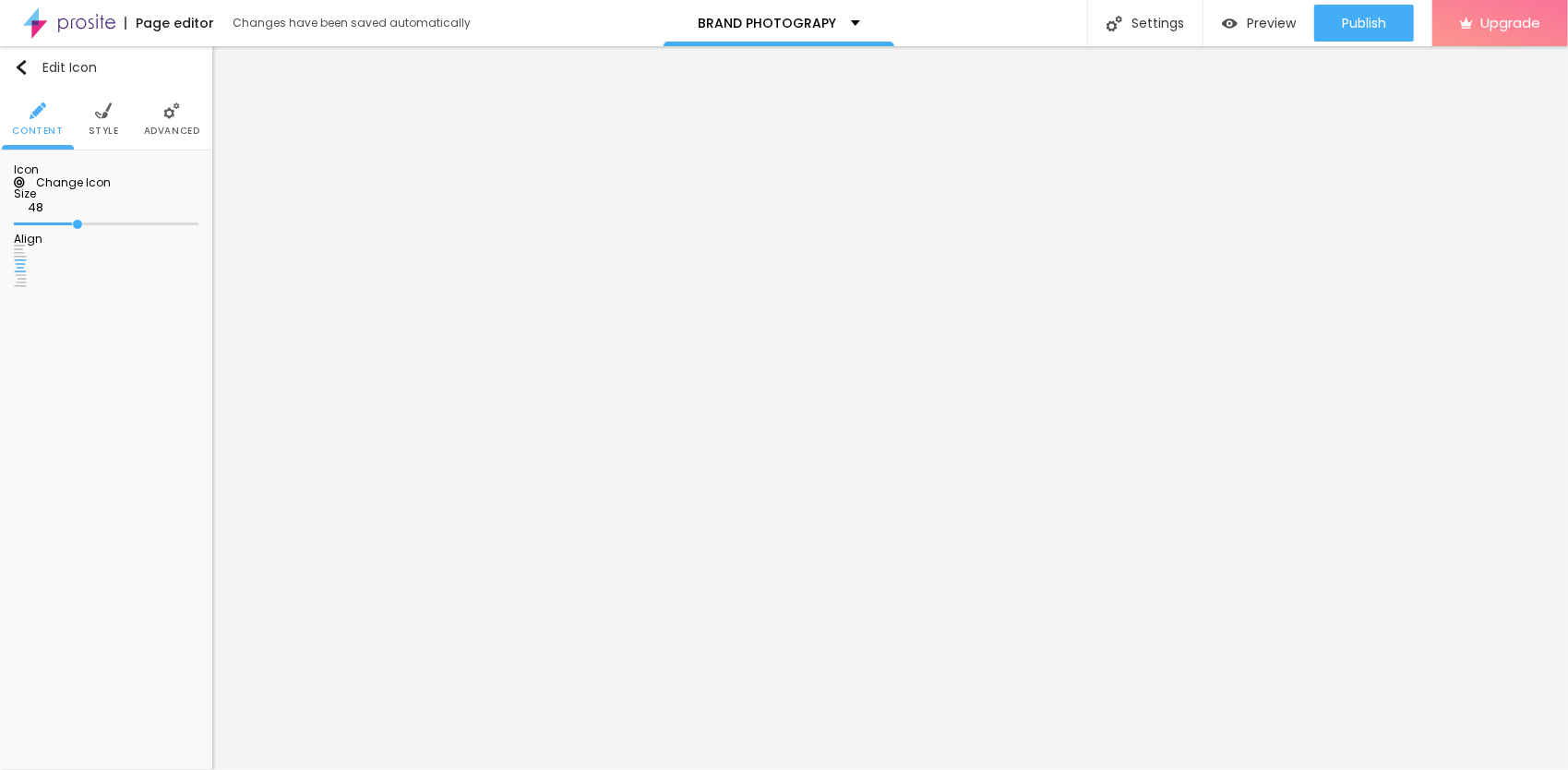 click on "Advanced" at bounding box center (172, 131) 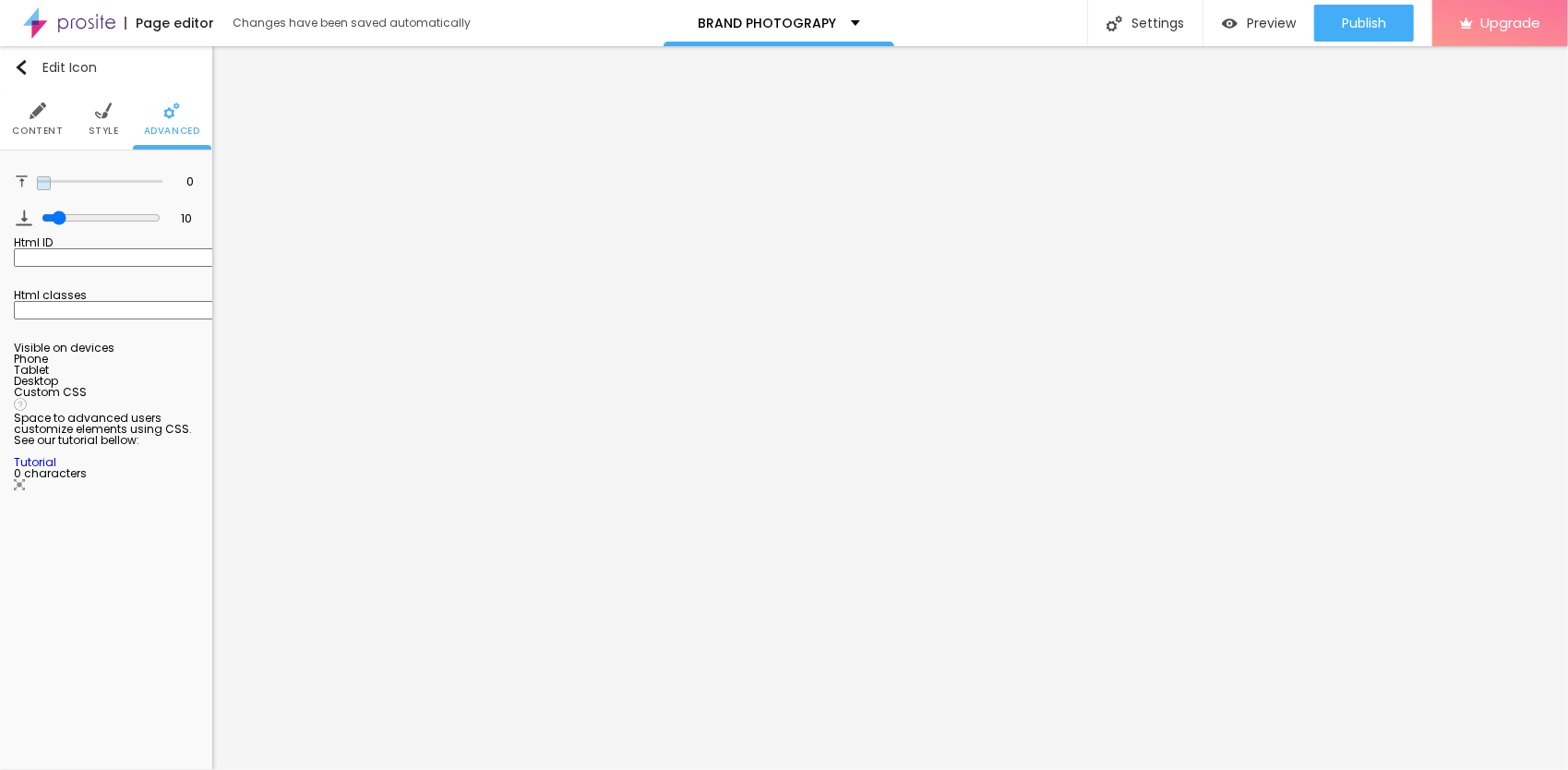 drag, startPoint x: 54, startPoint y: 177, endPoint x: 0, endPoint y: 179, distance: 54.037024 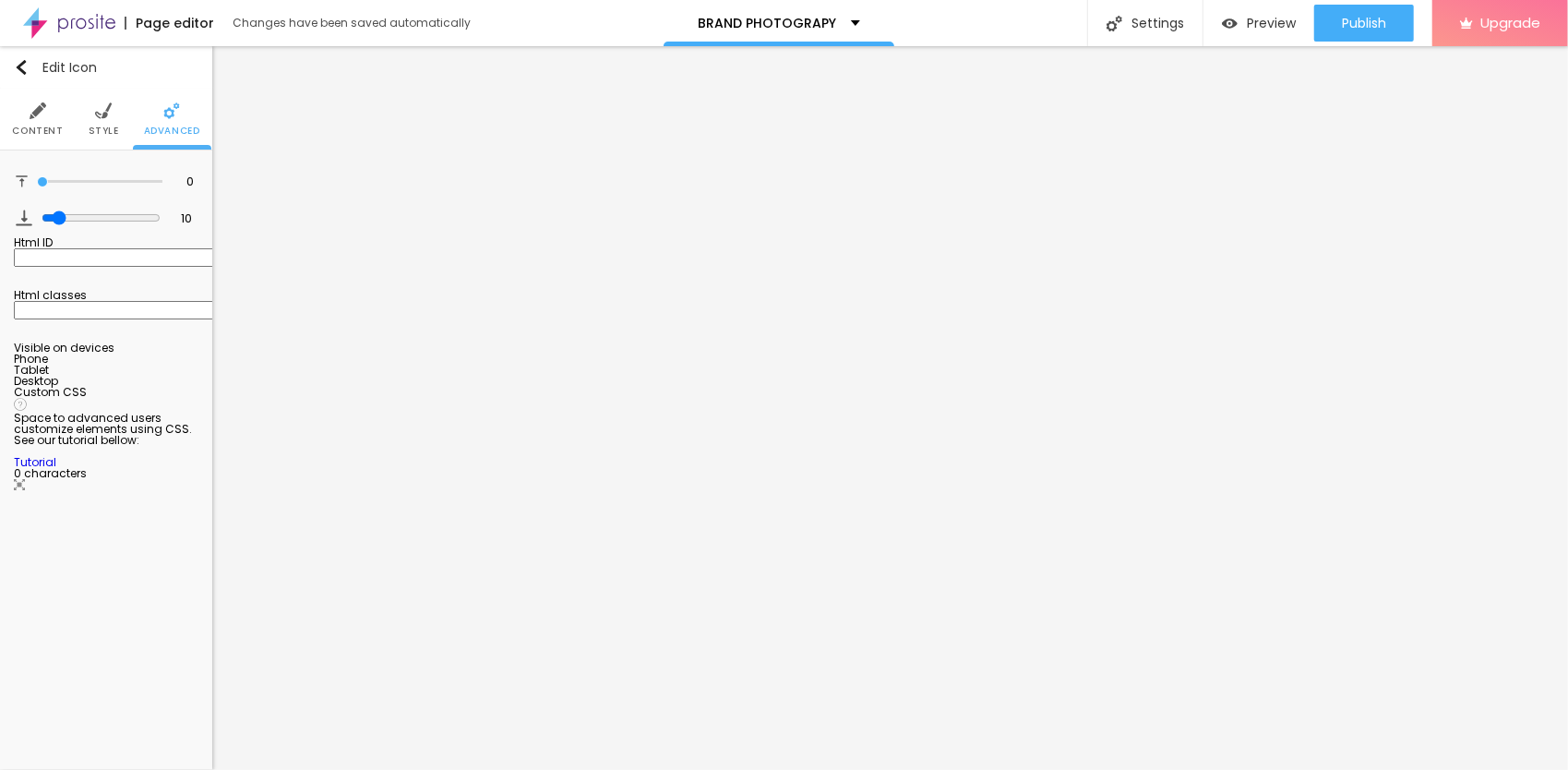 click at bounding box center (100, 182) 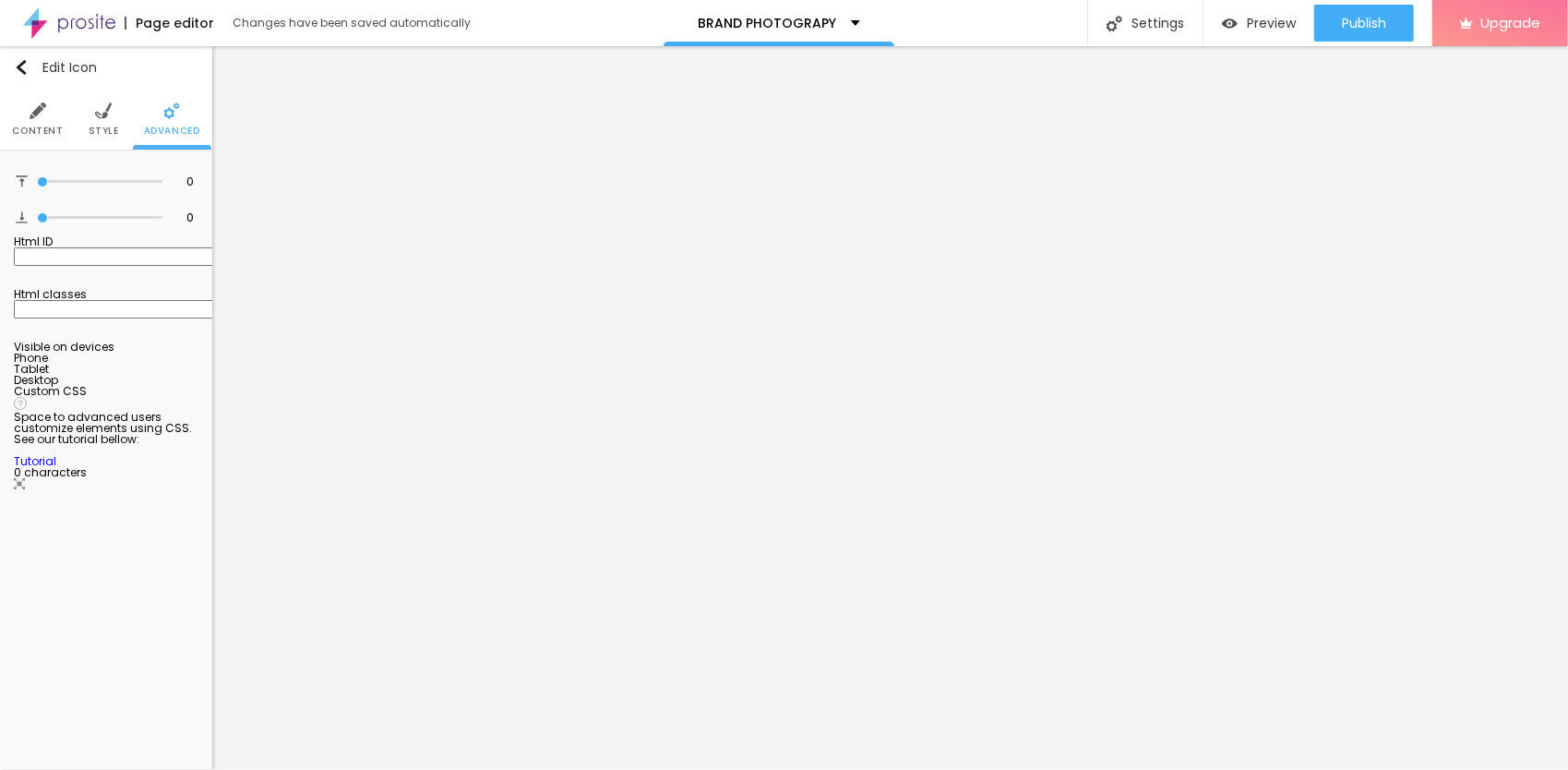 drag, startPoint x: 15, startPoint y: 212, endPoint x: 202, endPoint y: 259, distance: 192.81597 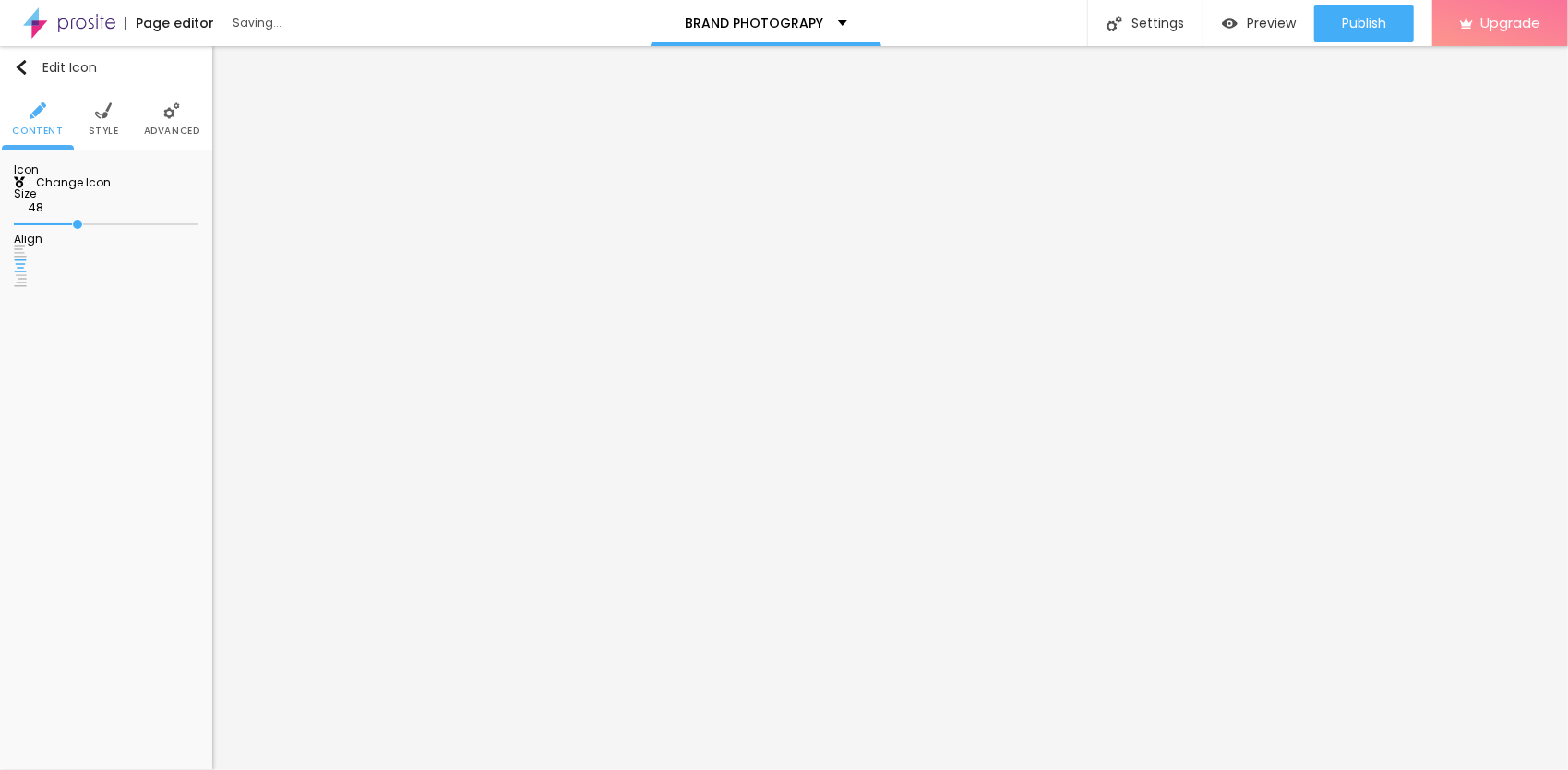 click on "Advanced" at bounding box center (172, 131) 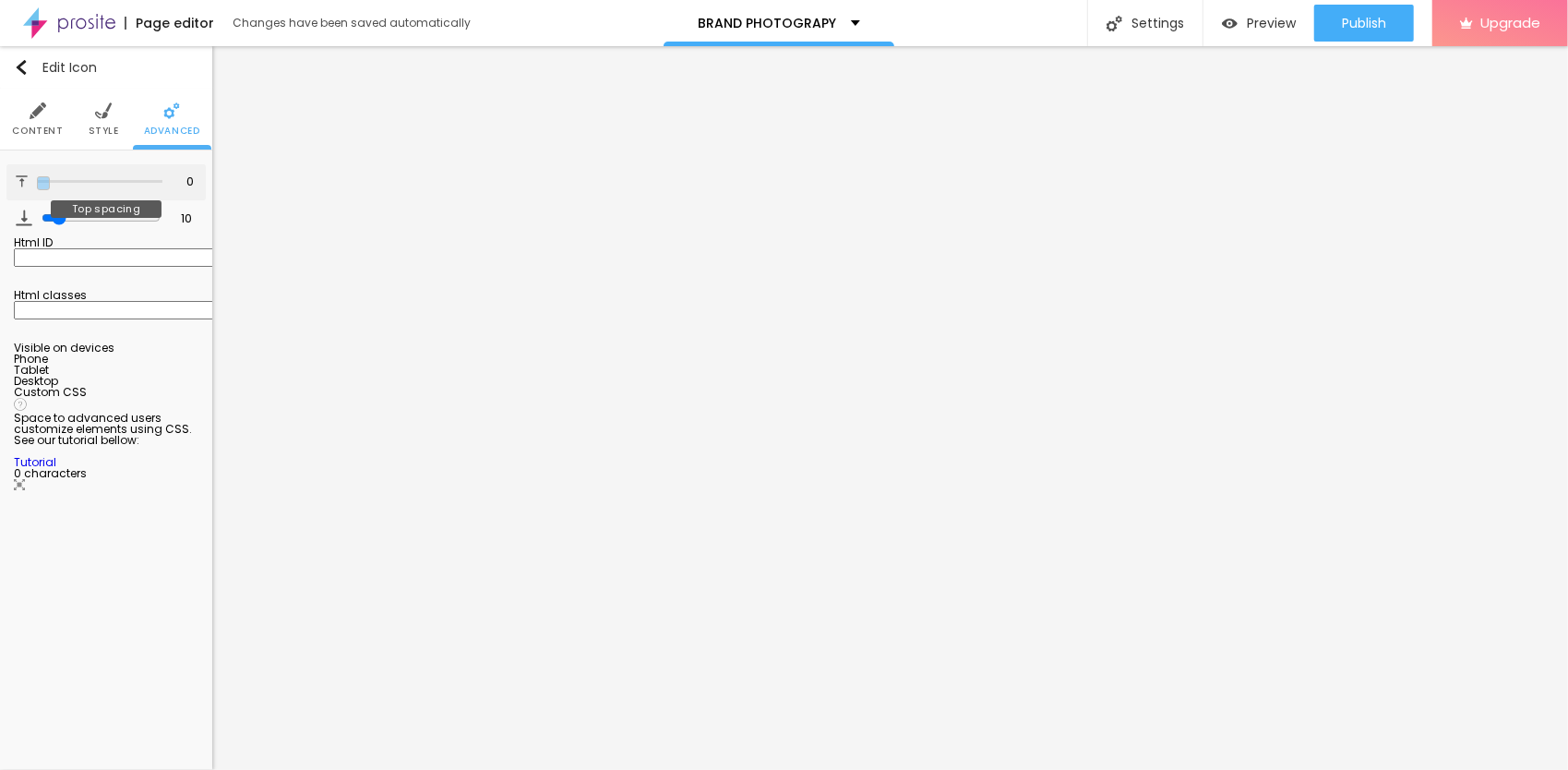 drag, startPoint x: 51, startPoint y: 183, endPoint x: -4, endPoint y: 179, distance: 55.145263 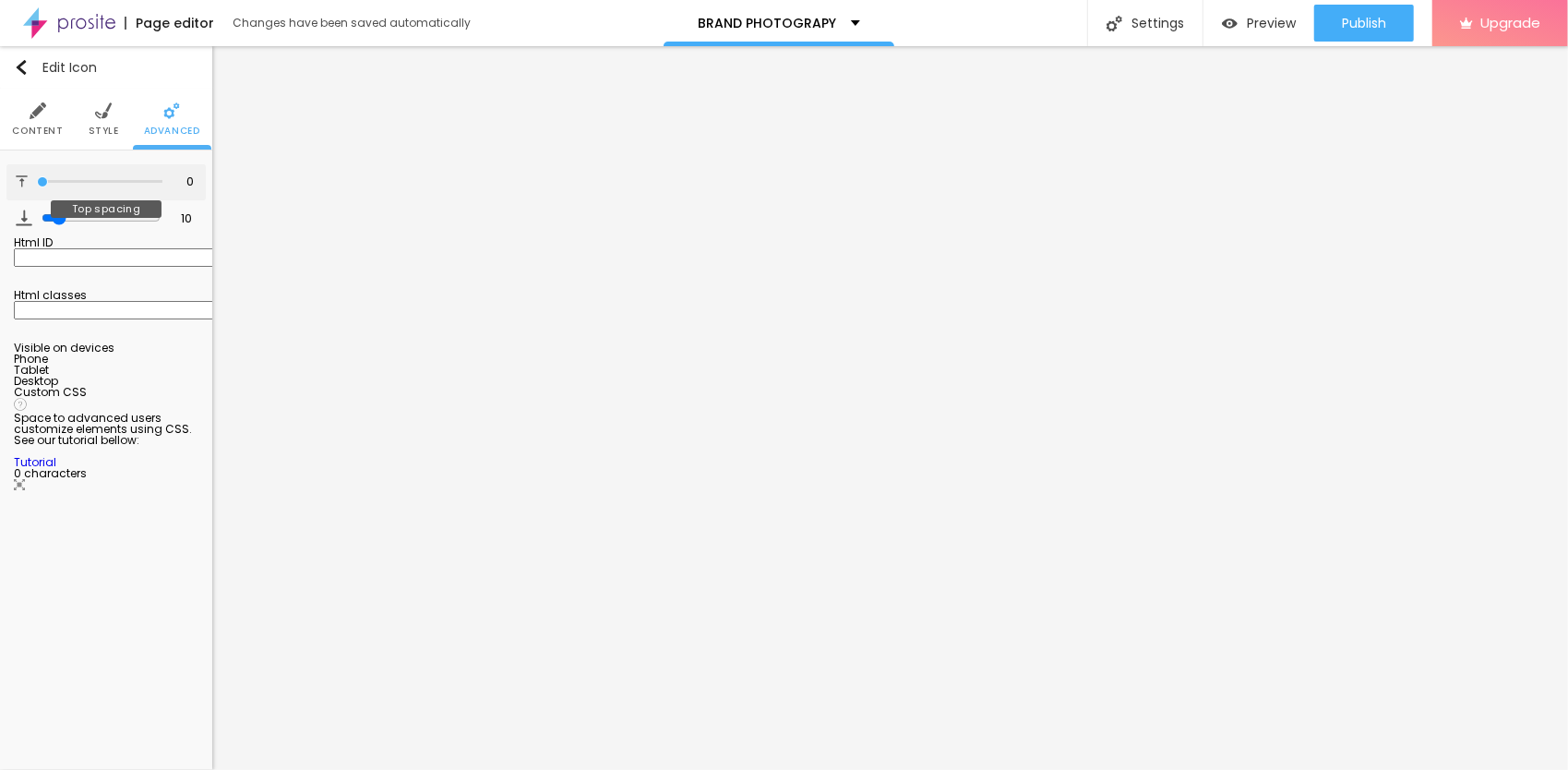 click at bounding box center (100, 182) 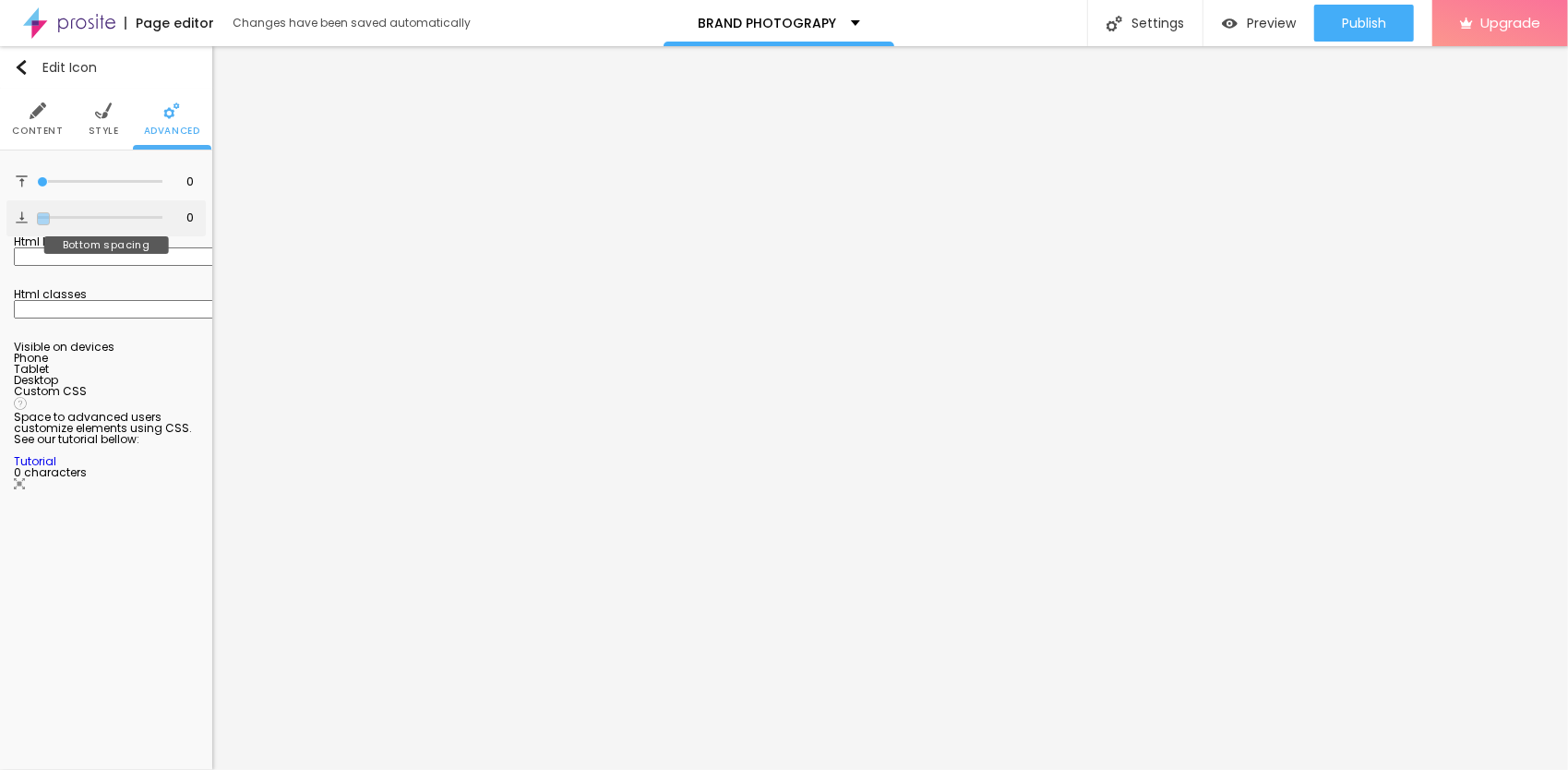 drag, startPoint x: 54, startPoint y: 217, endPoint x: -4, endPoint y: 216, distance: 58.00862 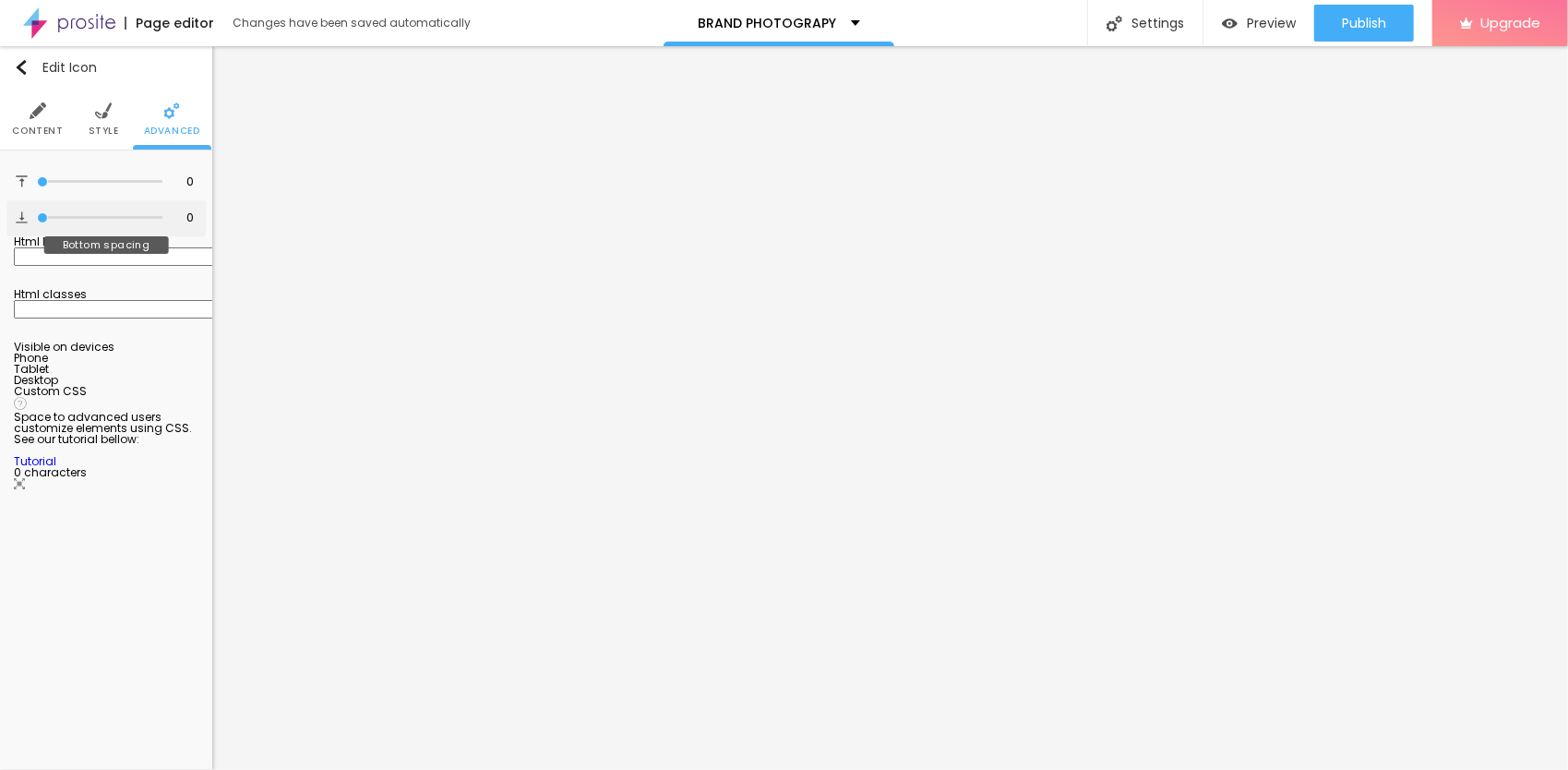 click at bounding box center (100, 218) 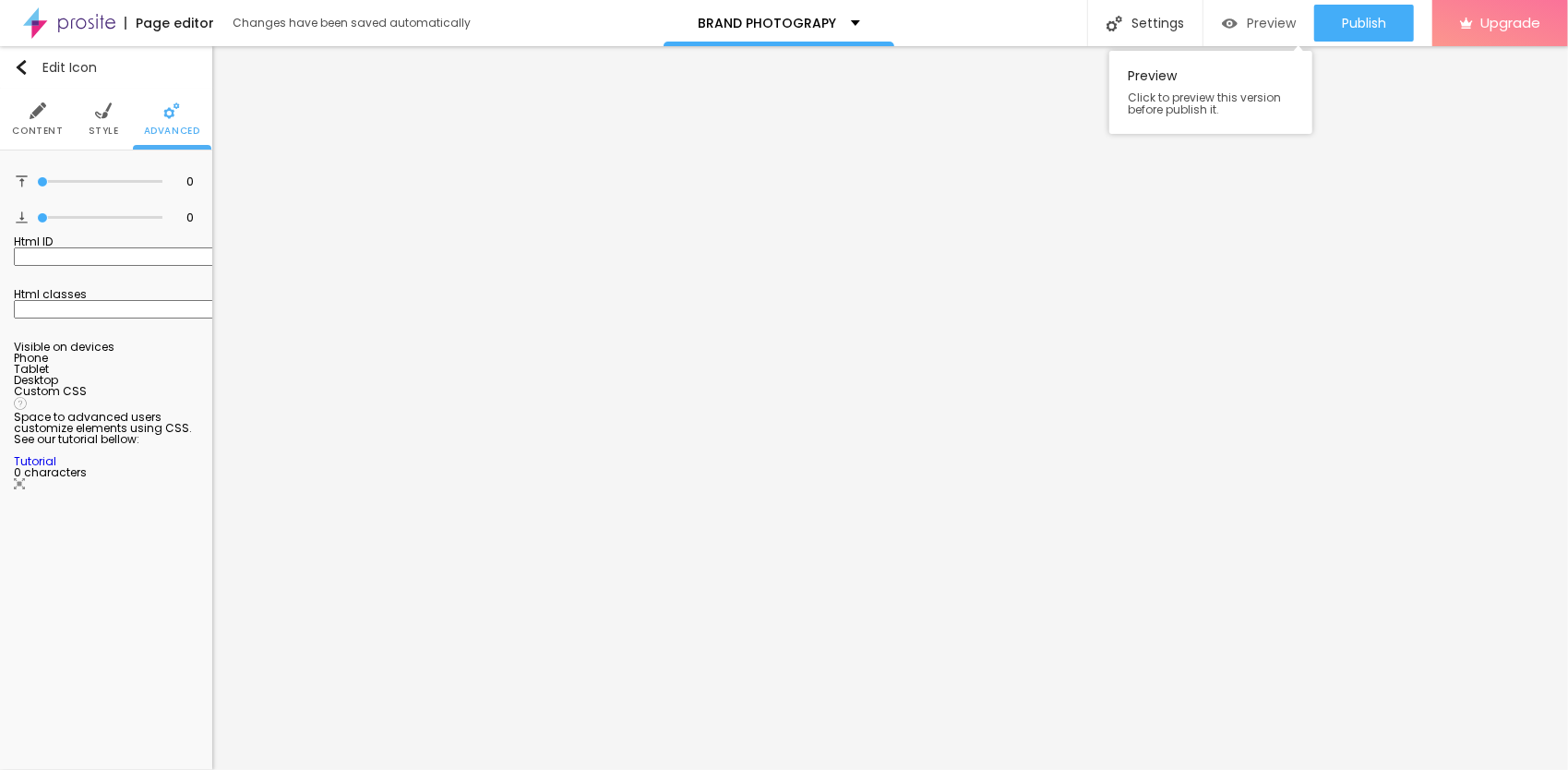 click on "Preview" at bounding box center (1271, 23) 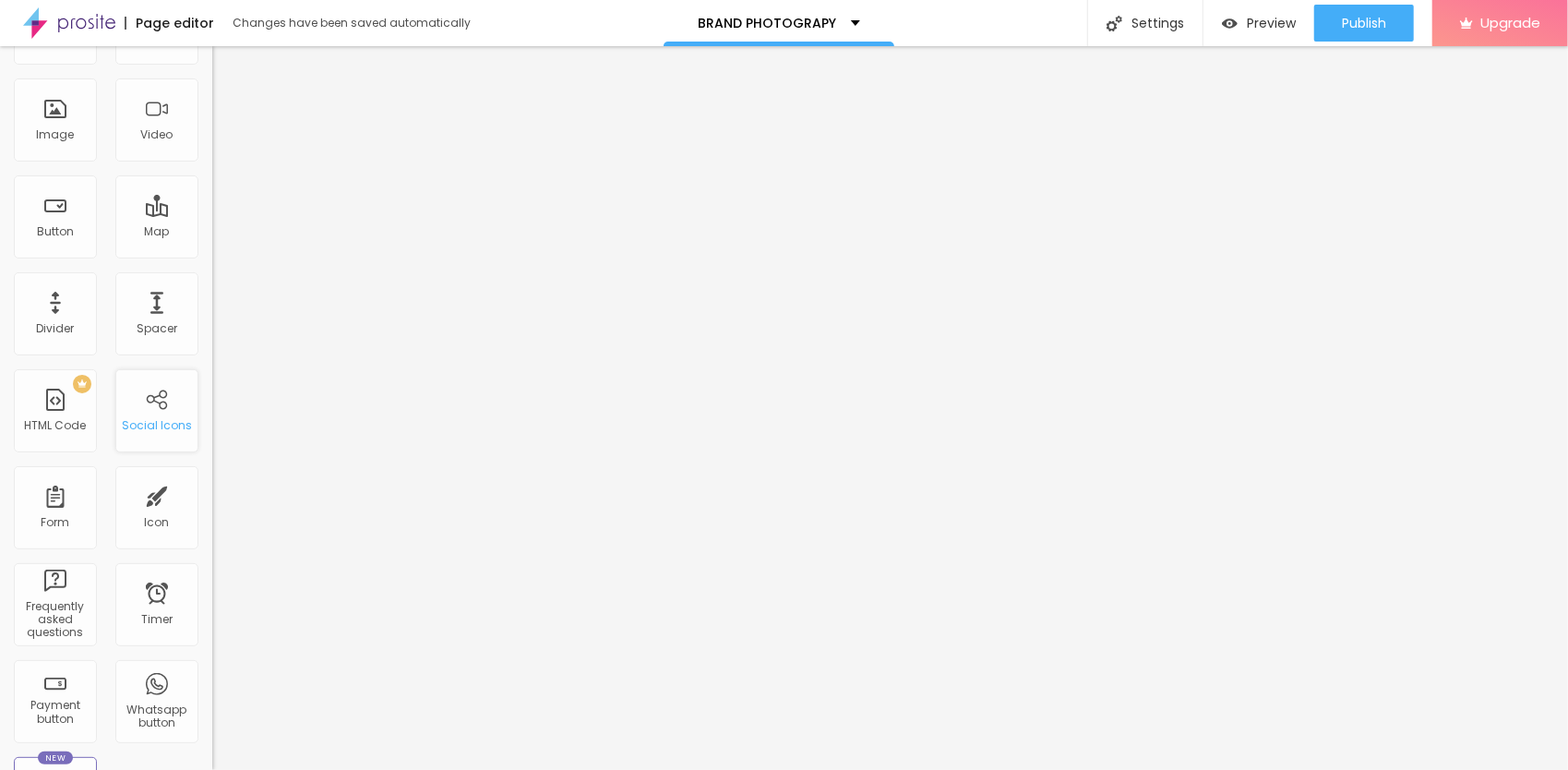 scroll, scrollTop: 369, scrollLeft: 0, axis: vertical 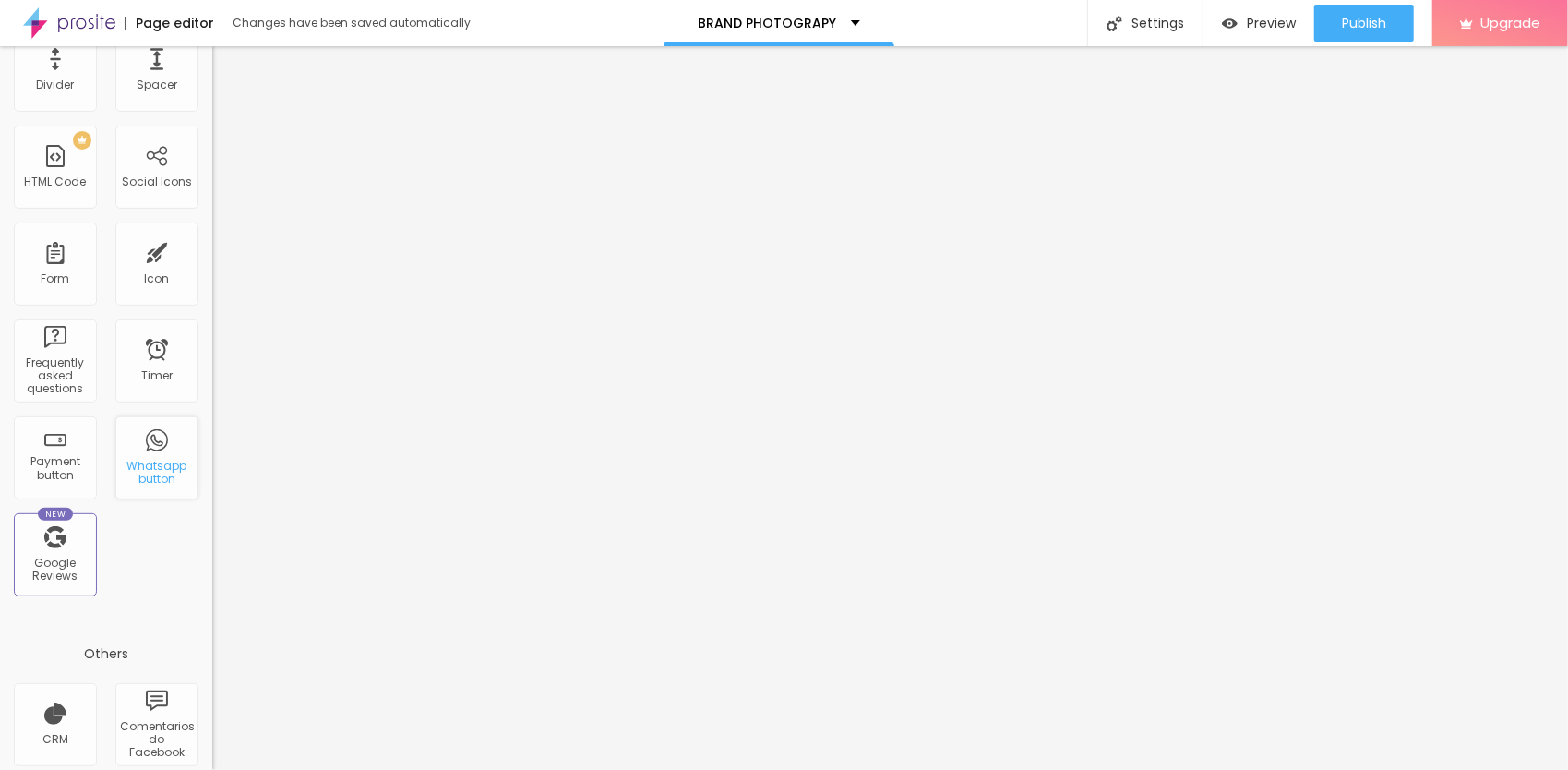 click on "Whatsapp button" at bounding box center (156, 473) 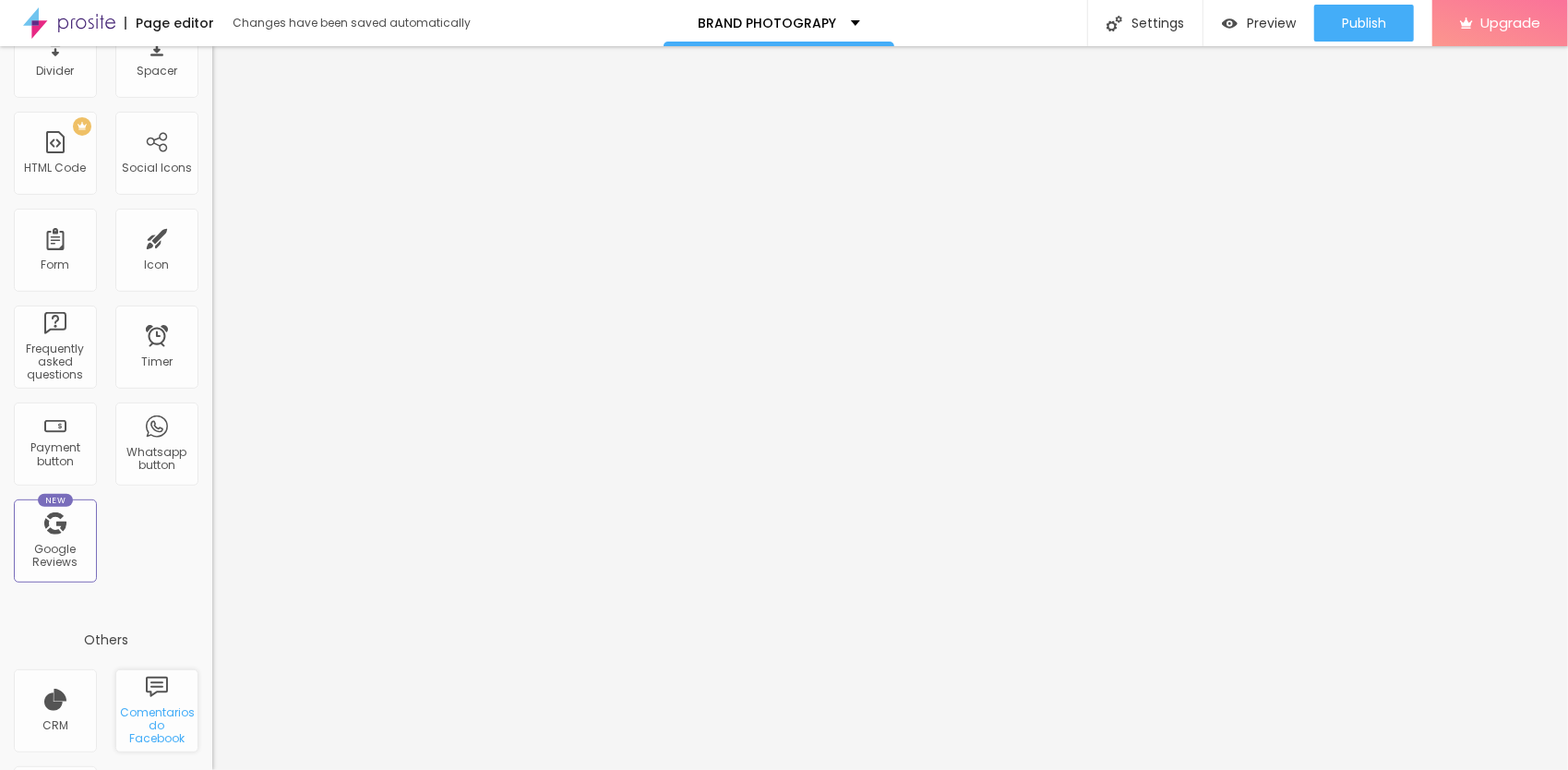 scroll, scrollTop: 291, scrollLeft: 0, axis: vertical 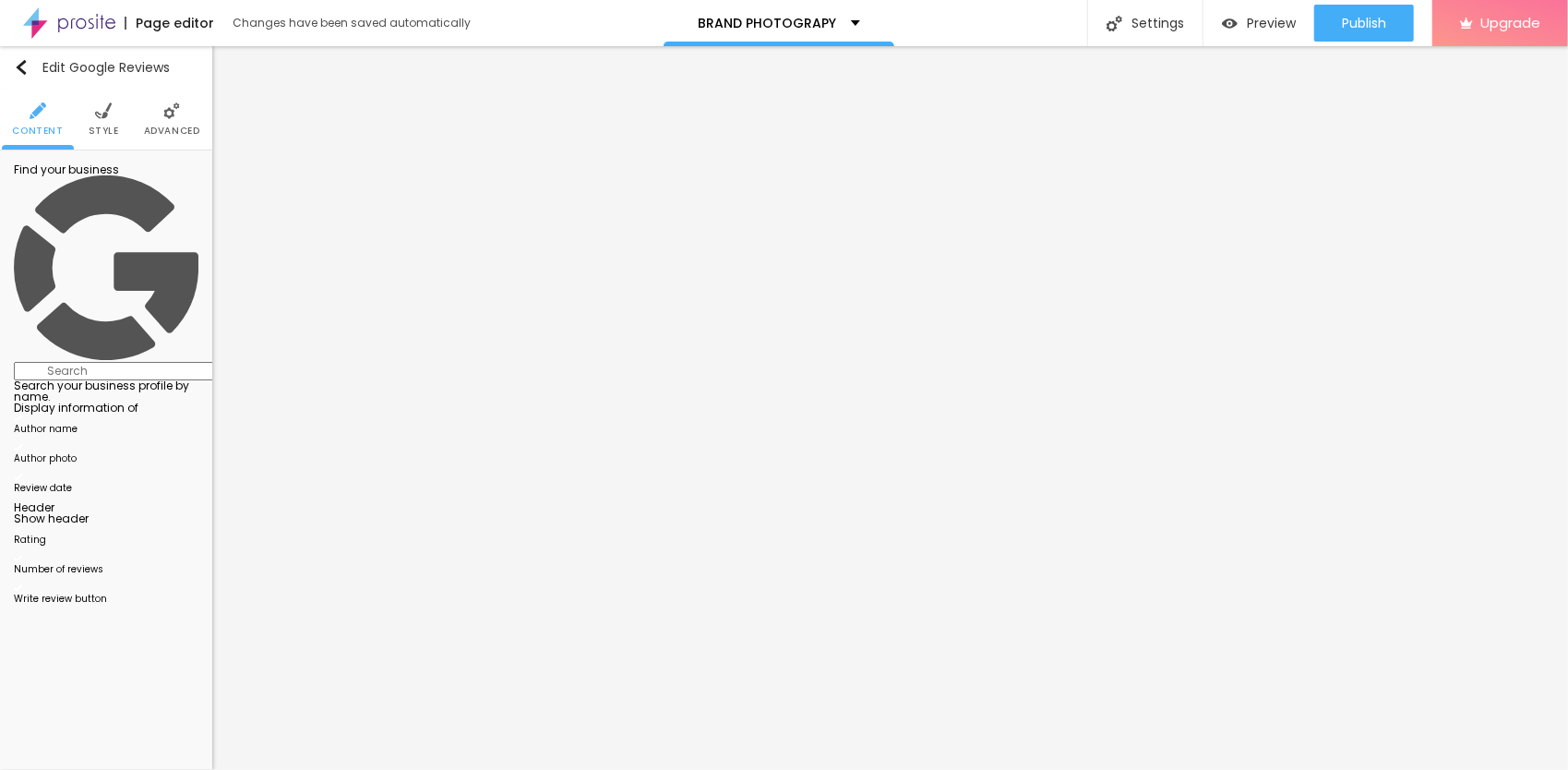 click at bounding box center [139, 371] 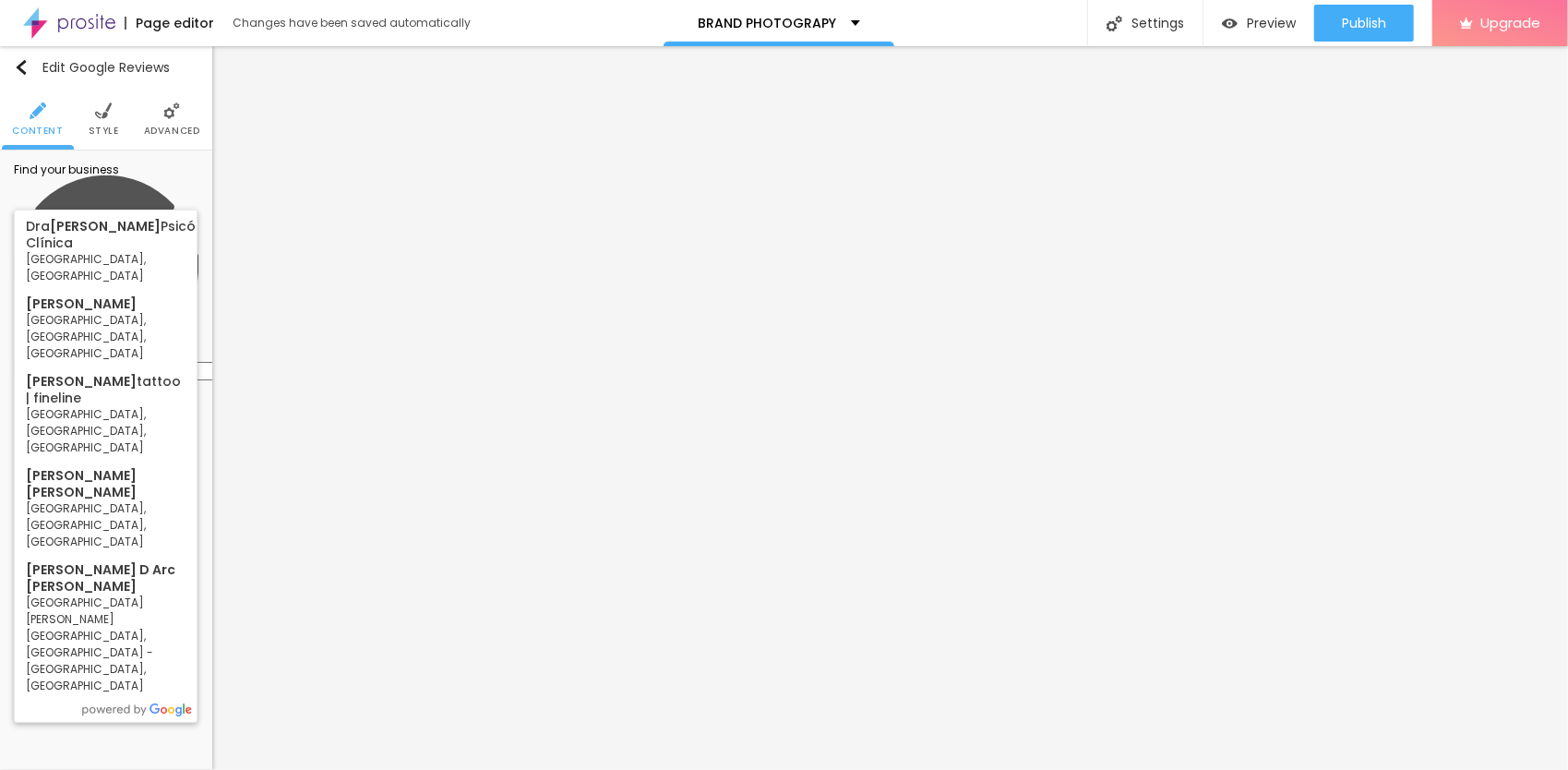 click on "Joana coelho" at bounding box center (139, 371) 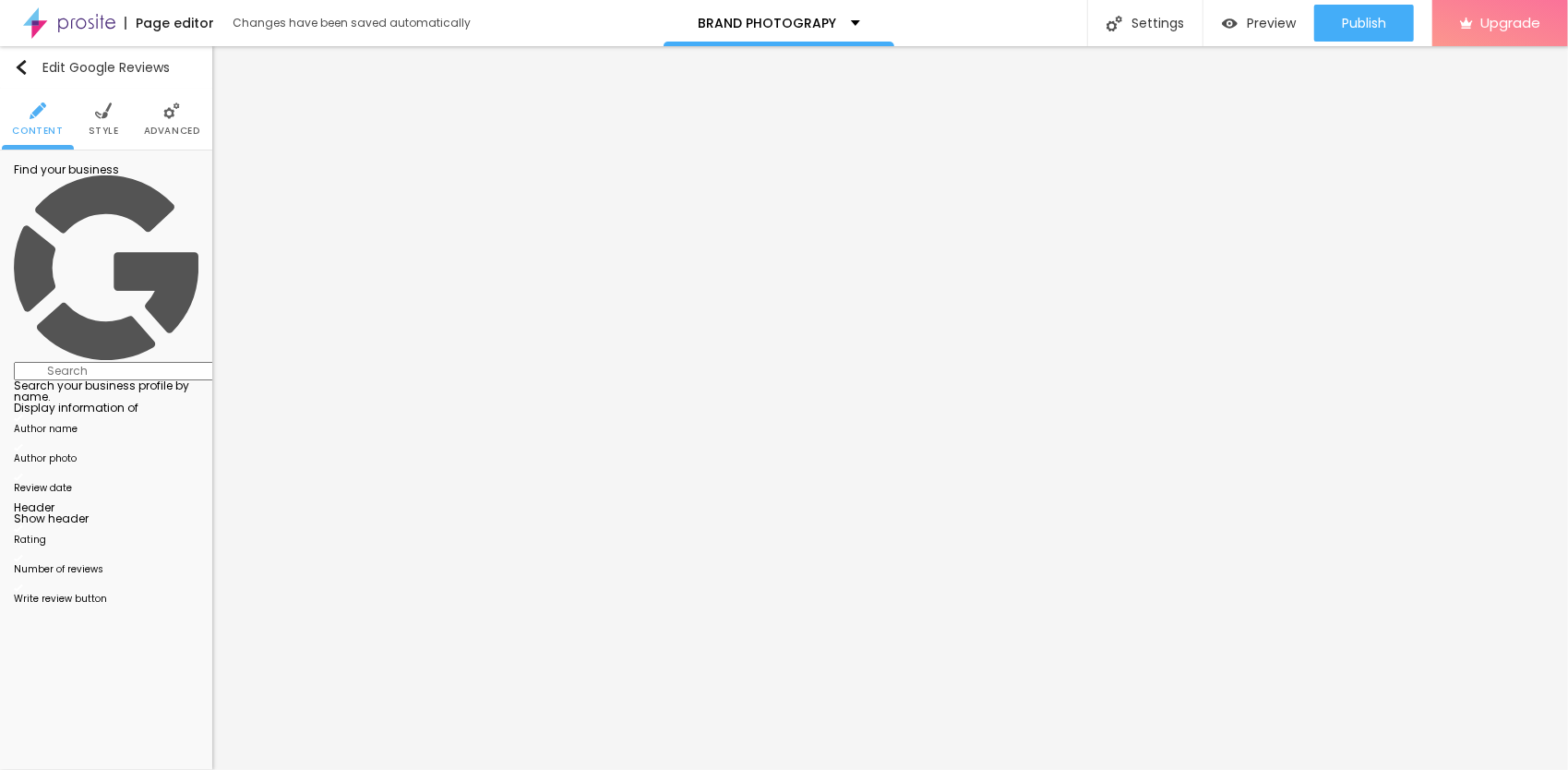 click on "Style" at bounding box center [103, 131] 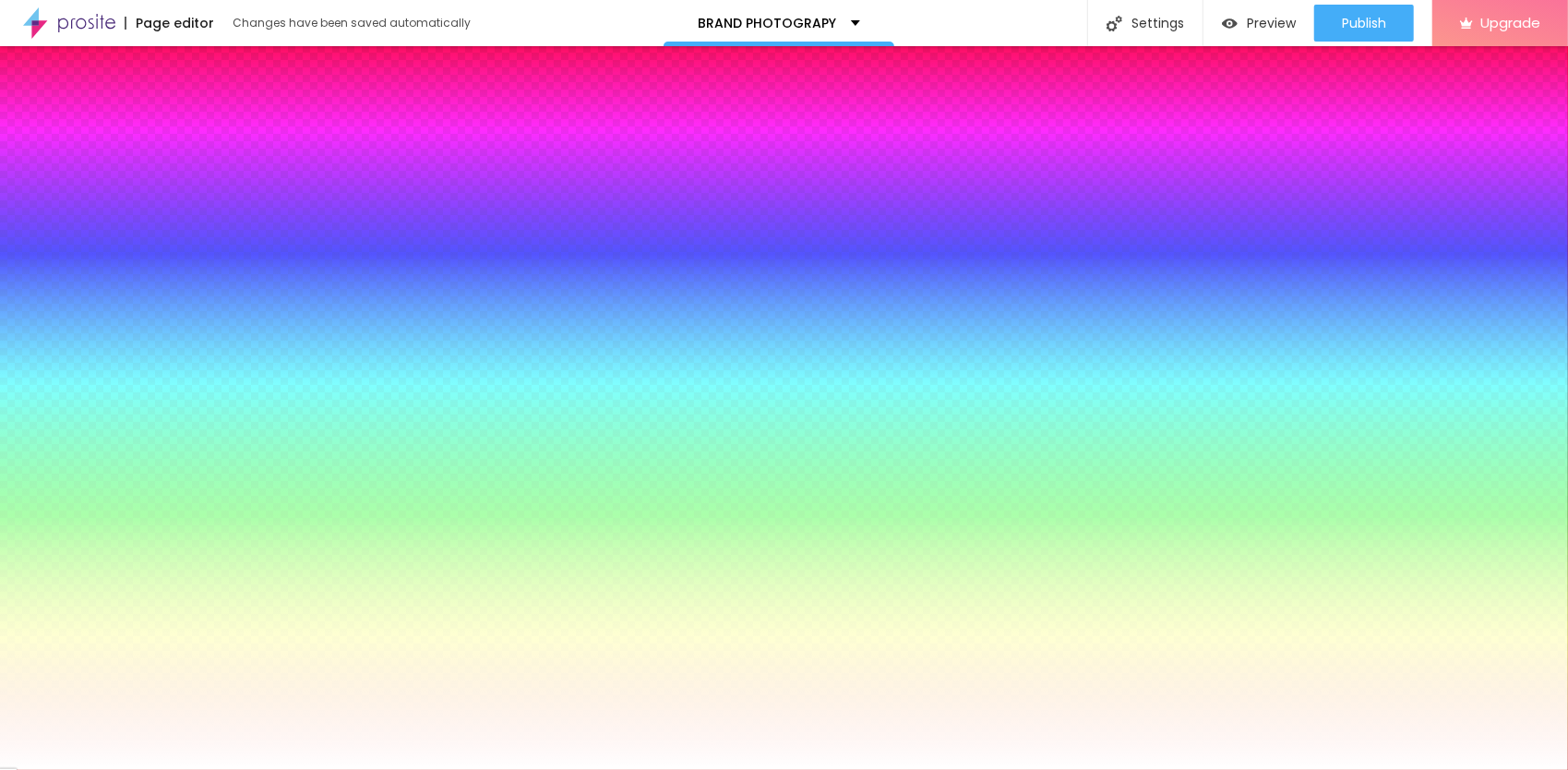 click on "Advanced" at bounding box center [172, 119] 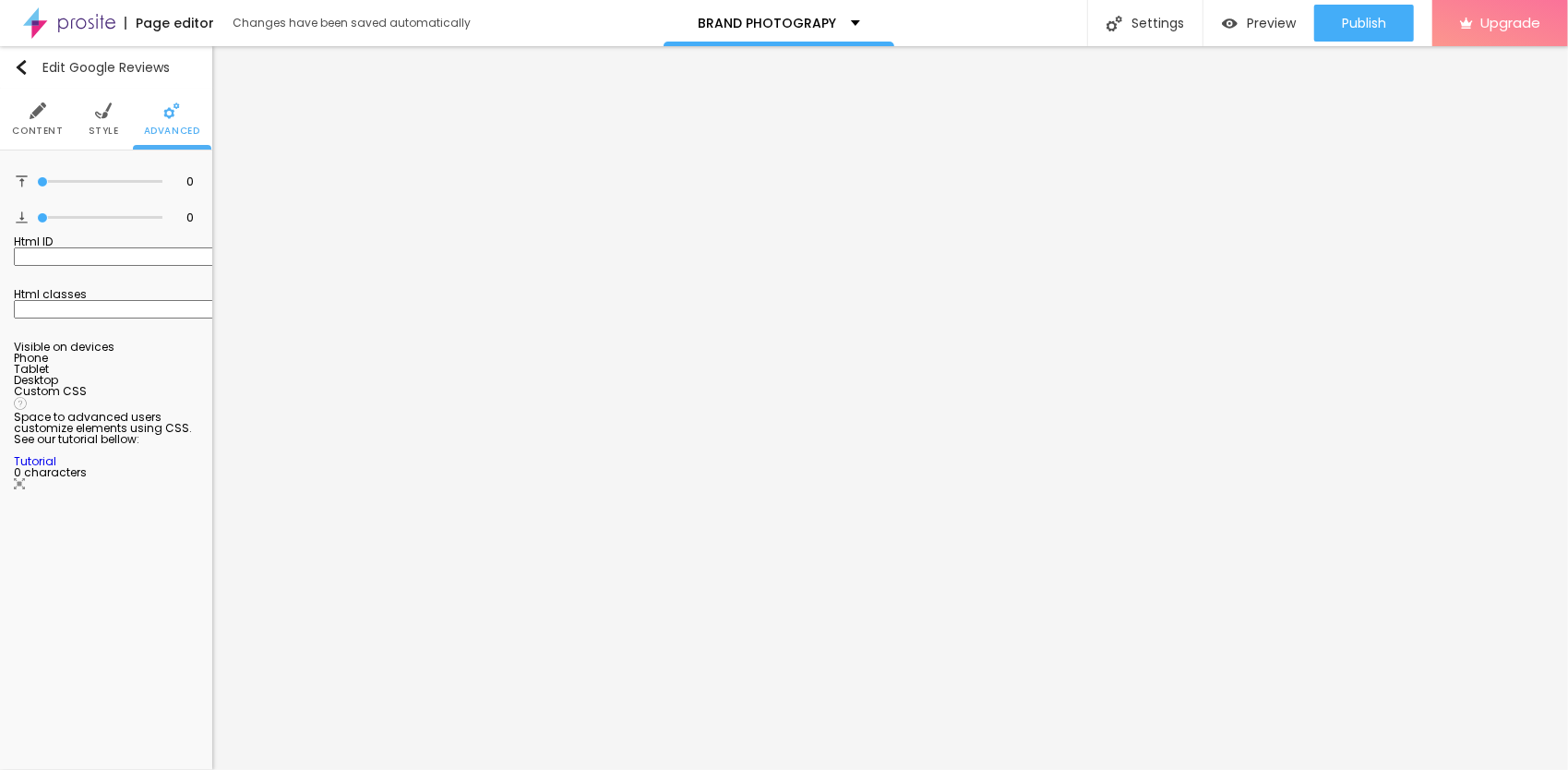 click at bounding box center (38, 111) 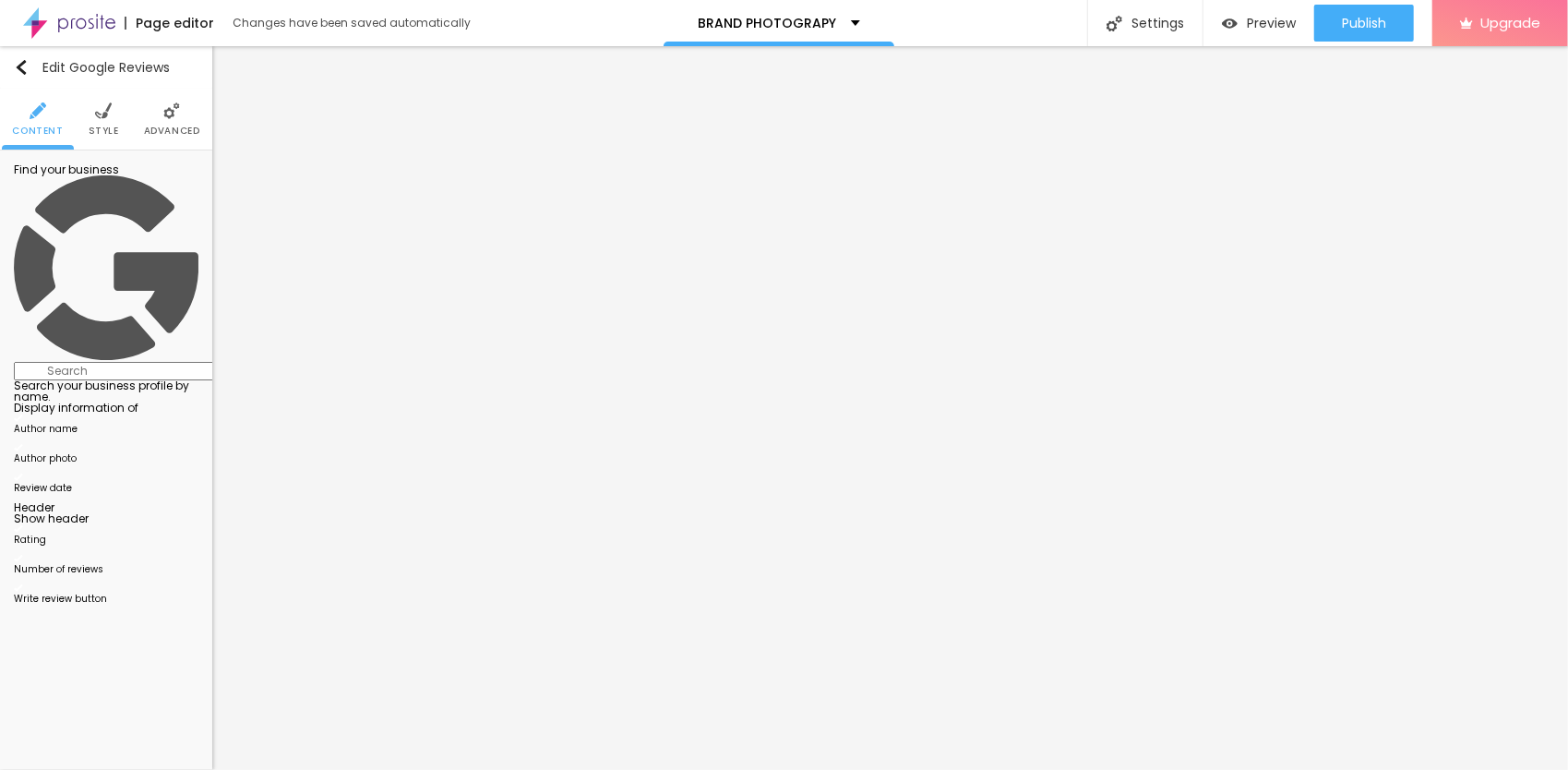 click at bounding box center [139, 371] 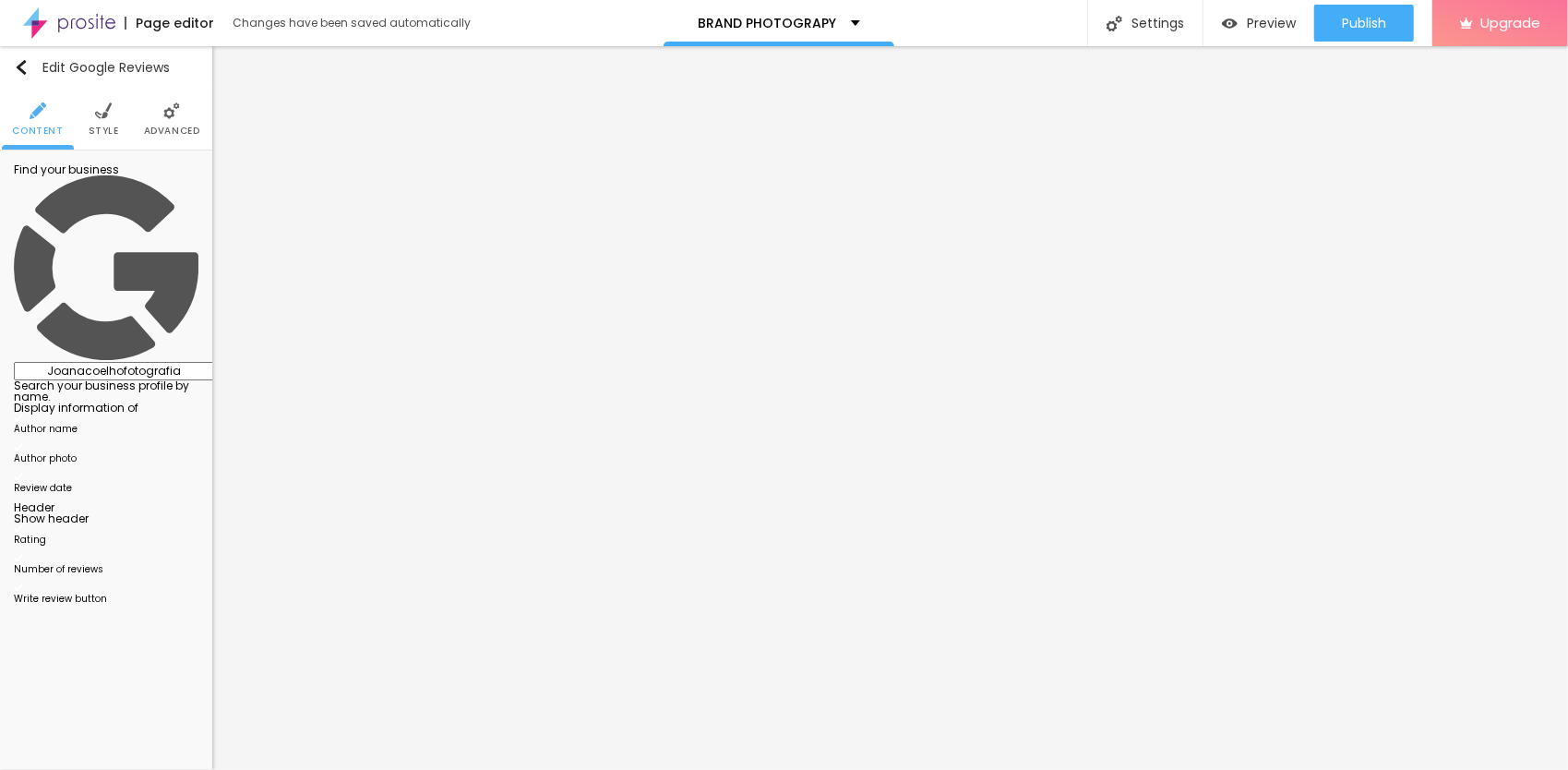 drag, startPoint x: 148, startPoint y: 187, endPoint x: 168, endPoint y: 199, distance: 23.323808 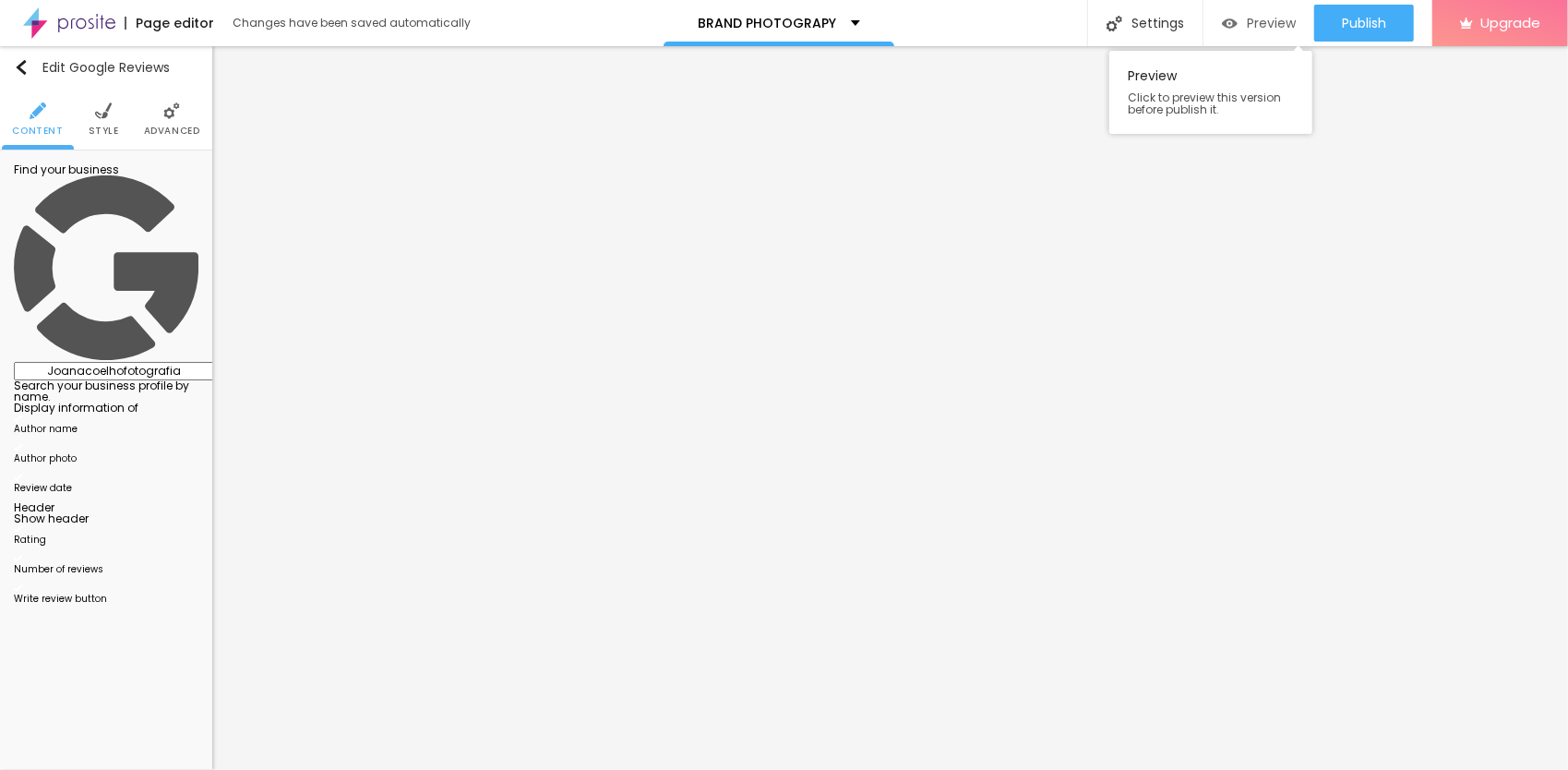 click on "Preview" at bounding box center [1259, 23] 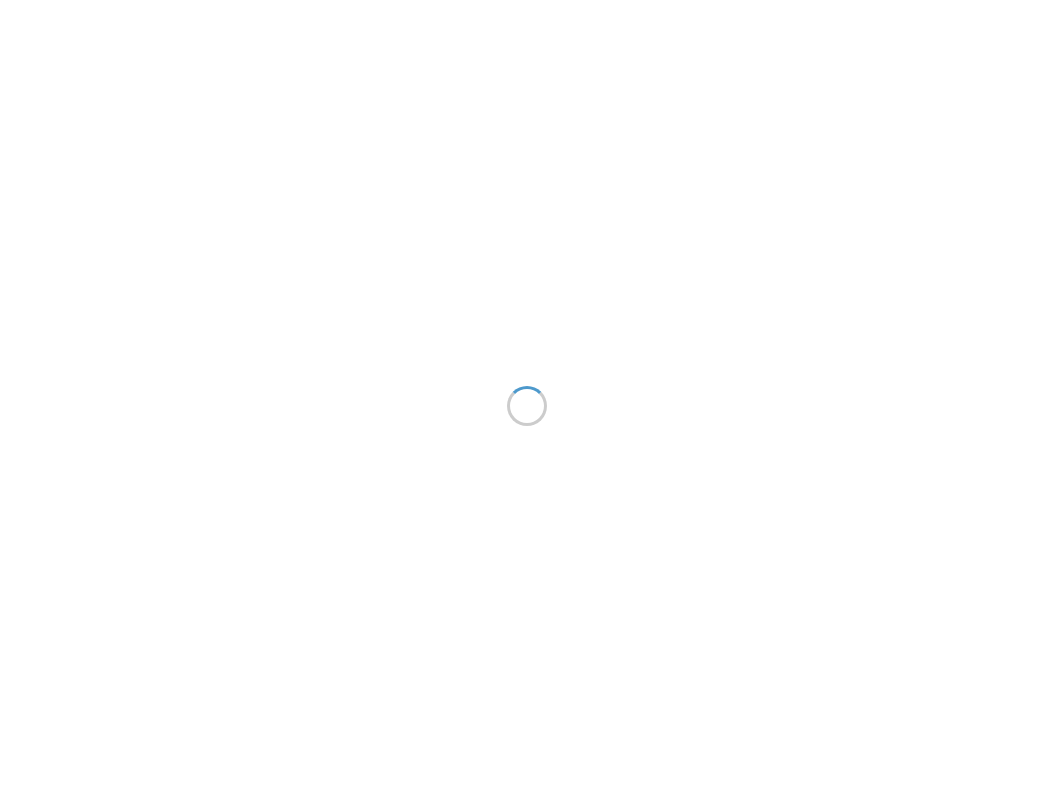 scroll, scrollTop: 0, scrollLeft: 0, axis: both 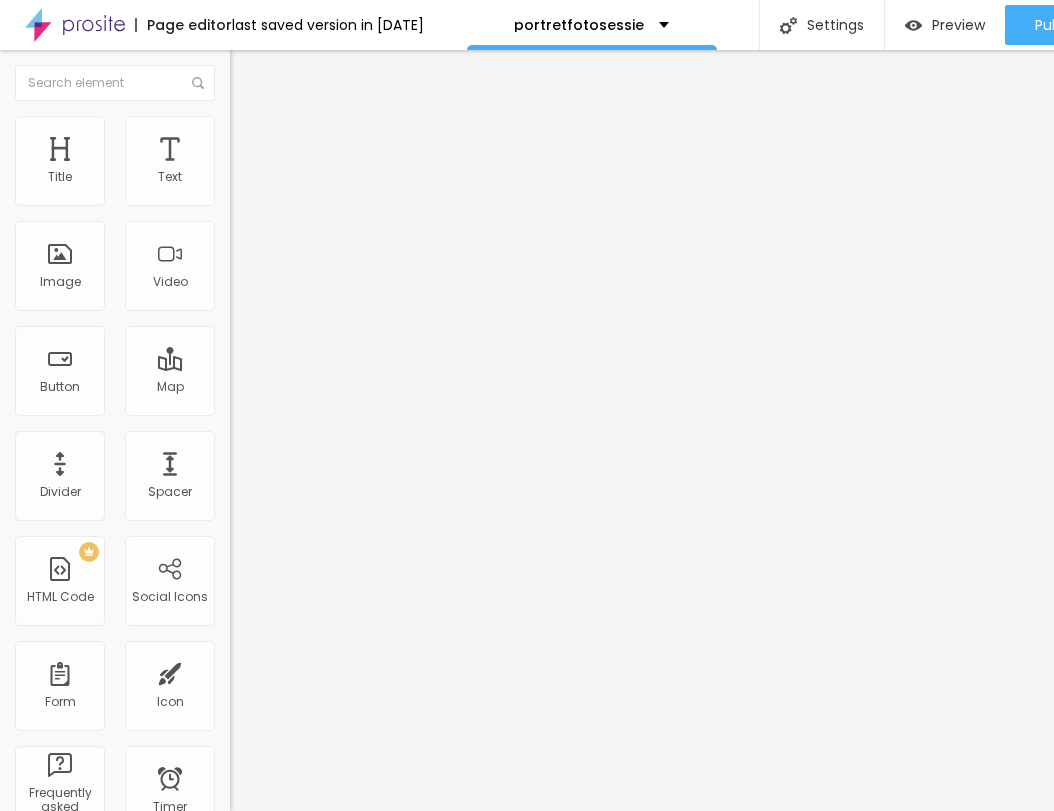 drag, startPoint x: 70, startPoint y: 411, endPoint x: -6, endPoint y: 411, distance: 76 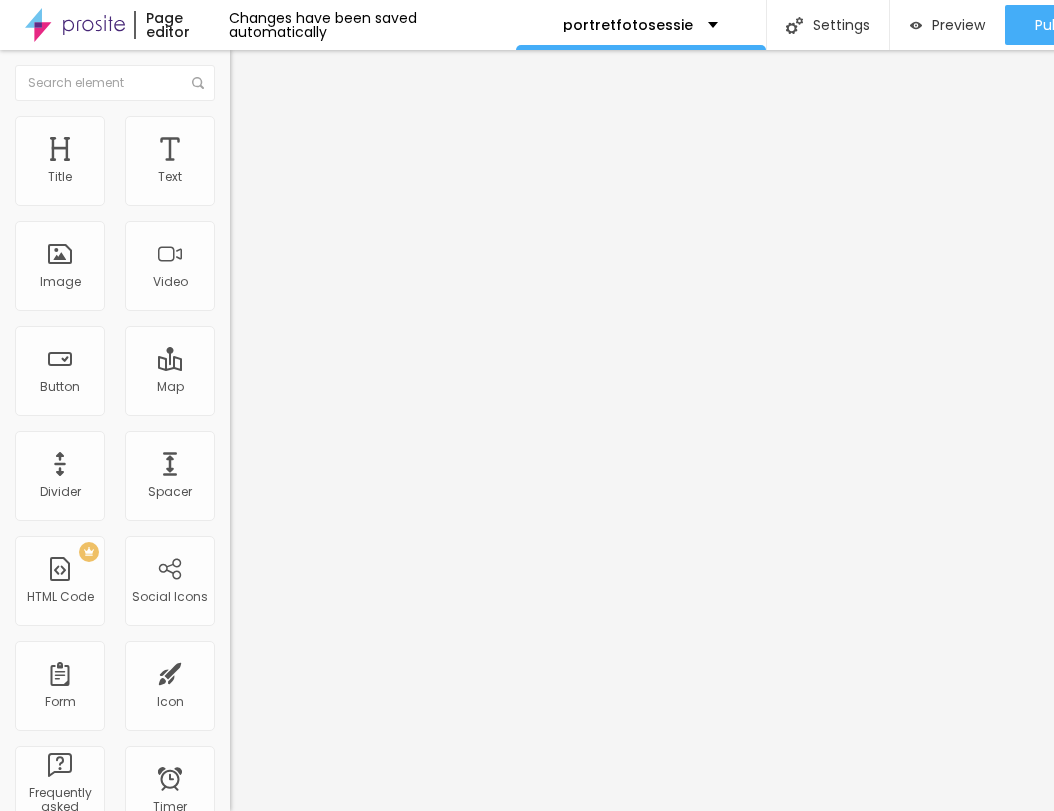 type on "https://koalendar.com/e/CONSULTATIEGESPREK" 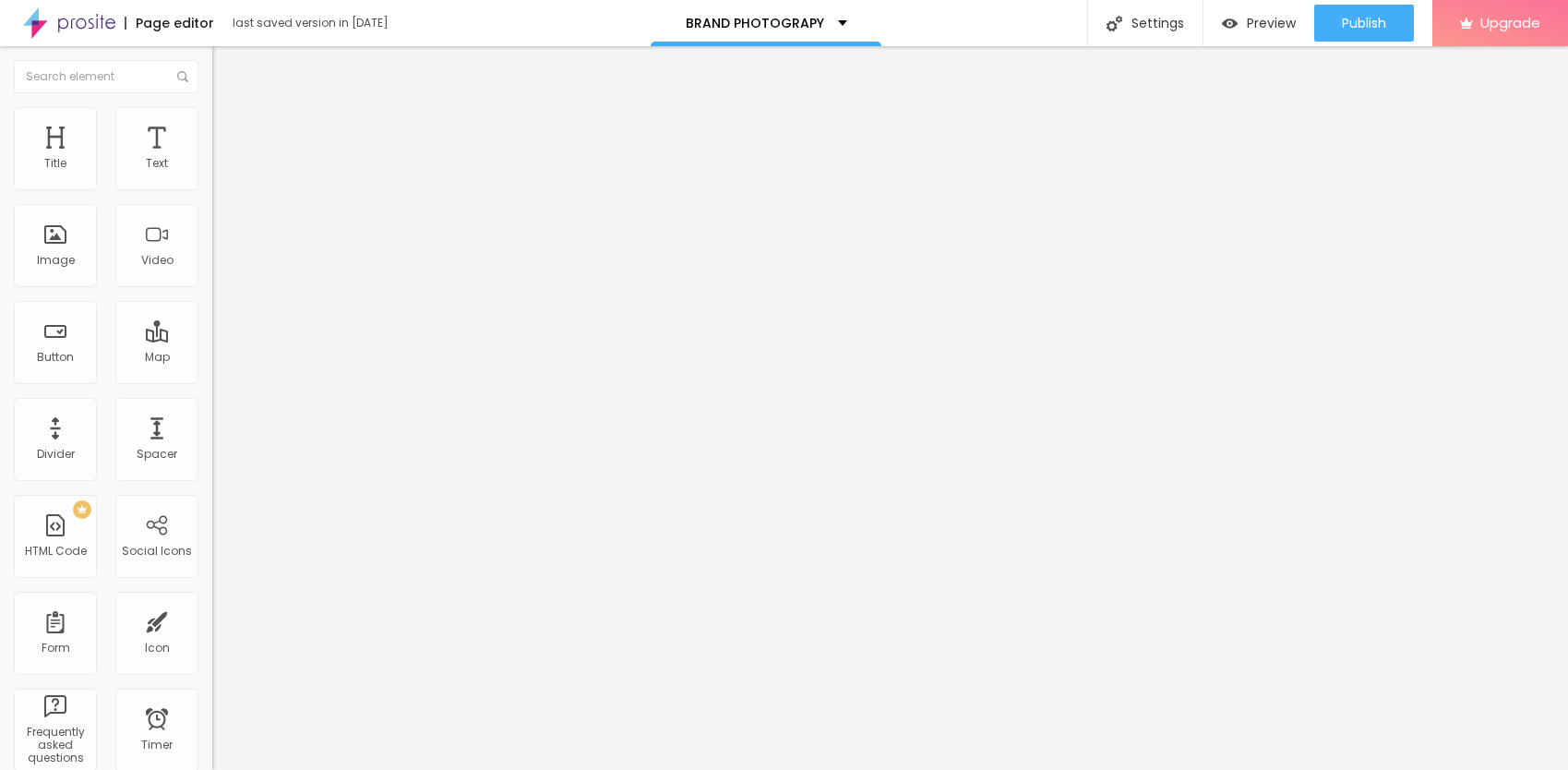 scroll, scrollTop: 0, scrollLeft: 0, axis: both 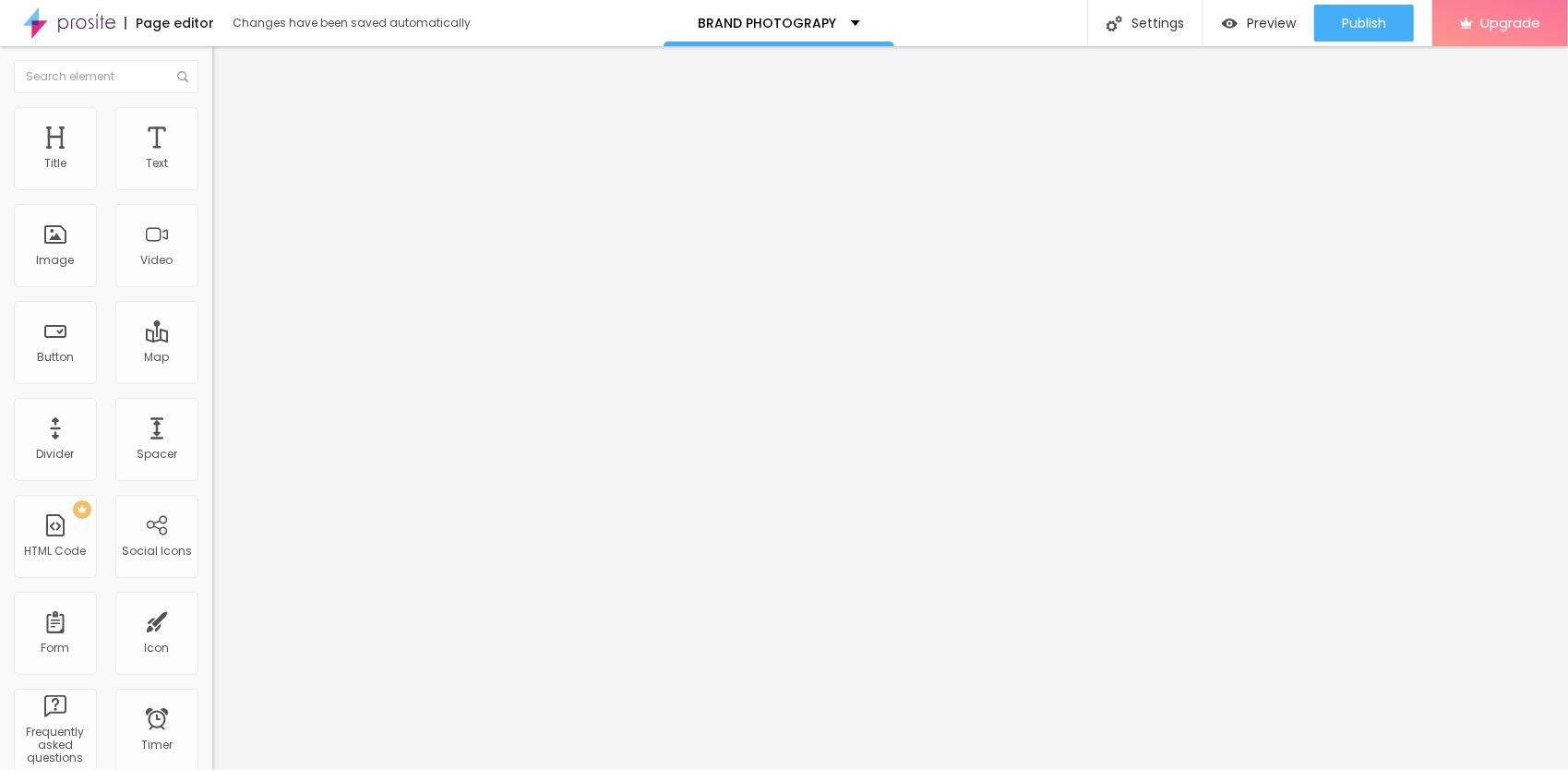 click on "Joanacoelhofotografia" at bounding box center [338, 379] 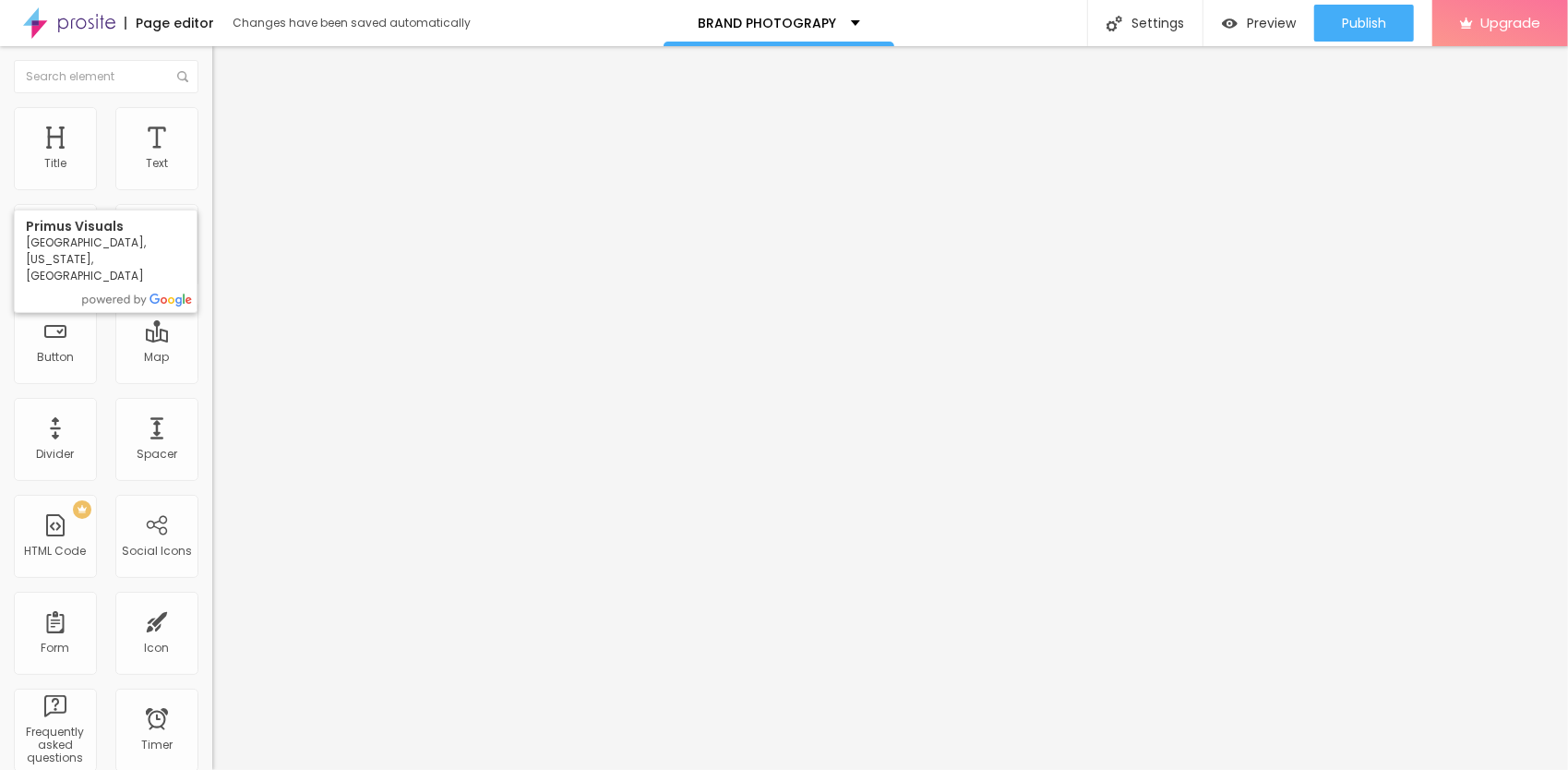 drag, startPoint x: 128, startPoint y: 198, endPoint x: 77, endPoint y: 199, distance: 51.0098 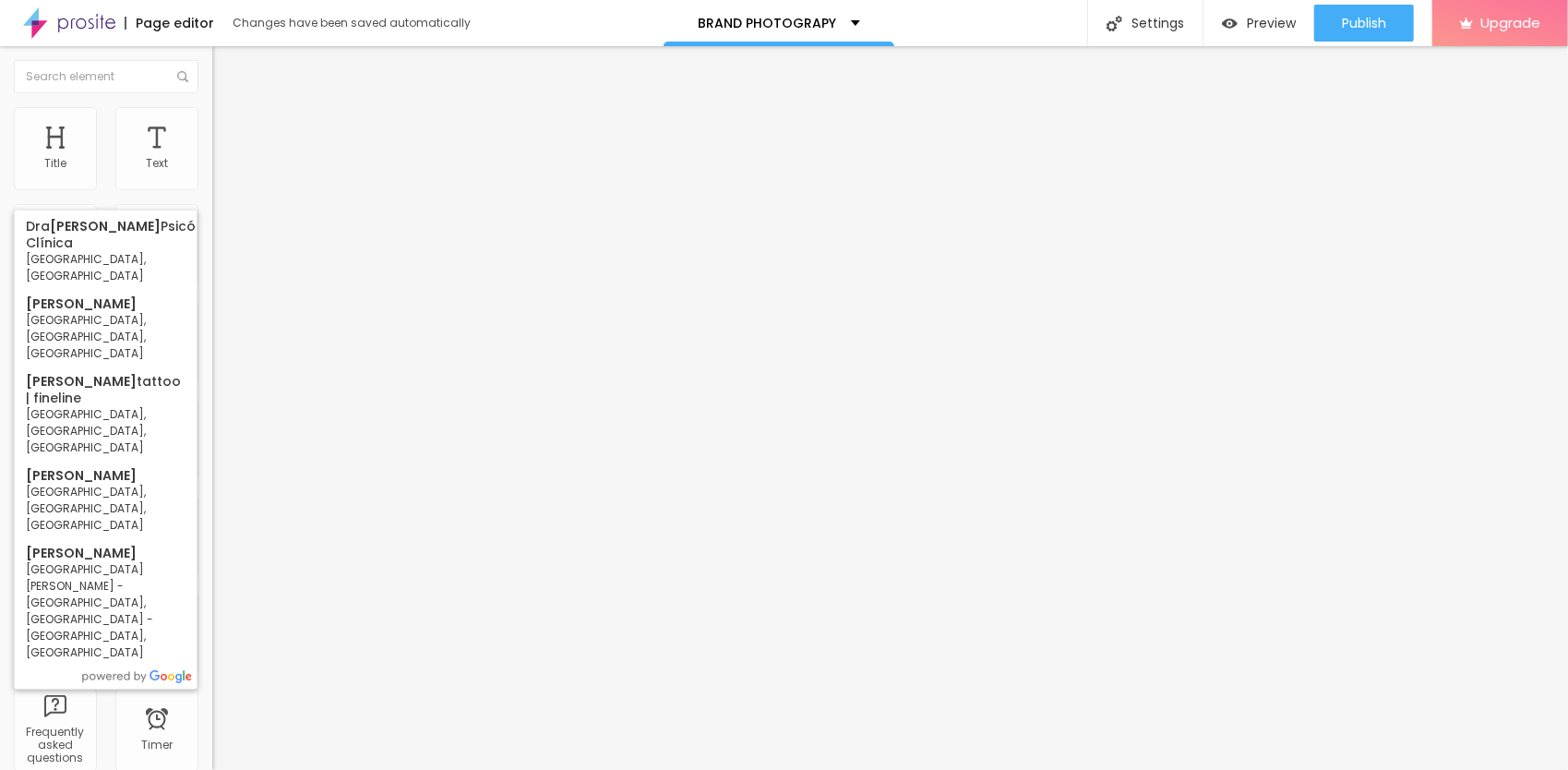click on "Joana coelho" at bounding box center (338, 379) 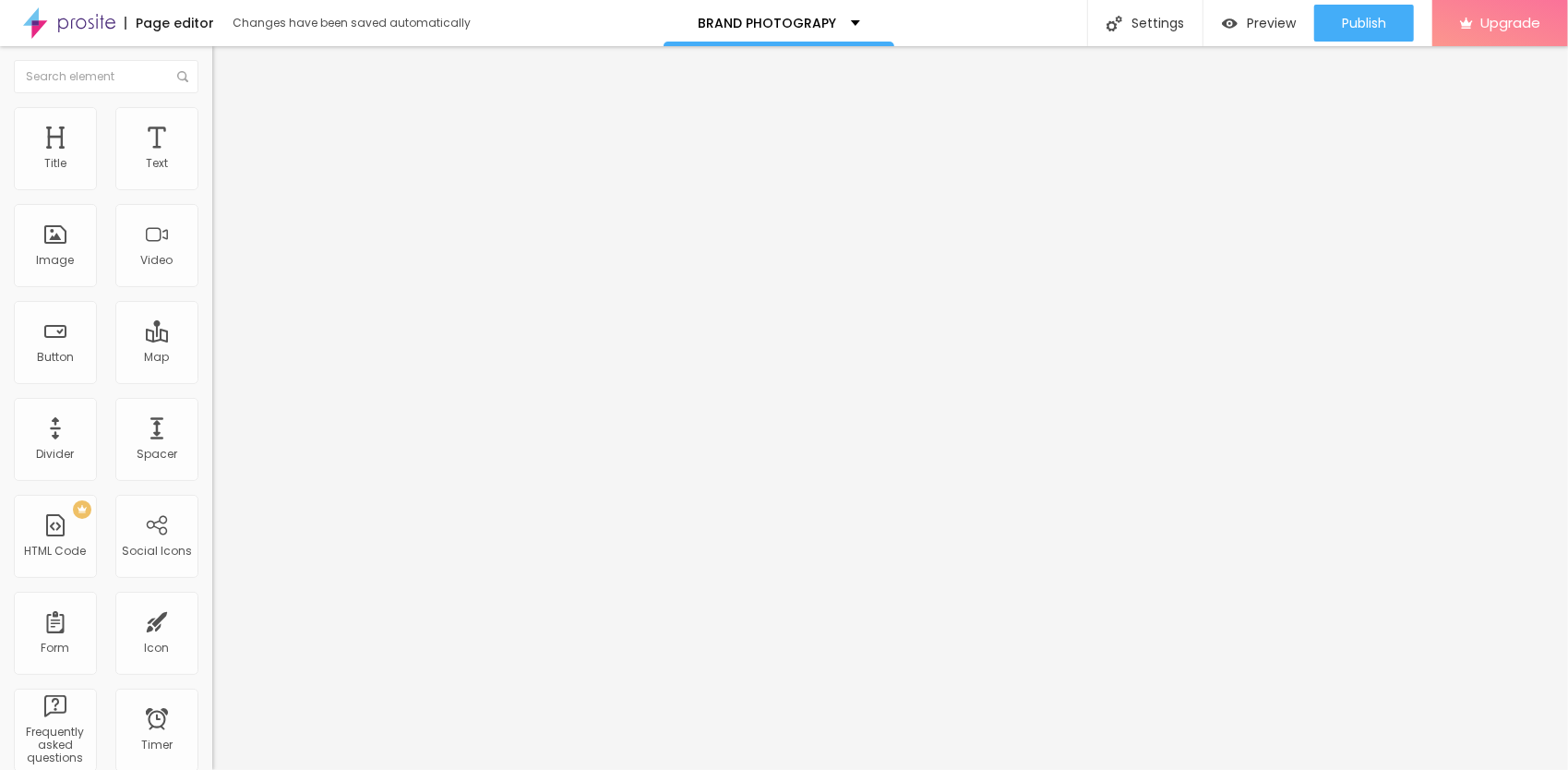 type on "joanacoelhofotogra" 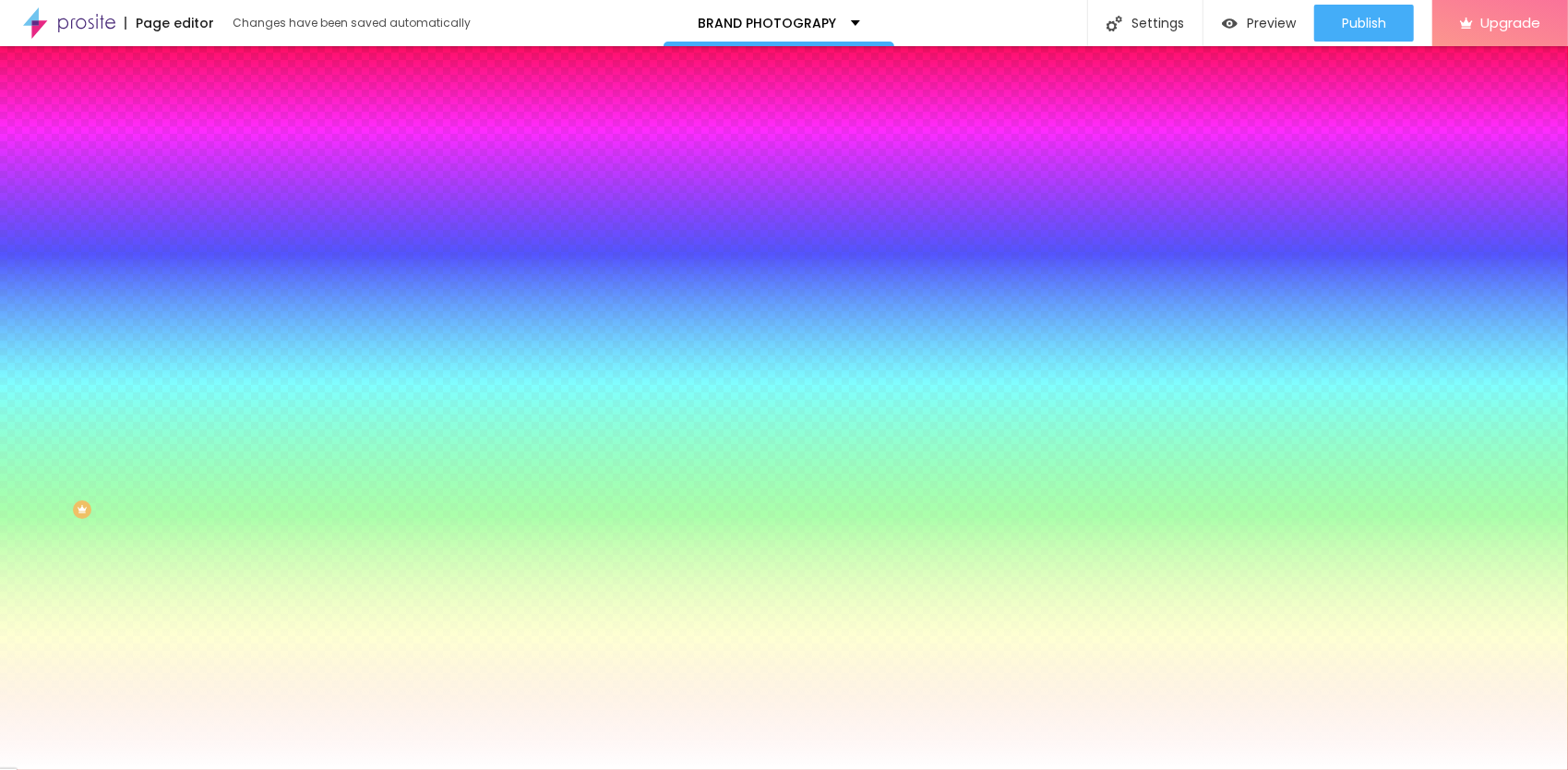 click at bounding box center (225, 249) 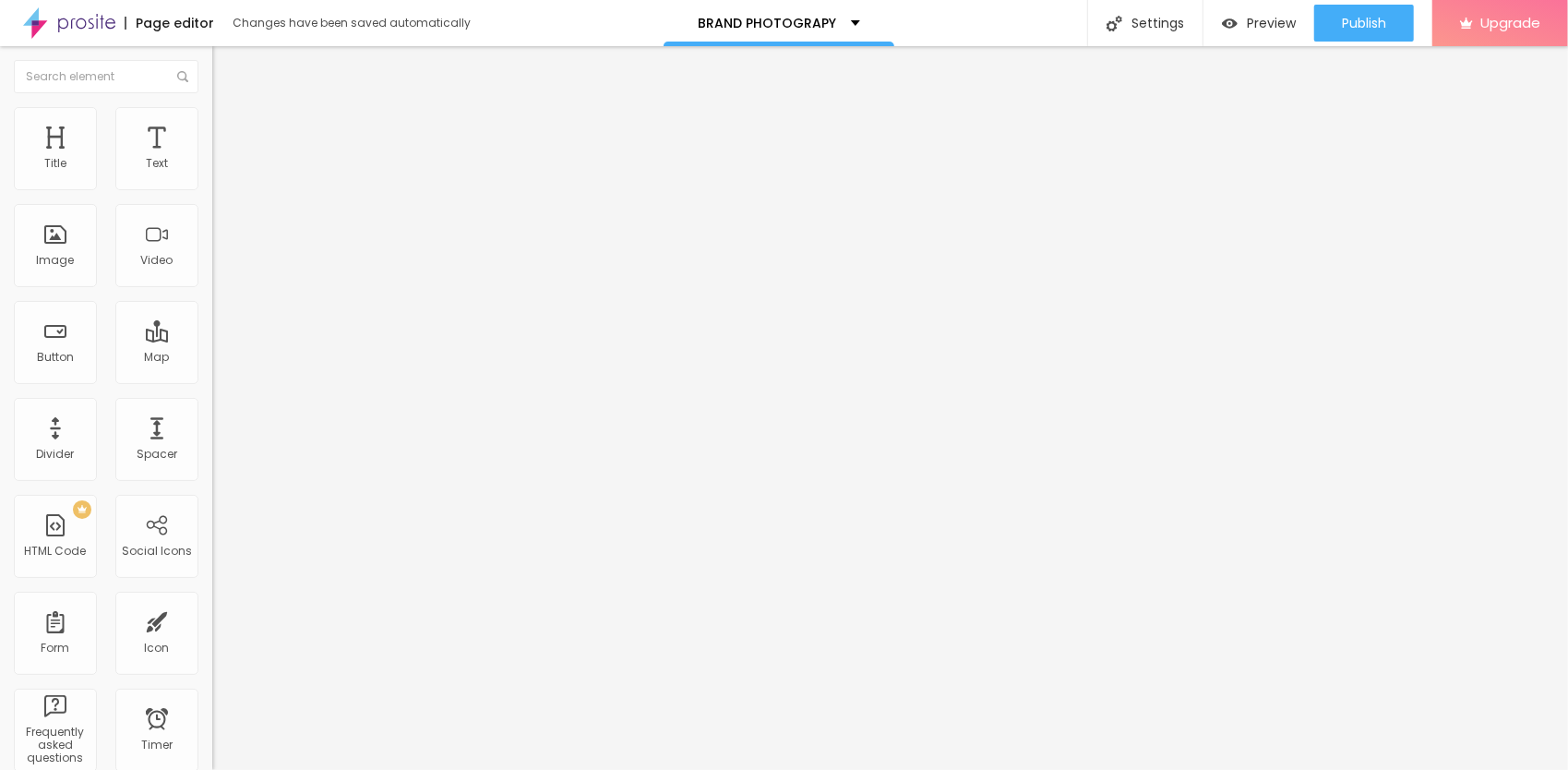 click at bounding box center [225, 263] 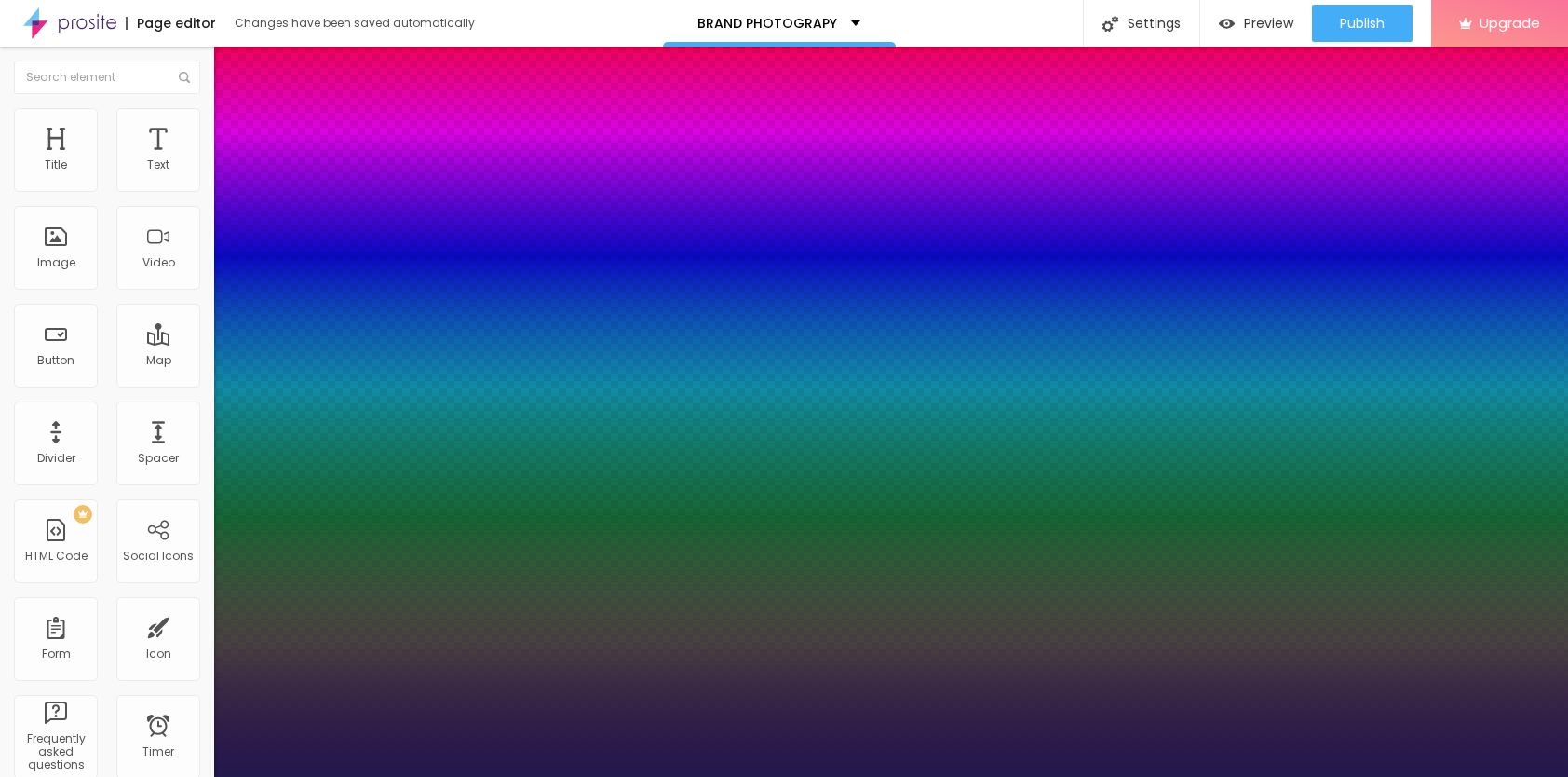 click at bounding box center [784, 7323] 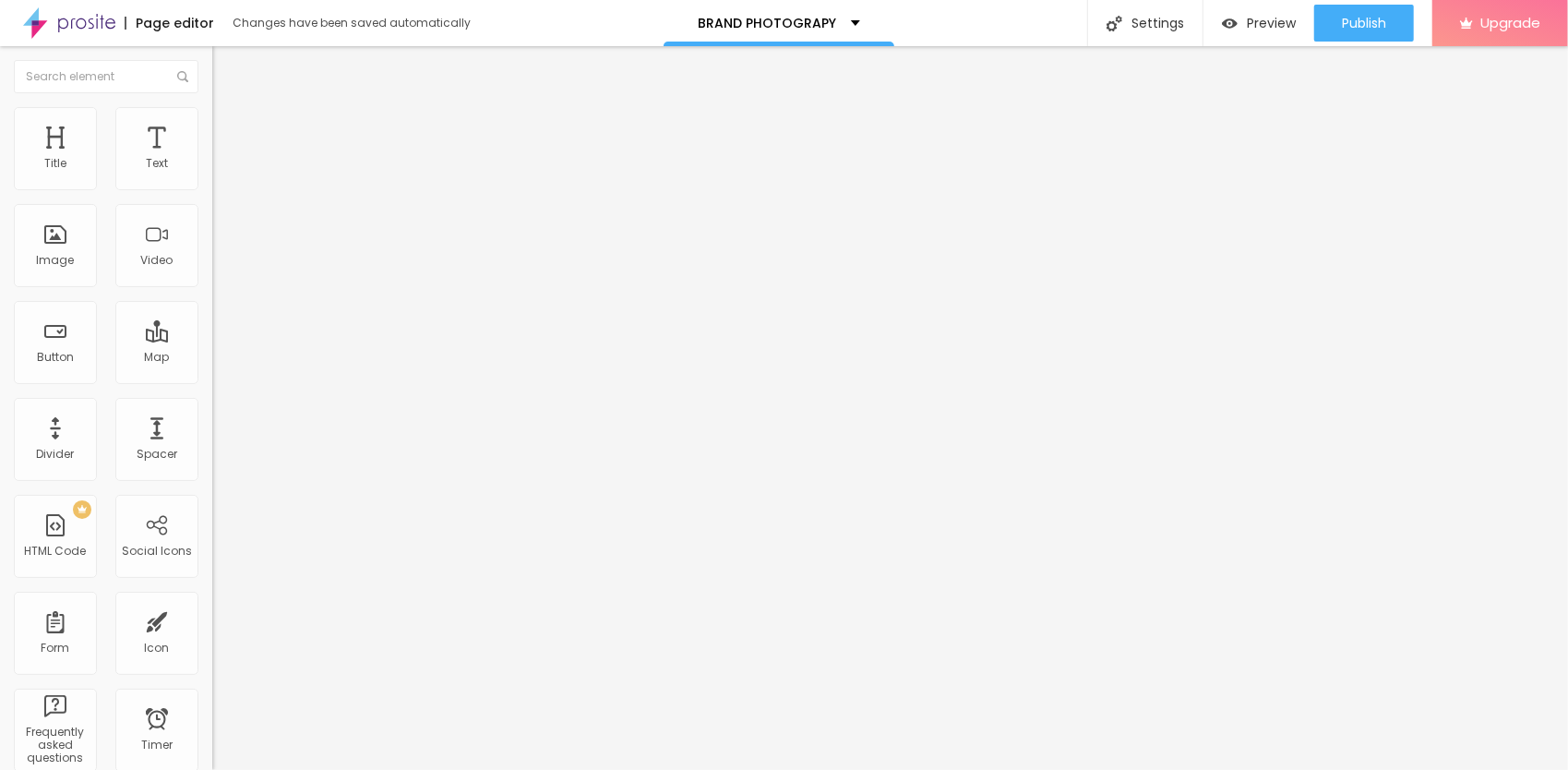 click on "Edit Title" at bounding box center (268, 67) 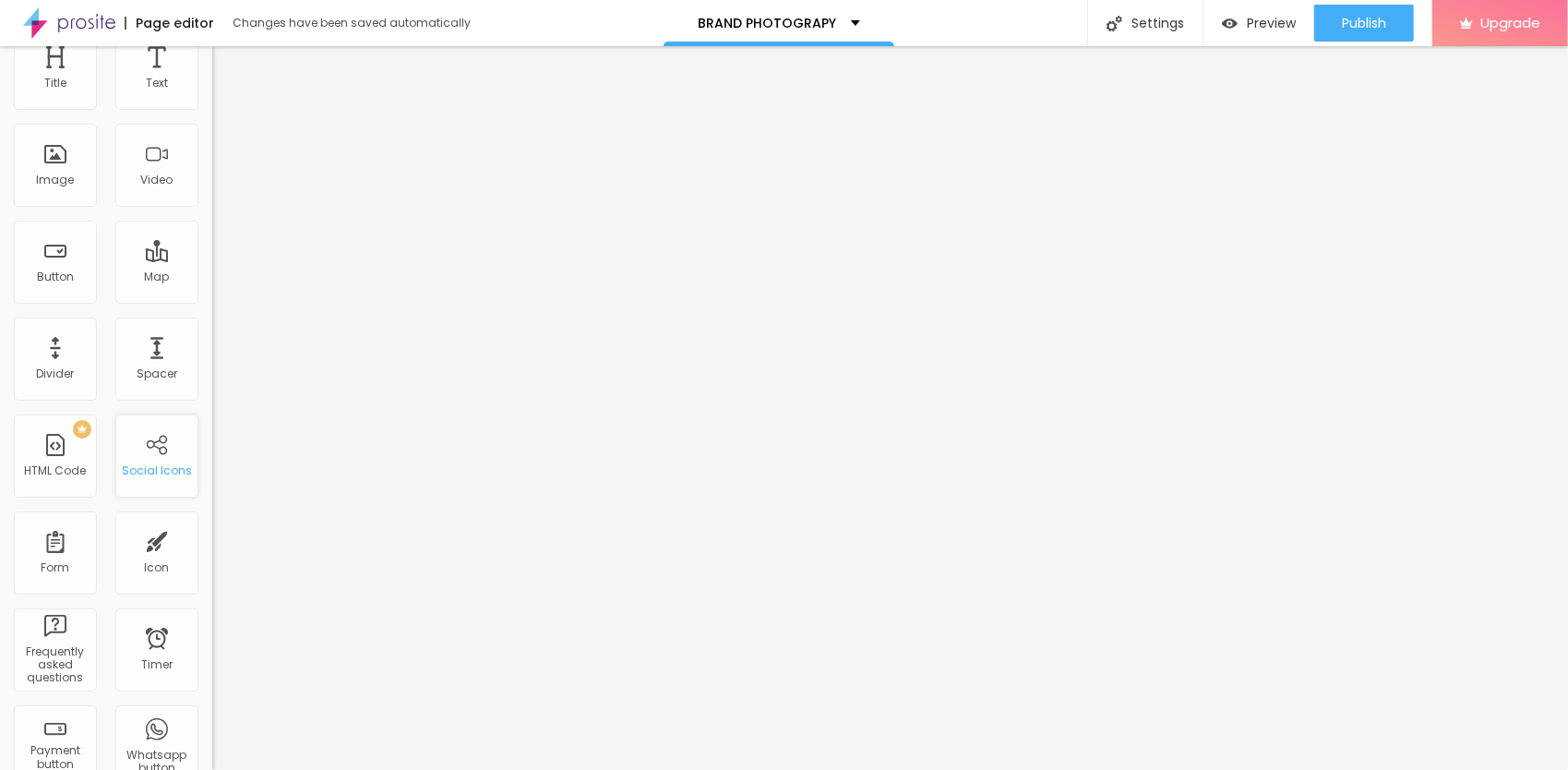scroll, scrollTop: 92, scrollLeft: 0, axis: vertical 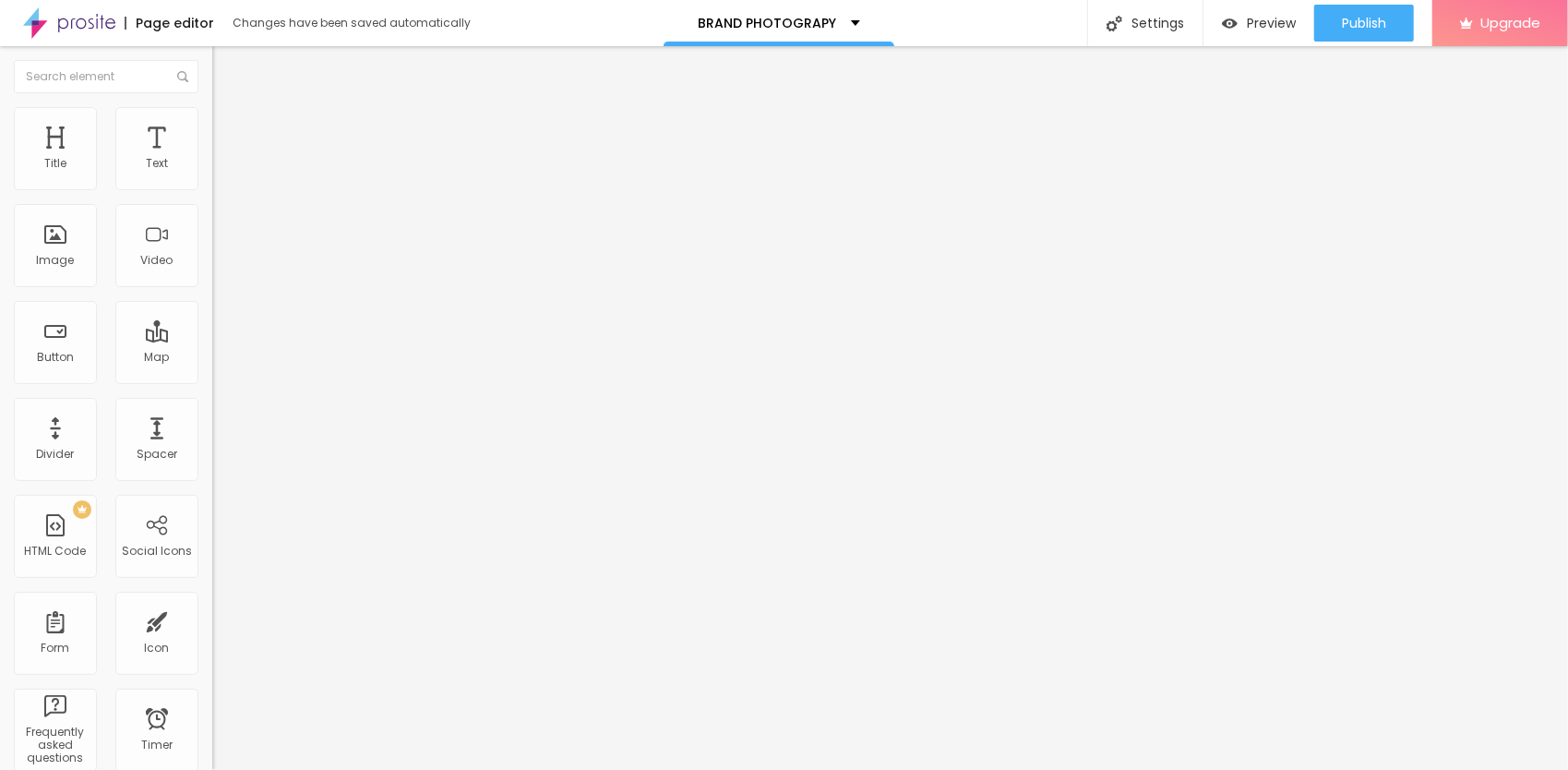 click on "Change Icon" at bounding box center (266, 162) 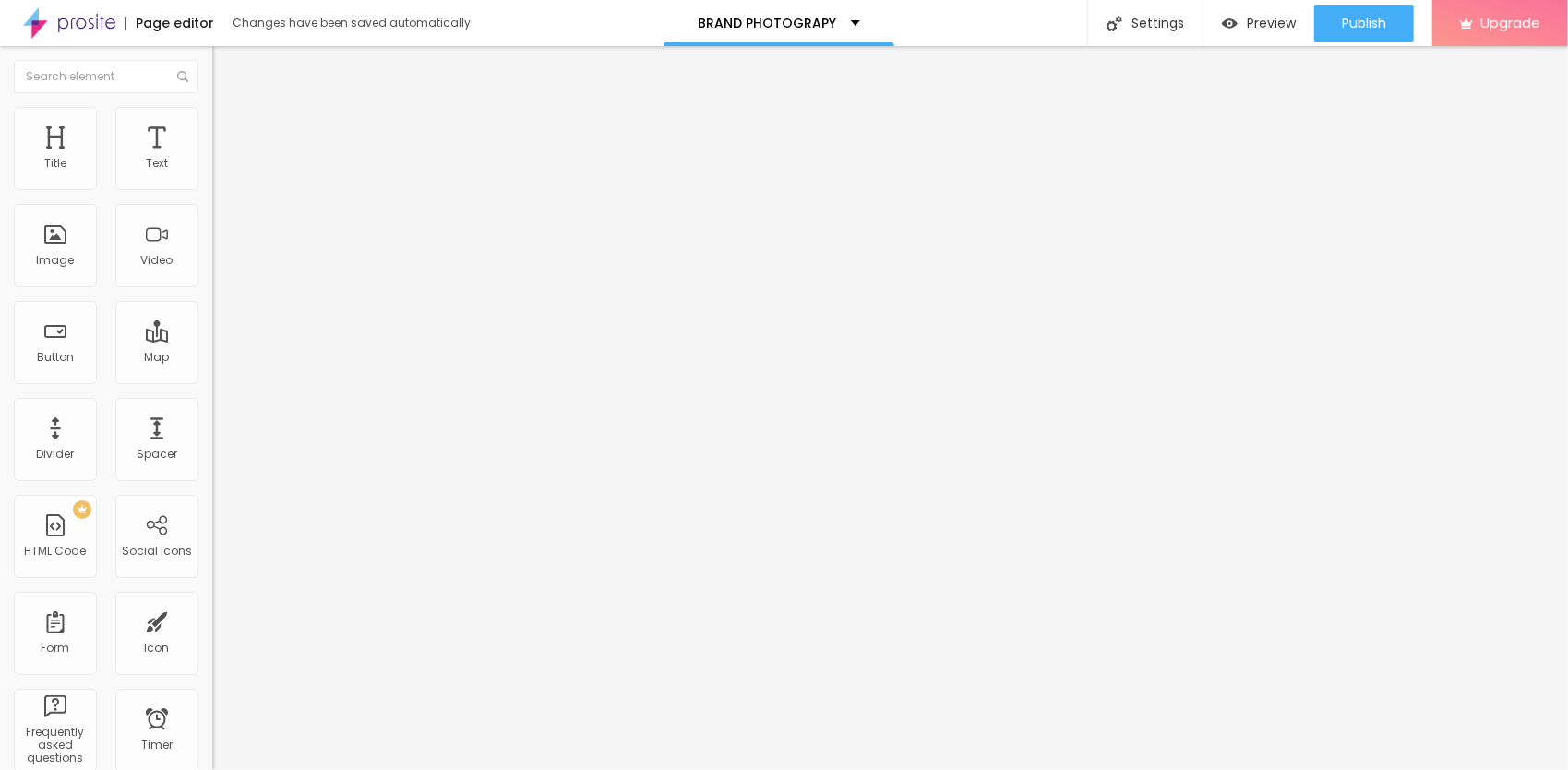 scroll, scrollTop: 15, scrollLeft: 15, axis: both 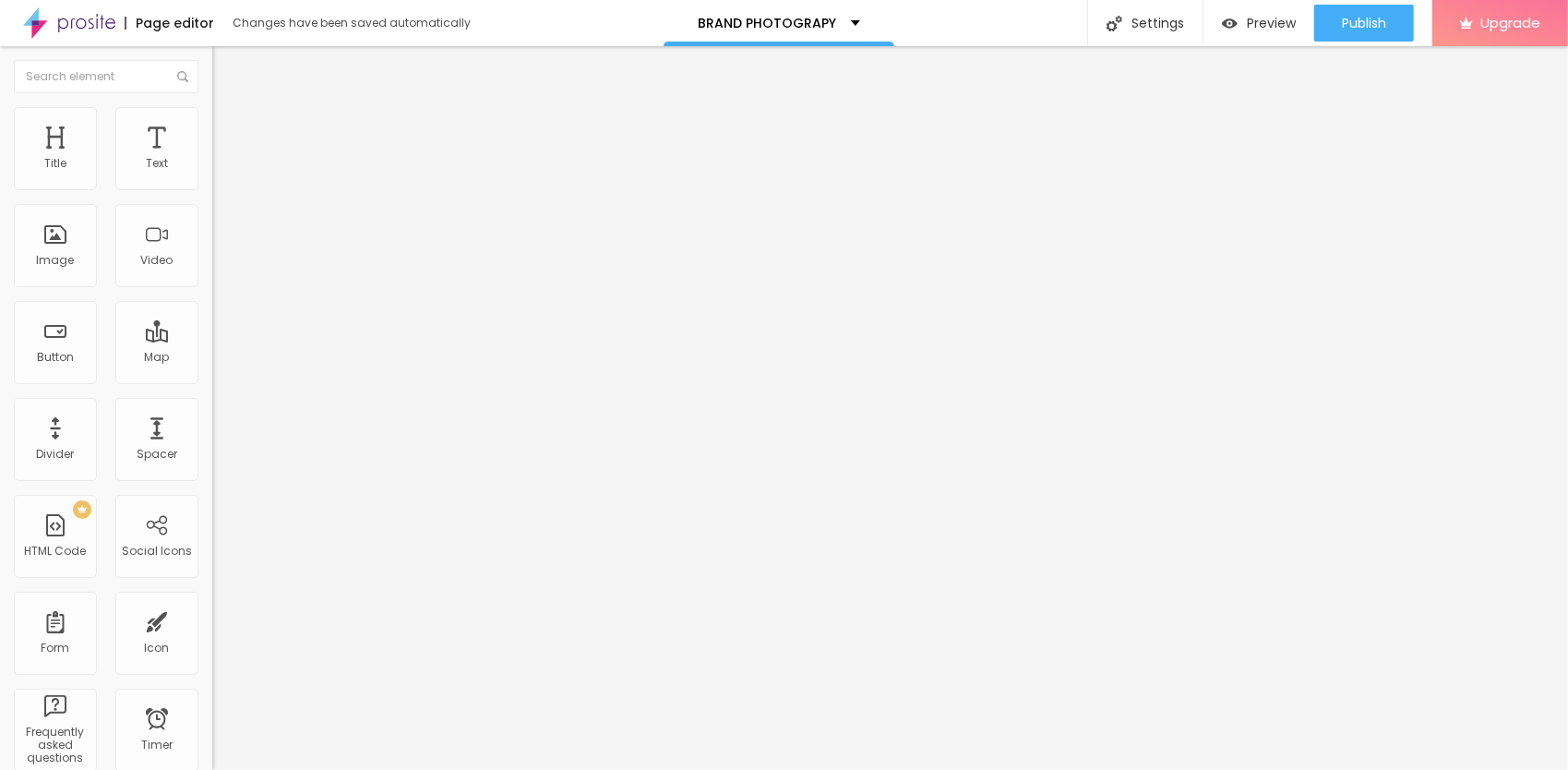type on "star" 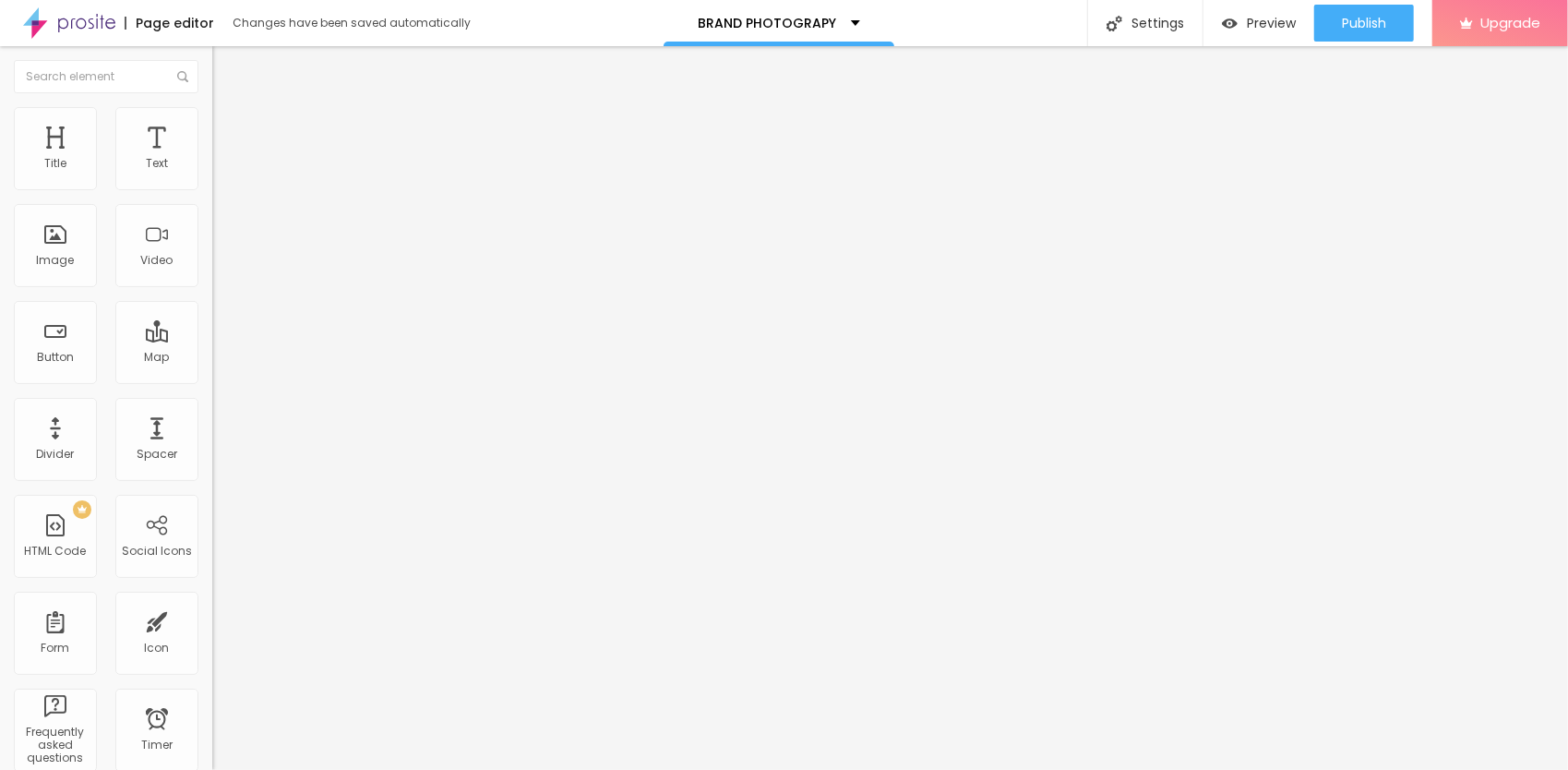 click at bounding box center [6, 1127] 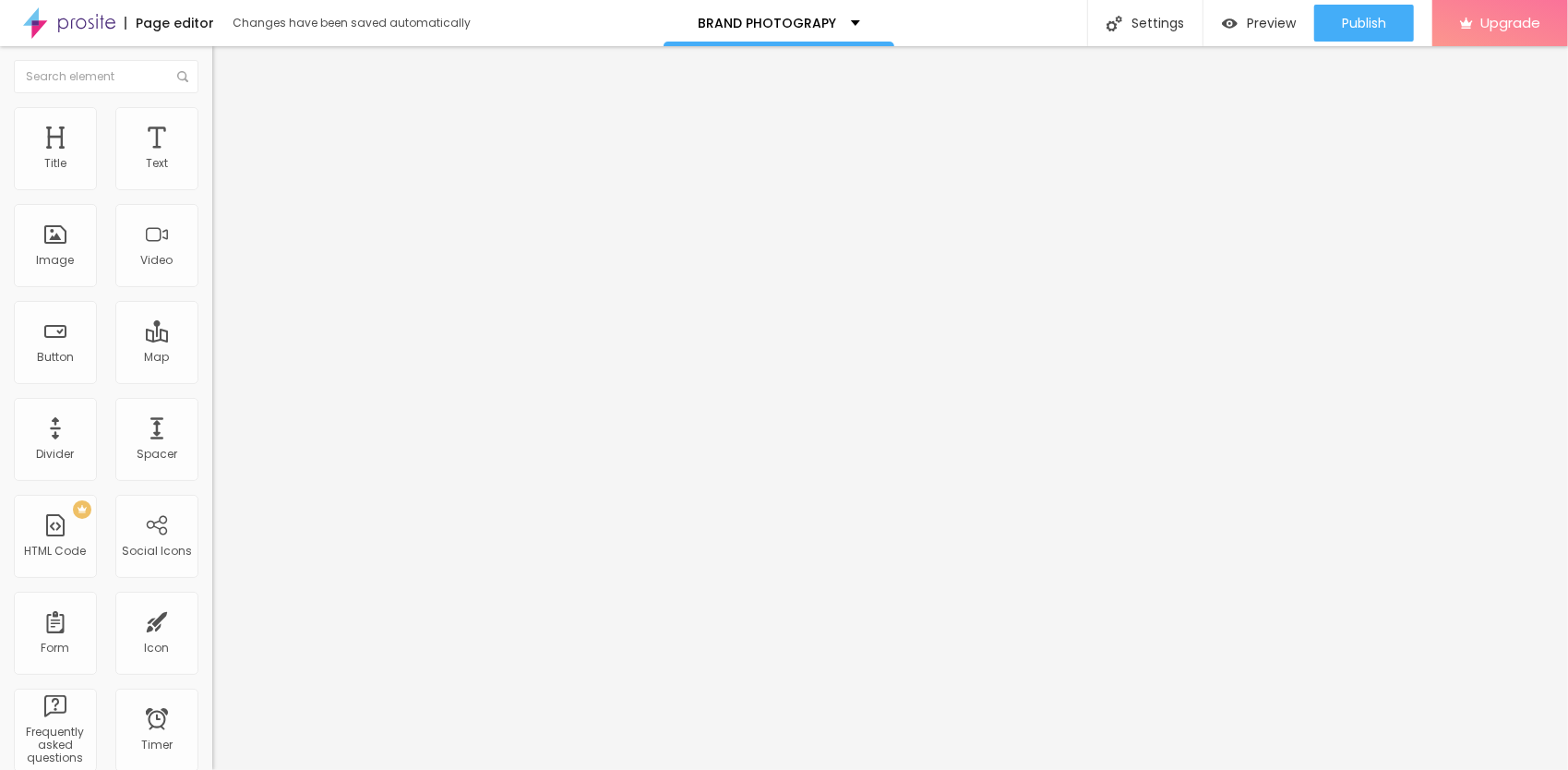 type on "44" 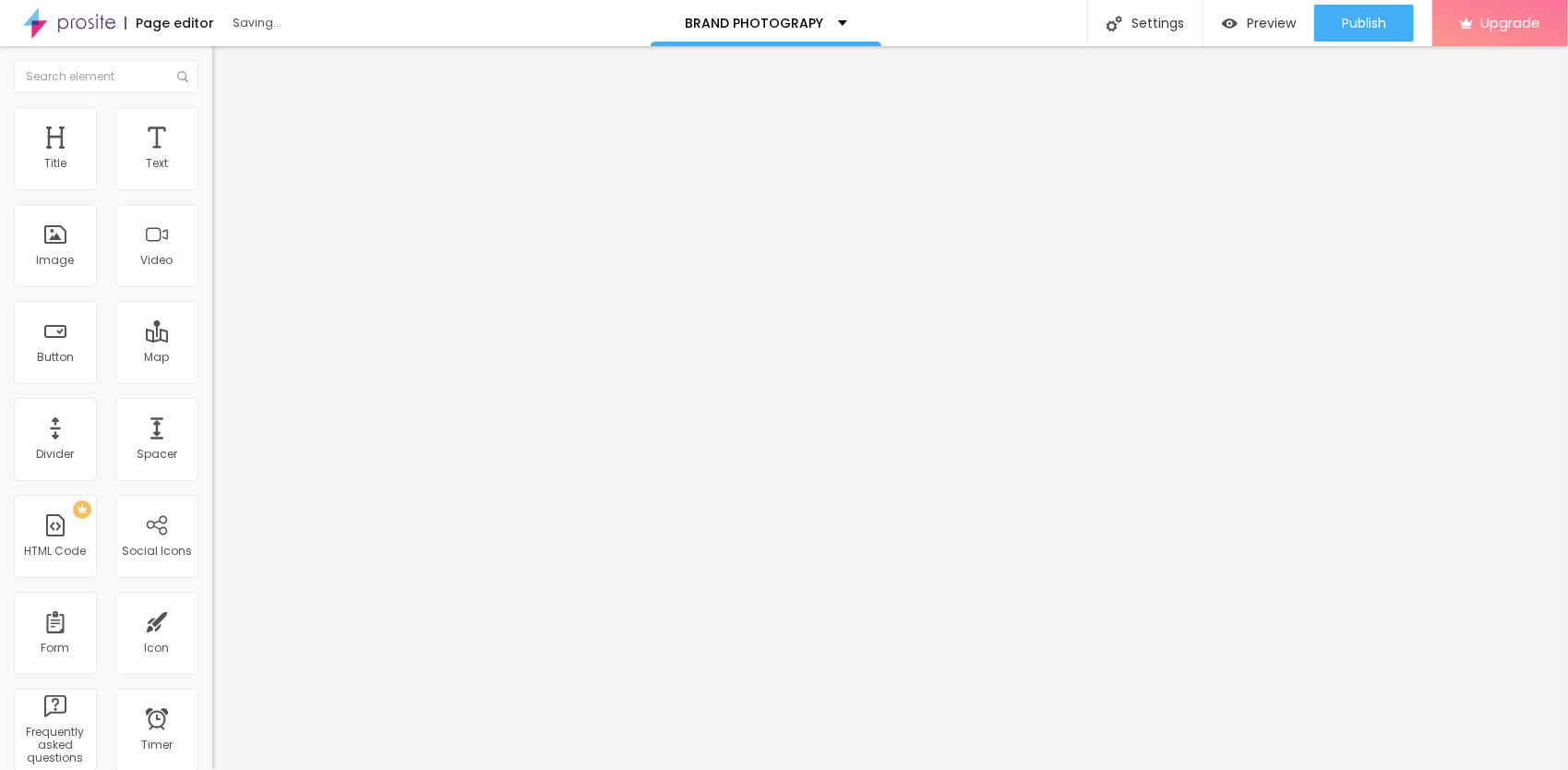 type on "16" 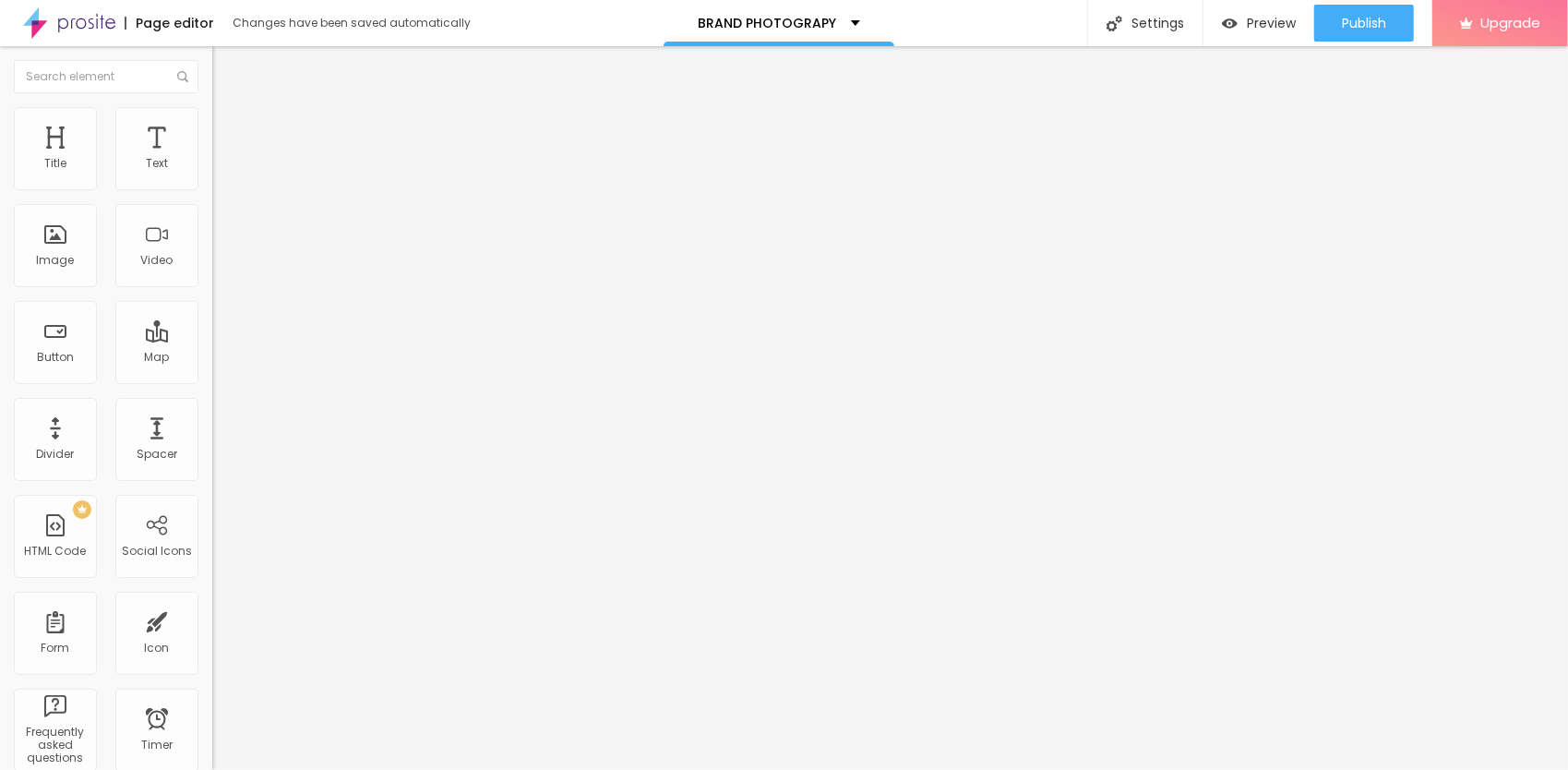 drag, startPoint x: 70, startPoint y: 340, endPoint x: 28, endPoint y: 345, distance: 42.296572 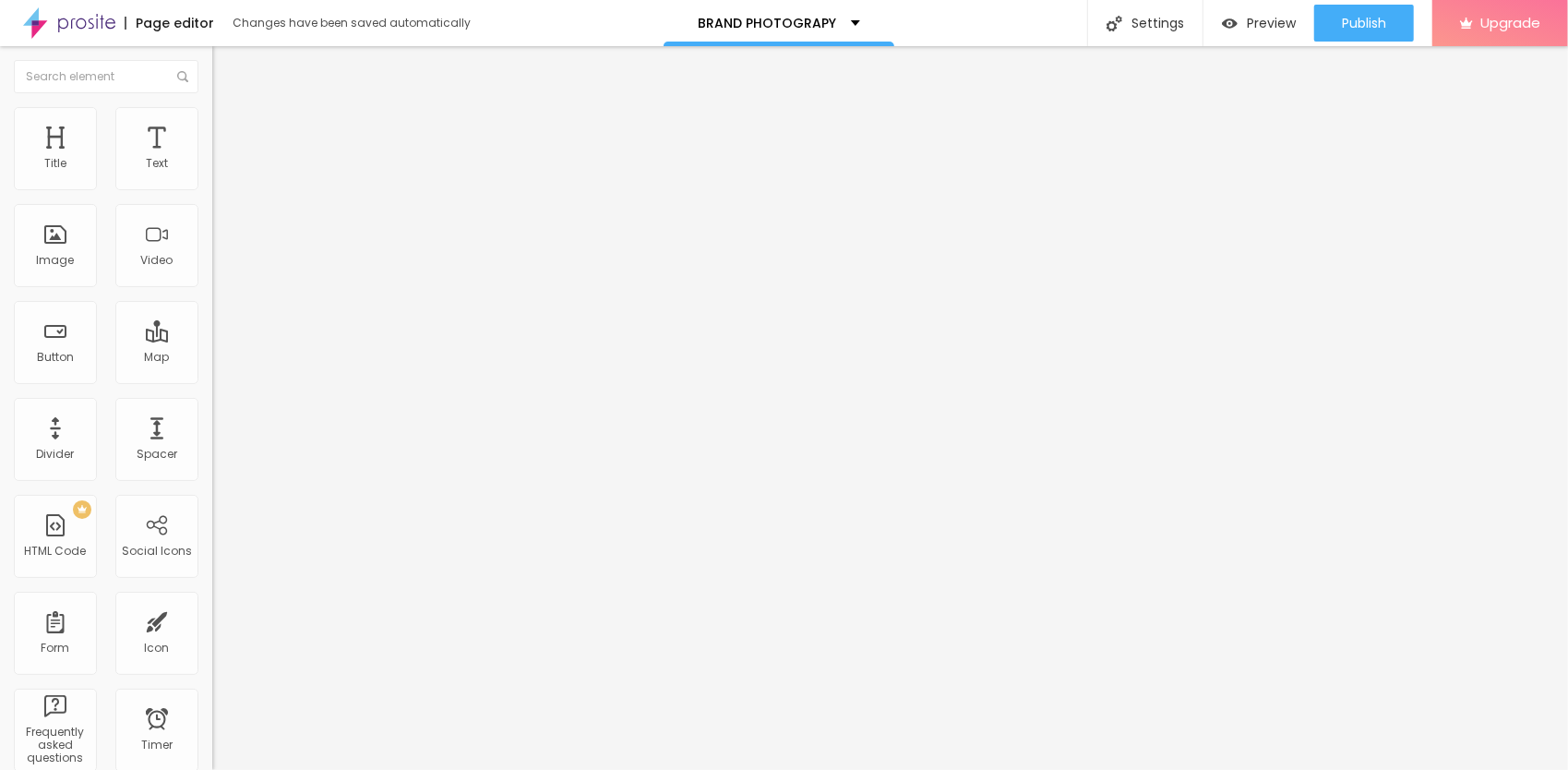 type on "16" 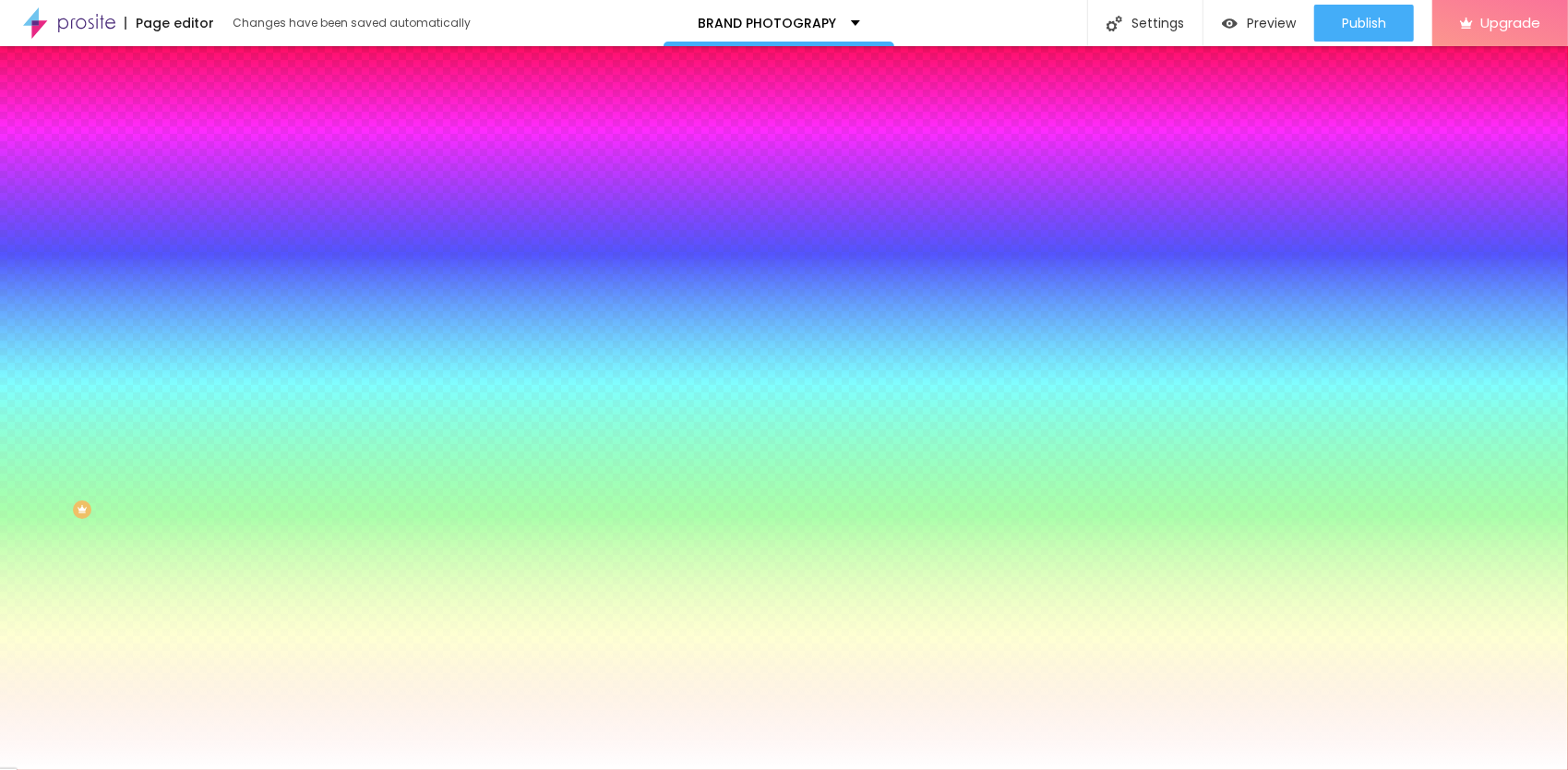 click at bounding box center (318, 176) 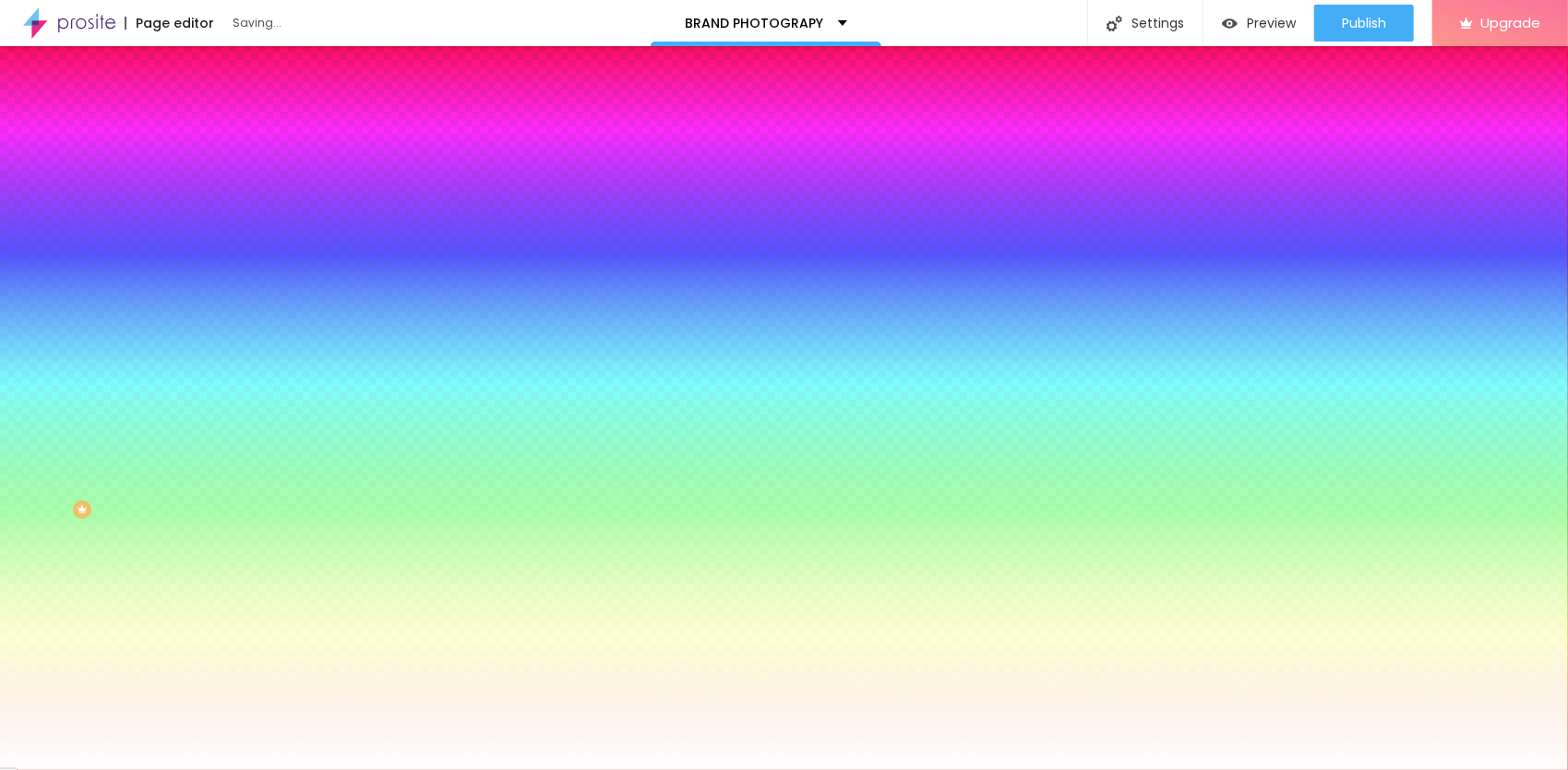 drag, startPoint x: 125, startPoint y: 227, endPoint x: 164, endPoint y: 202, distance: 46.32494 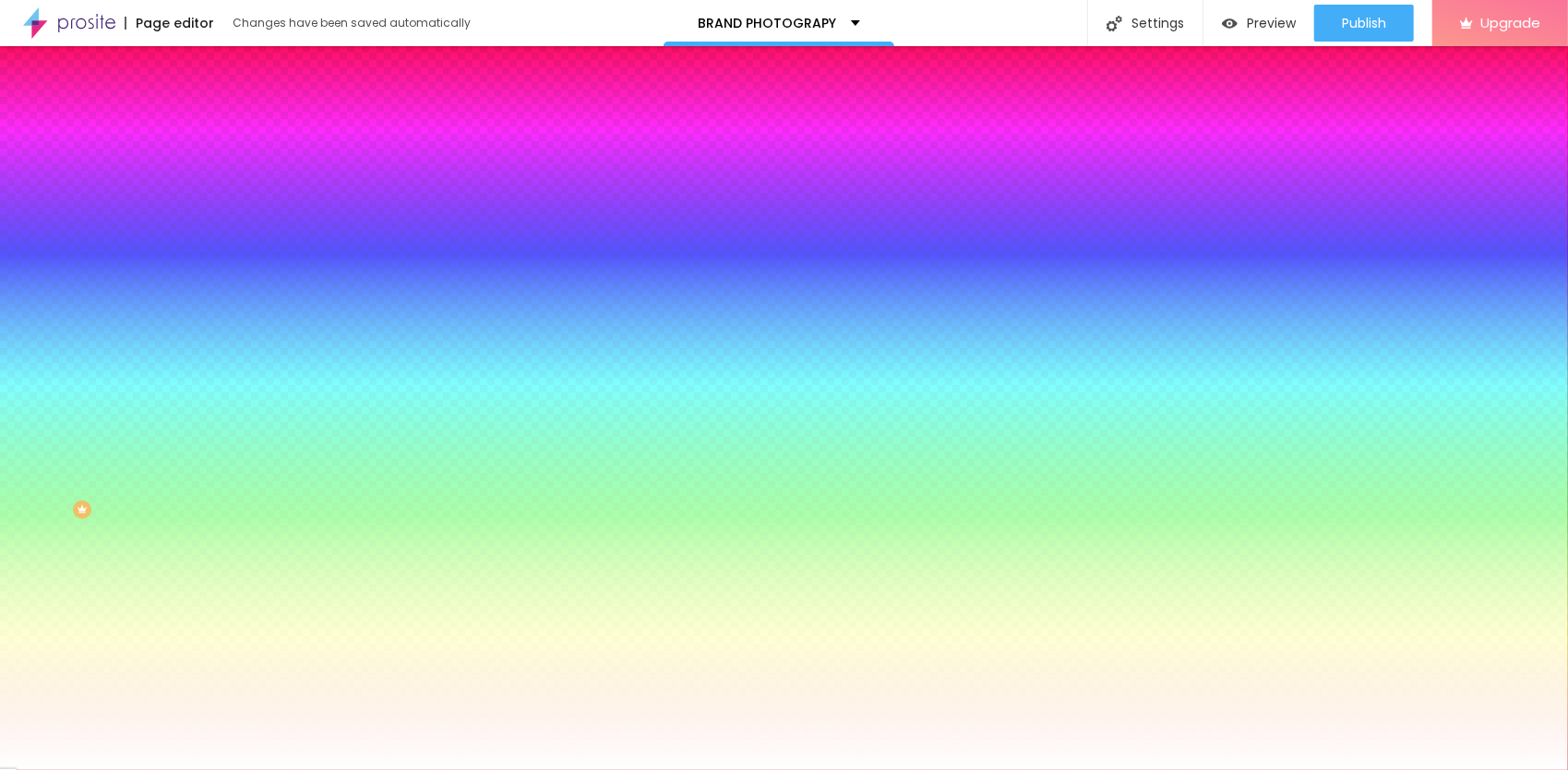 type on "5" 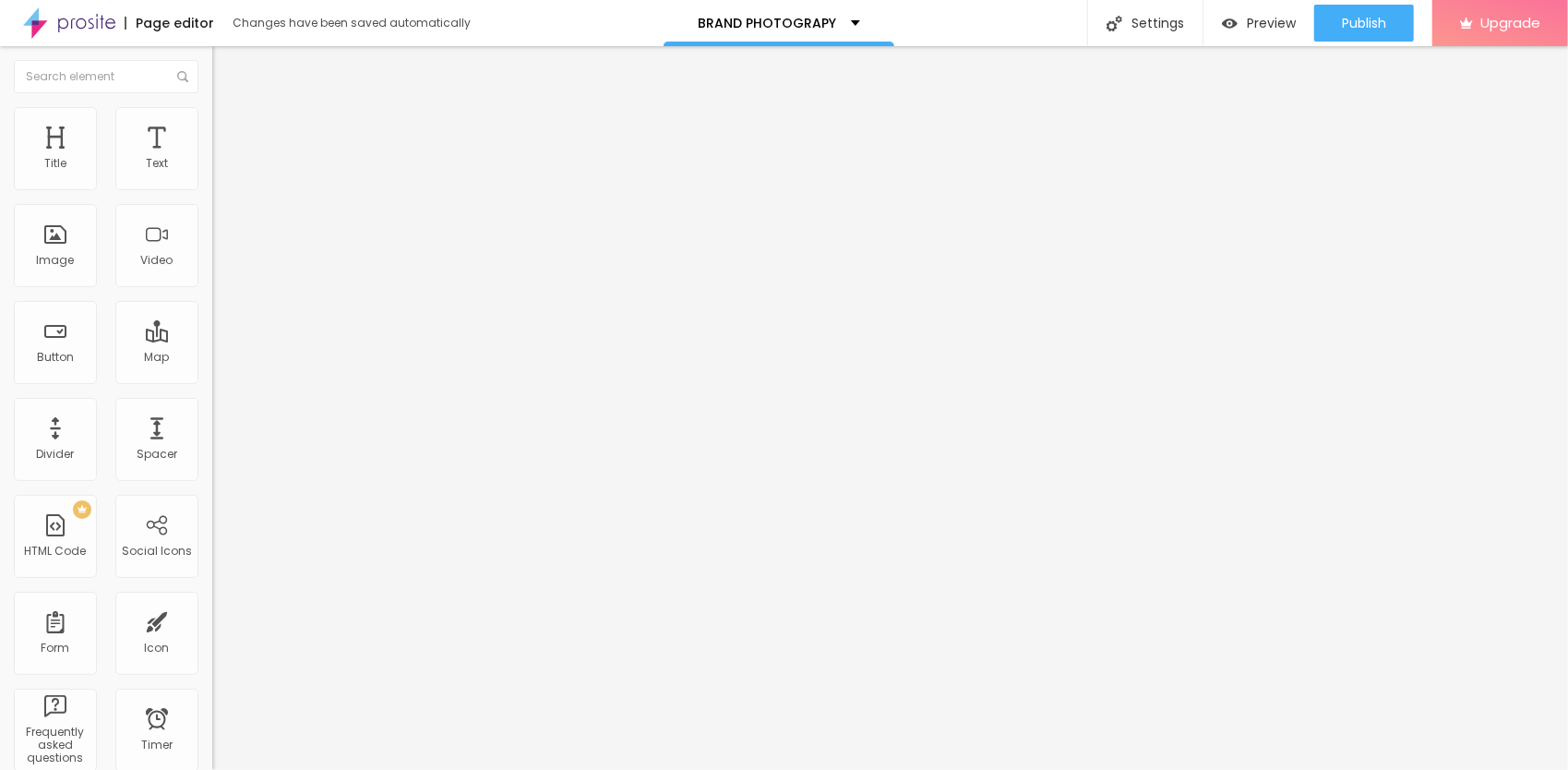 click on "Change Icon" at bounding box center [268, 162] 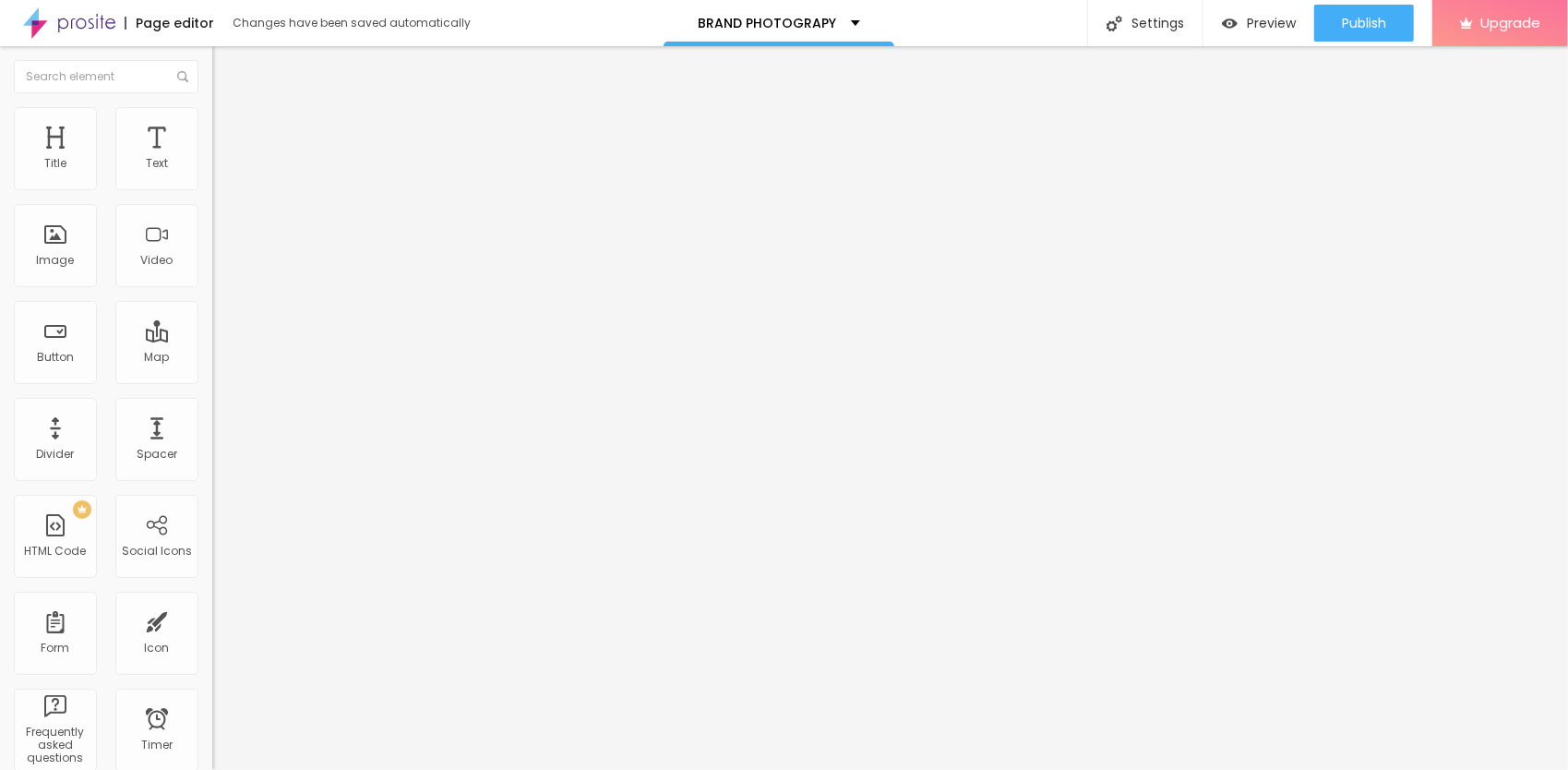 scroll, scrollTop: 15, scrollLeft: 15, axis: both 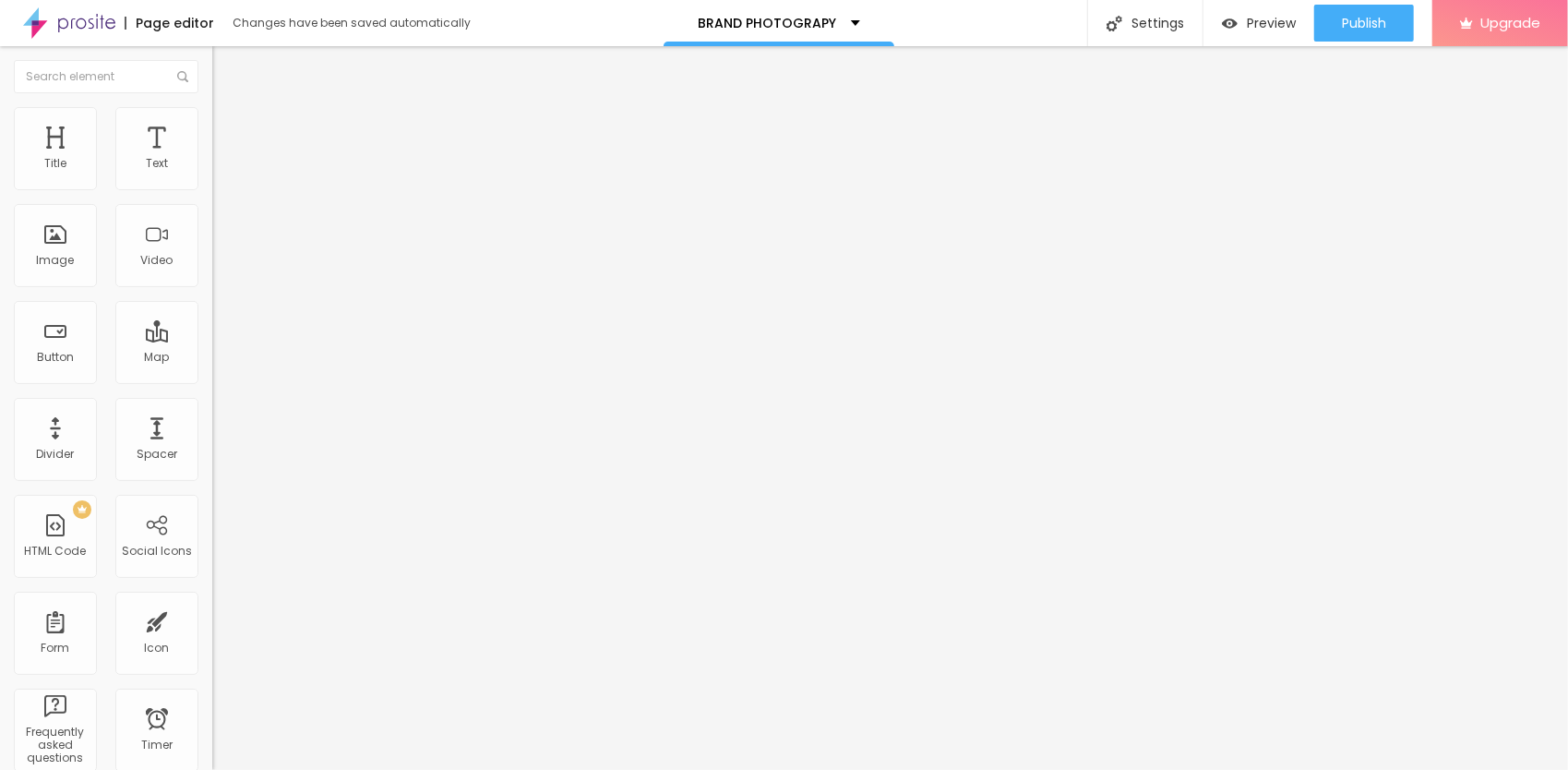 type on "18" 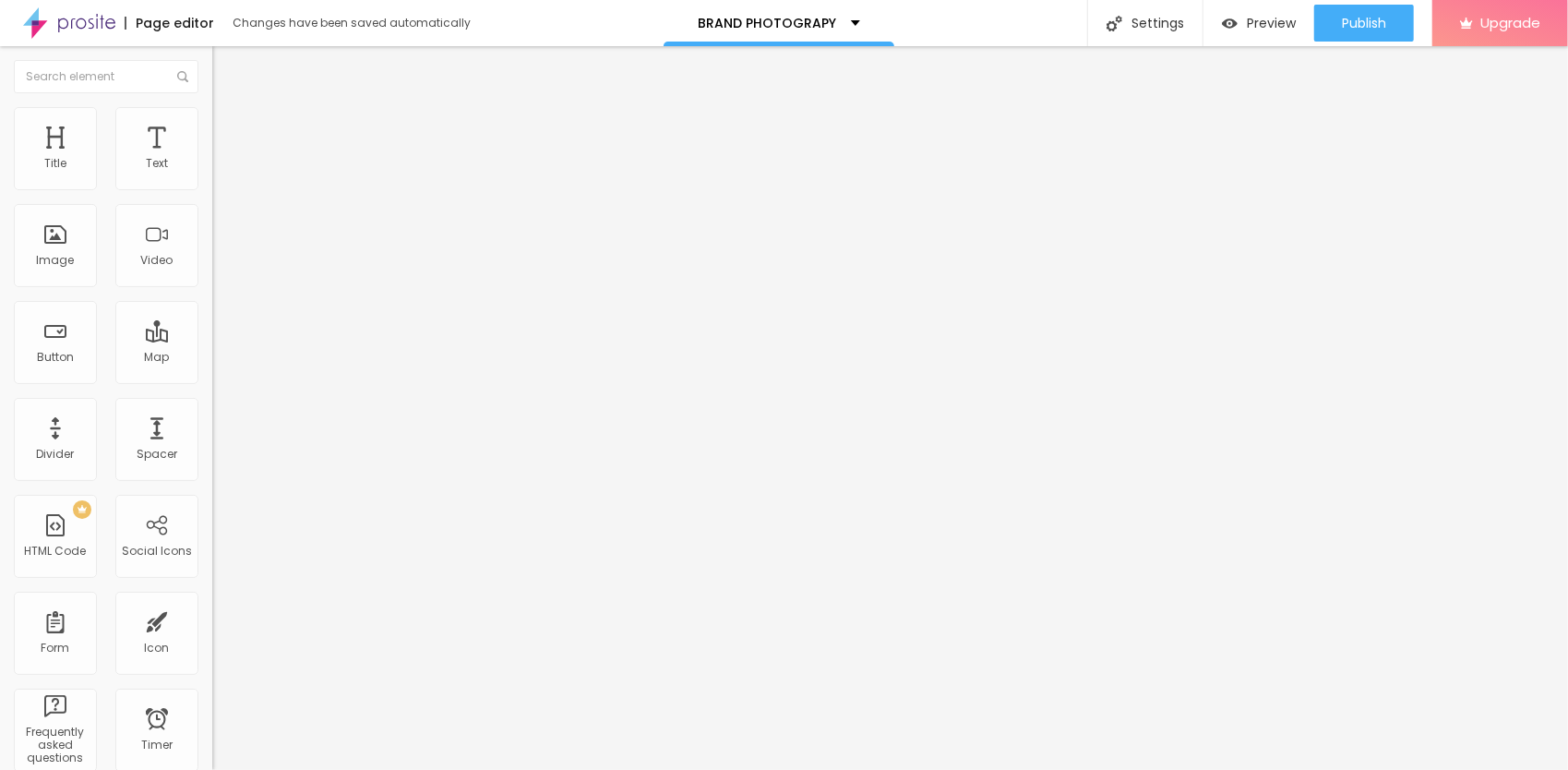 type on "20" 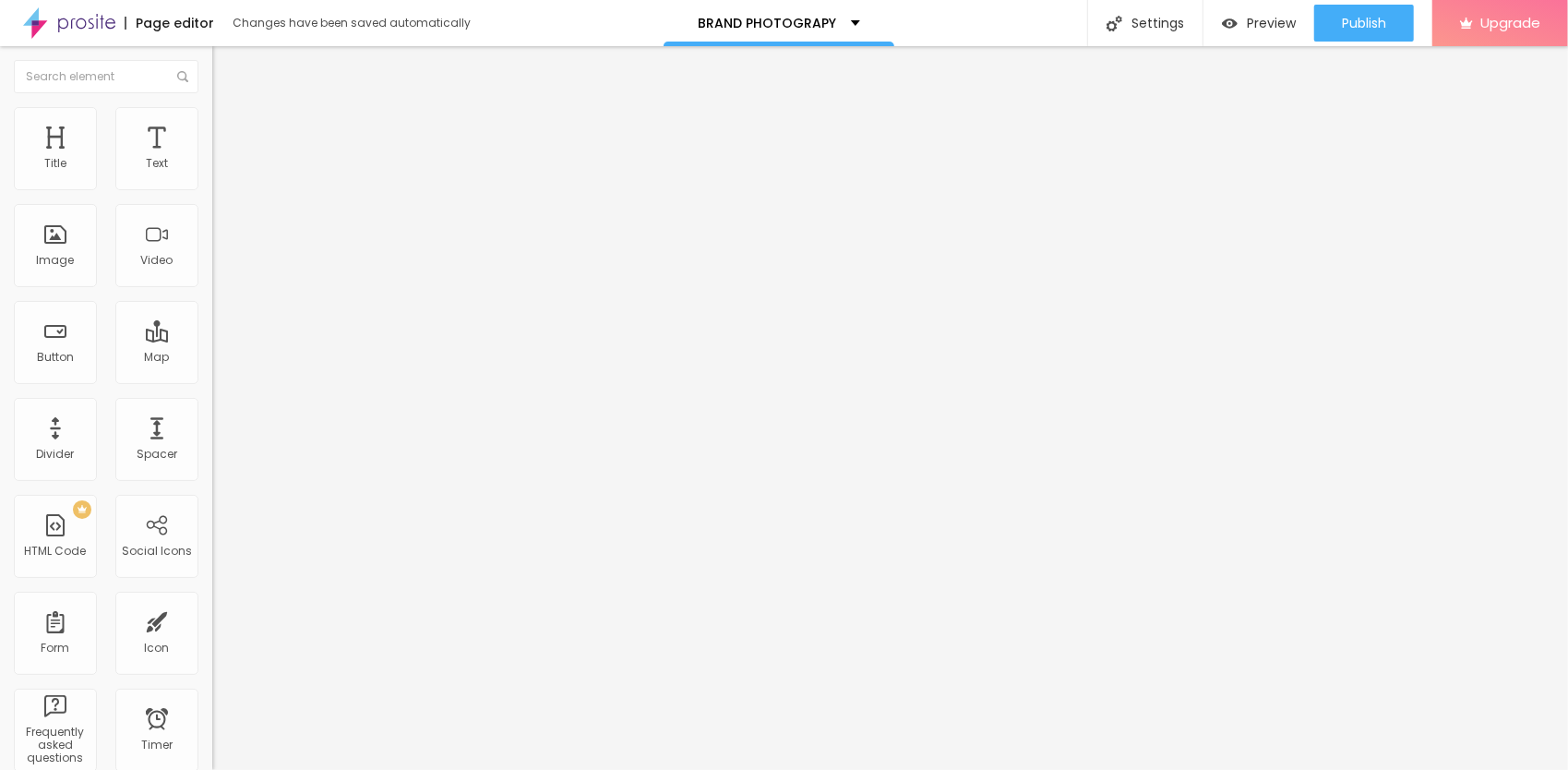 click at bounding box center (271, 206) 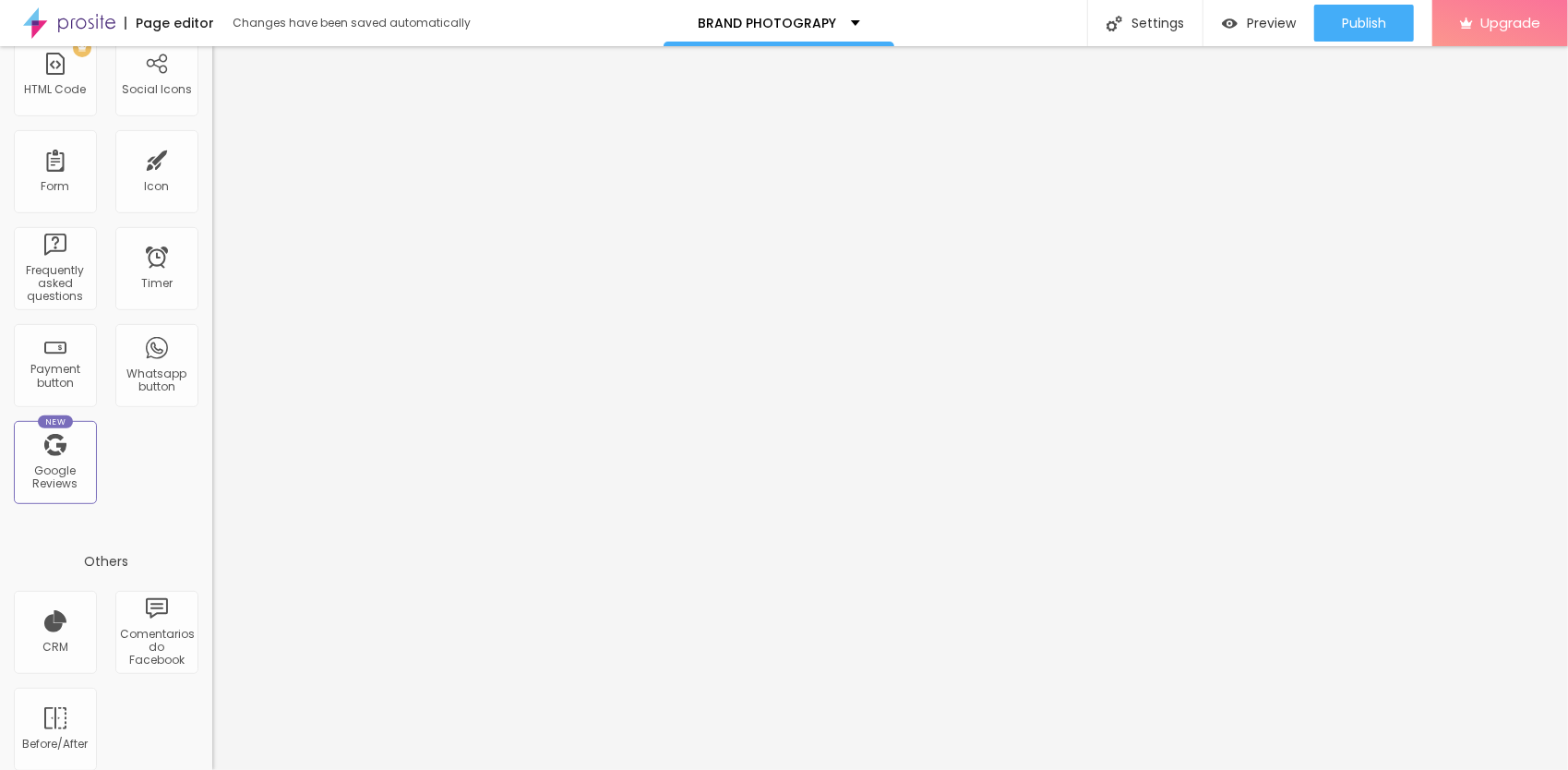 scroll, scrollTop: 0, scrollLeft: 0, axis: both 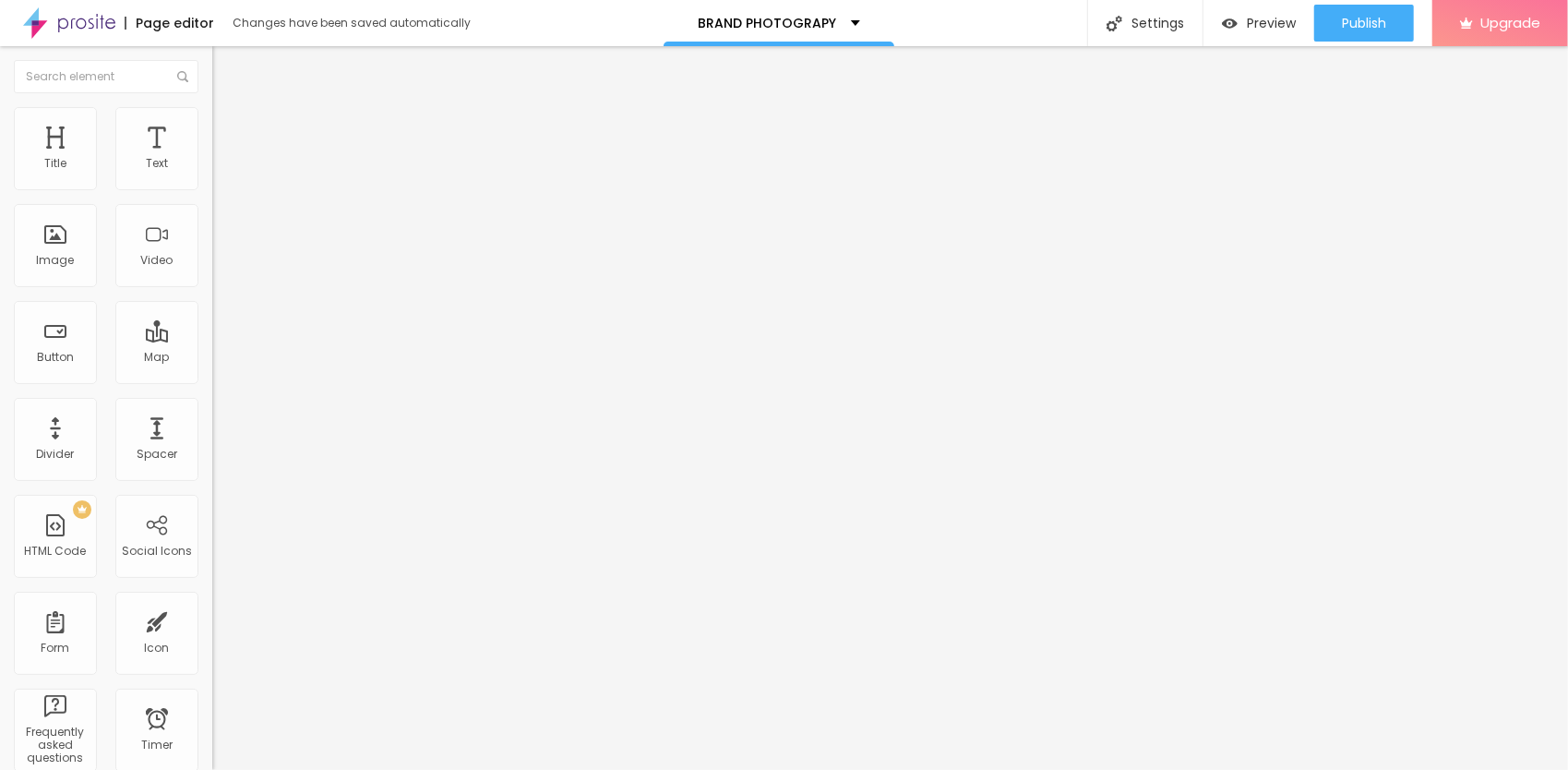 click at bounding box center [218, 162] 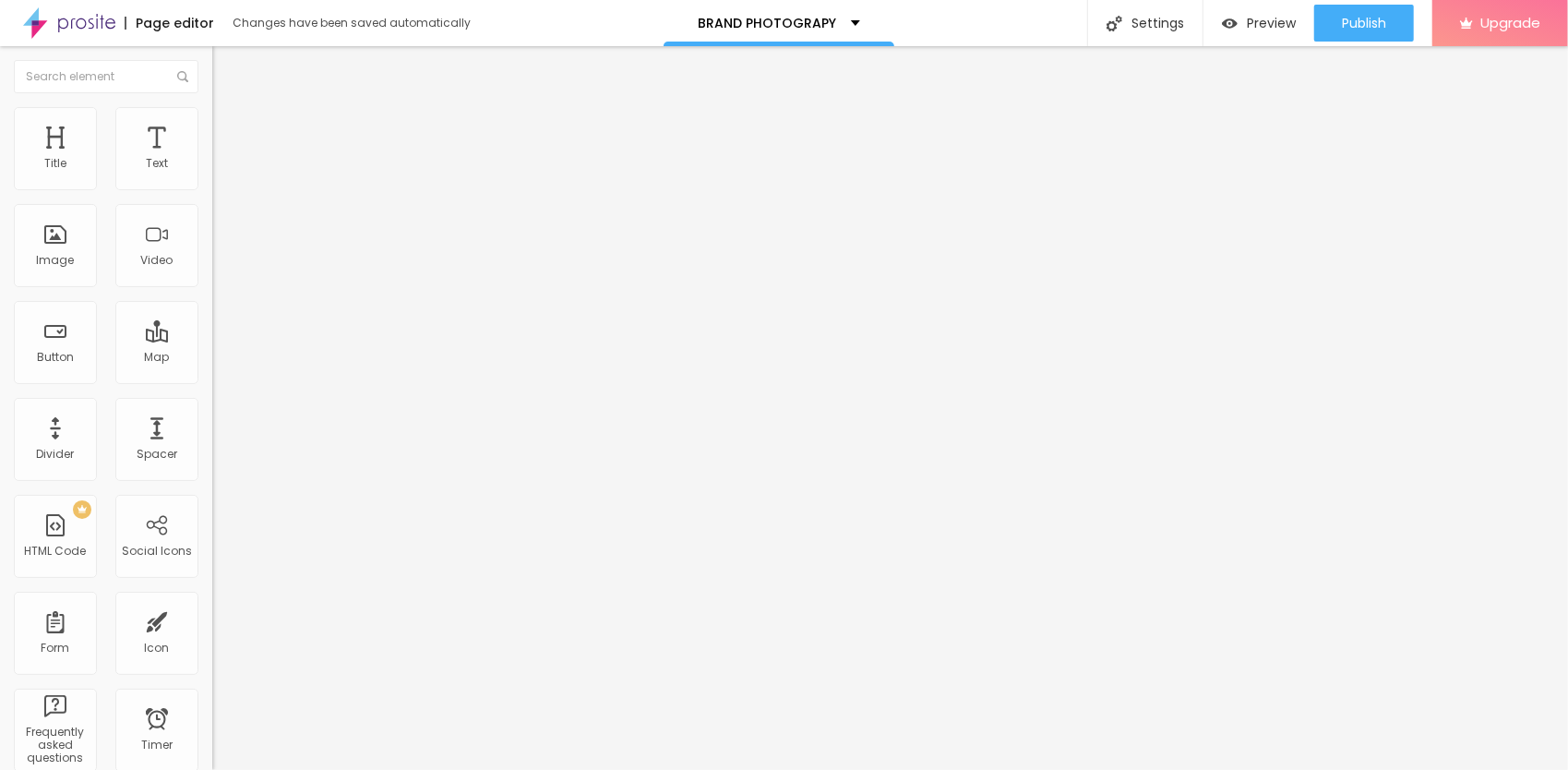 scroll, scrollTop: 15, scrollLeft: 15, axis: both 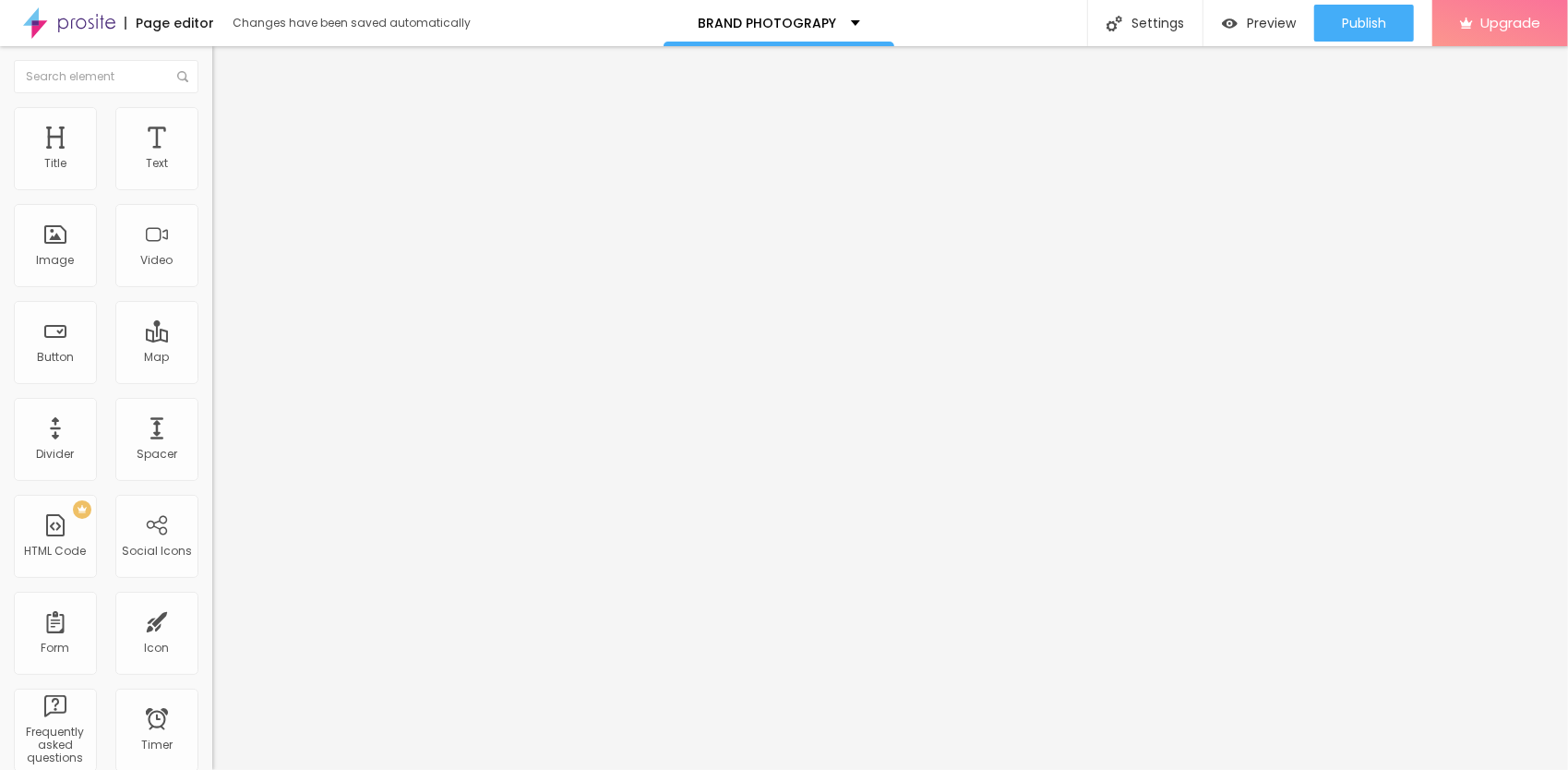 click at bounding box center (221, 115) 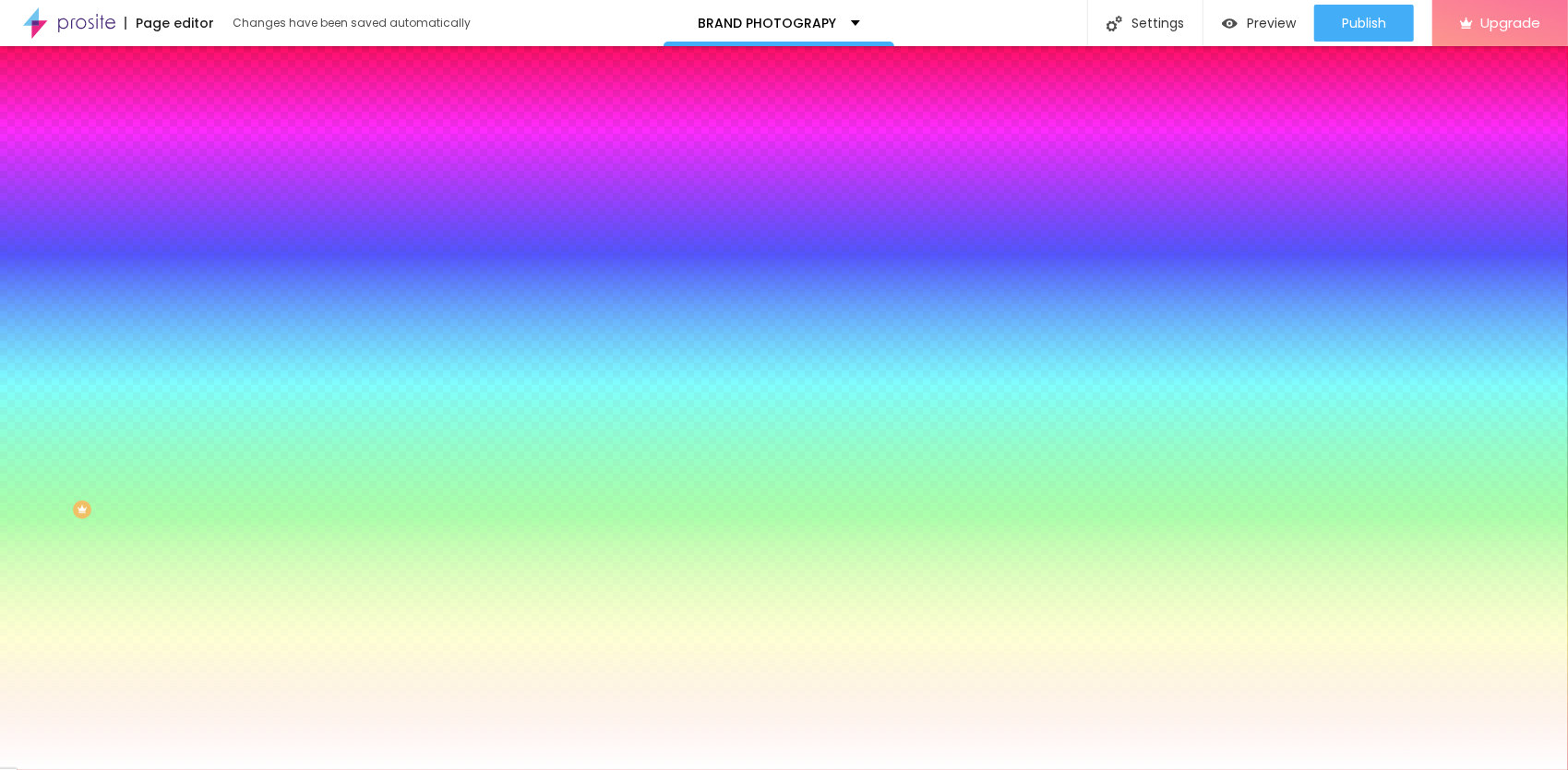 click at bounding box center (318, 176) 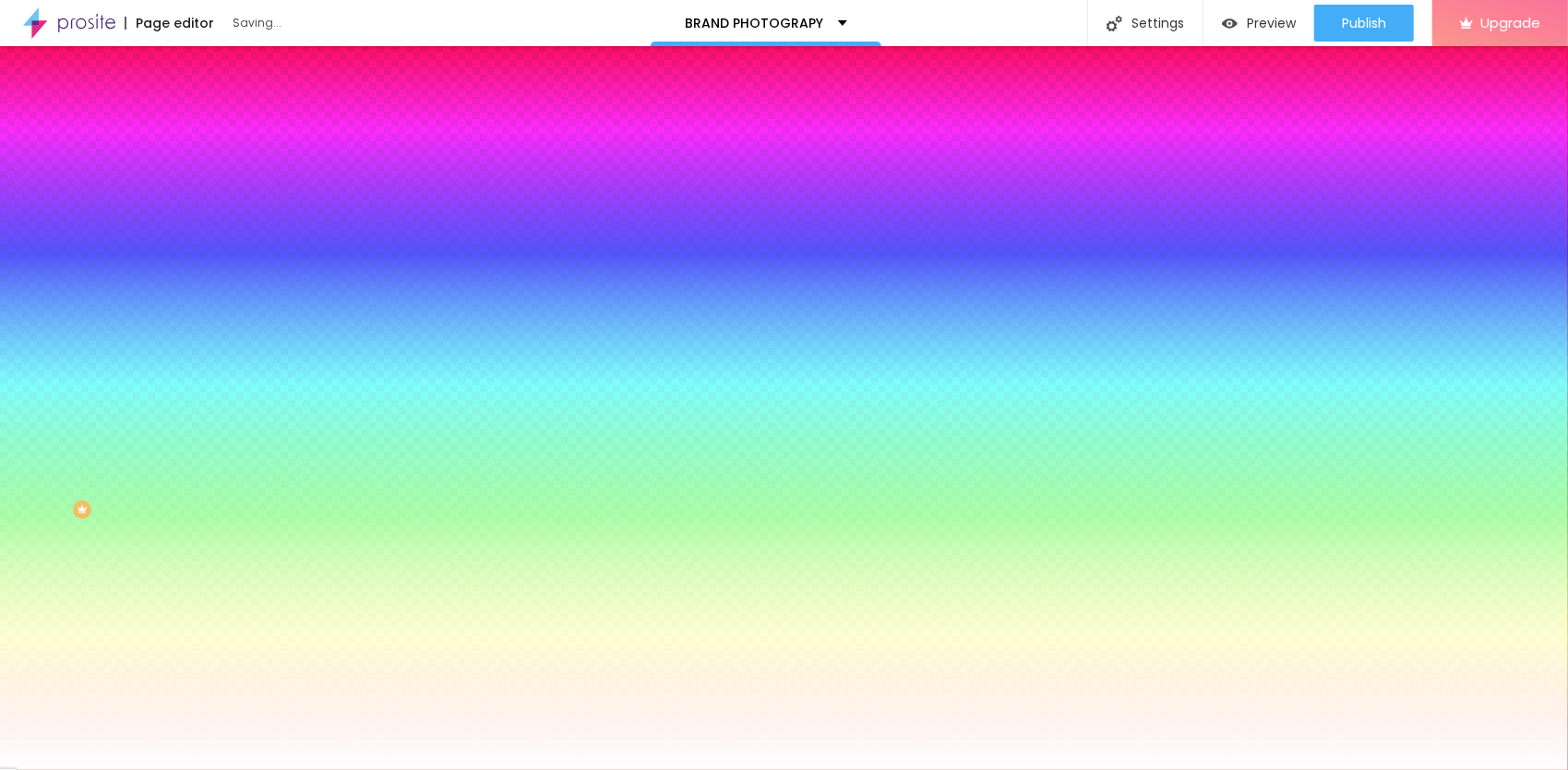 click at bounding box center [784, 385] 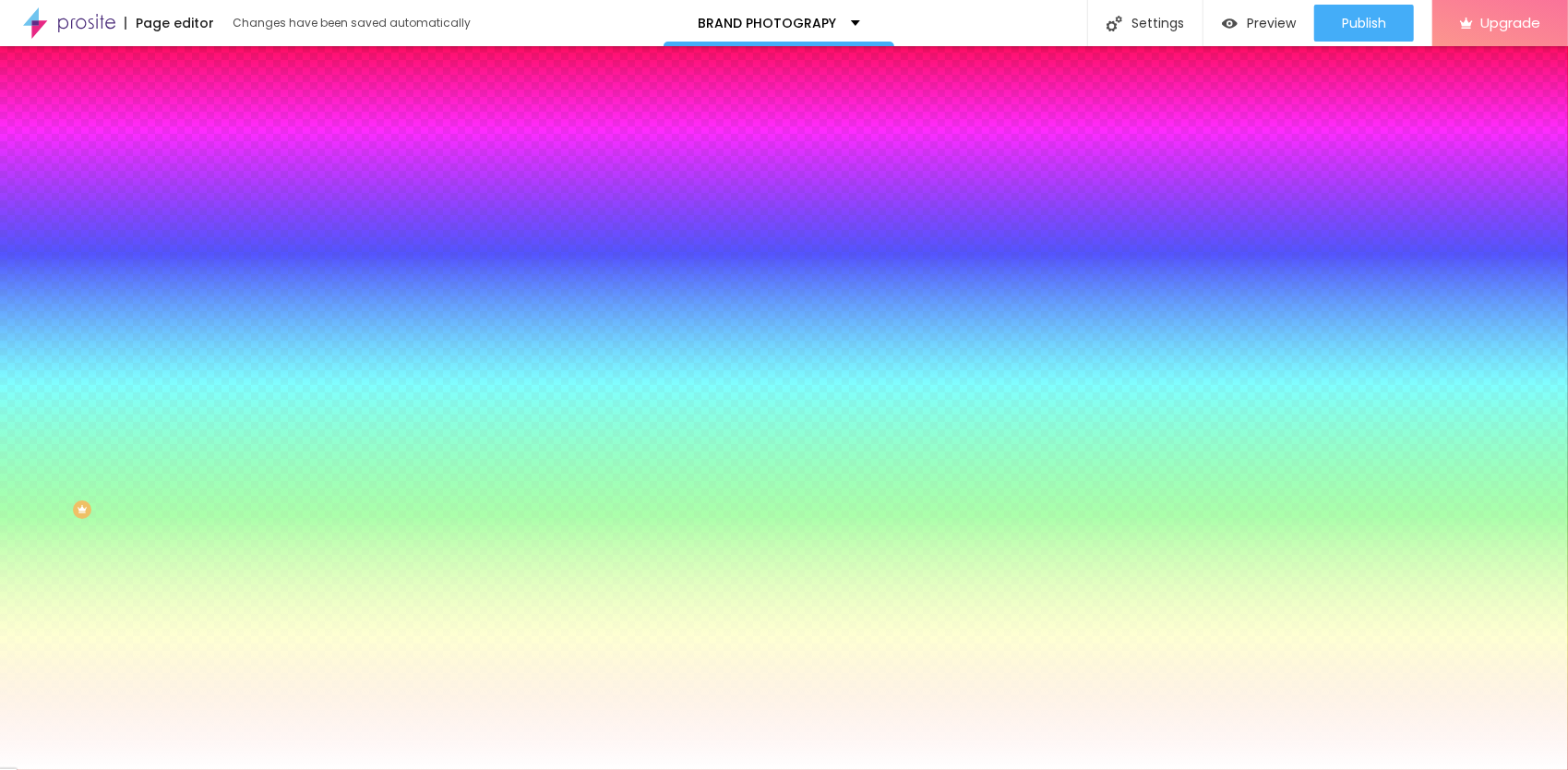 click at bounding box center [318, 195] 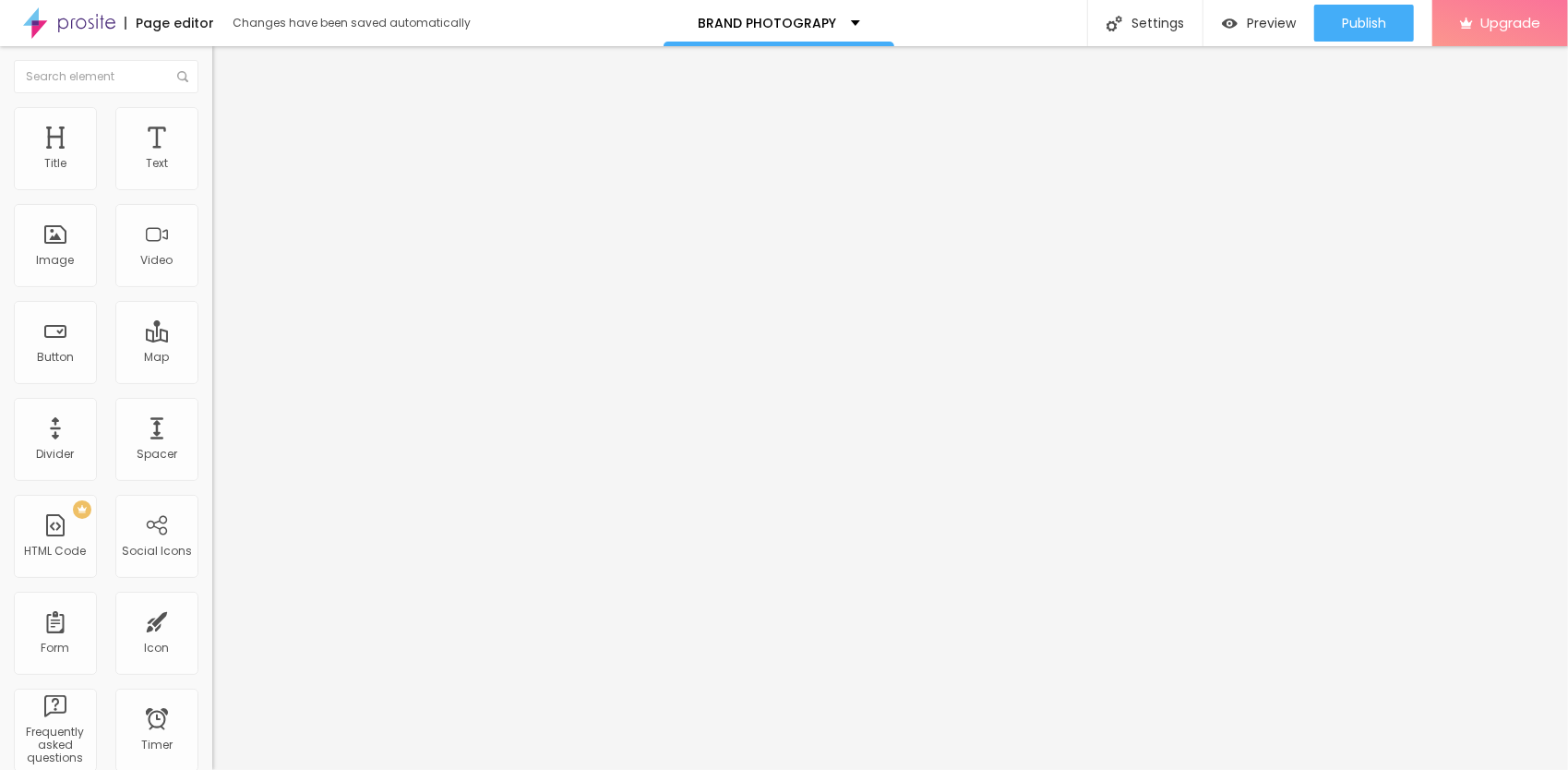 type on "46" 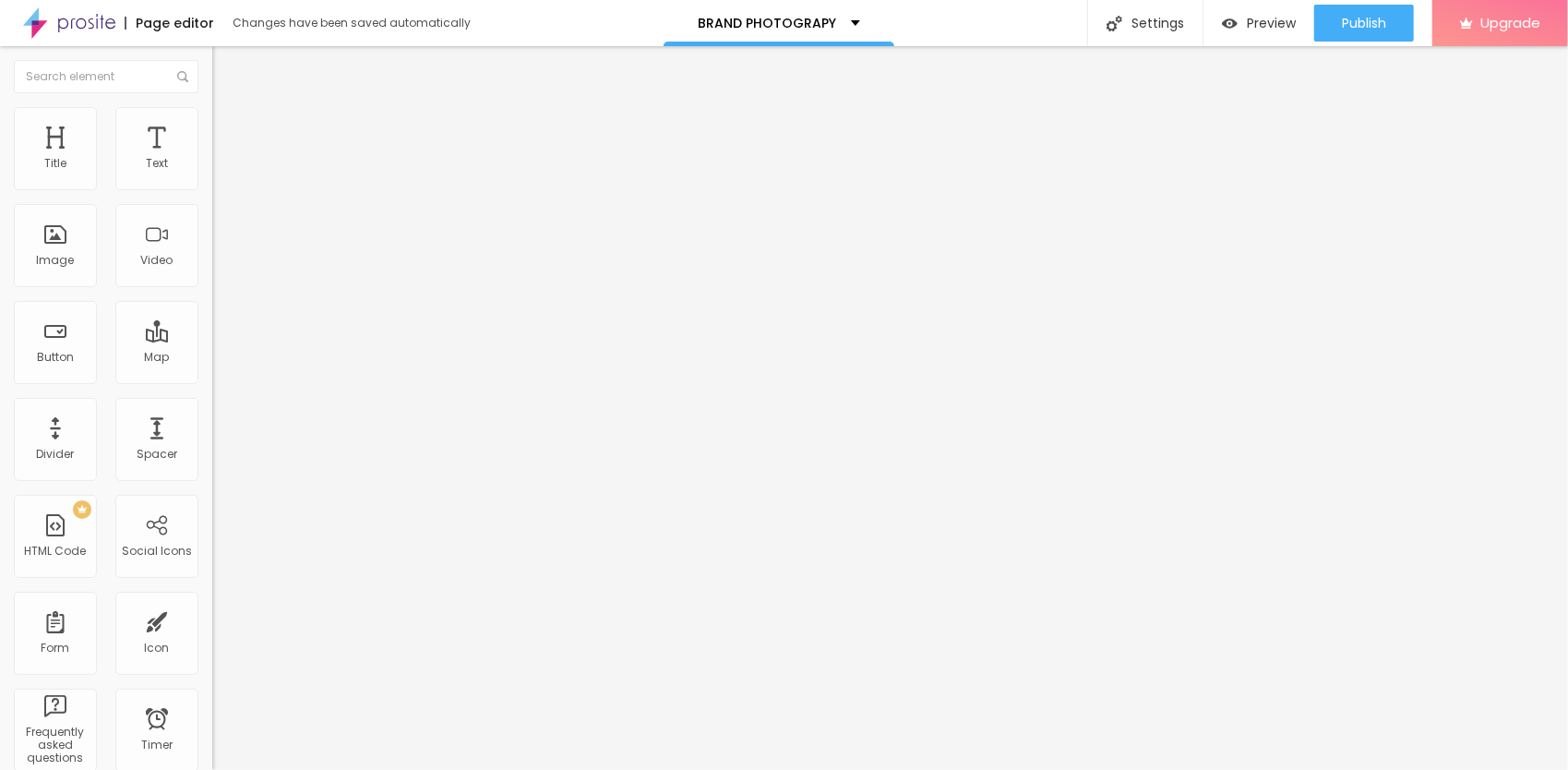 type on "34" 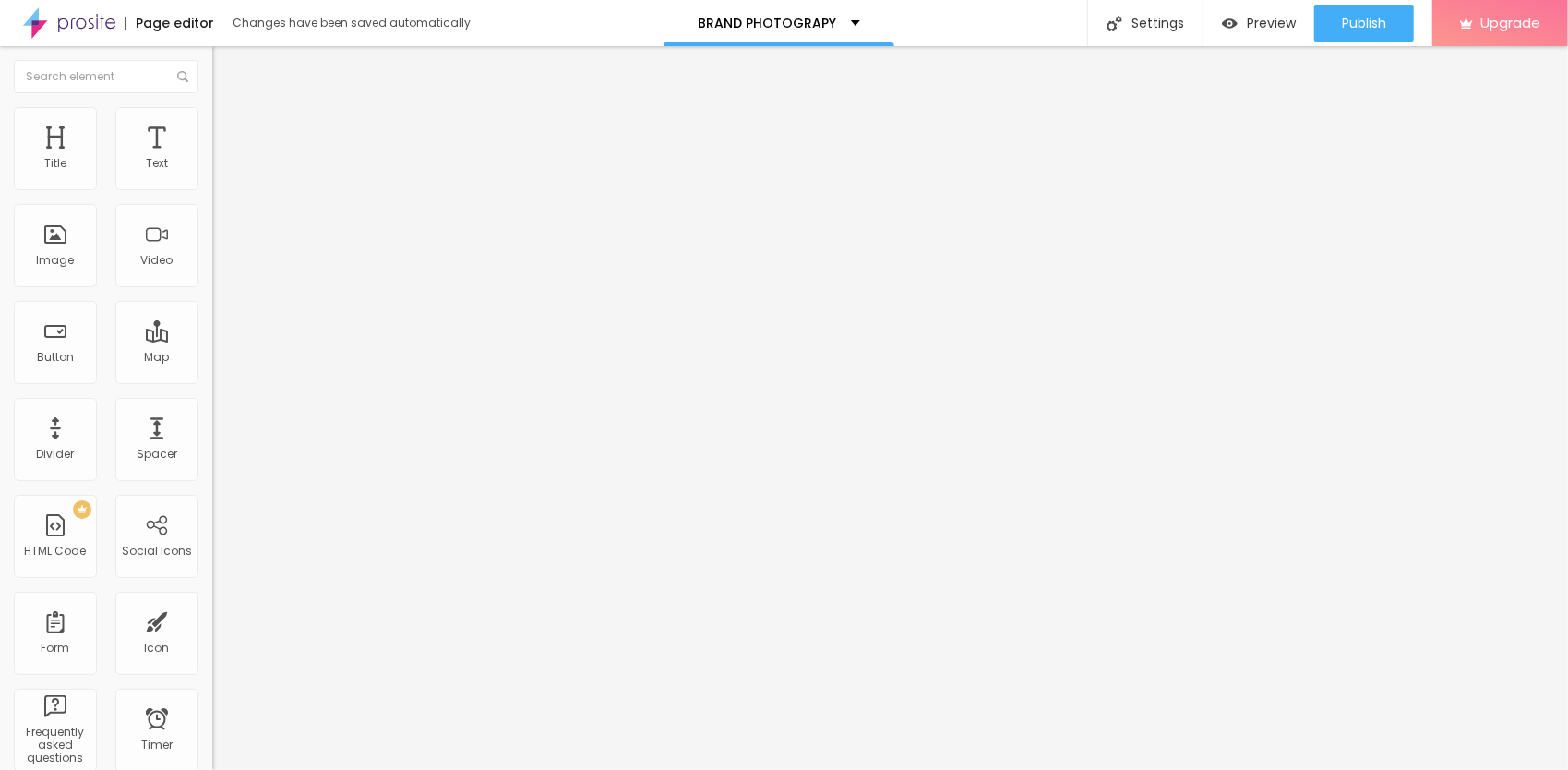 type on "32" 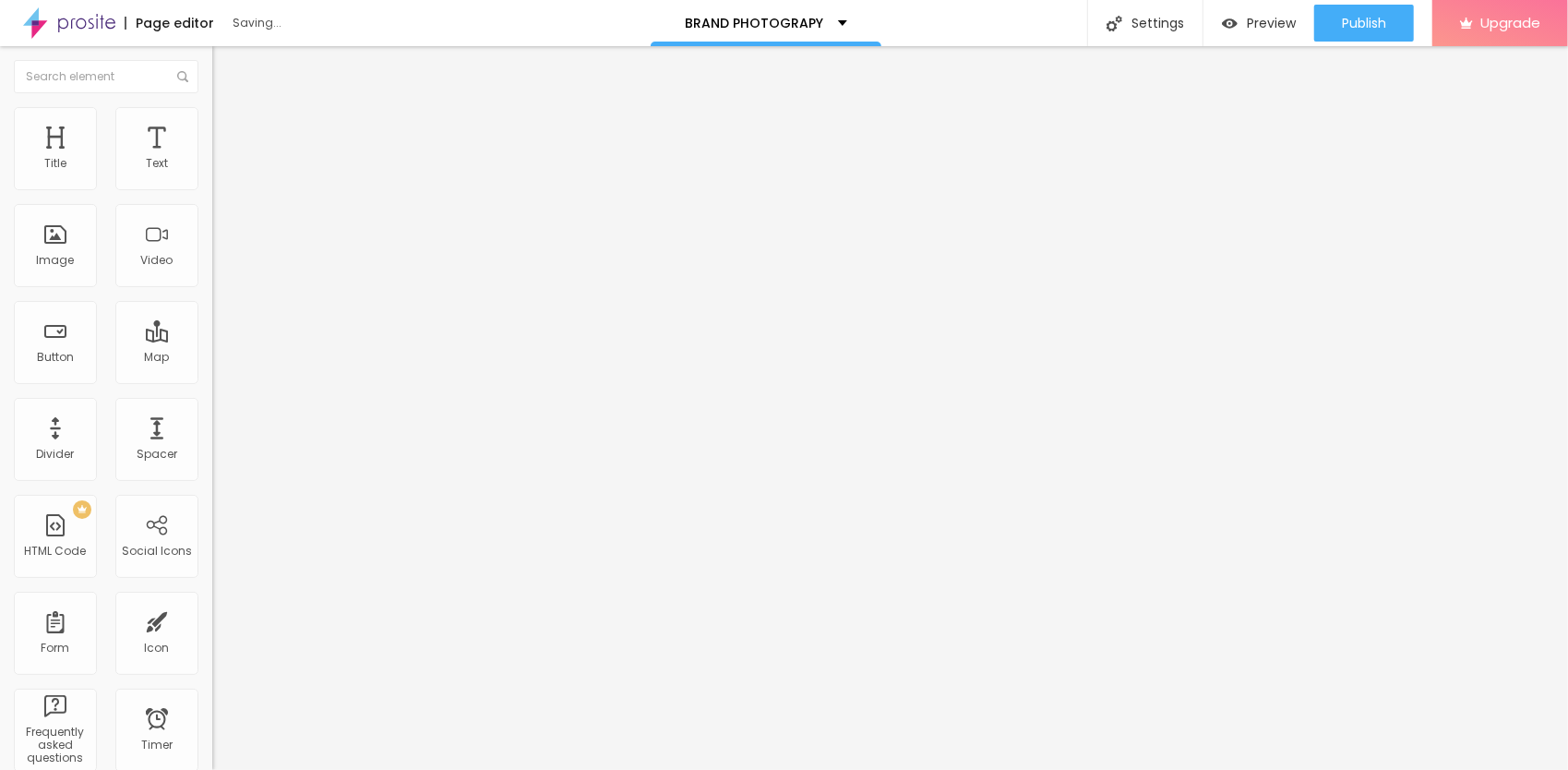 type on "20" 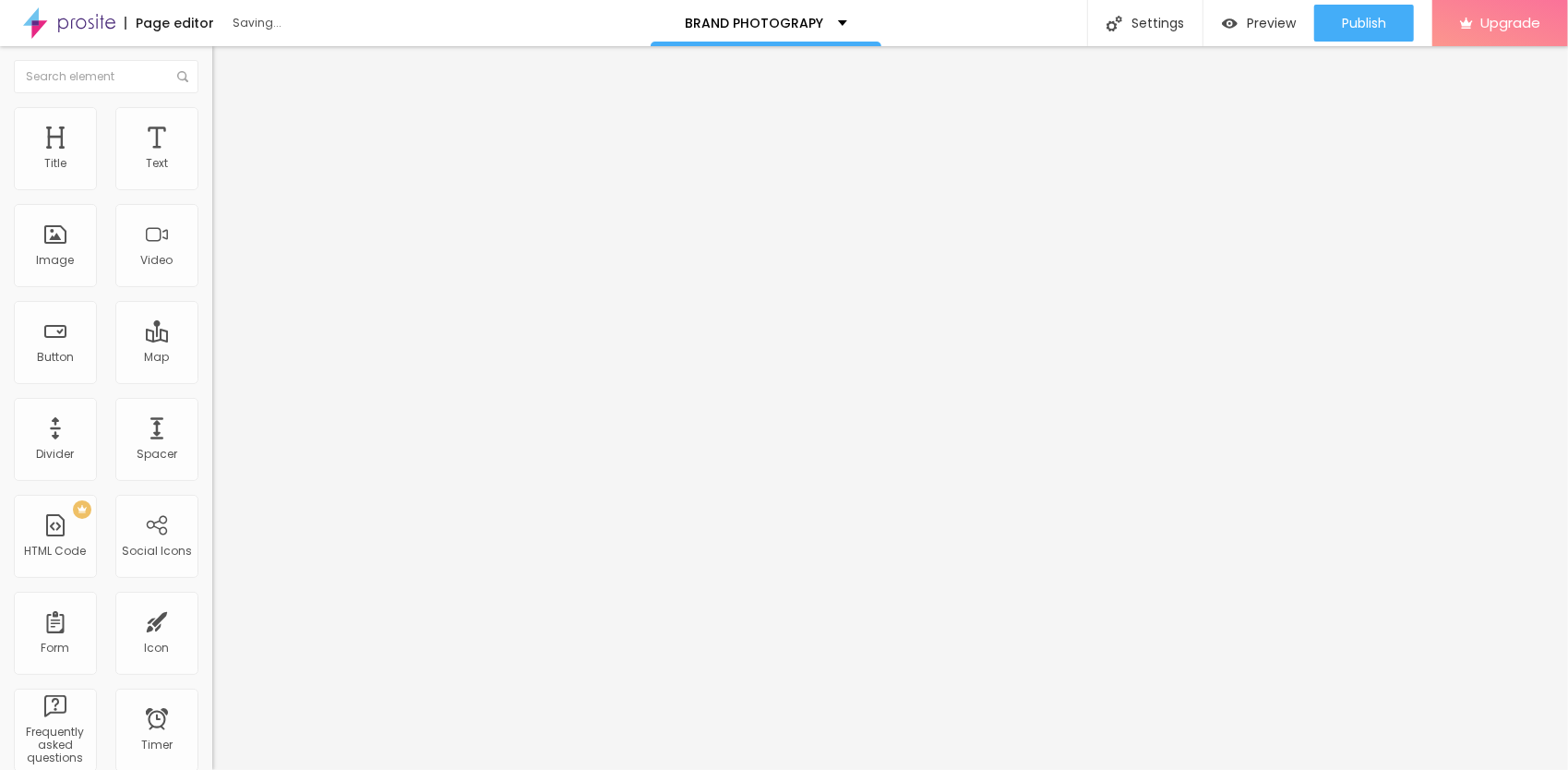 type on "20" 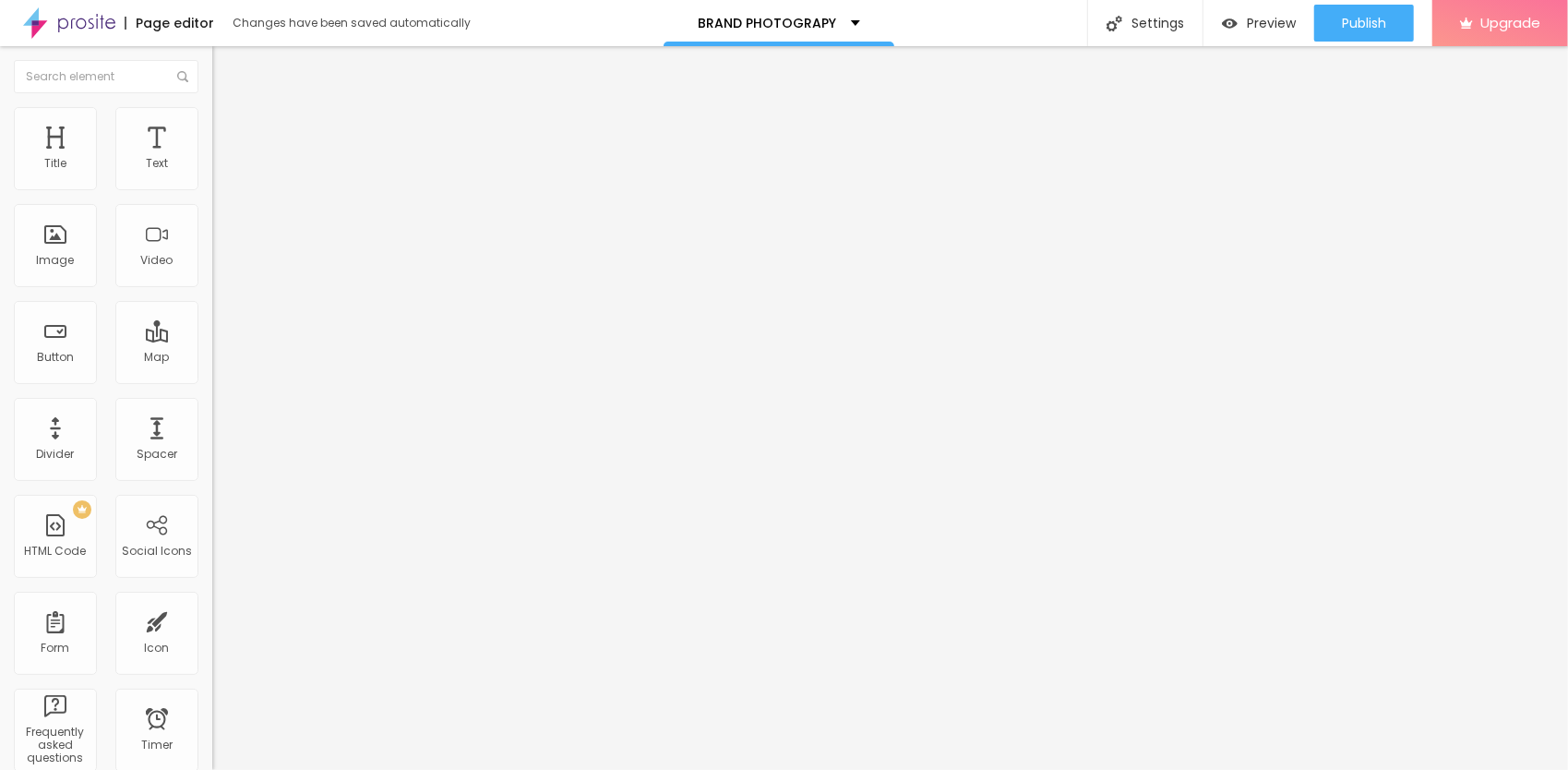 type on "18" 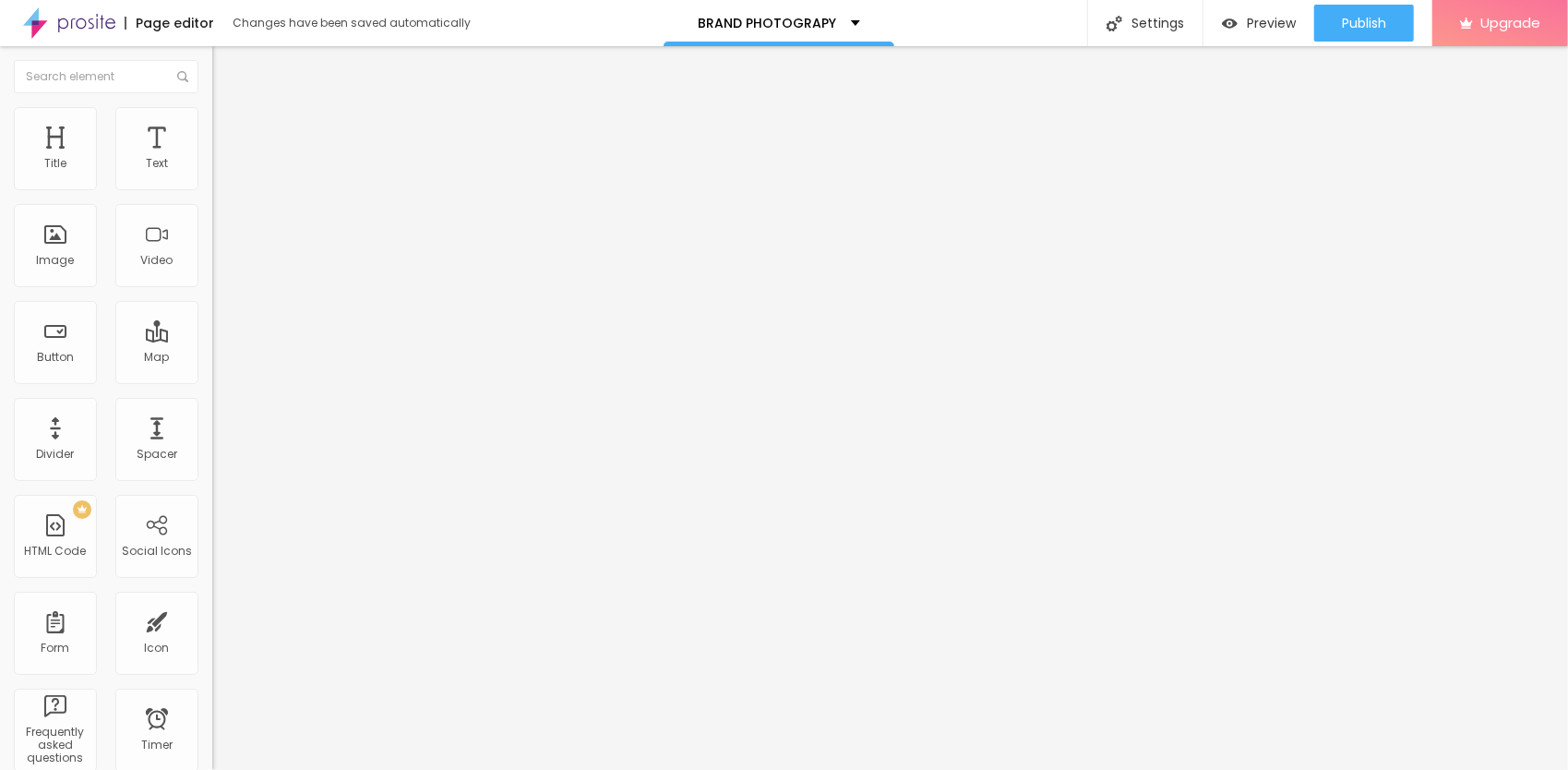 drag, startPoint x: 77, startPoint y: 341, endPoint x: 30, endPoint y: 349, distance: 47.67599 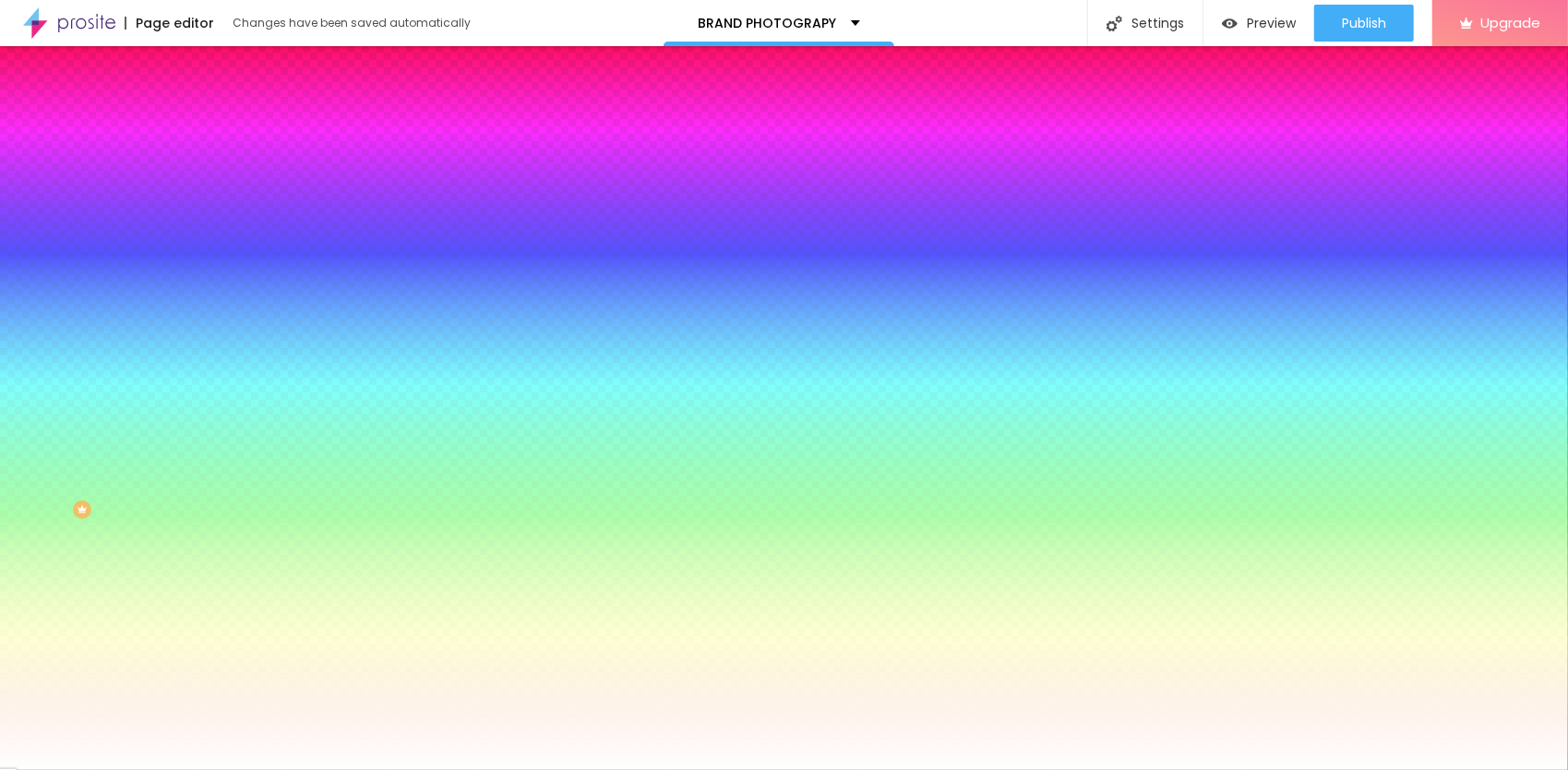 drag, startPoint x: 42, startPoint y: 306, endPoint x: -4, endPoint y: 303, distance: 46.09772 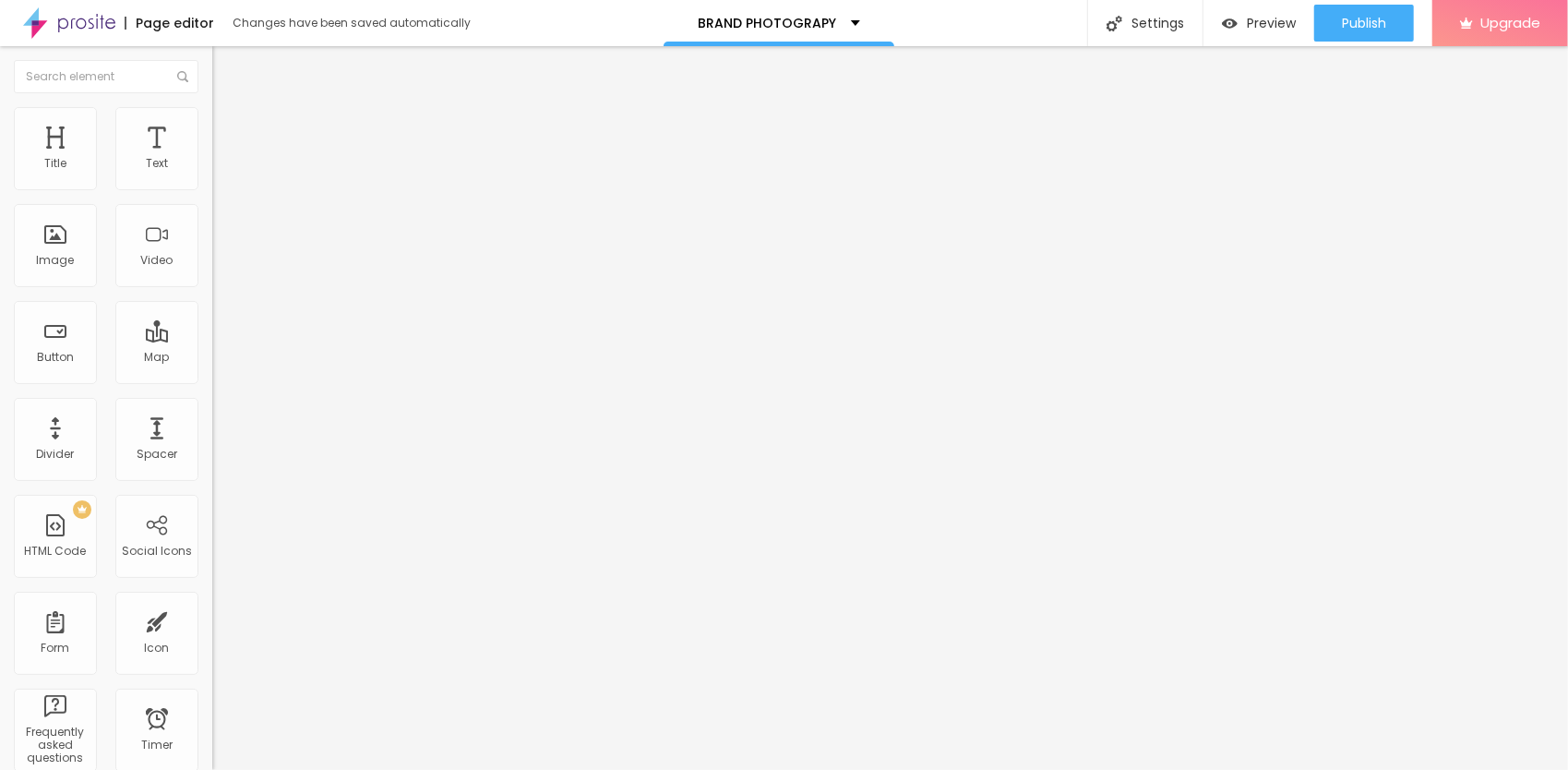 type on "5" 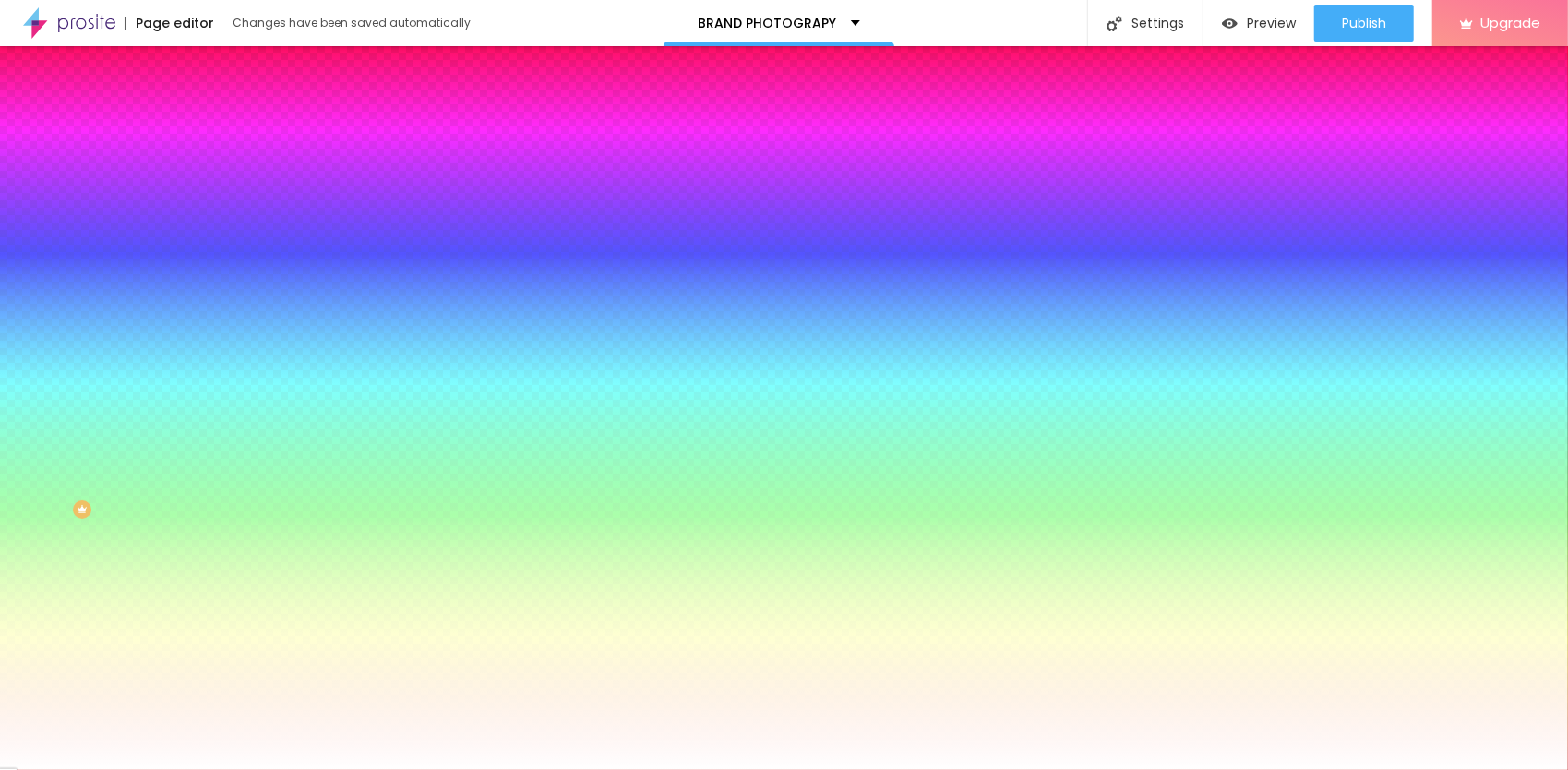 click on "Advanced" at bounding box center [318, 135] 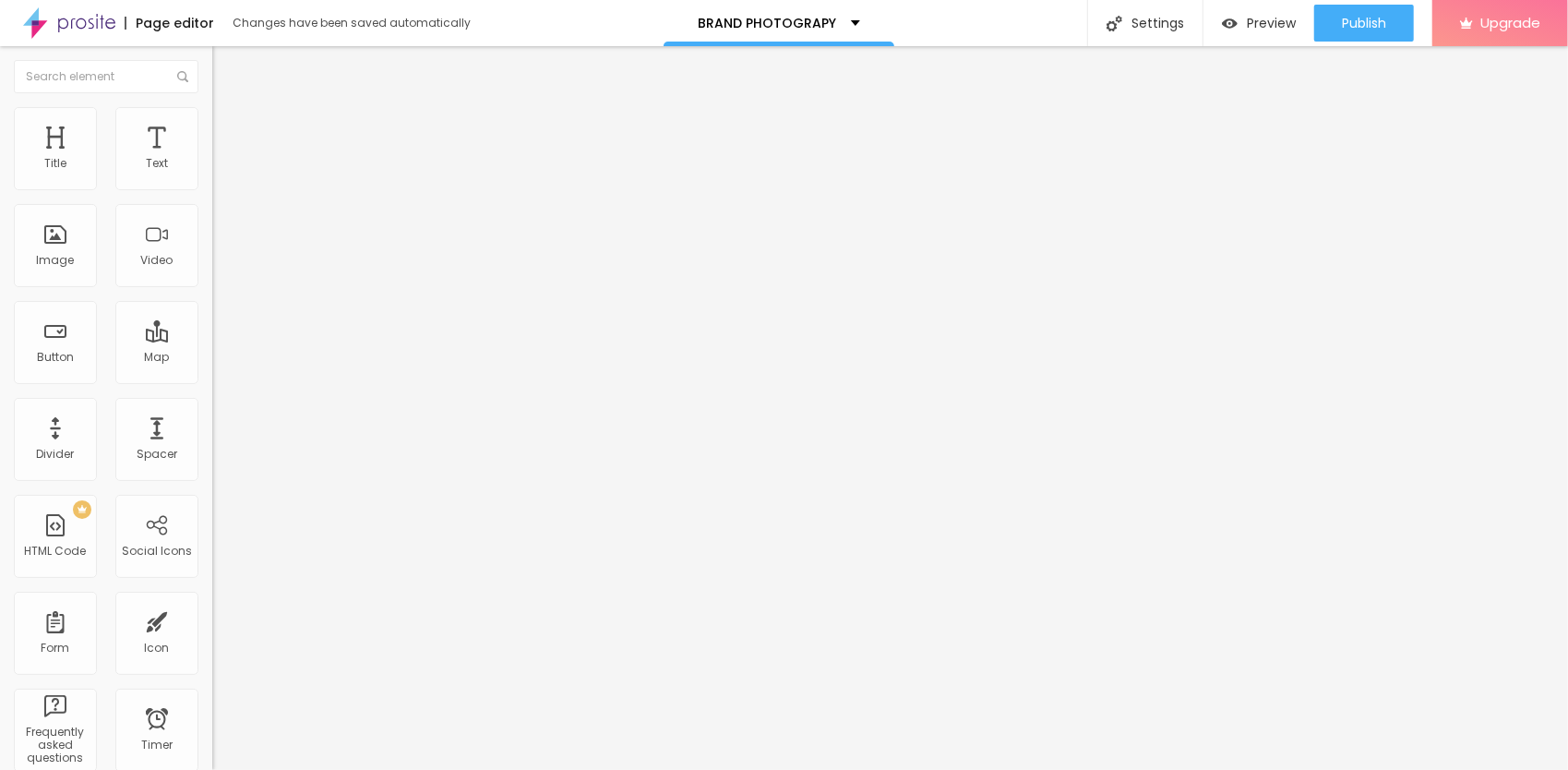 type on "20" 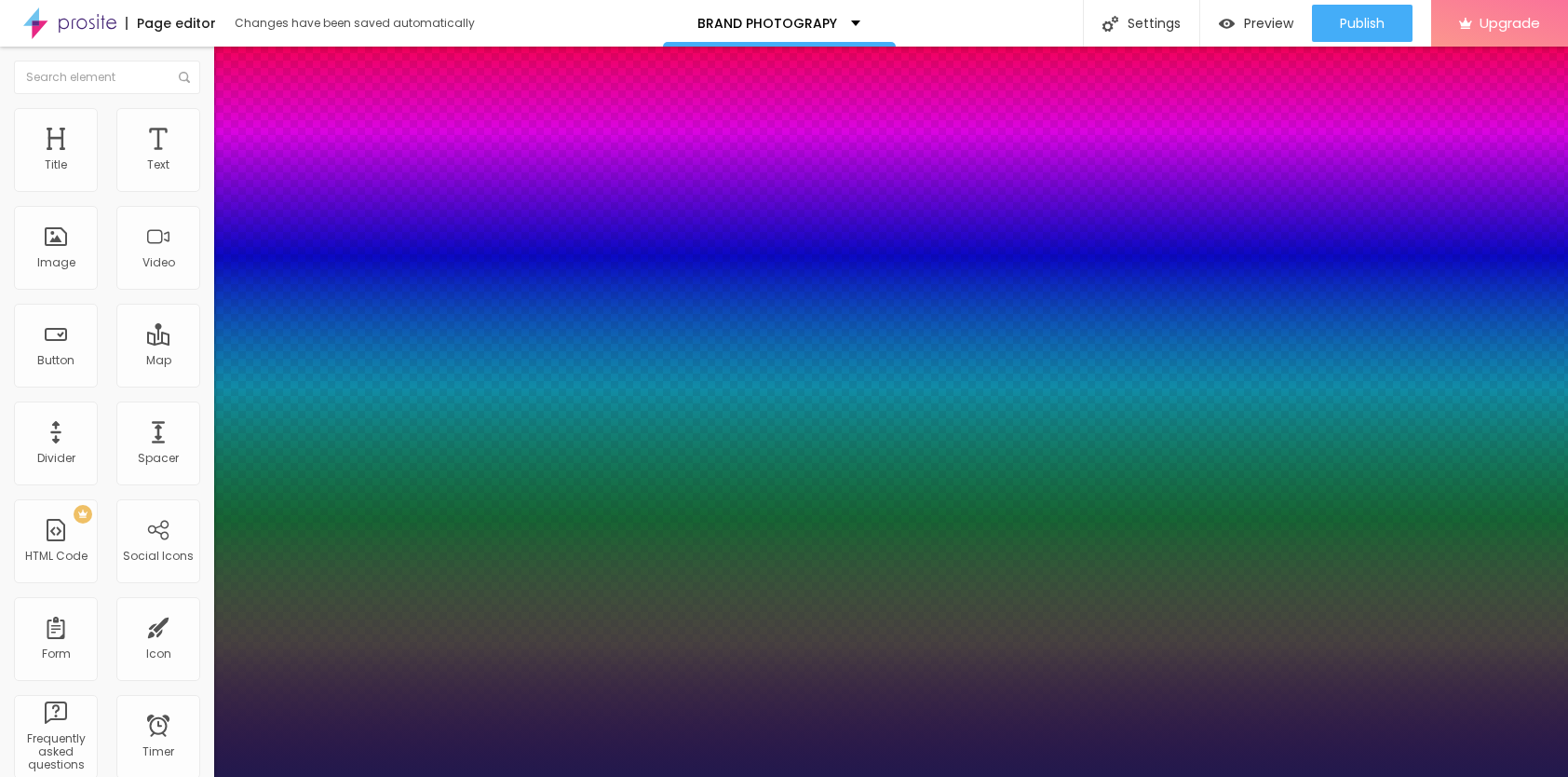 type on "1" 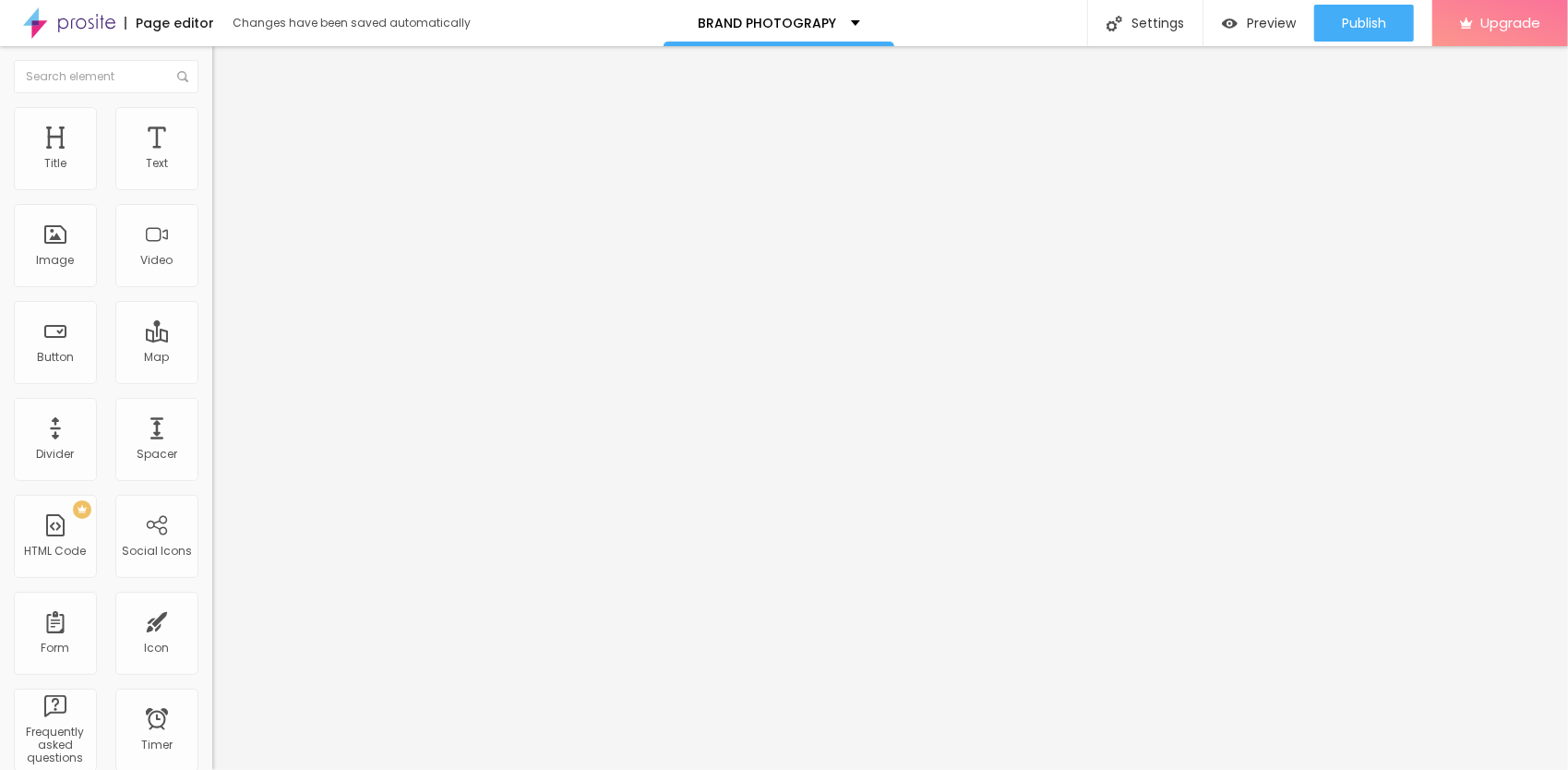 click 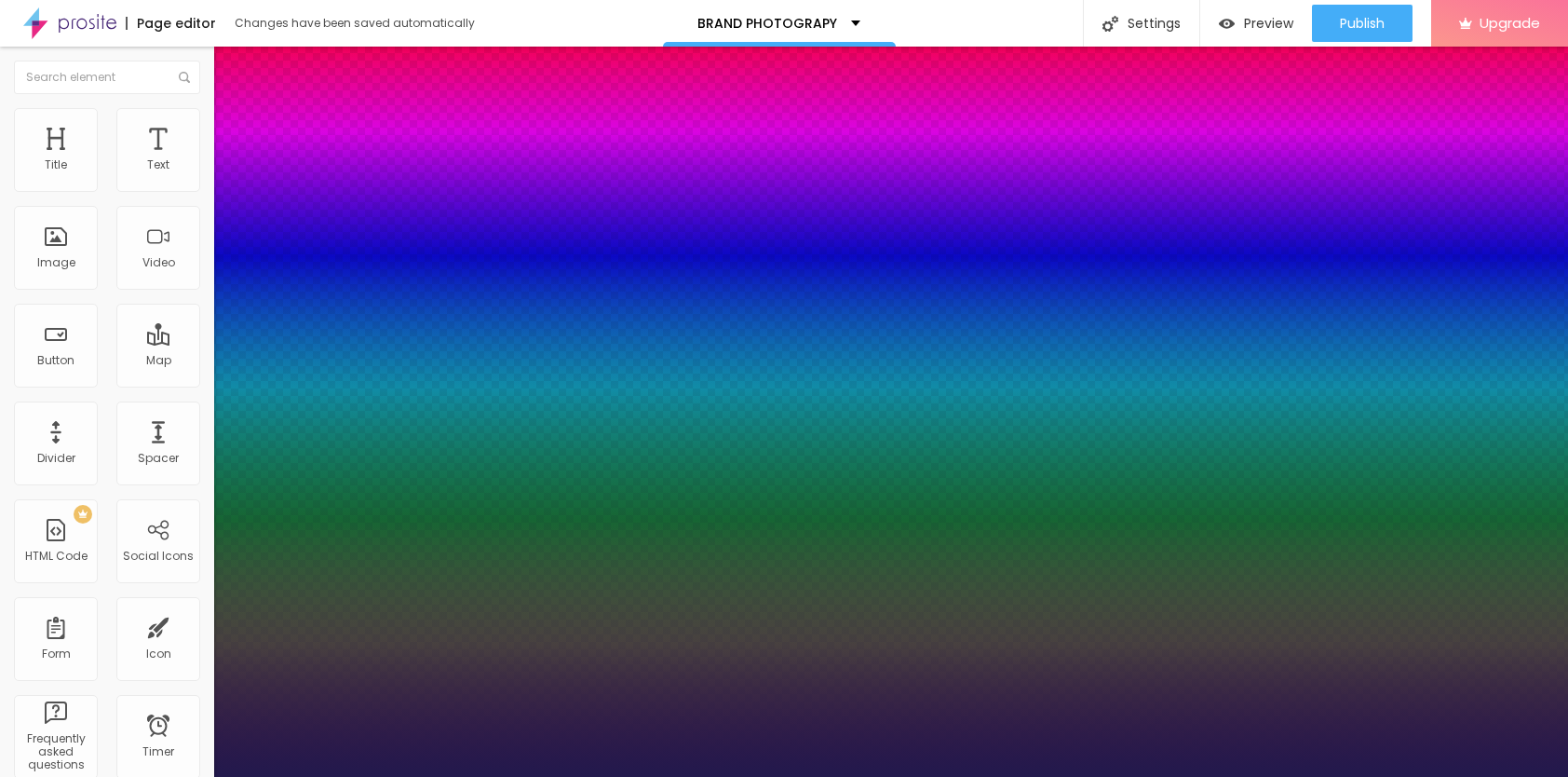 type on "1" 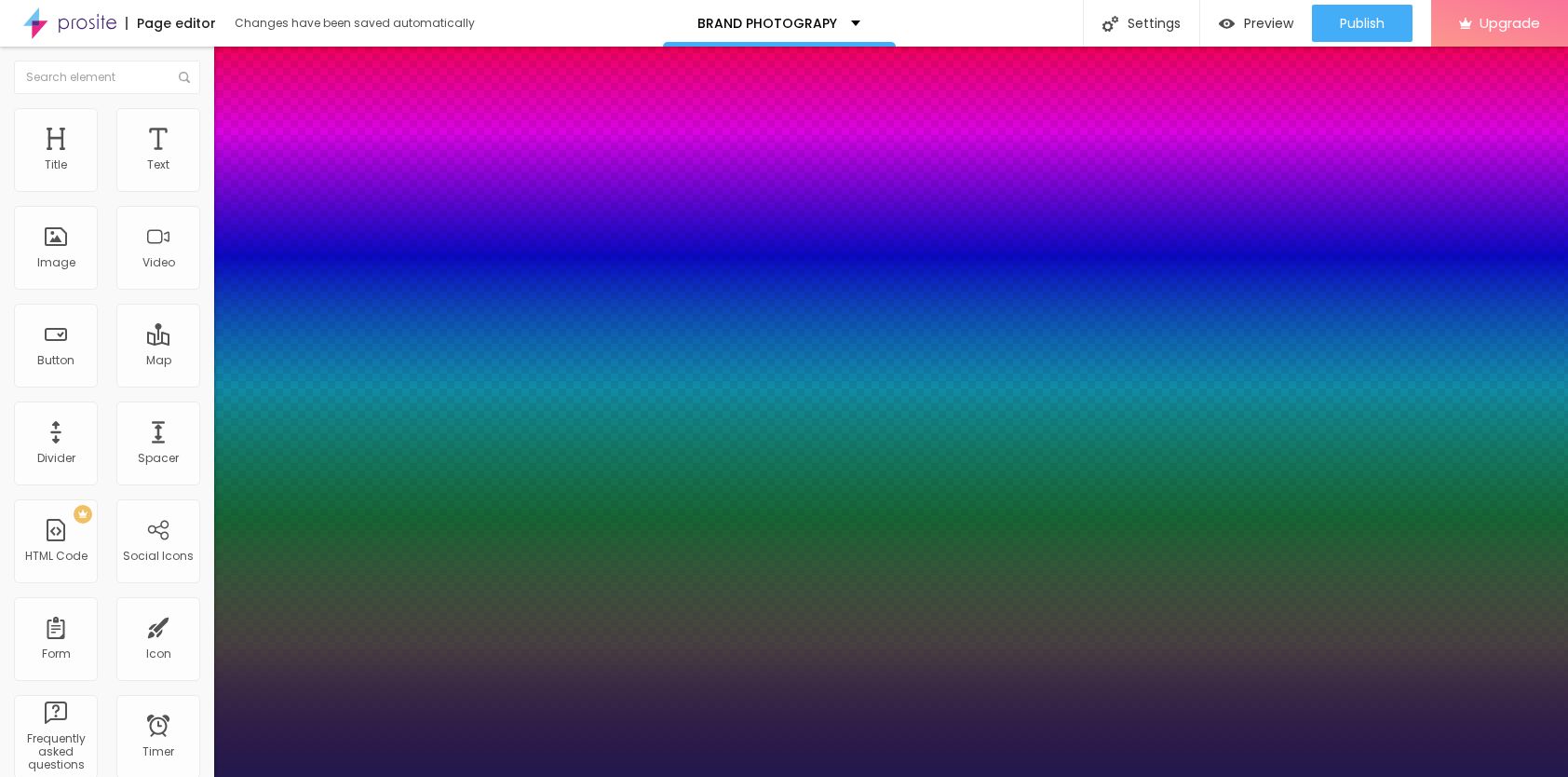 type on "22" 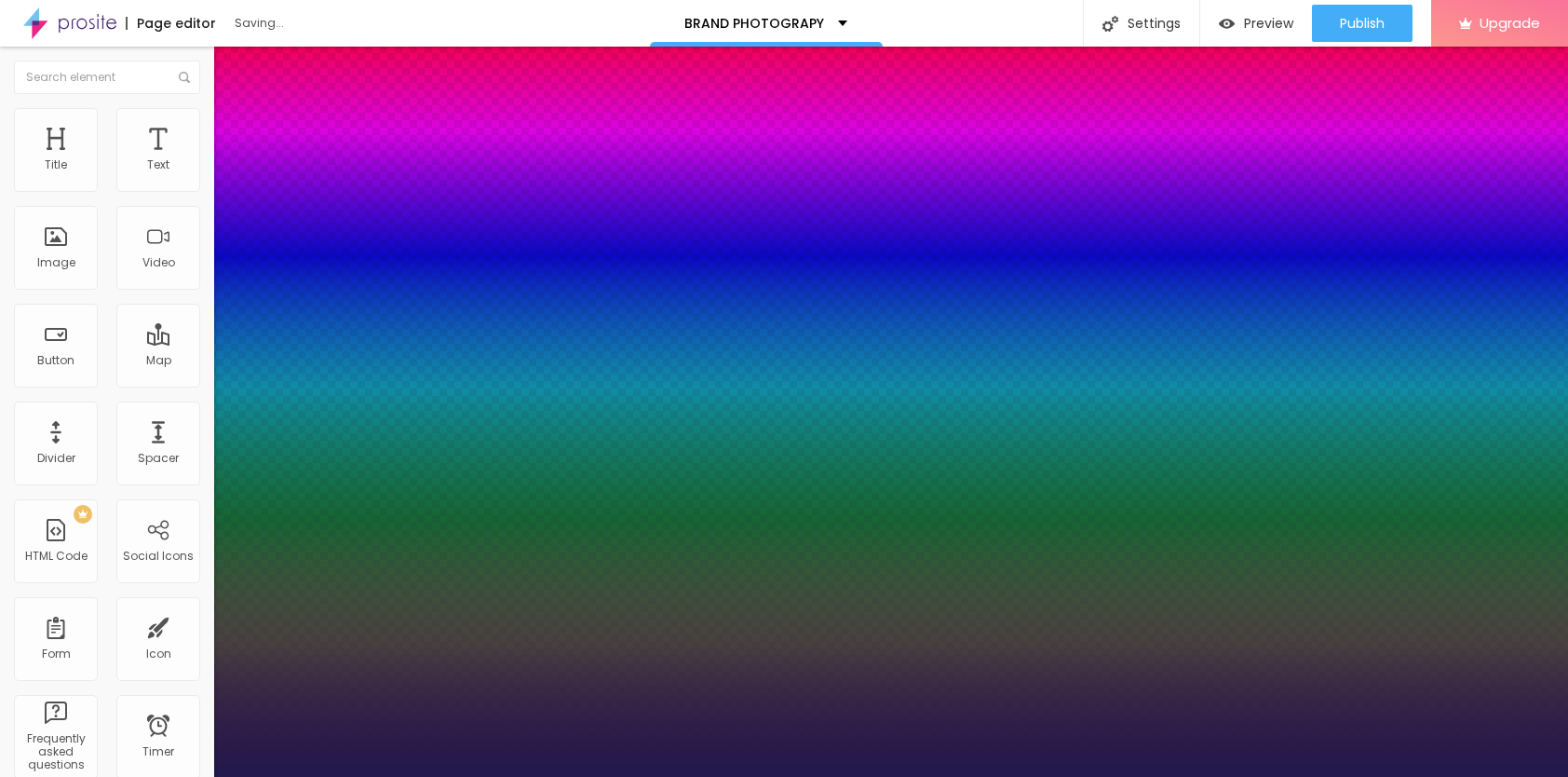 type on "1" 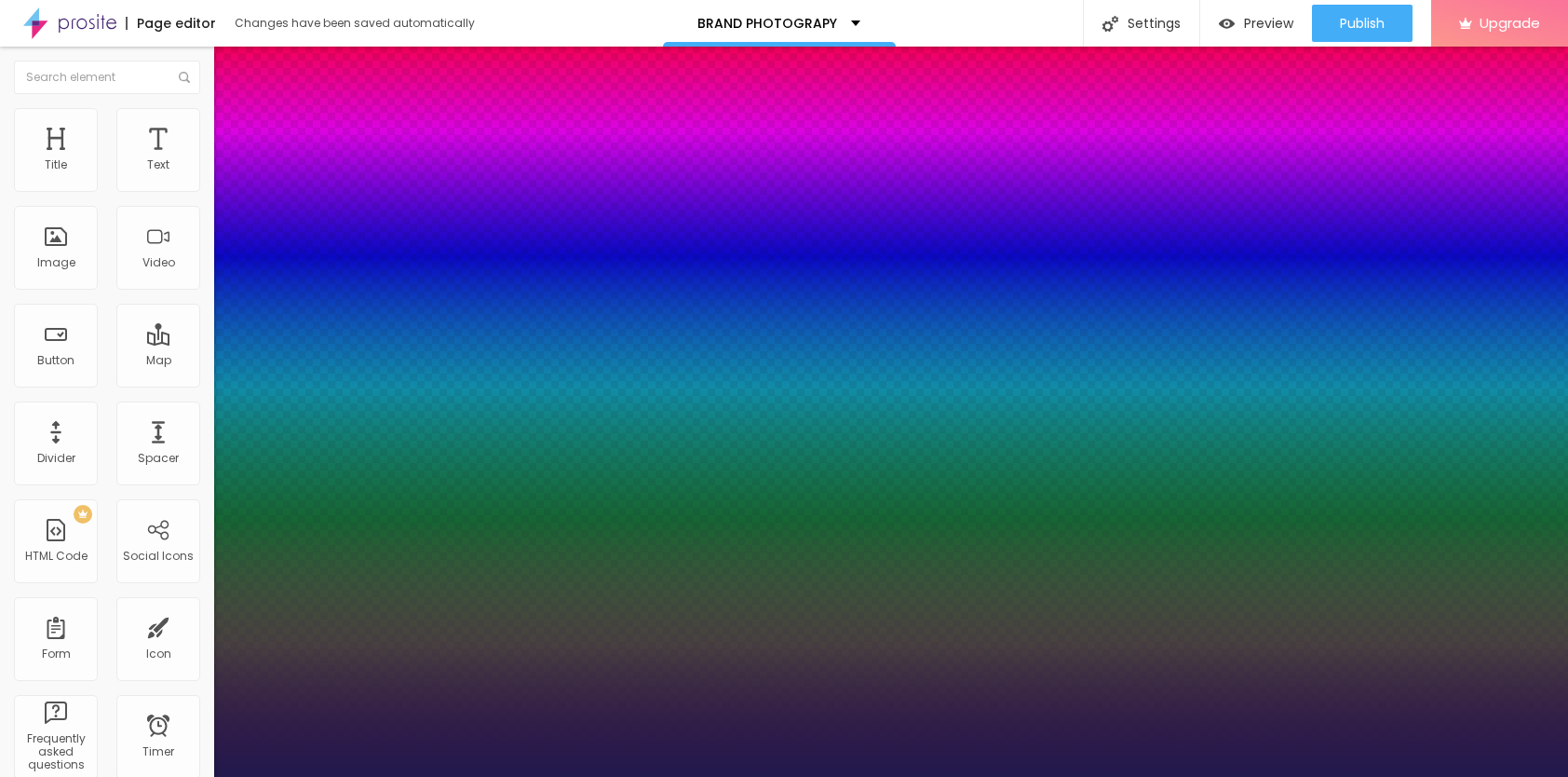 click at bounding box center (784, 777) 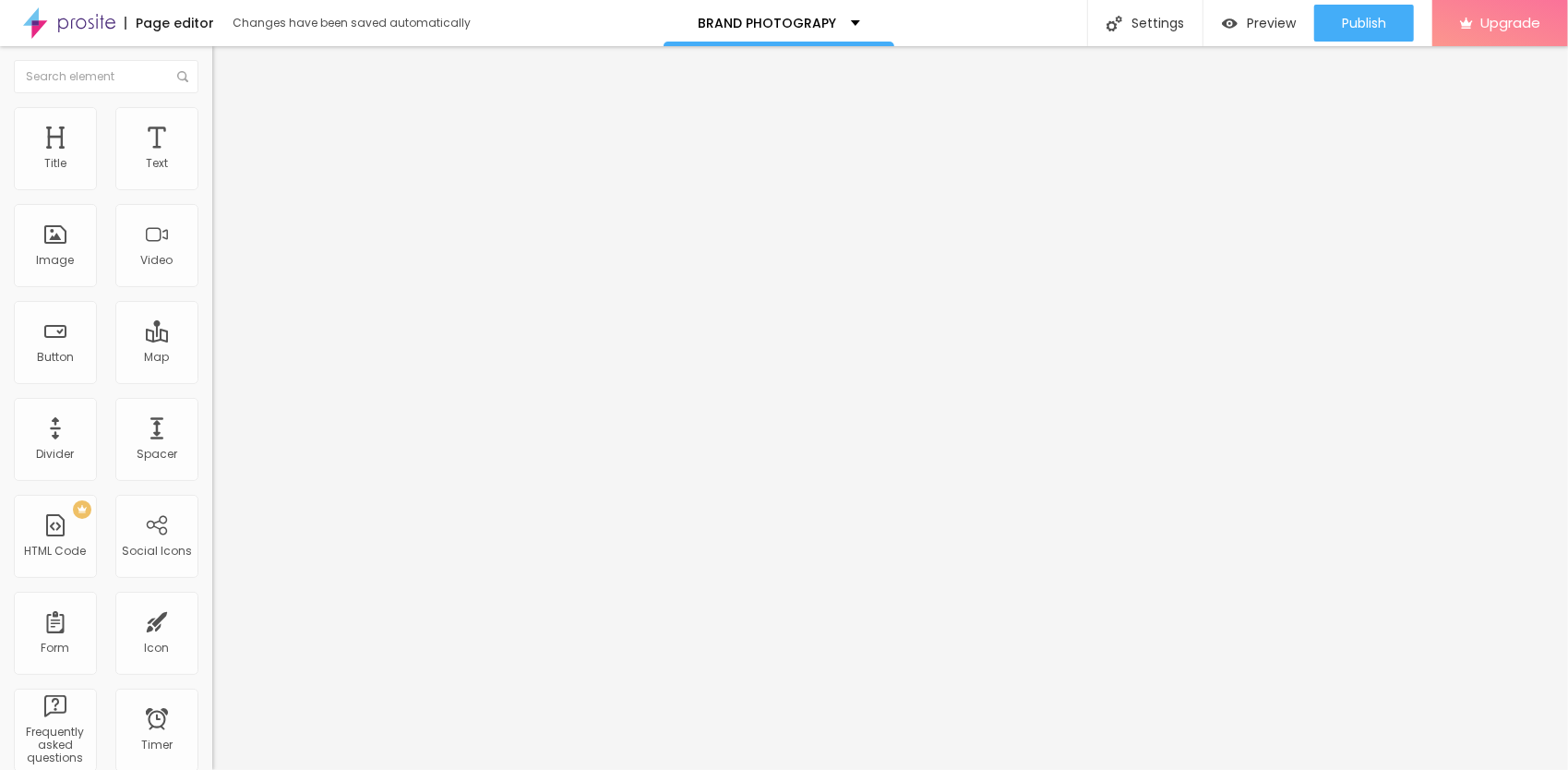 click at bounding box center [219, 176] 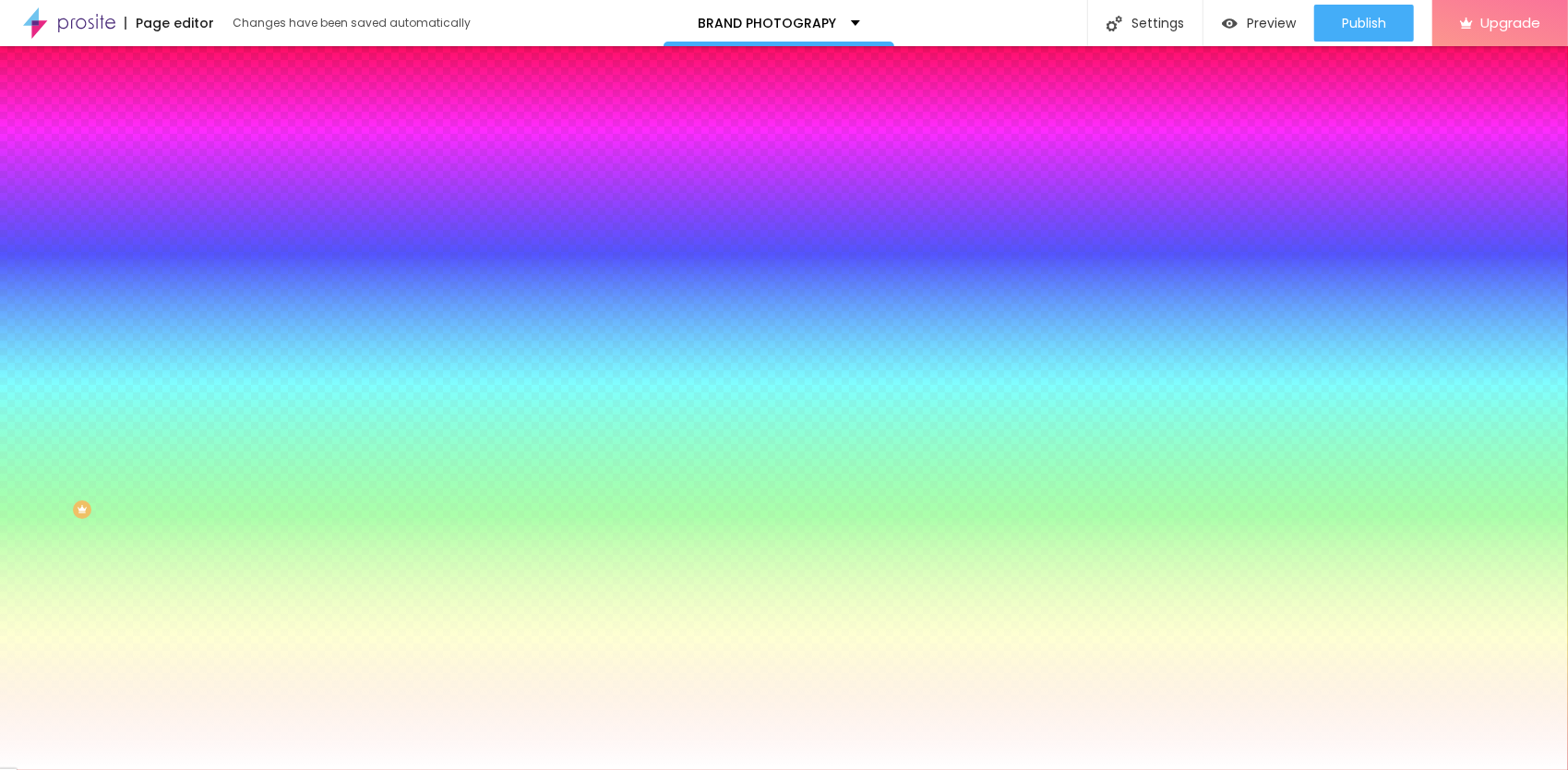 click on "Advanced" at bounding box center [318, 135] 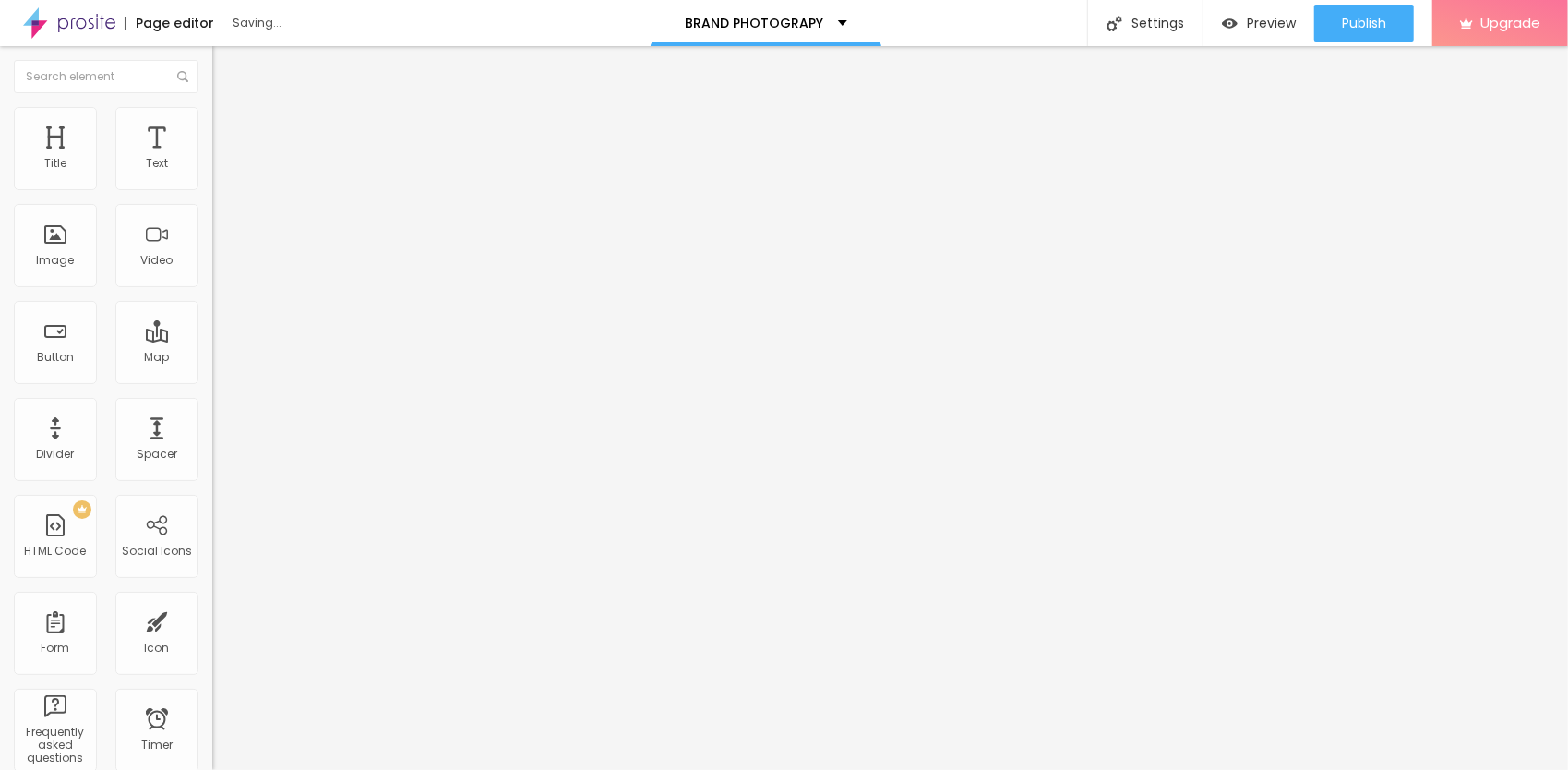 type on "20" 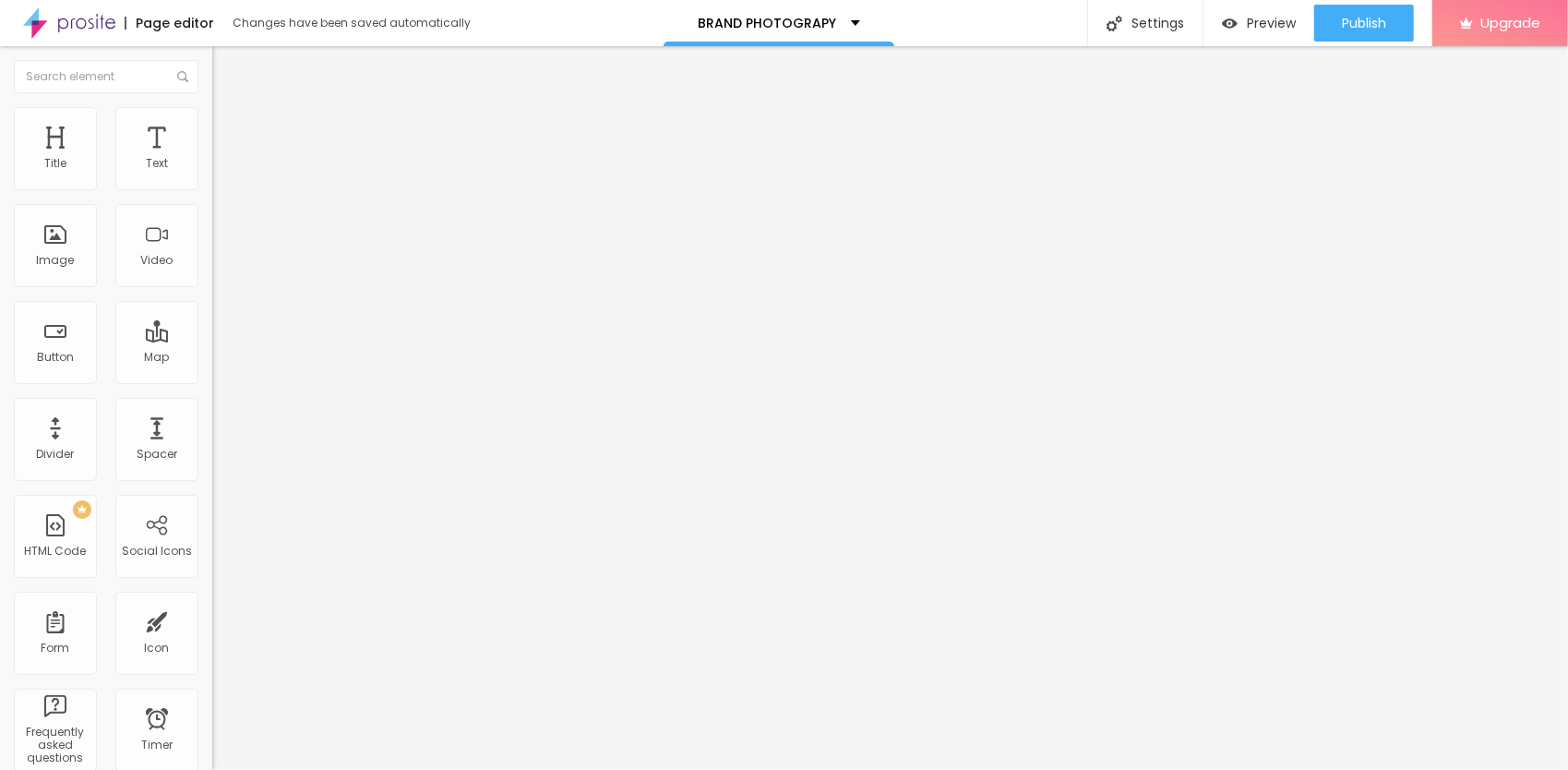 drag, startPoint x: 74, startPoint y: 177, endPoint x: 0, endPoint y: 166, distance: 74.813 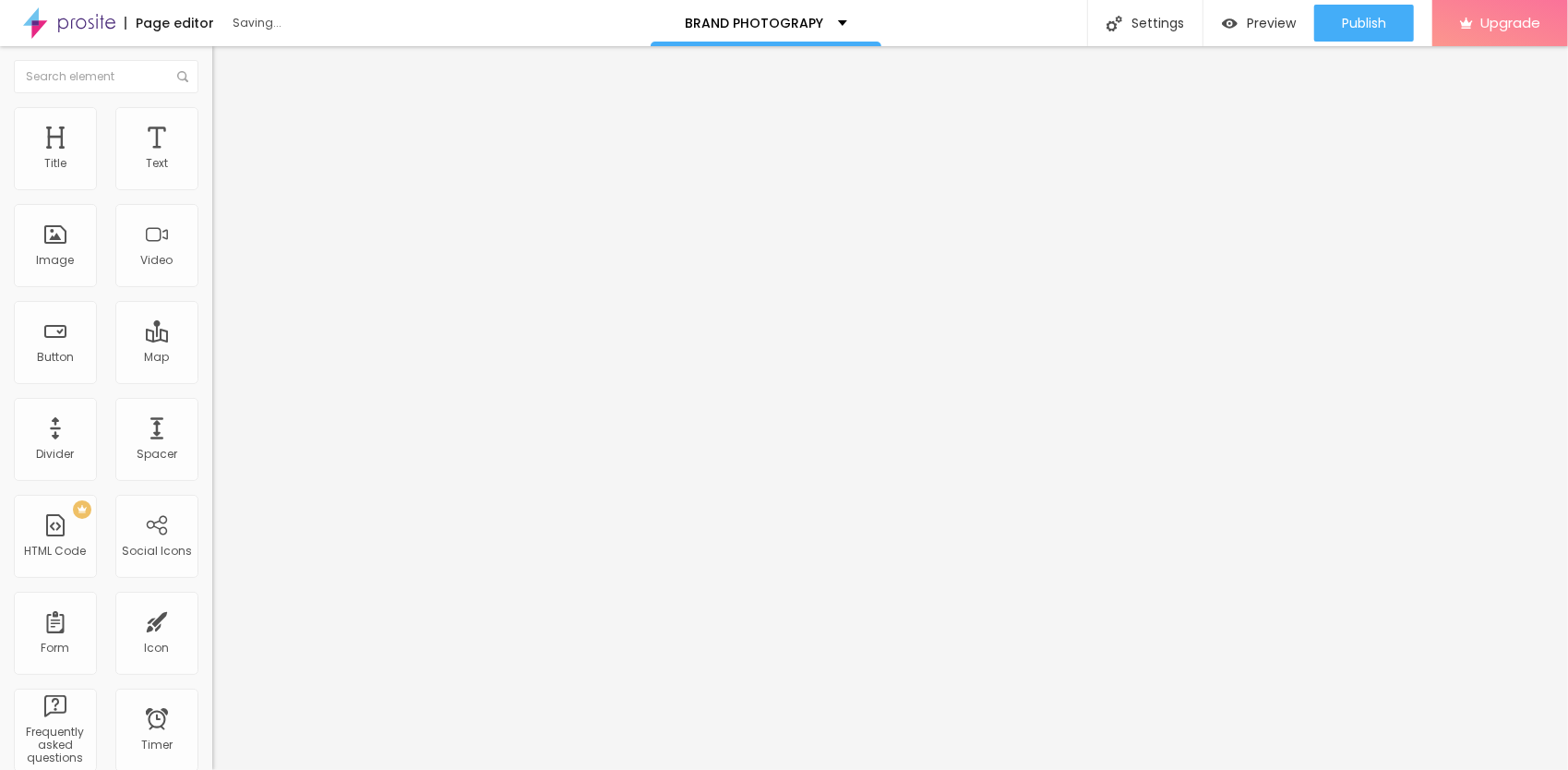 type on "6" 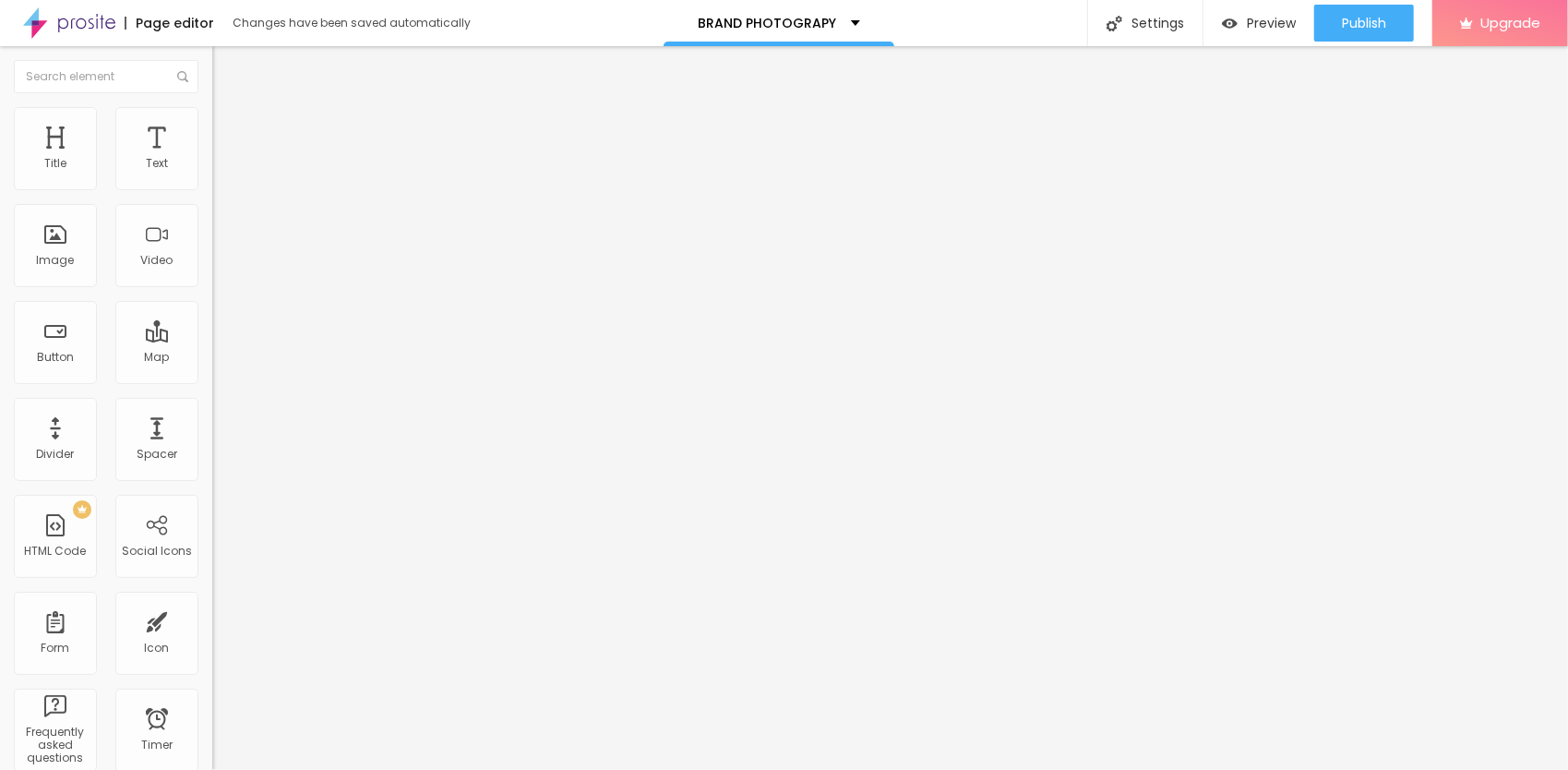 drag, startPoint x: 51, startPoint y: 212, endPoint x: 2, endPoint y: 202, distance: 50.009999 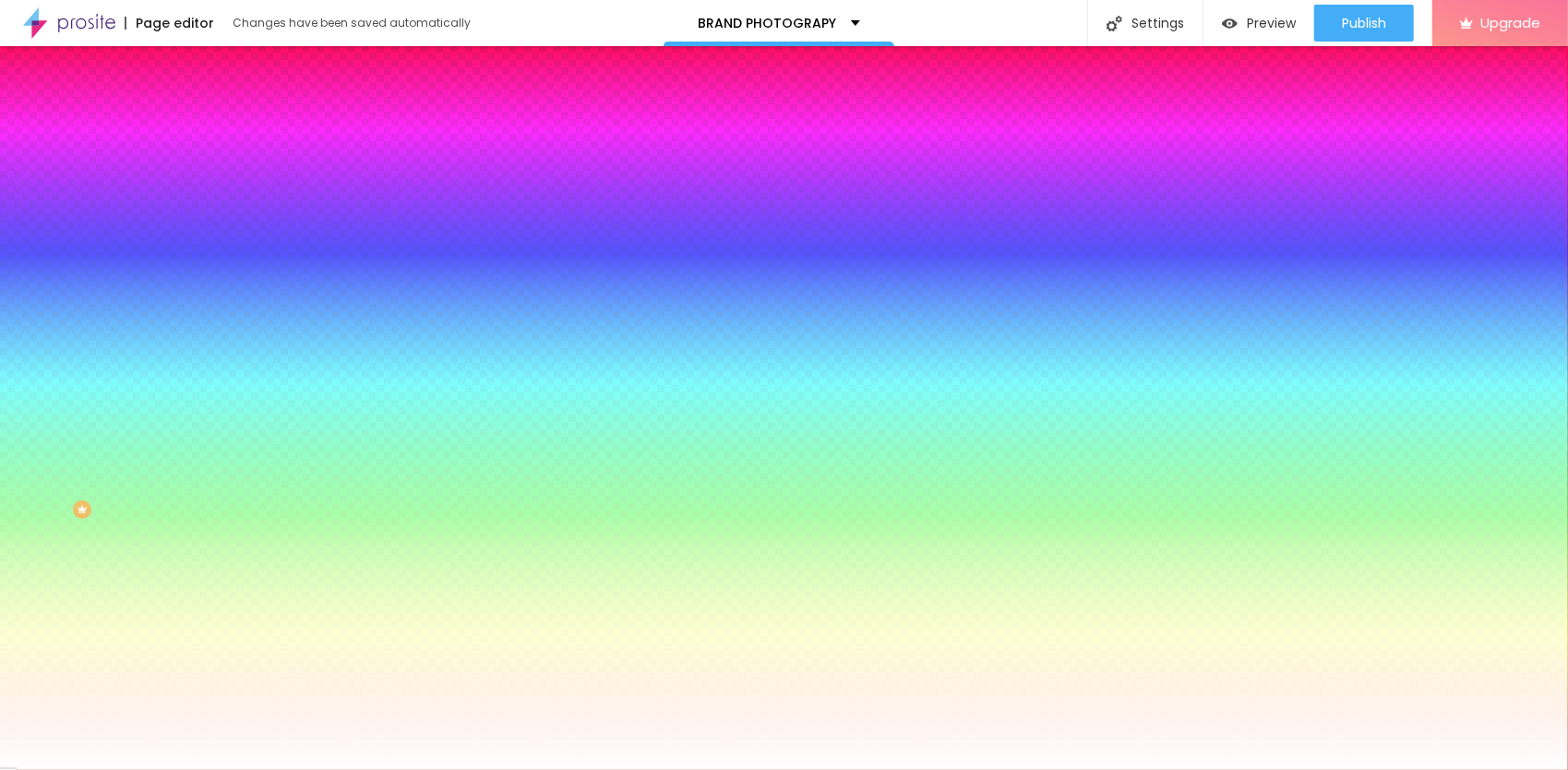 click on "Advanced" at bounding box center [318, 135] 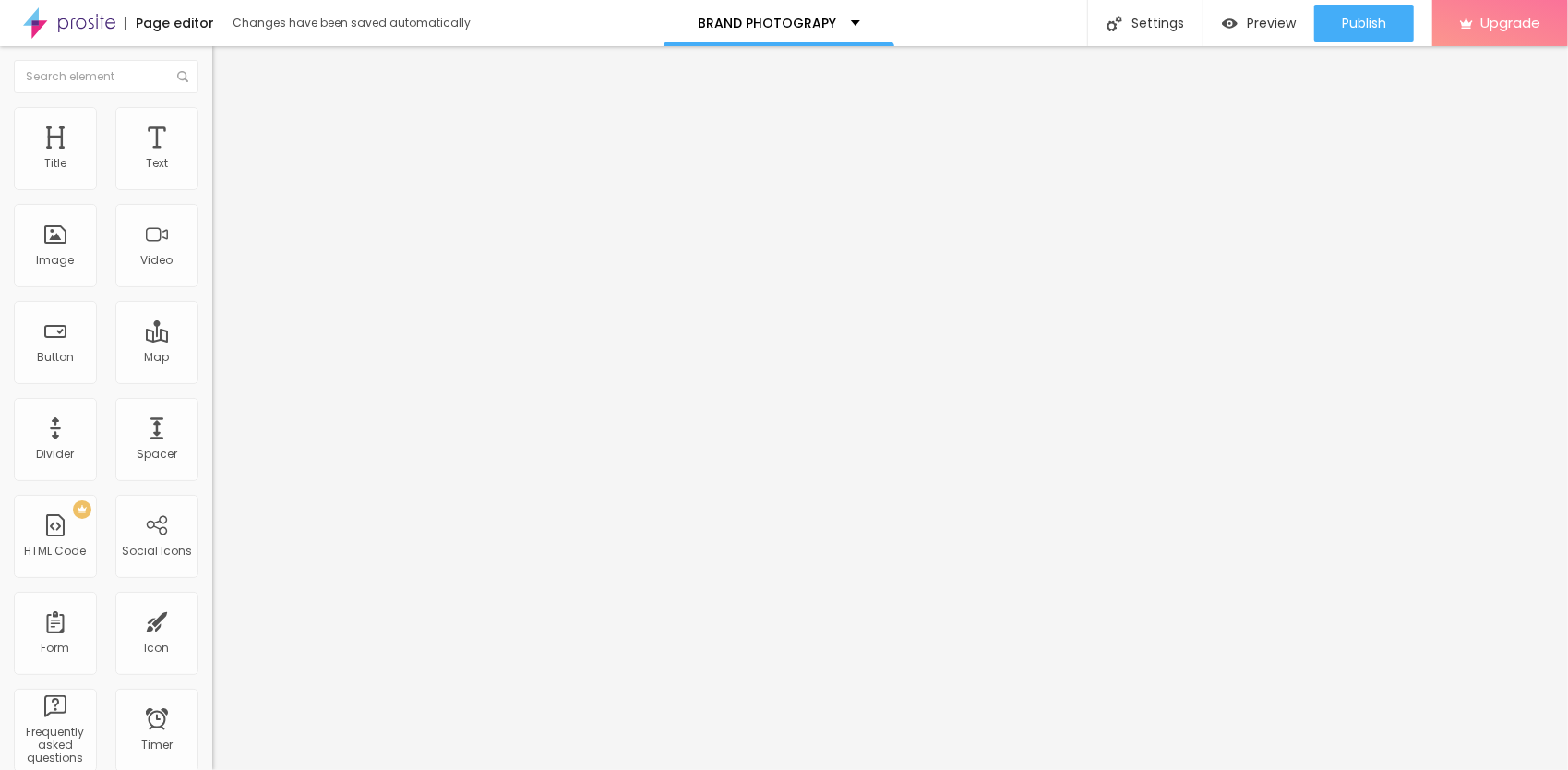 type on "20" 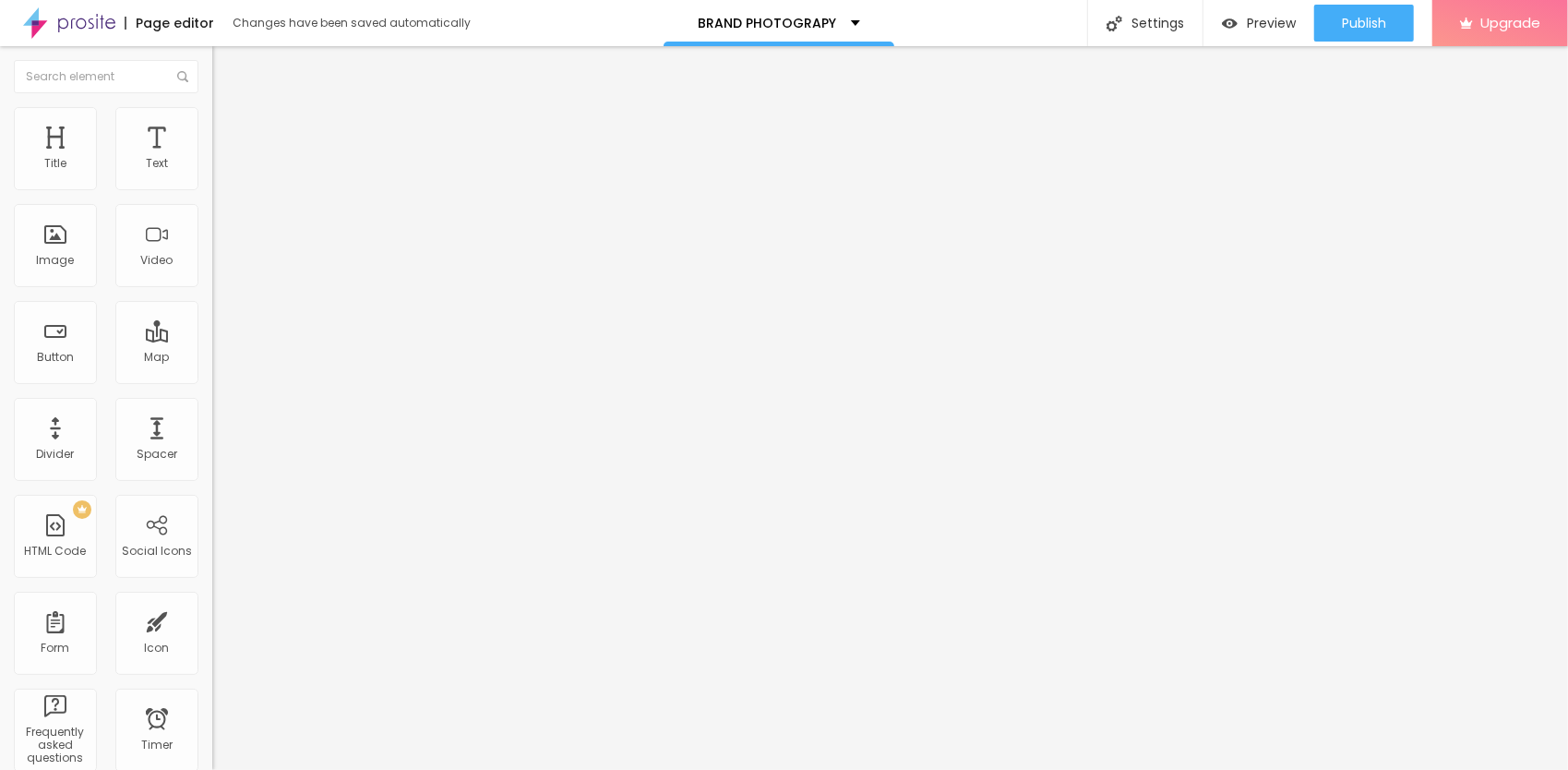 click on "Advanced" at bounding box center [318, 116] 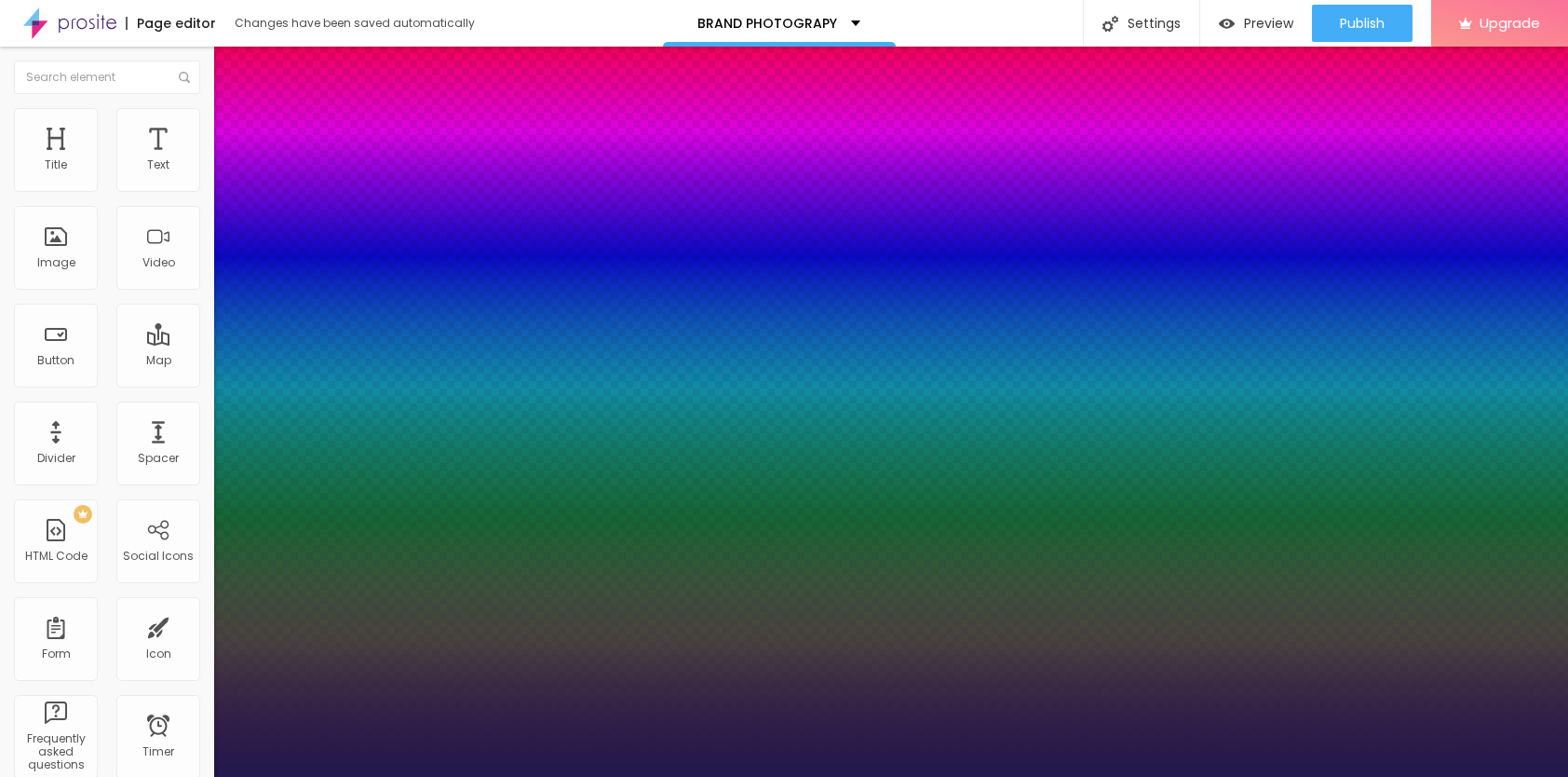 type on "1" 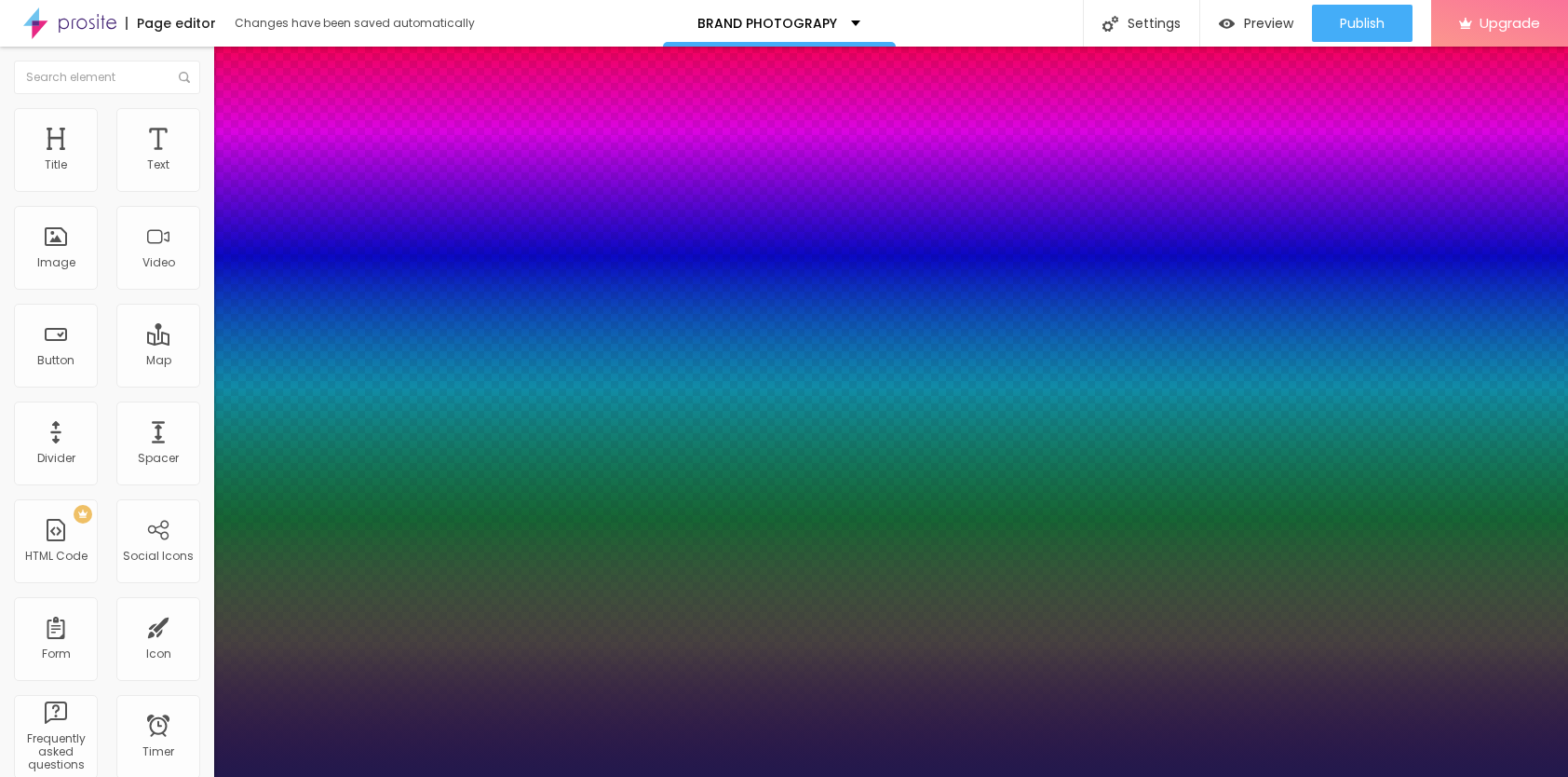 type on "20" 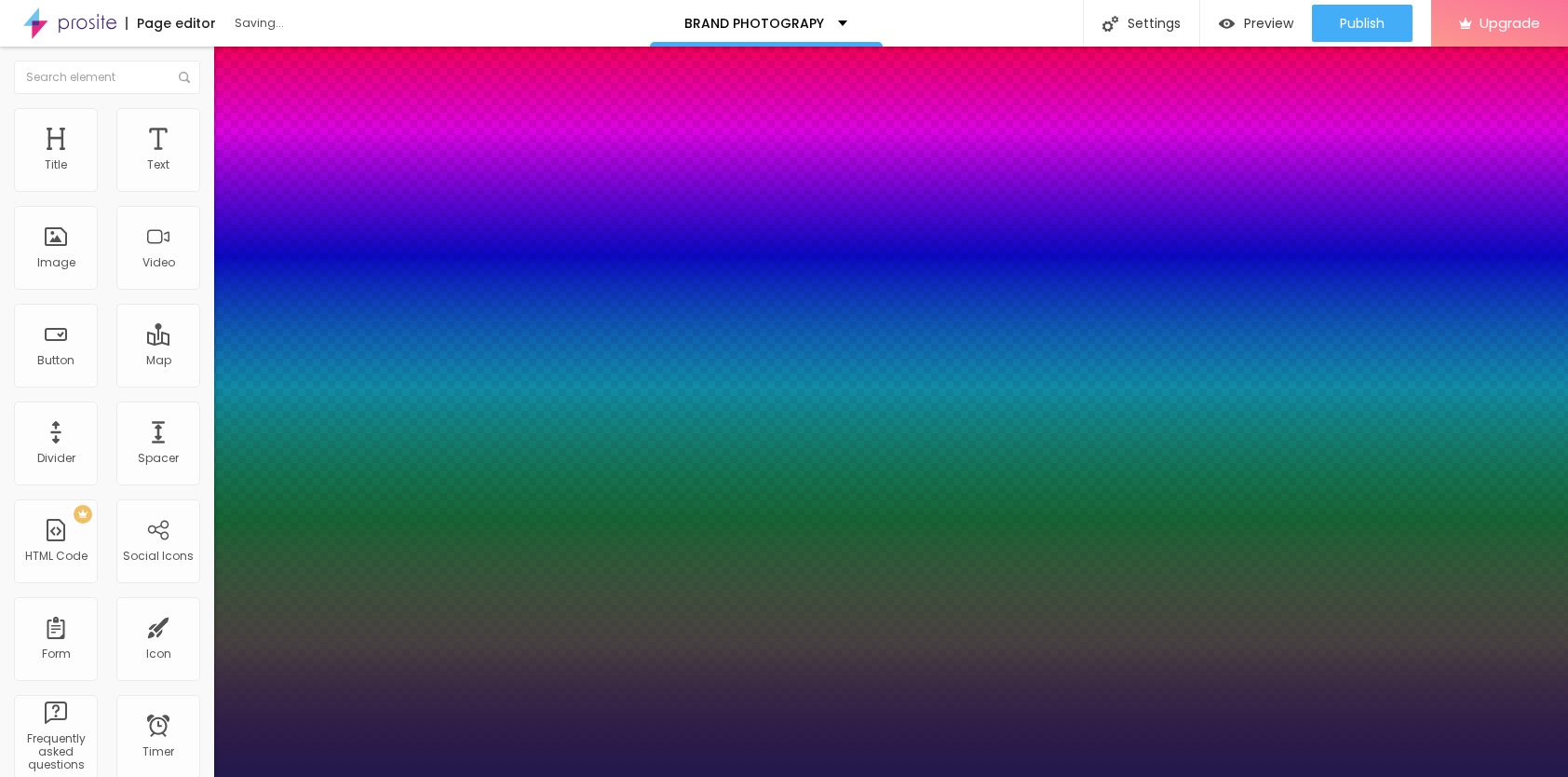 type on "1" 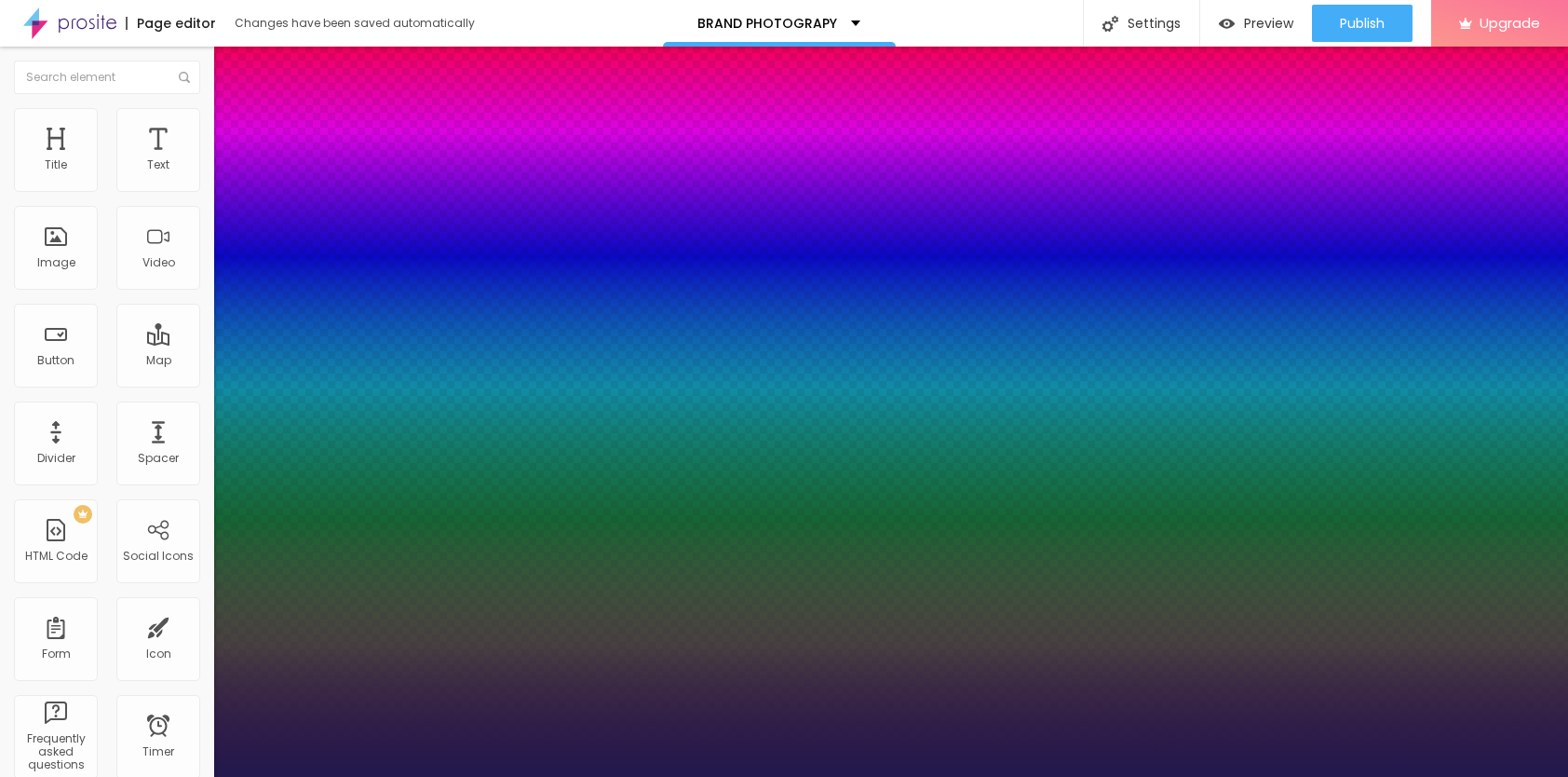 type on "22" 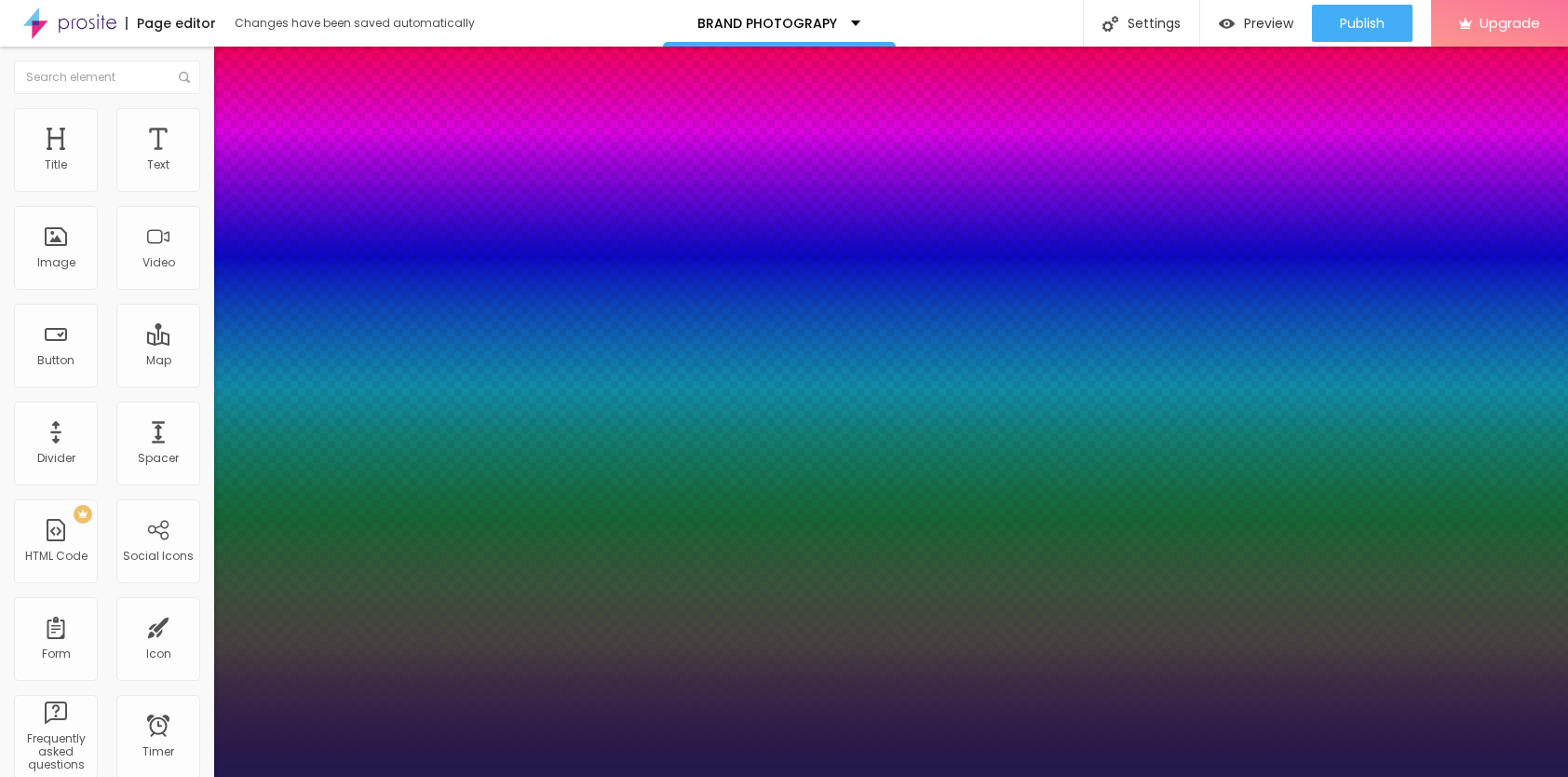 type on "23" 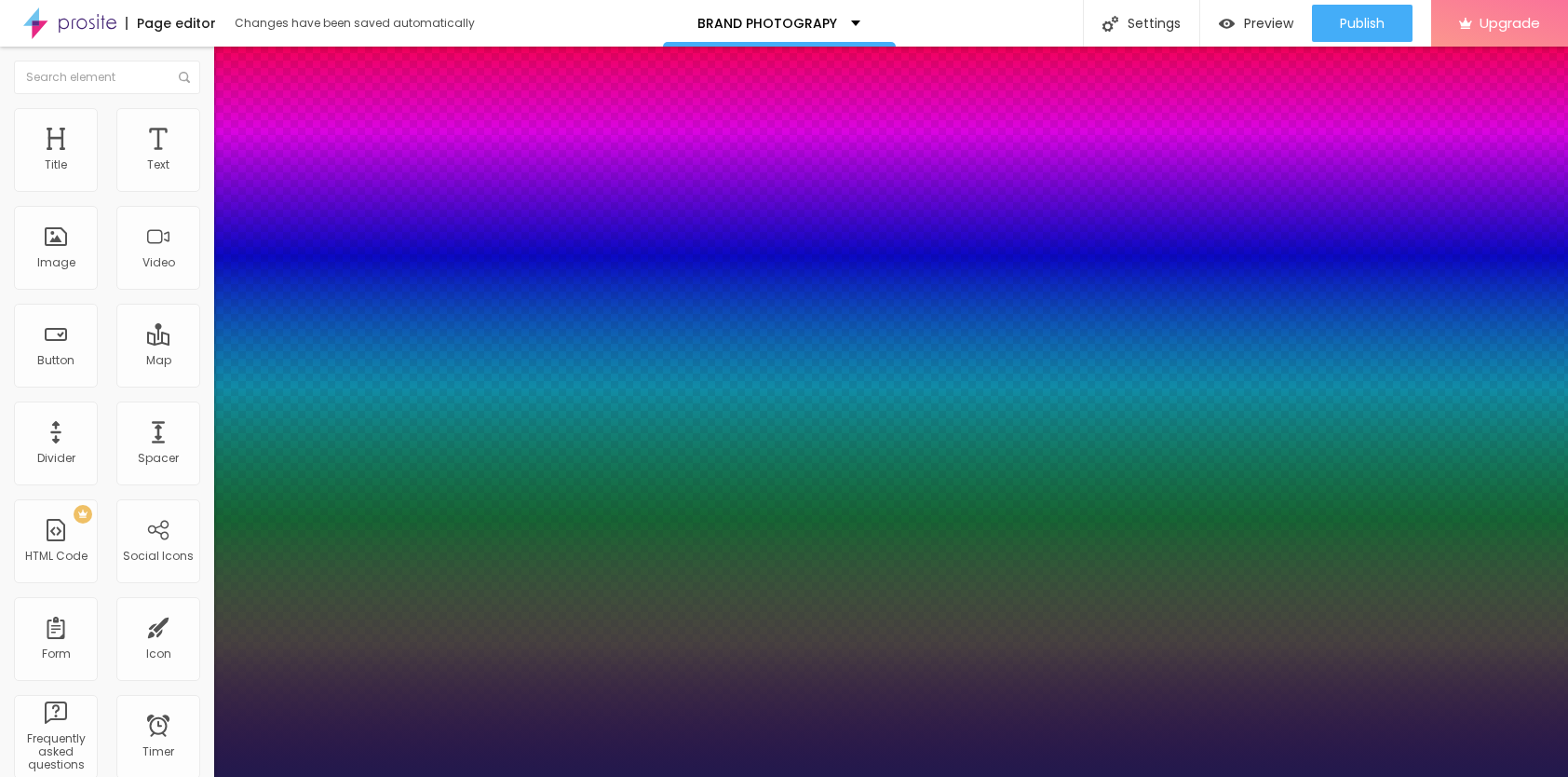 type on "22" 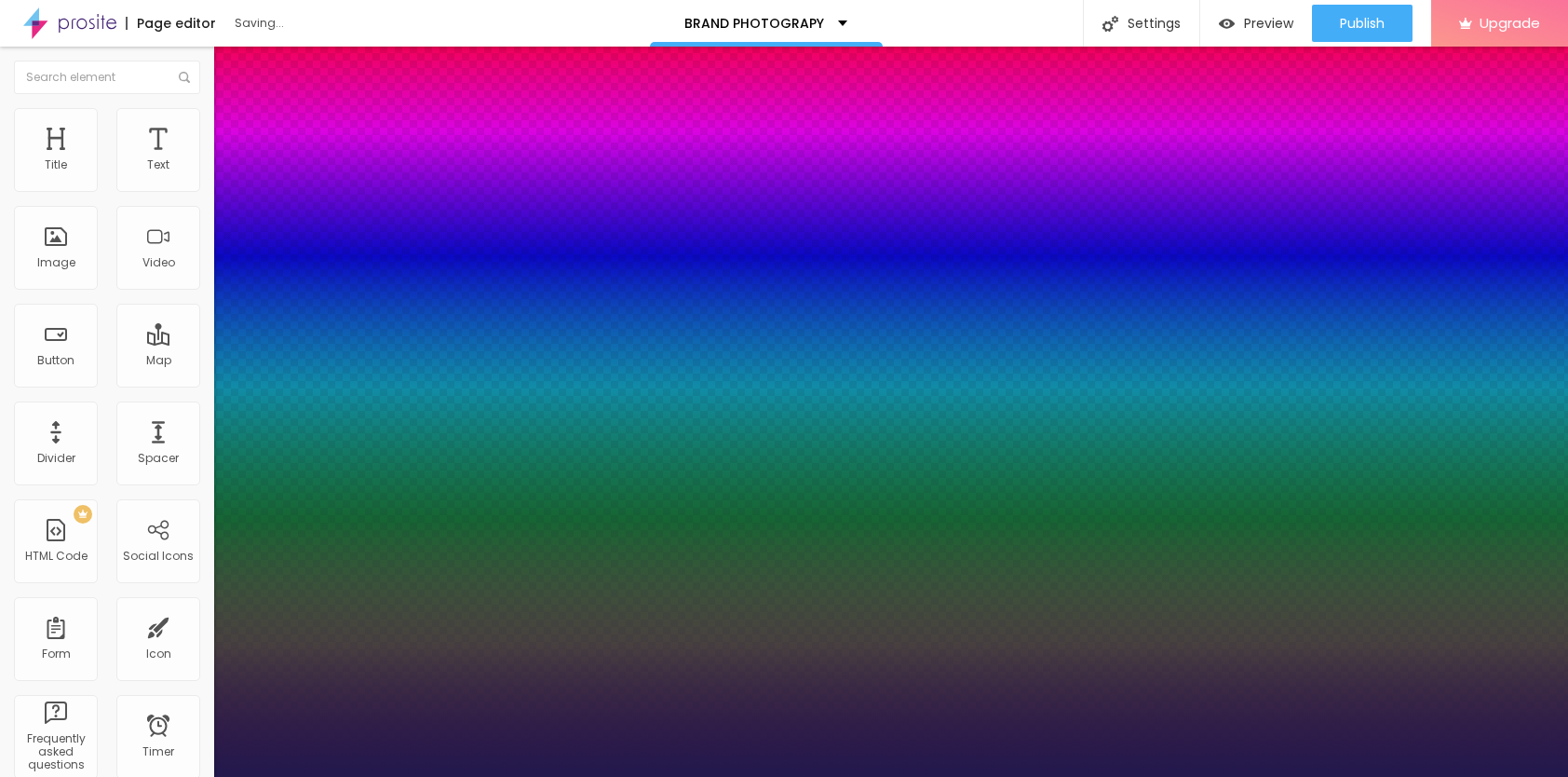 type on "21" 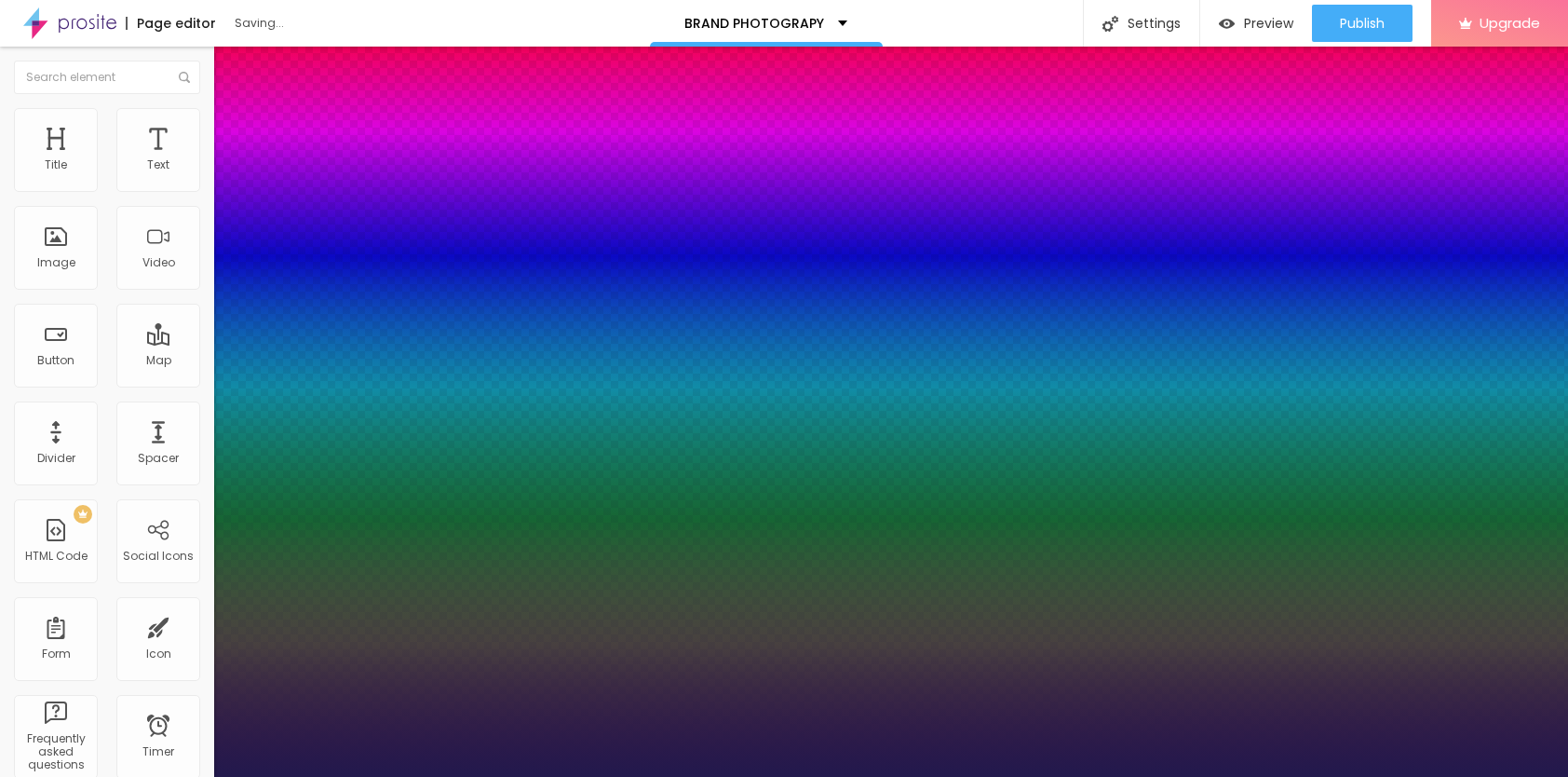 type on "1" 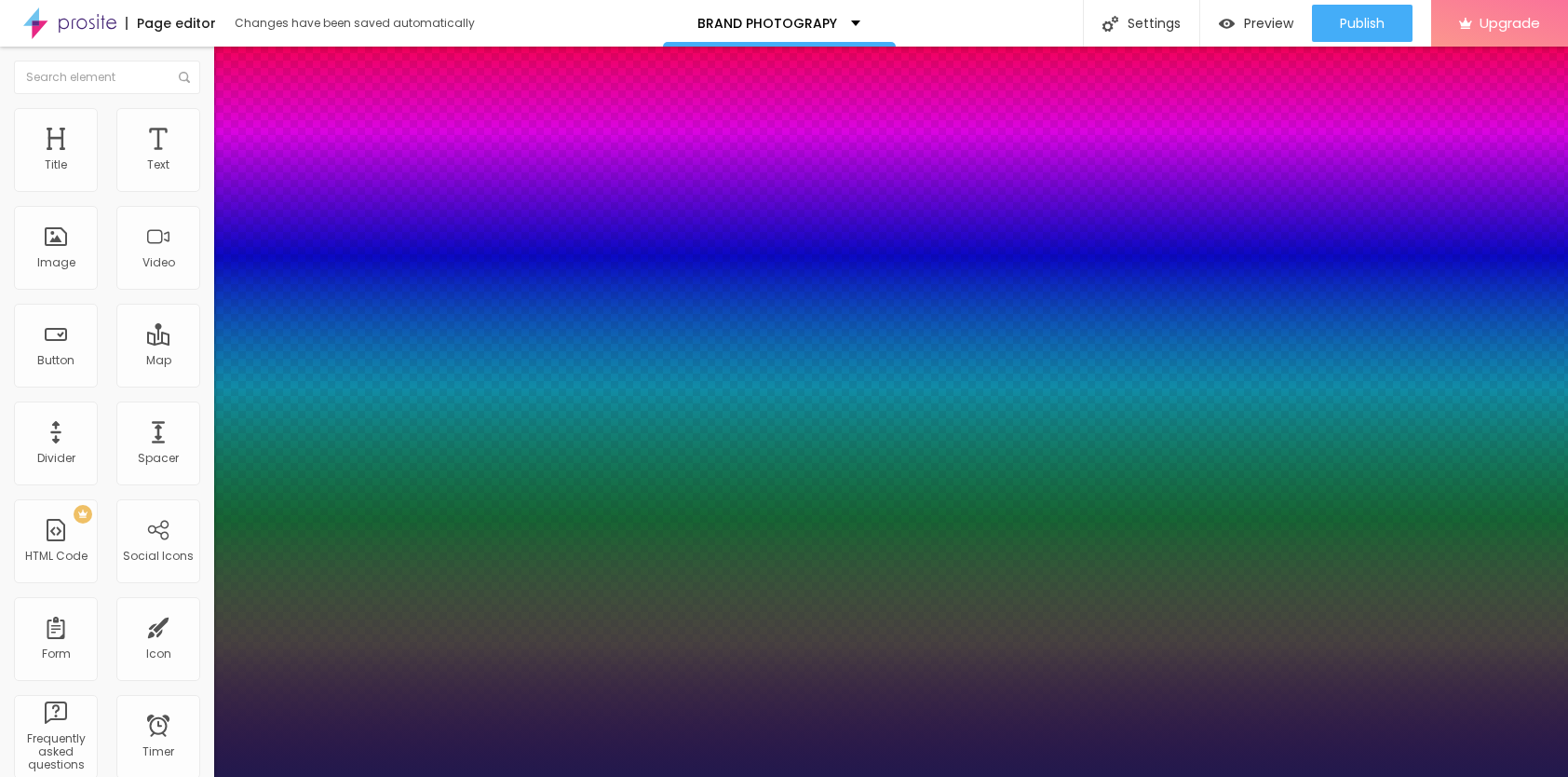 type on "20" 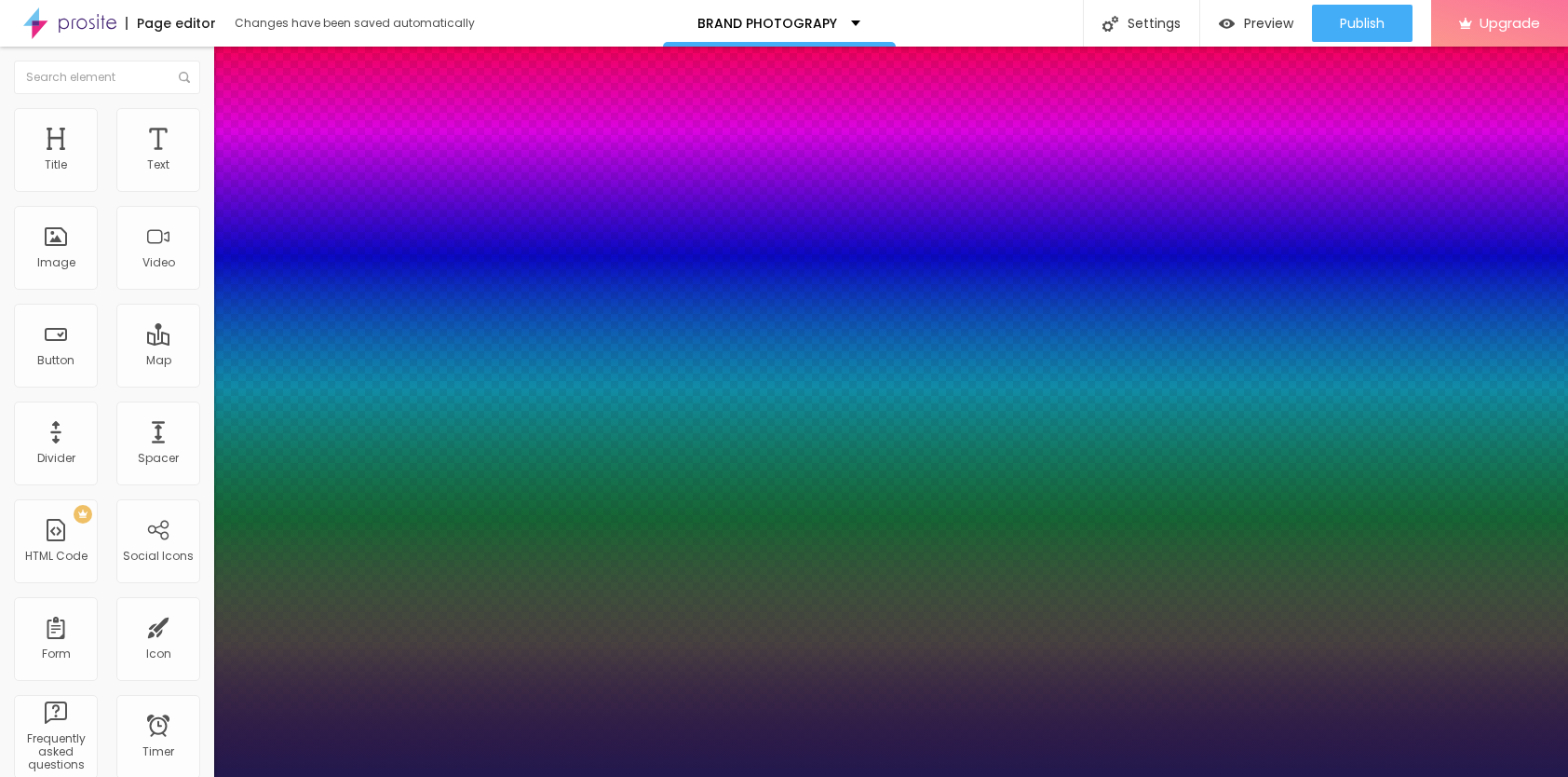 click at bounding box center (60, 2386) 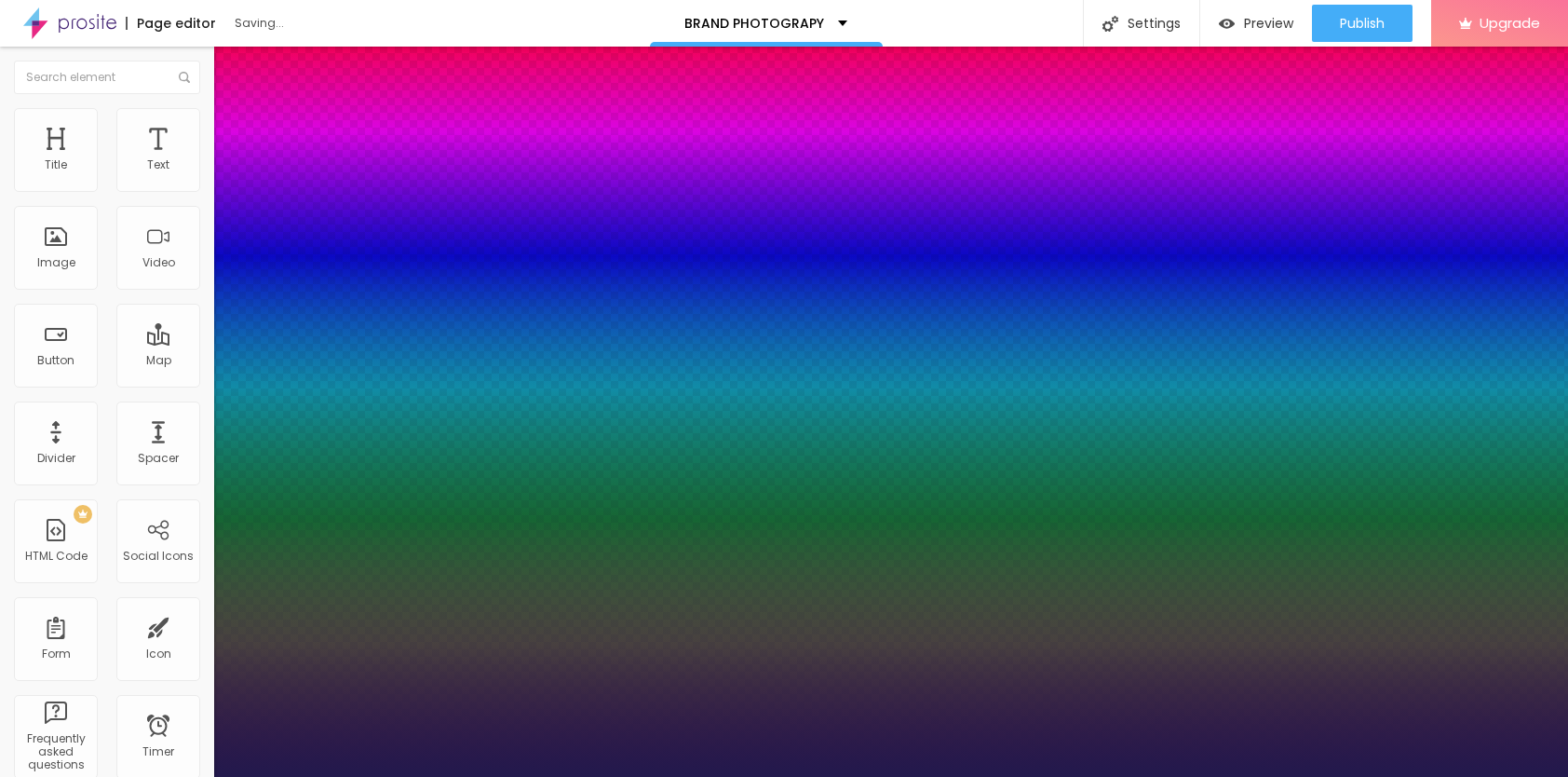 type on "1" 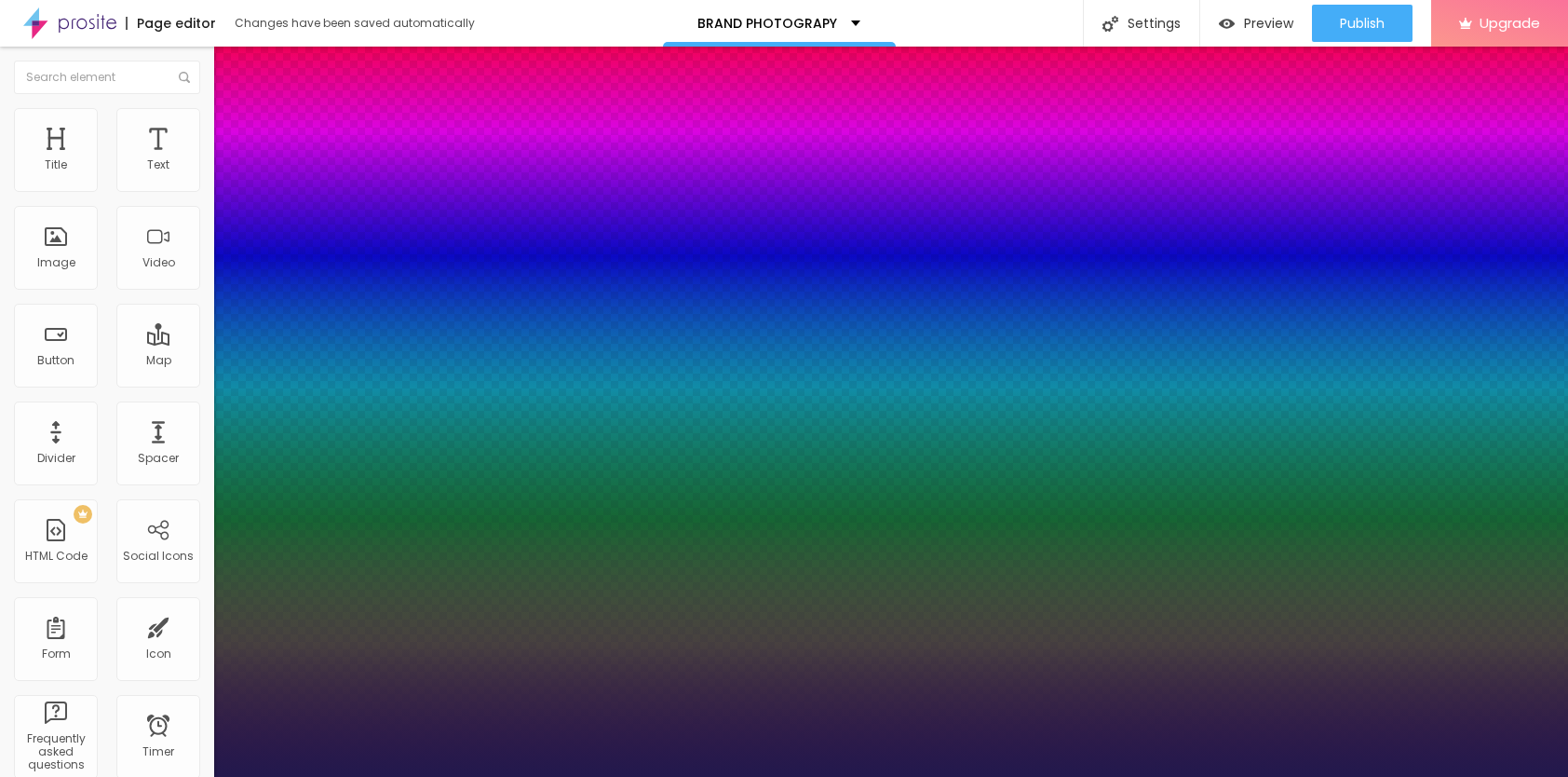 click at bounding box center [784, 777] 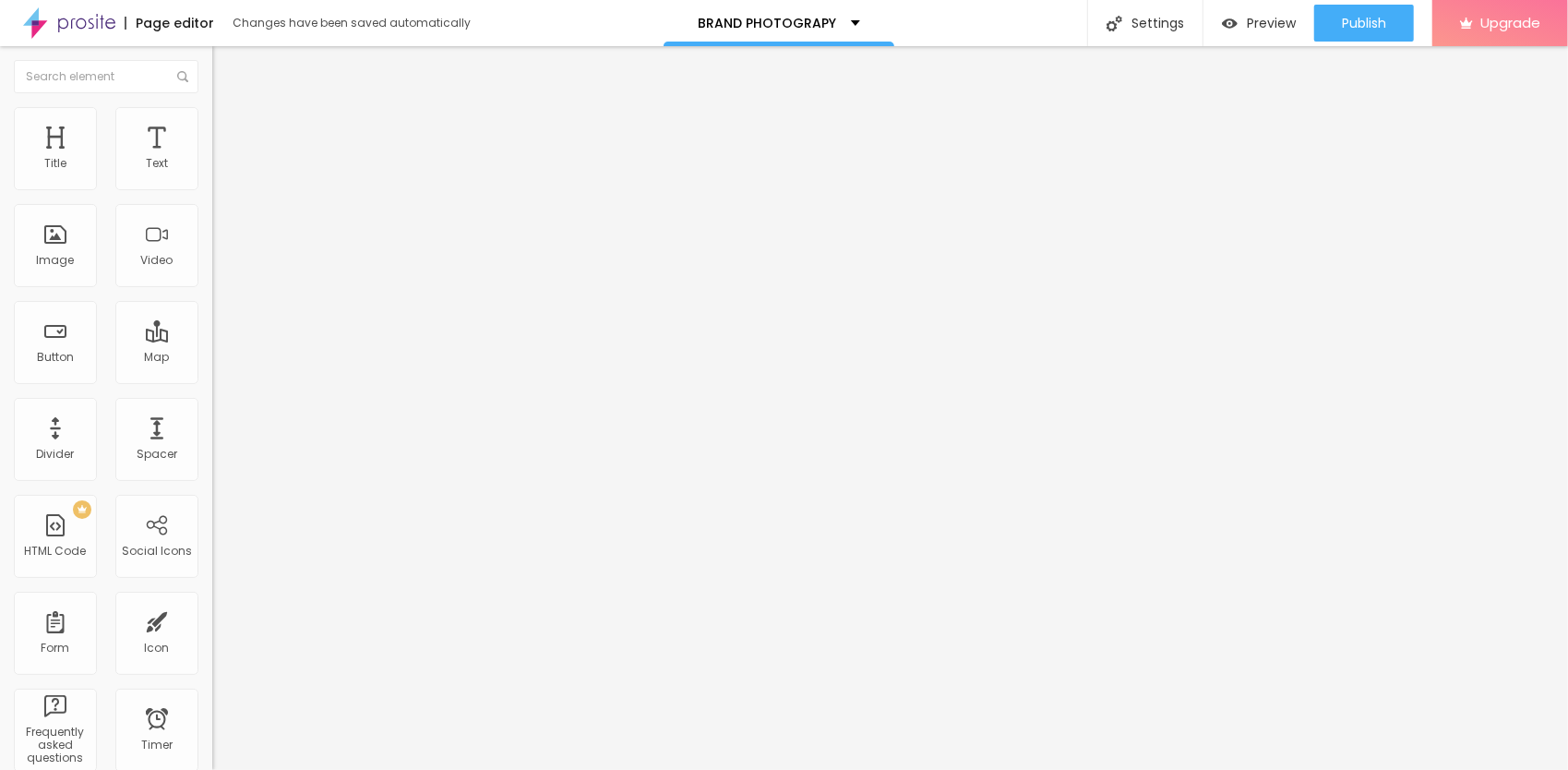 click on "Heading 1" at bounding box center (257, 146) 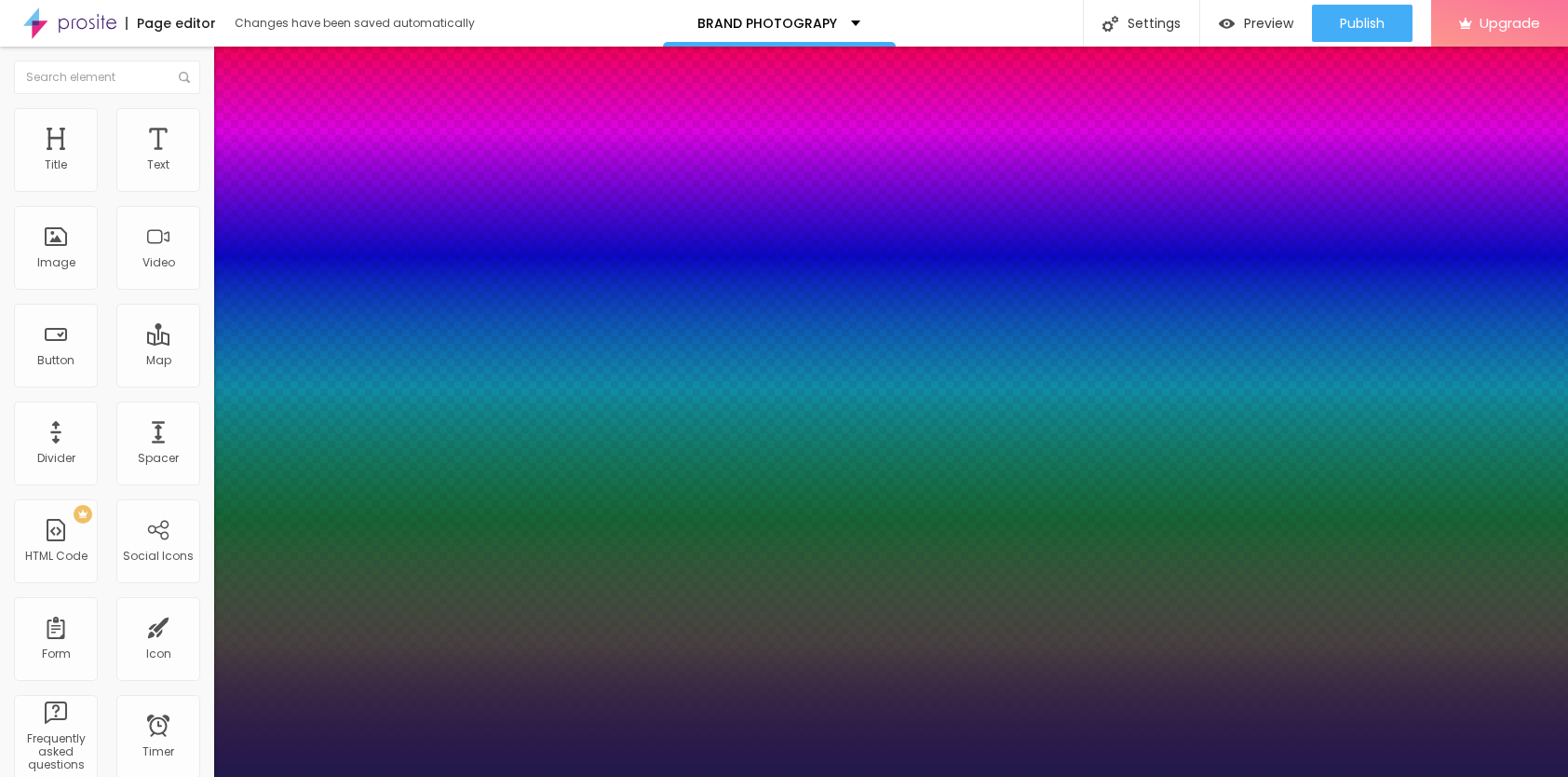 type on "1" 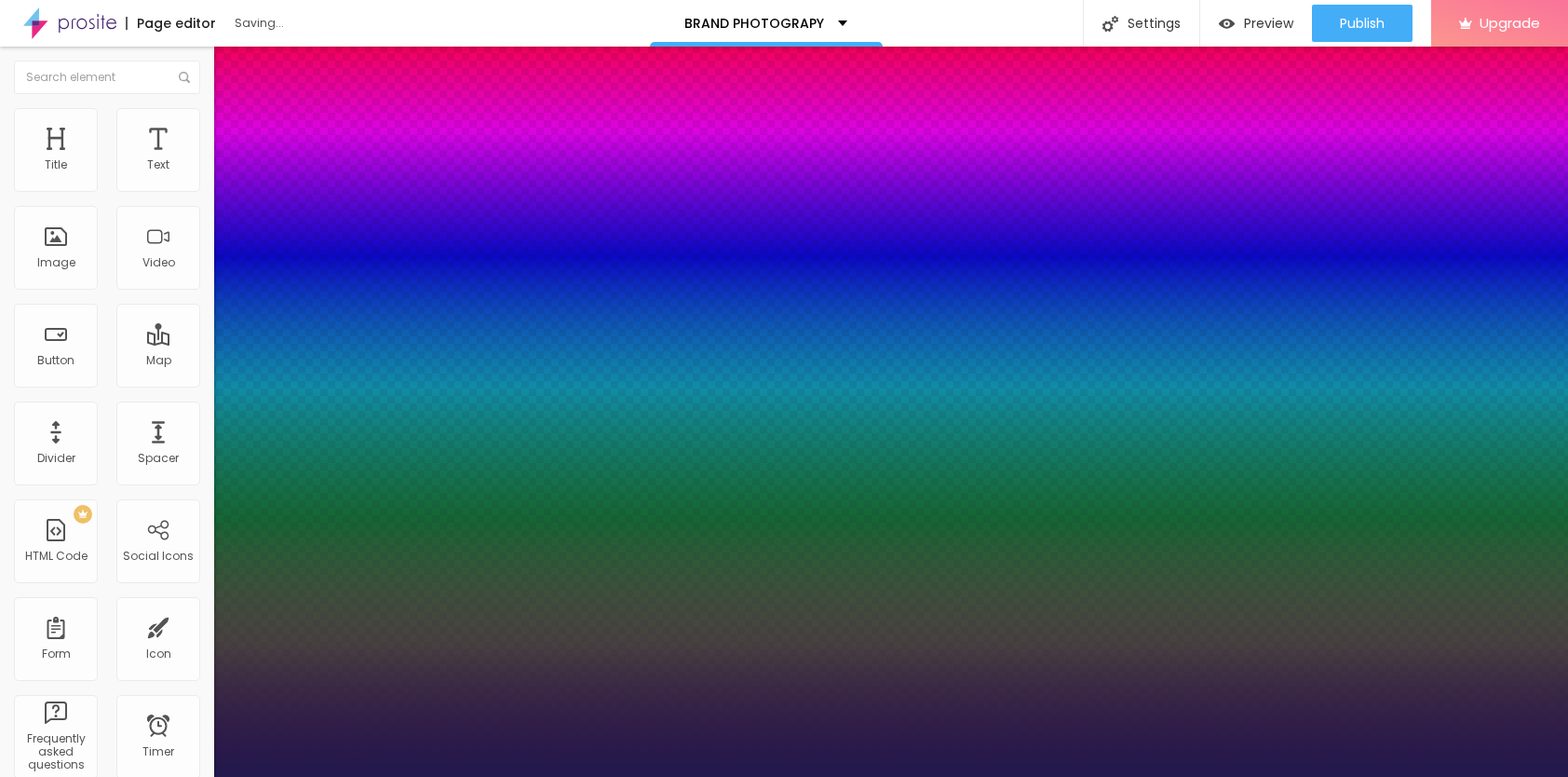type on "1" 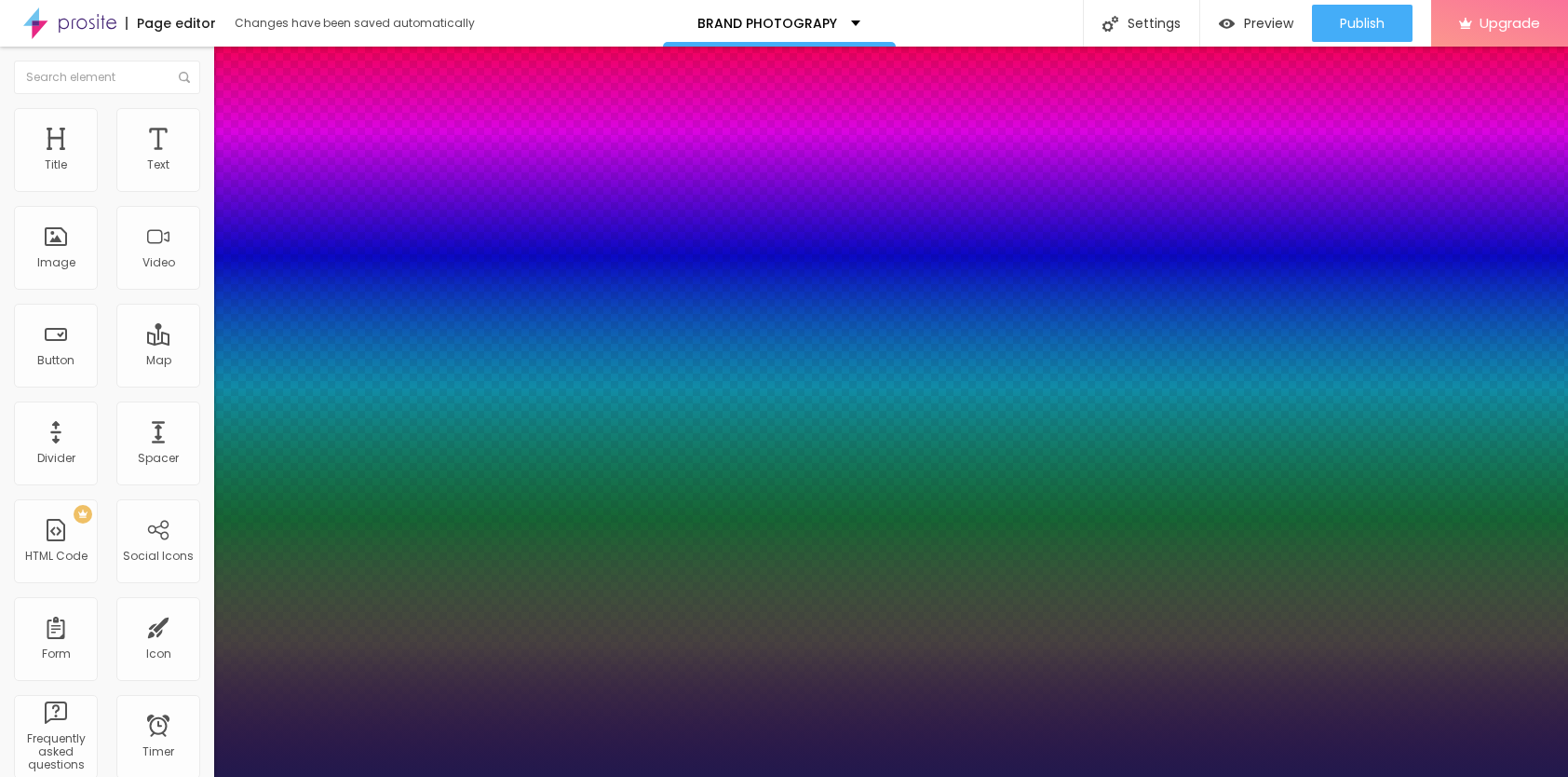 type on "20" 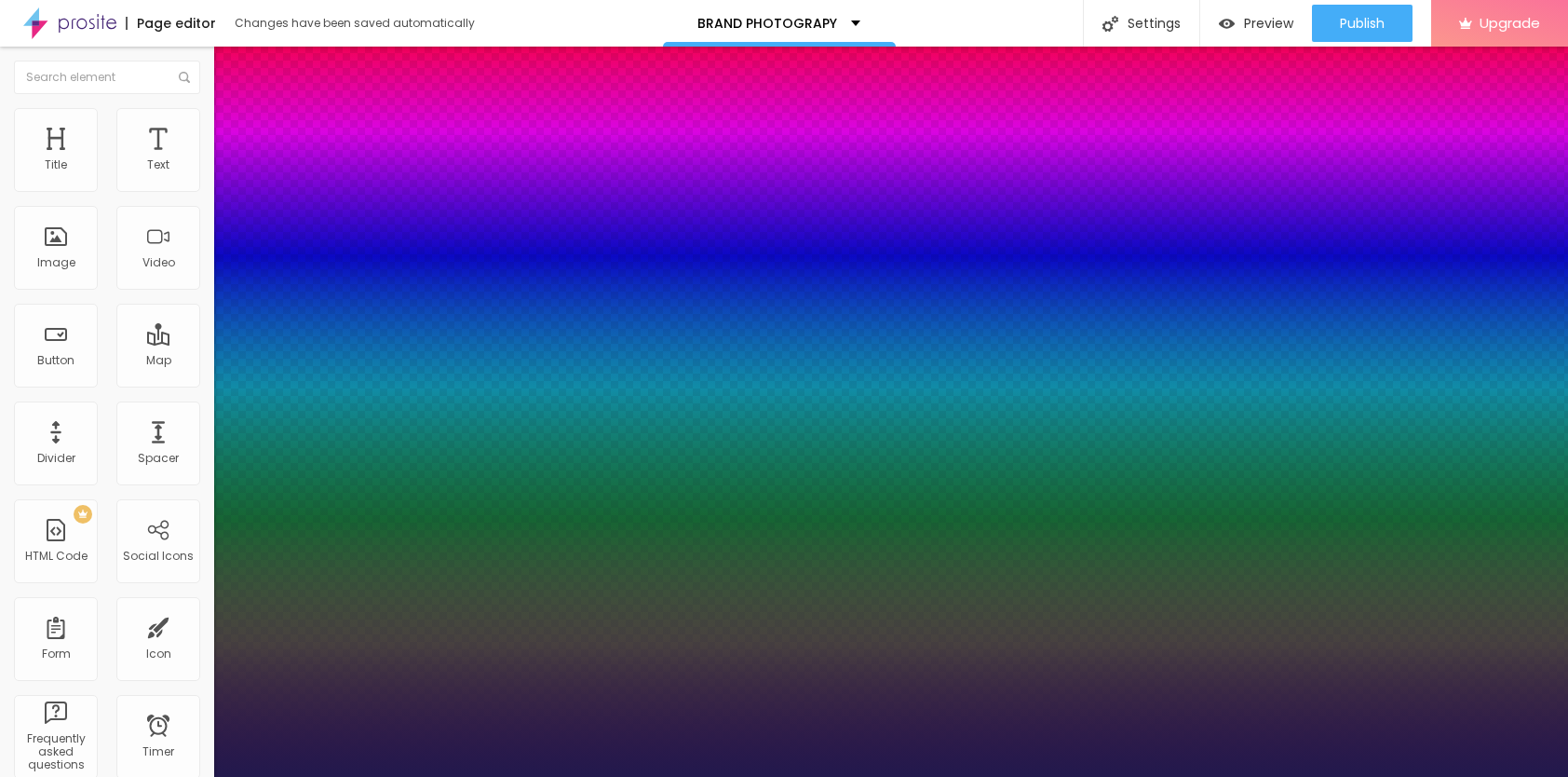 drag, startPoint x: 254, startPoint y: 522, endPoint x: 292, endPoint y: 529, distance: 38.639358 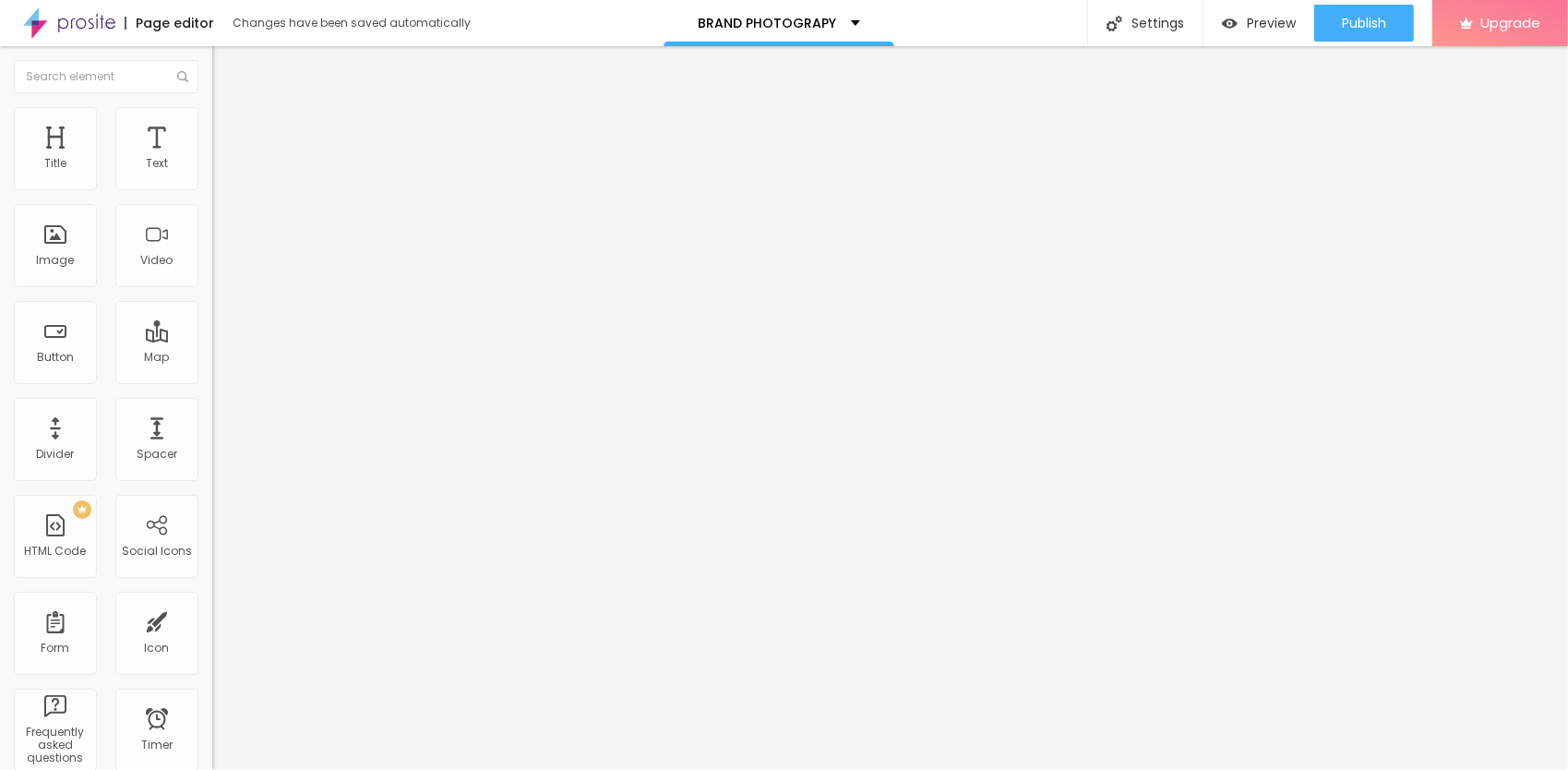 click on "Advanced" at bounding box center [318, 116] 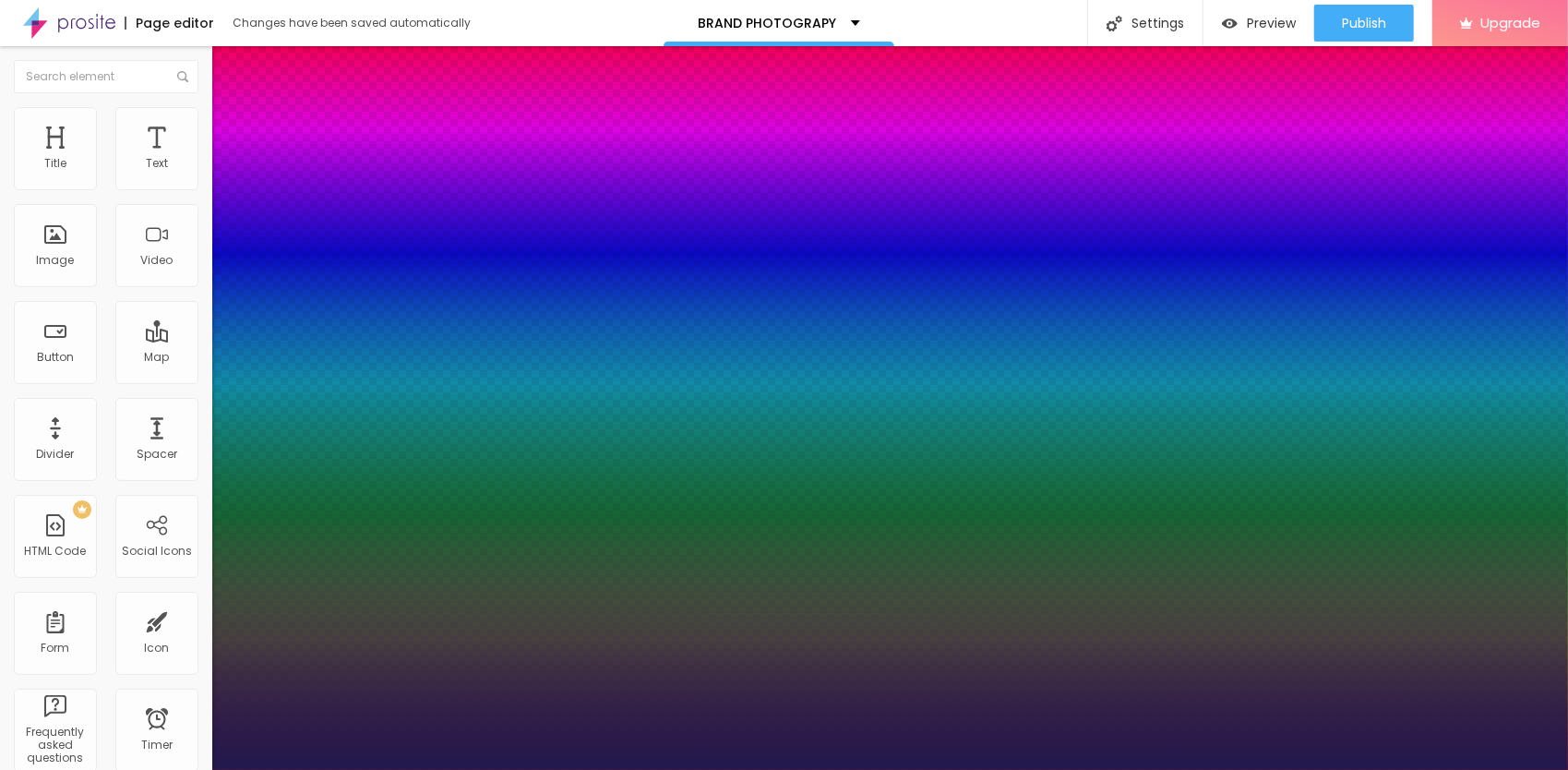 click at bounding box center [59, 2378] 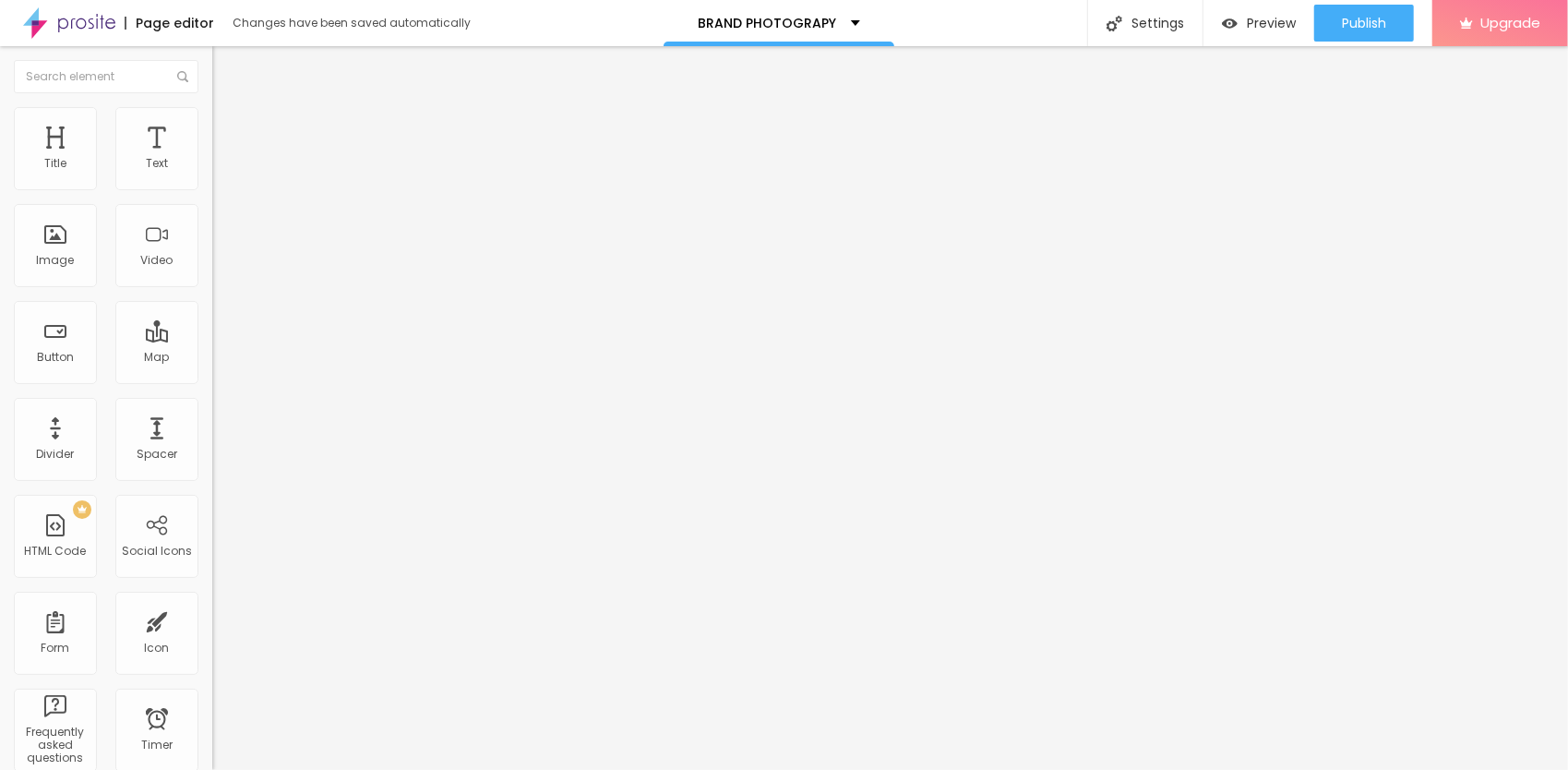 click at bounding box center [225, 263] 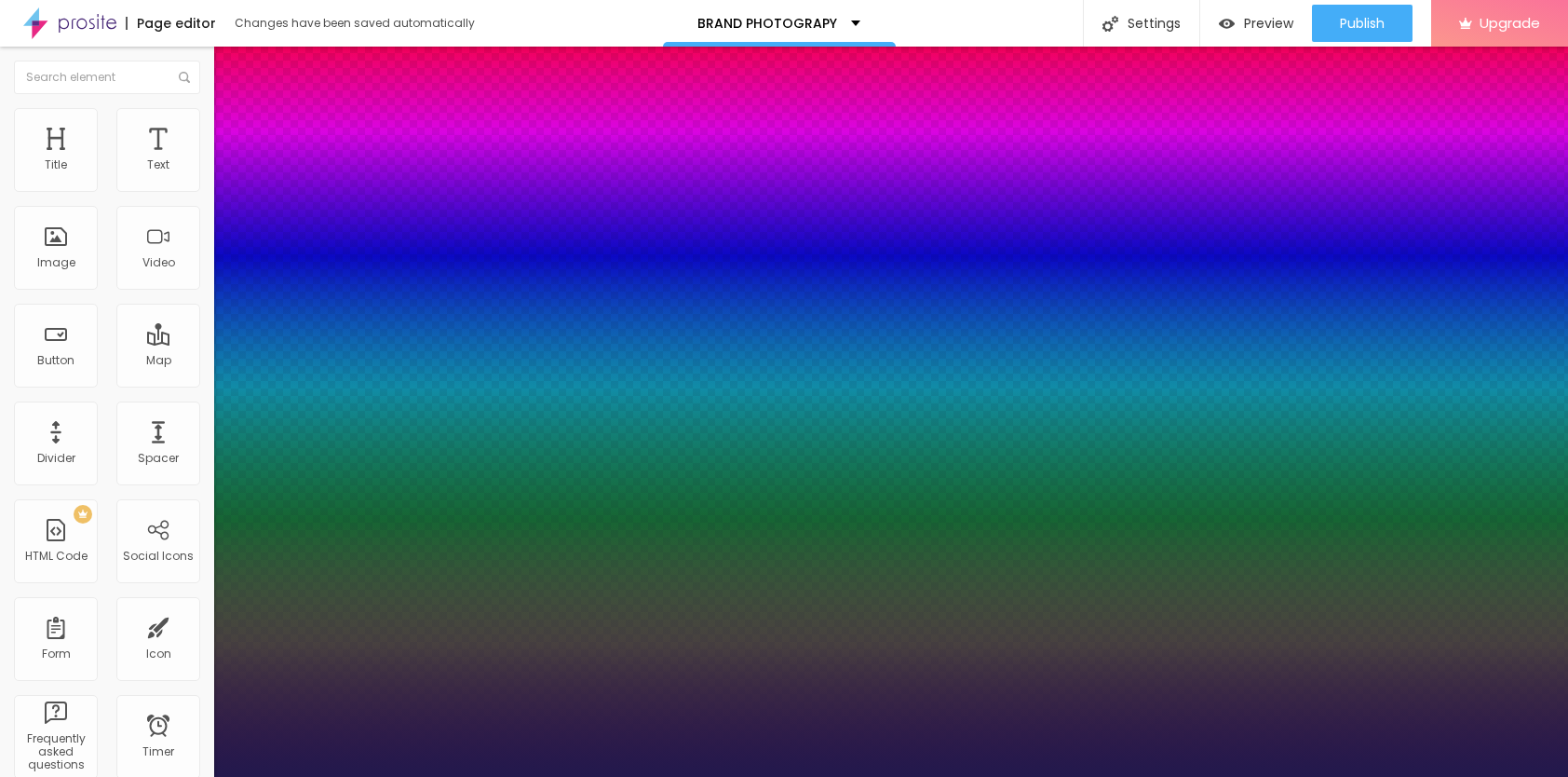 drag, startPoint x: 292, startPoint y: 524, endPoint x: 281, endPoint y: 525, distance: 11.045361 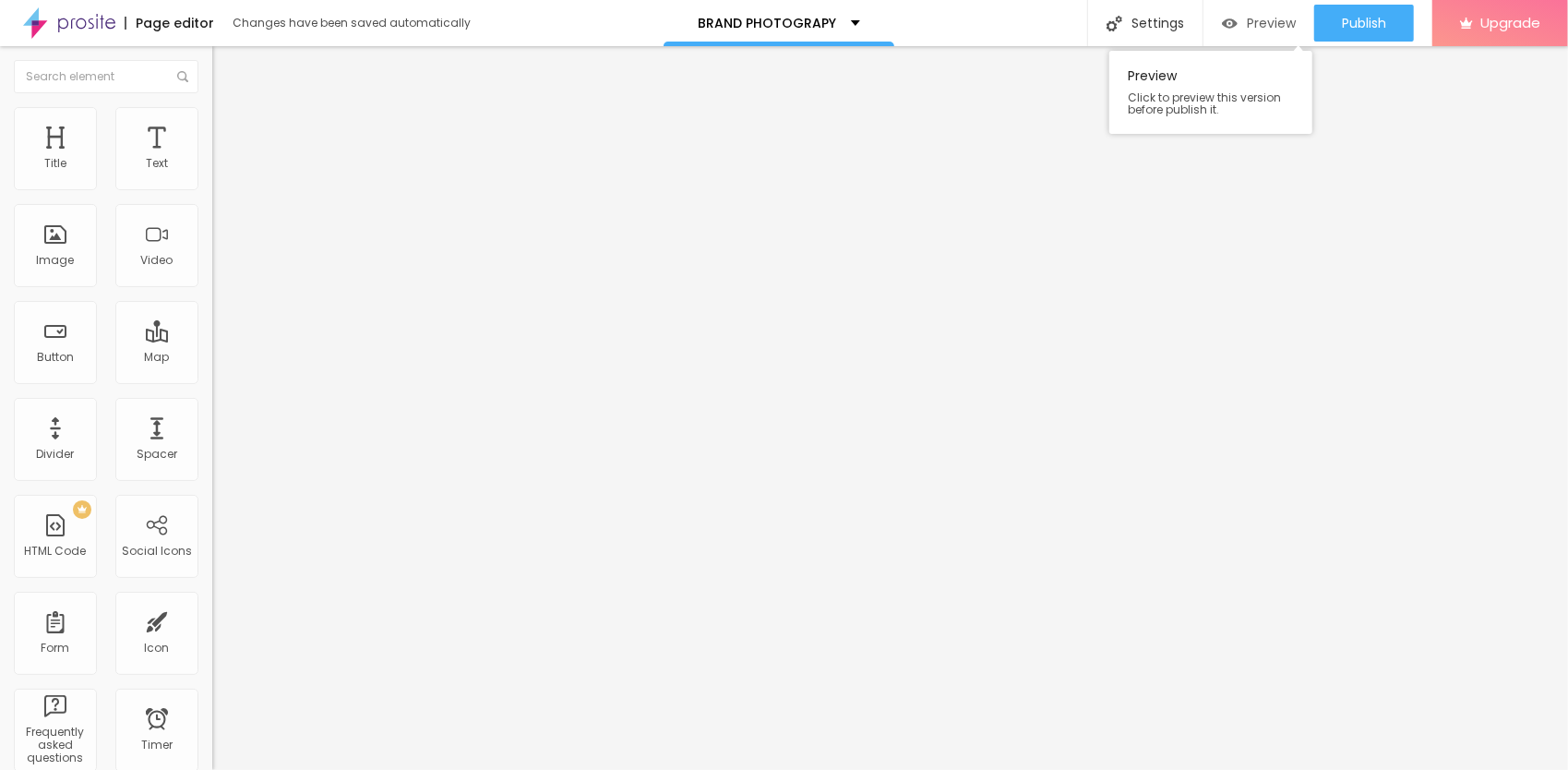 click on "Preview" at bounding box center (1271, 23) 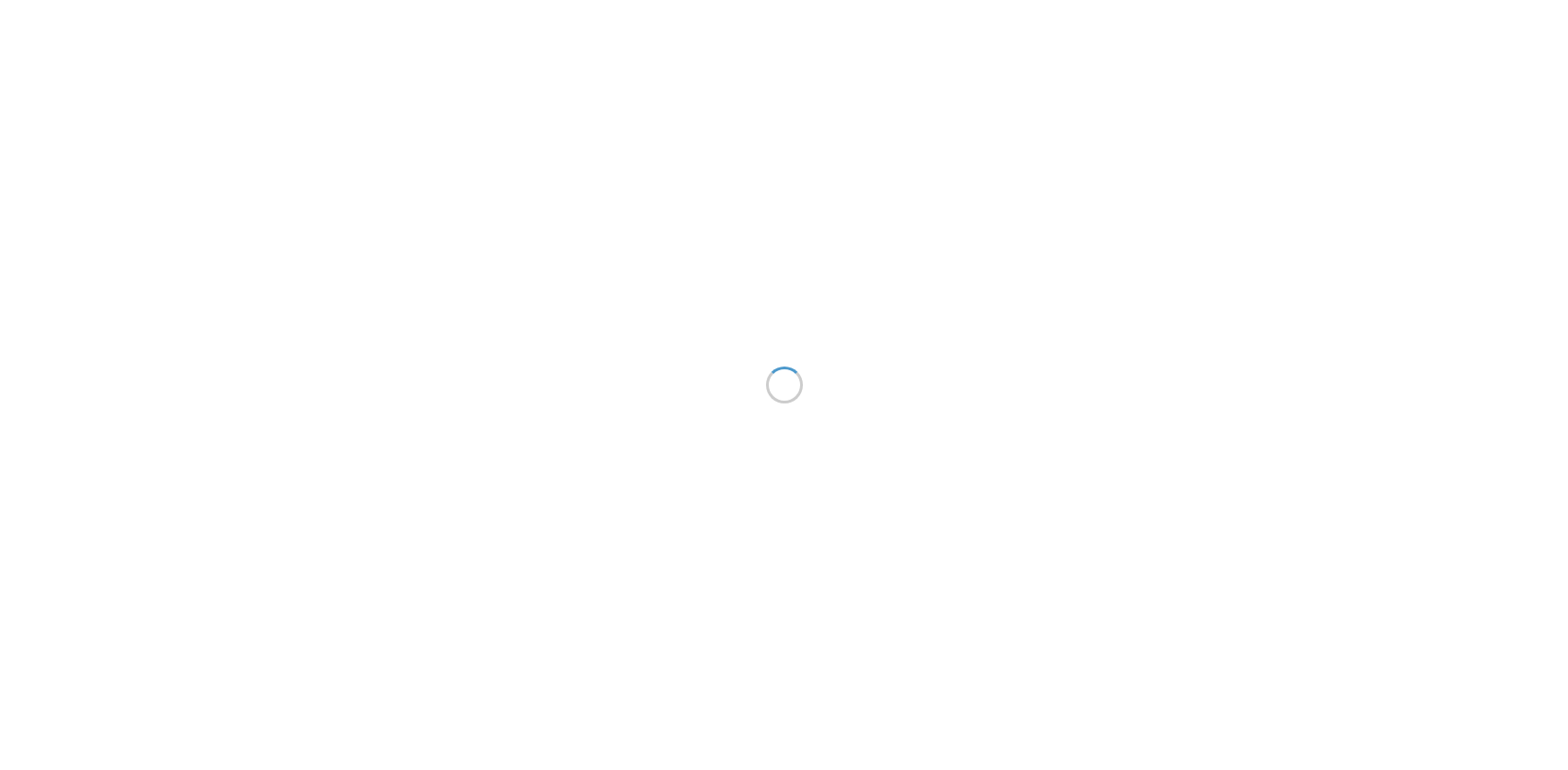scroll, scrollTop: 0, scrollLeft: 0, axis: both 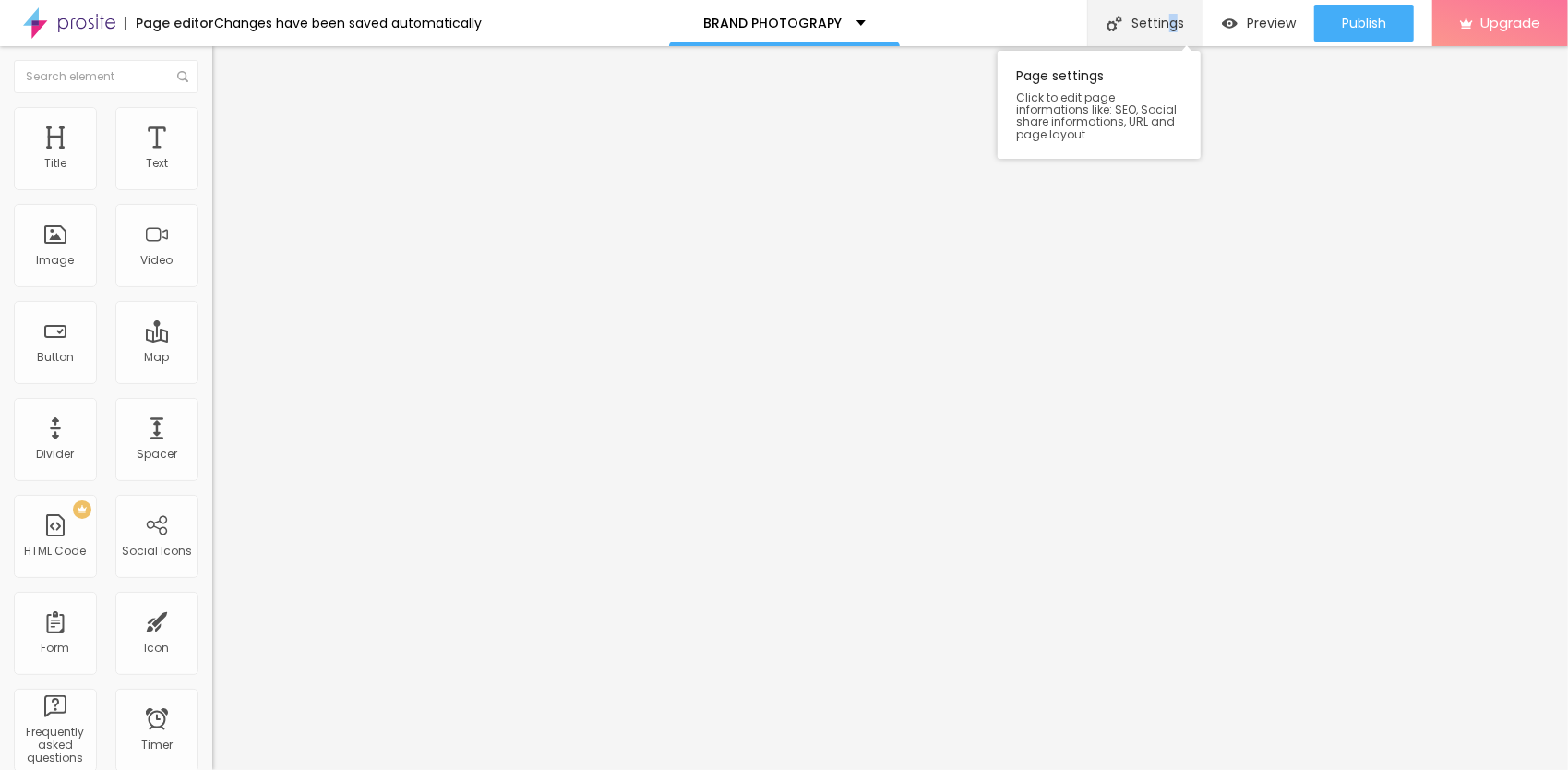 click on "Settings" at bounding box center (1144, 23) 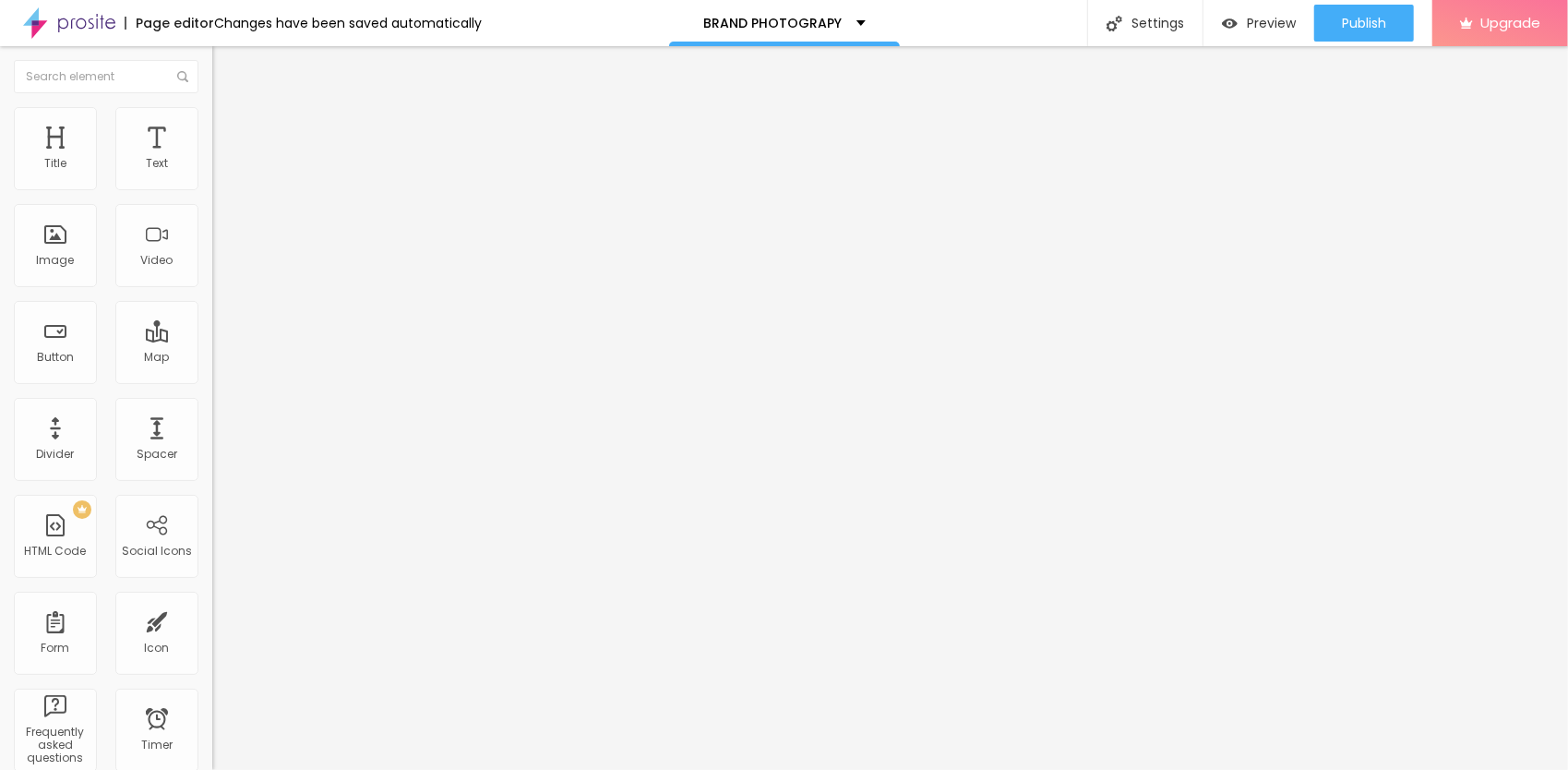 click on "Social Media" at bounding box center (784, 814) 